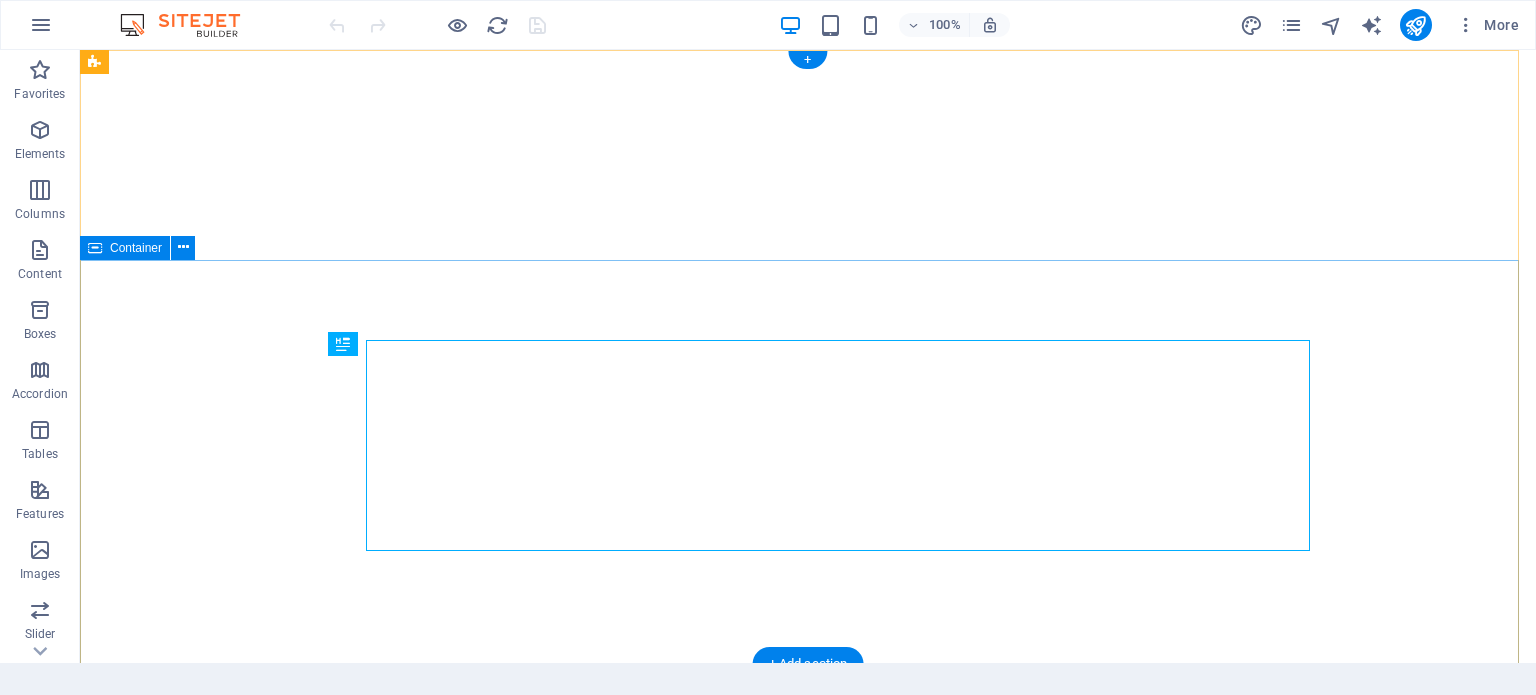 scroll, scrollTop: 0, scrollLeft: 0, axis: both 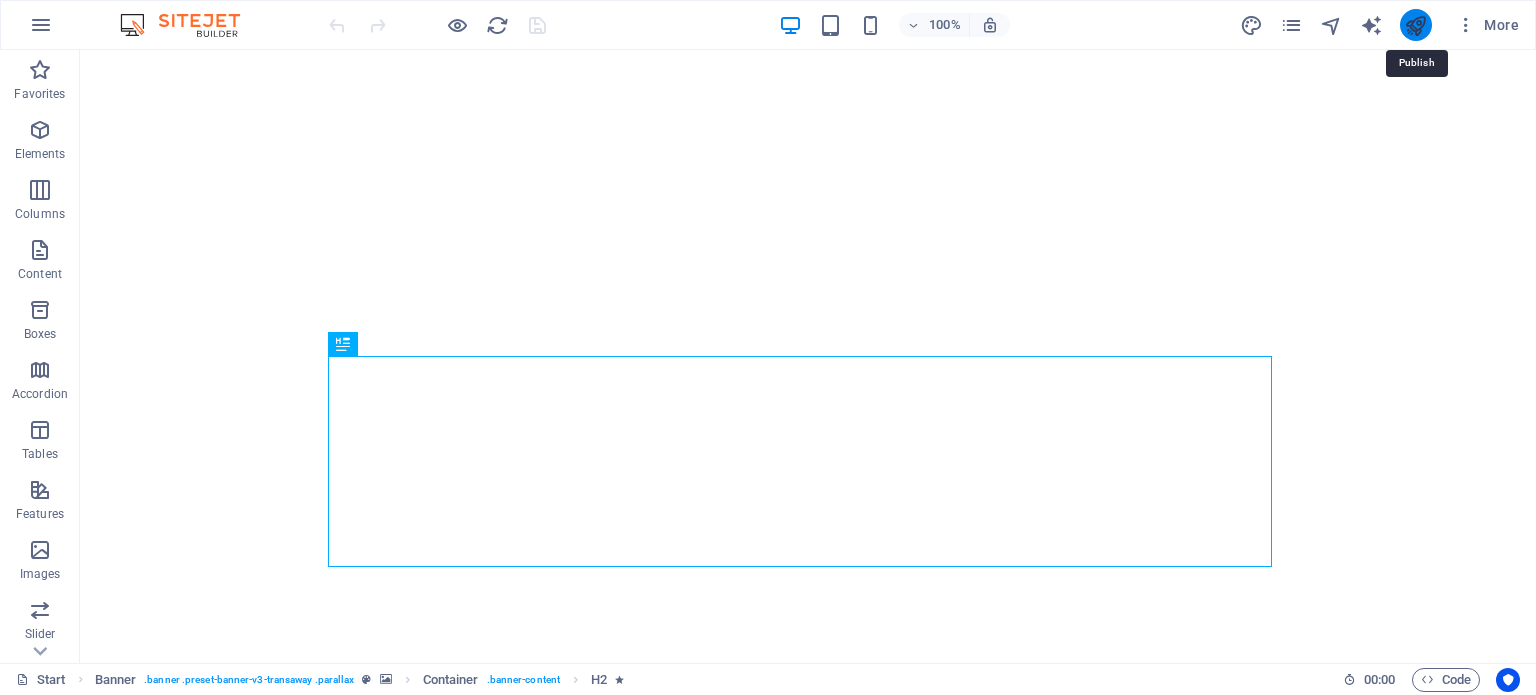 click at bounding box center [1415, 25] 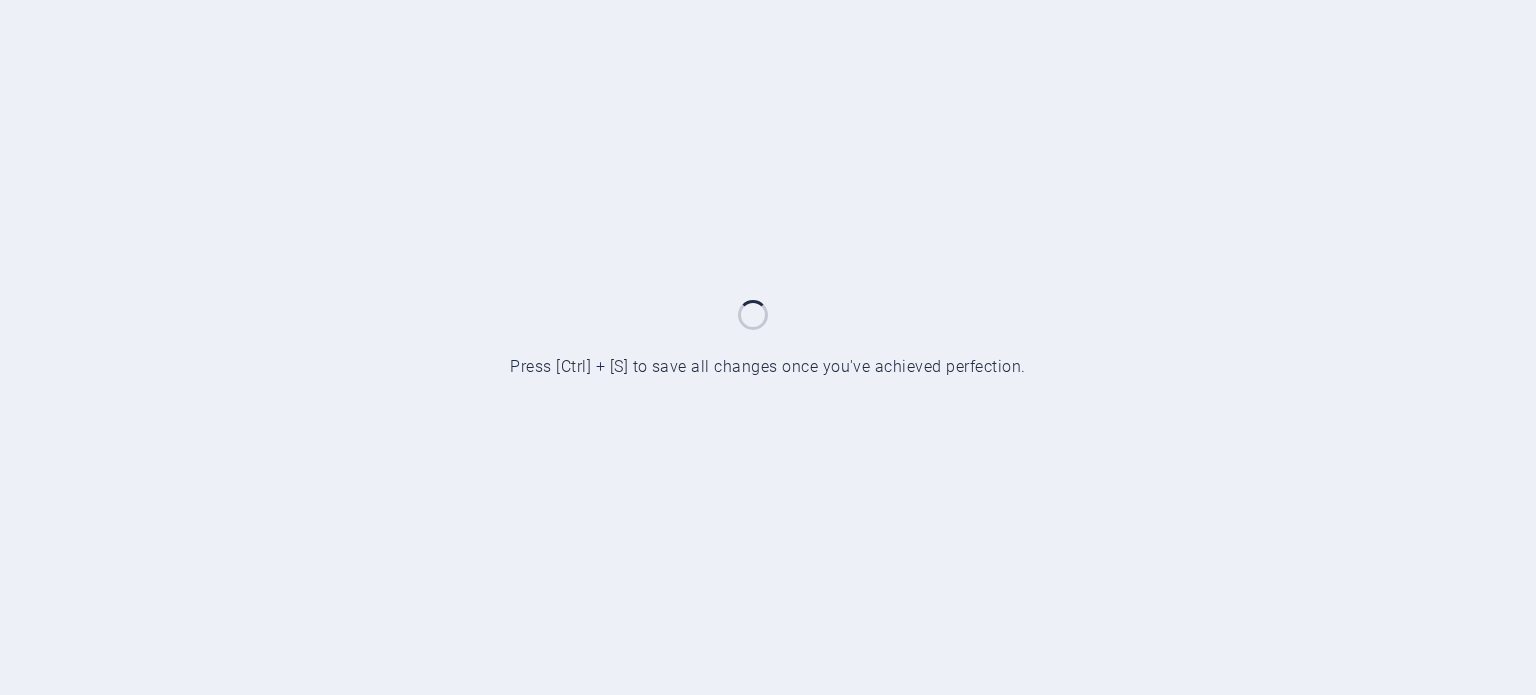 scroll, scrollTop: 0, scrollLeft: 0, axis: both 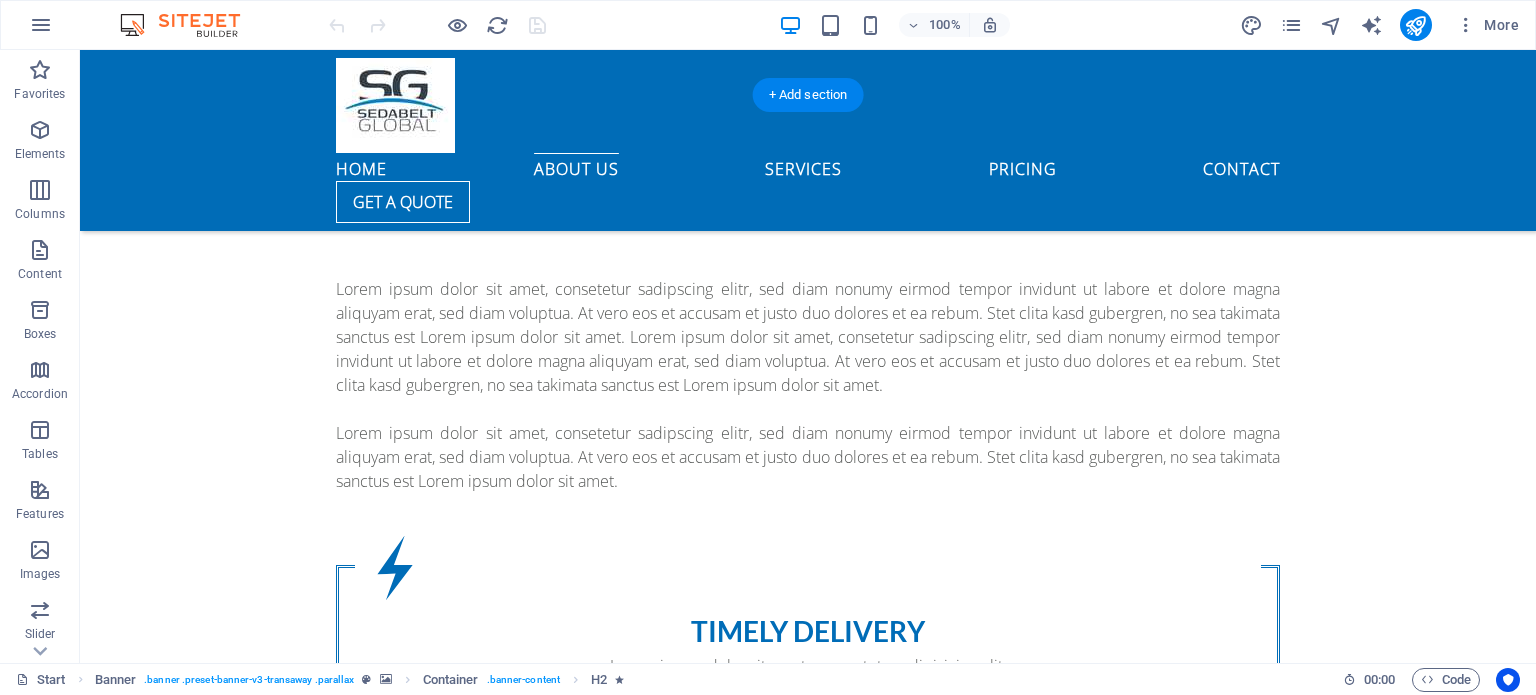 click at bounding box center [808, 1767] 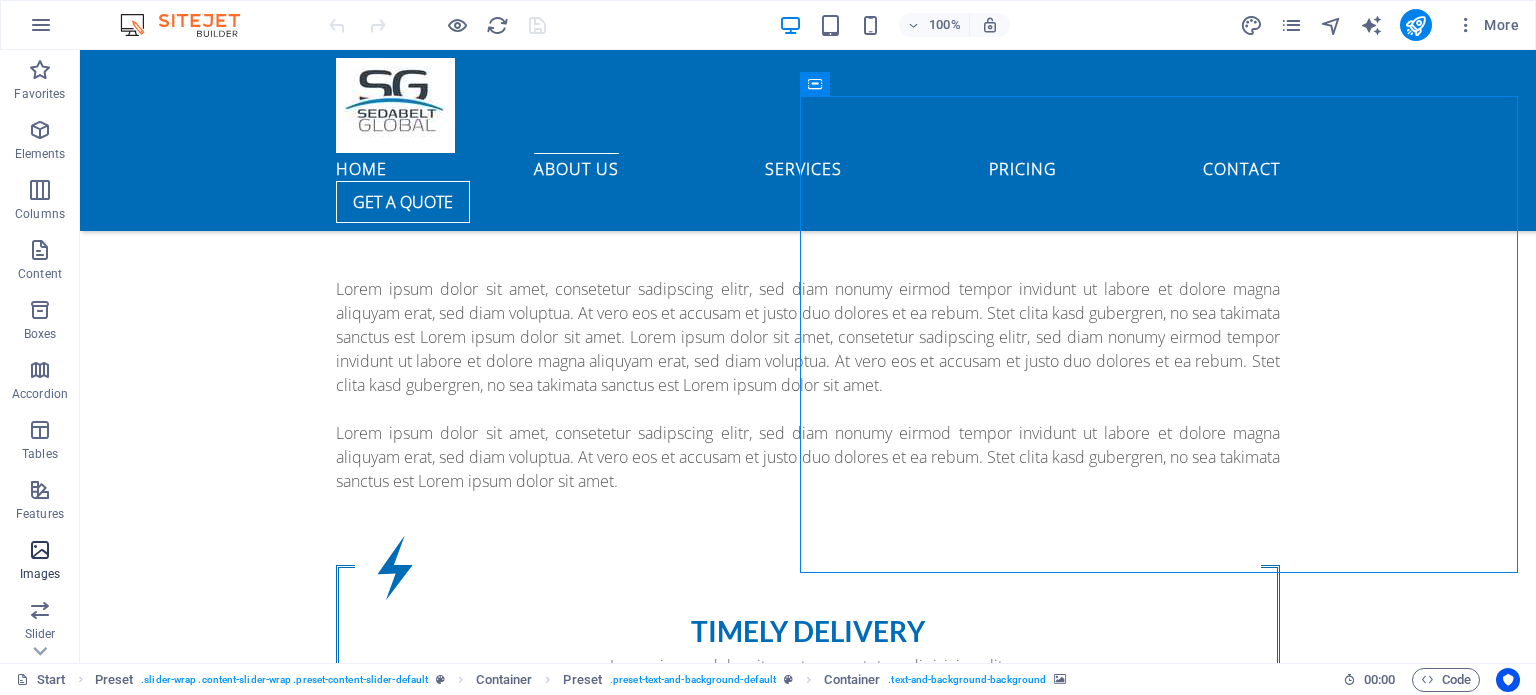 click at bounding box center [40, 550] 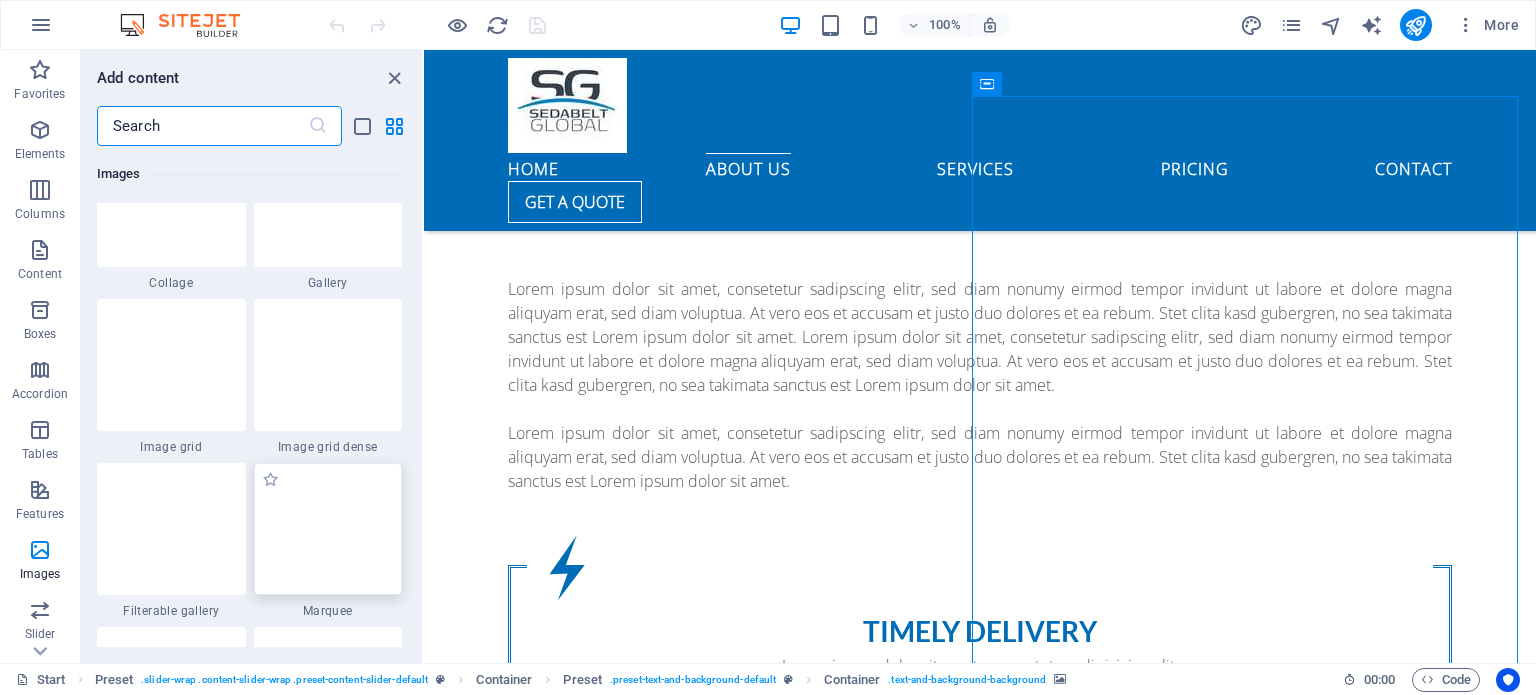 scroll, scrollTop: 10373, scrollLeft: 0, axis: vertical 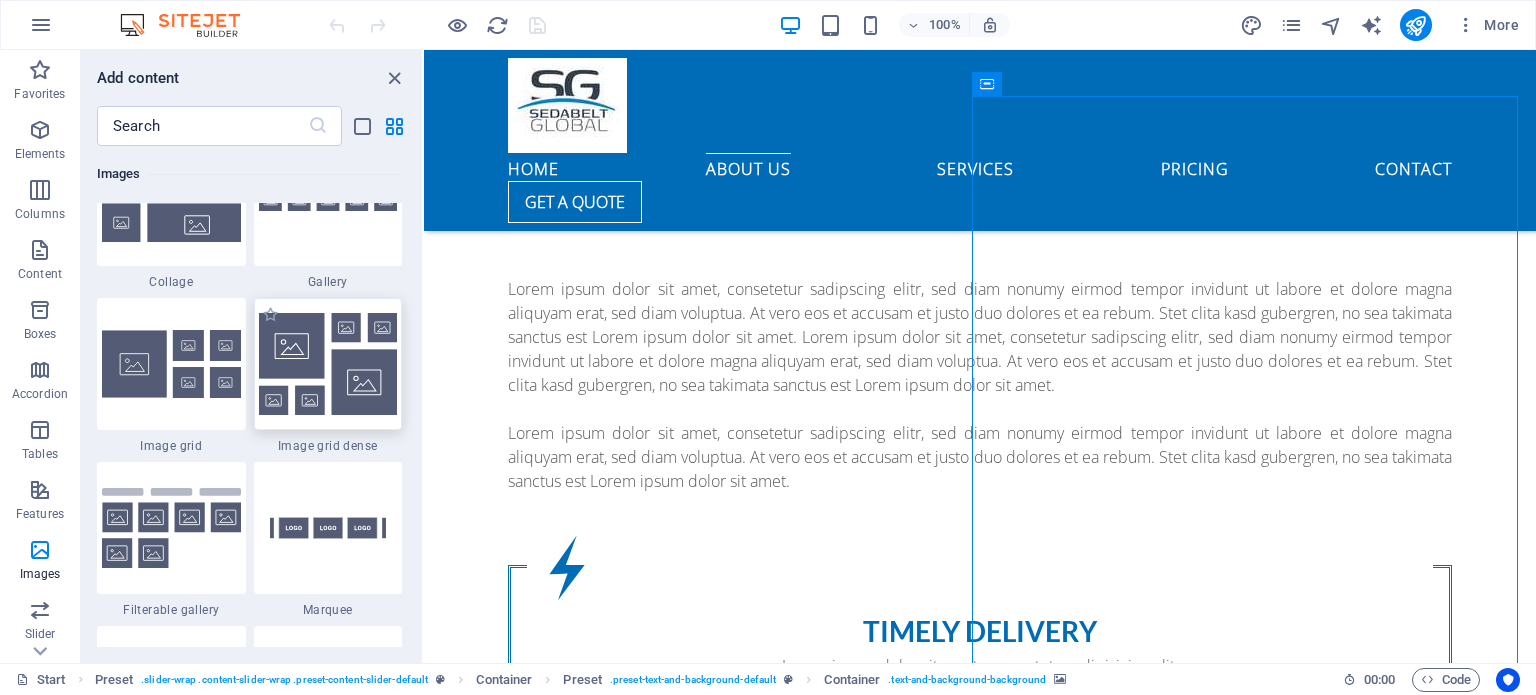 click at bounding box center [328, 364] 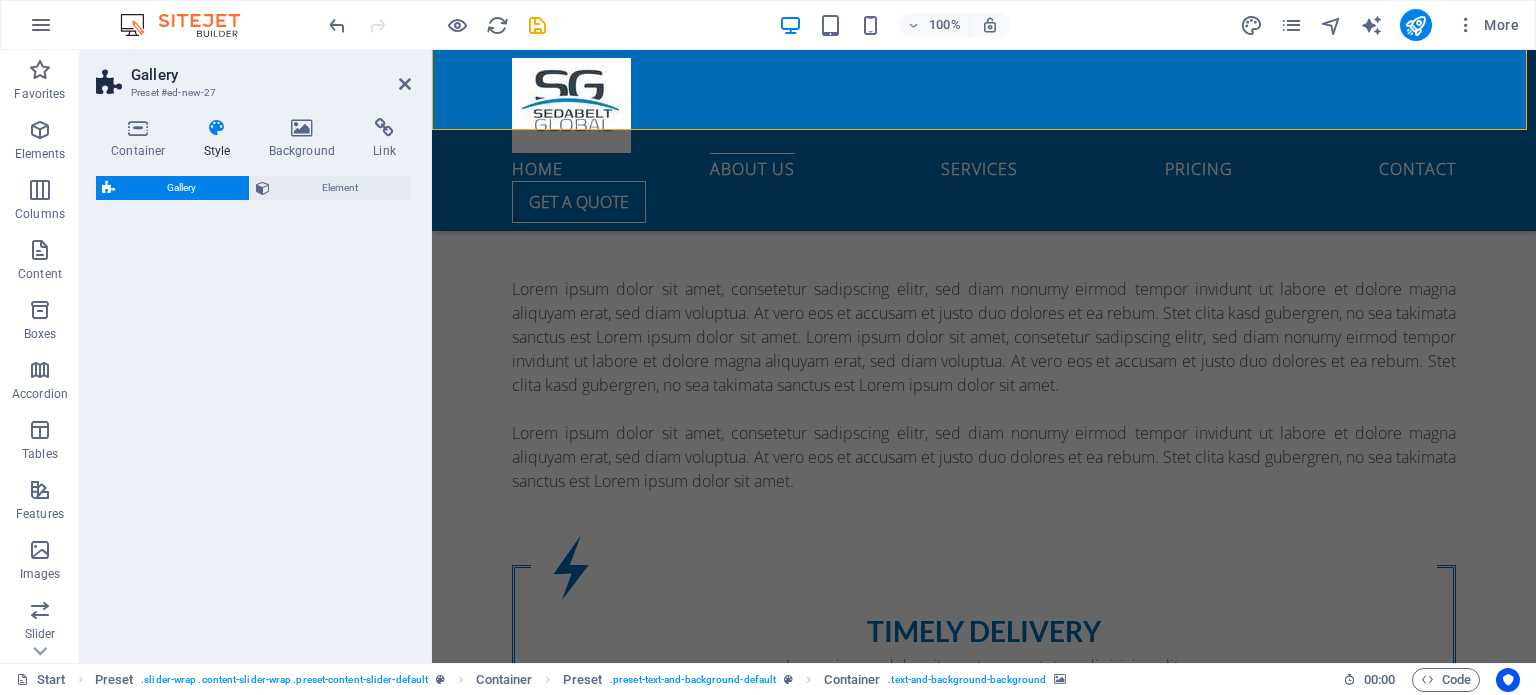 select on "rem" 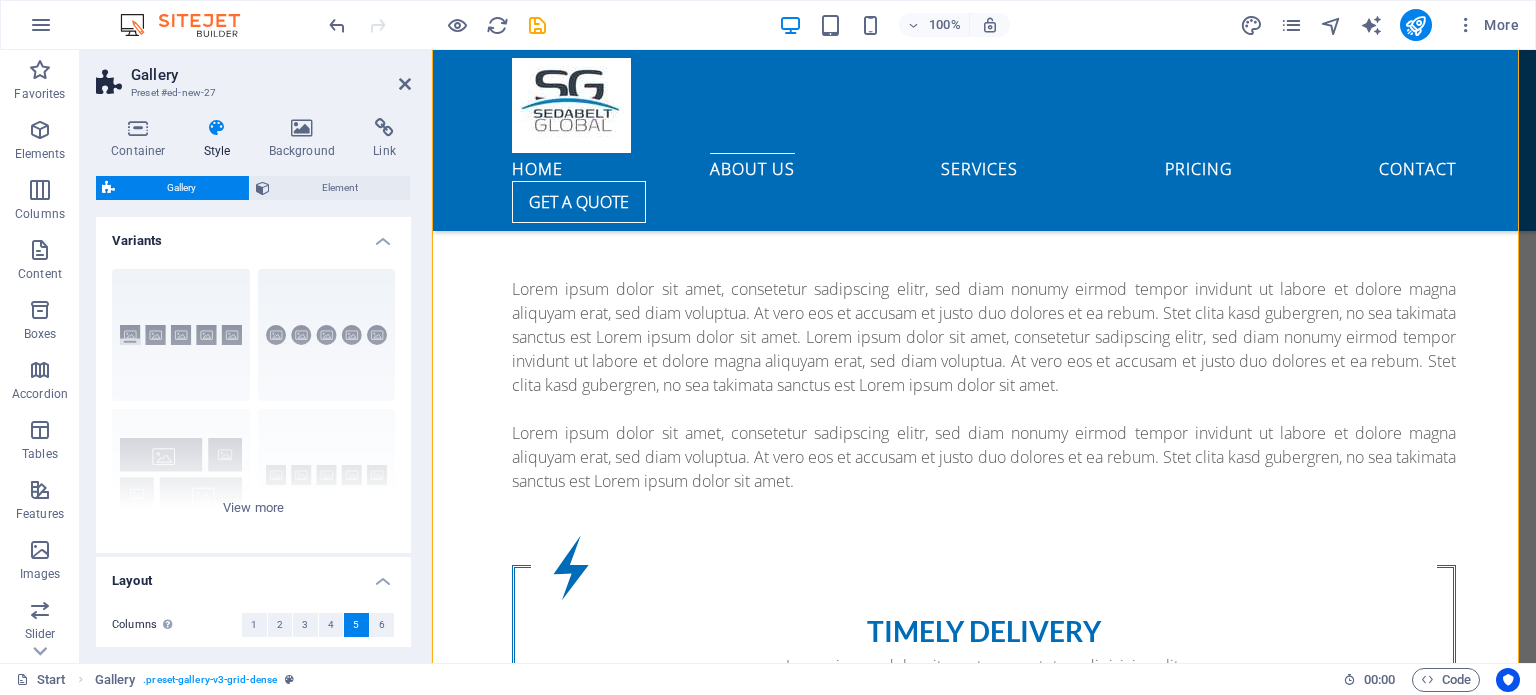 scroll, scrollTop: 3460, scrollLeft: 0, axis: vertical 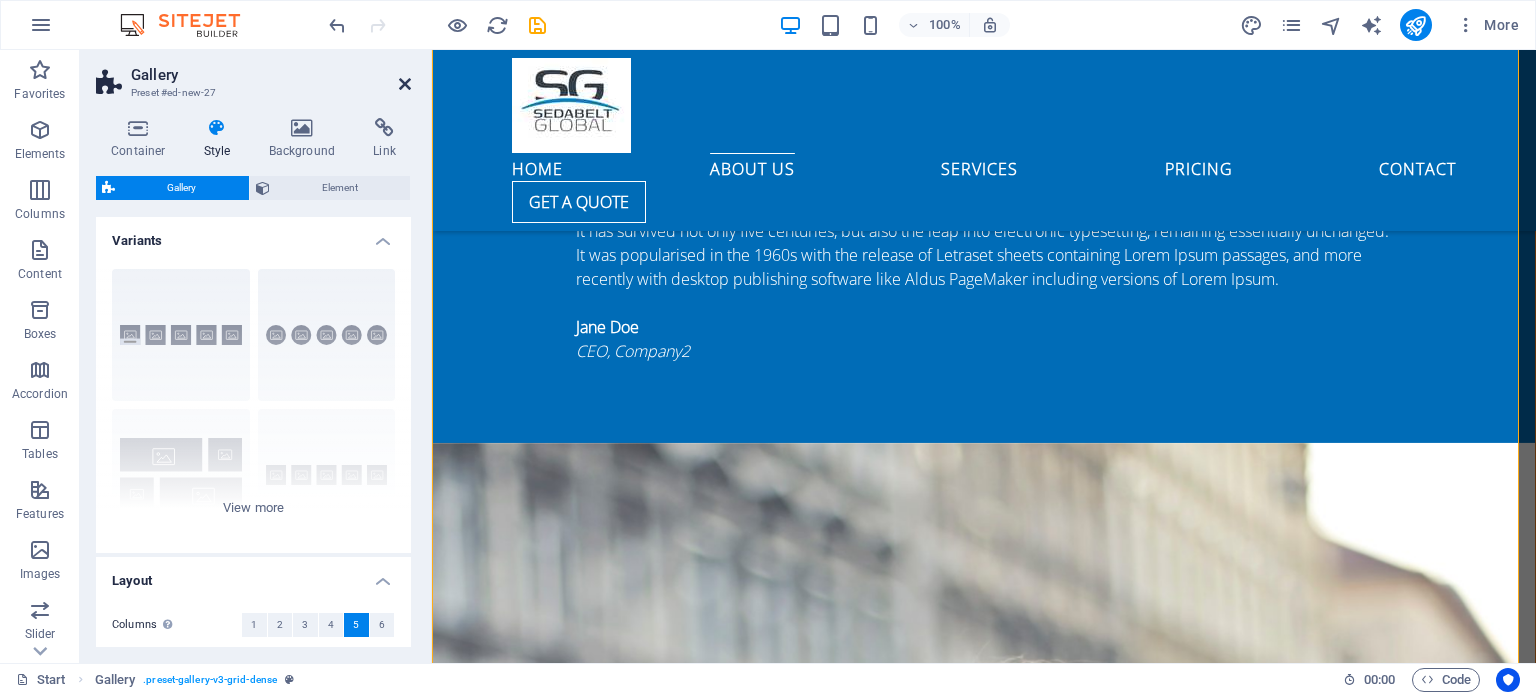 click at bounding box center (405, 84) 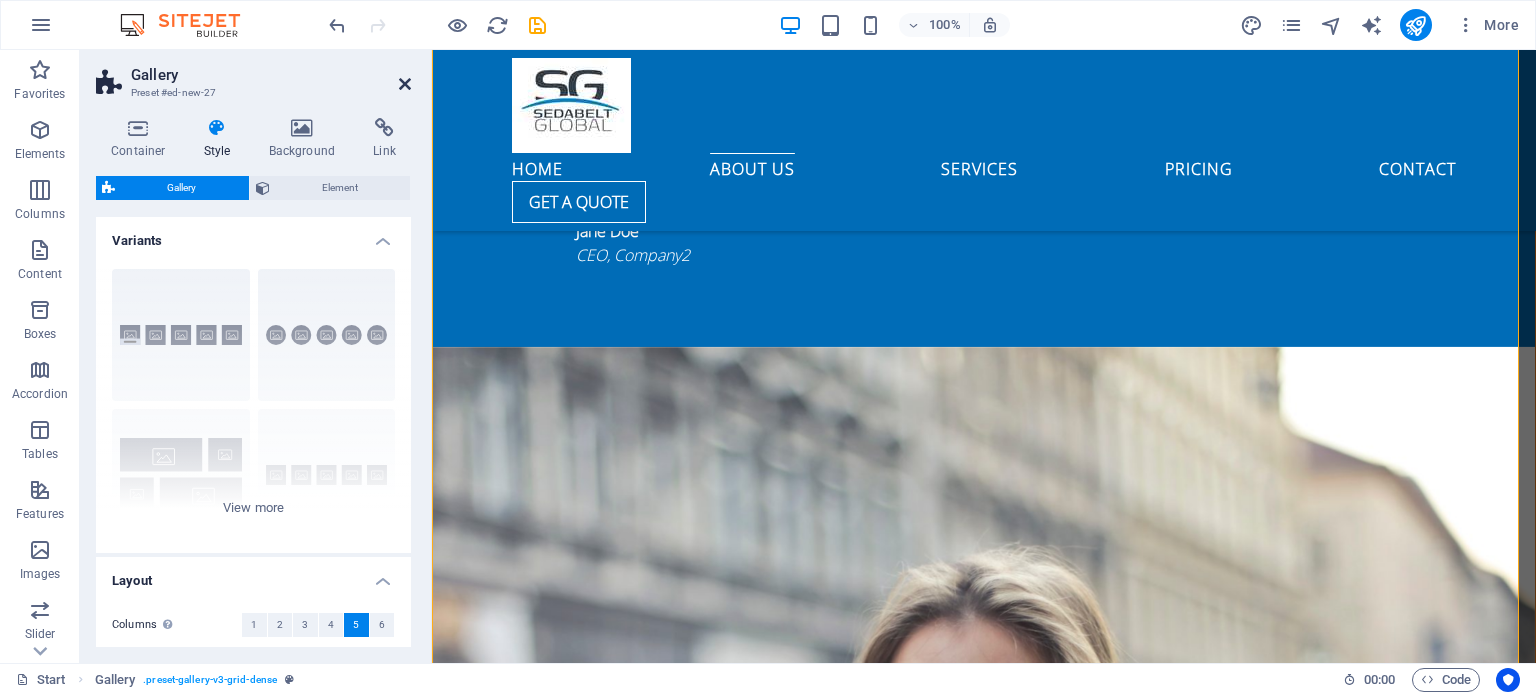scroll, scrollTop: 3100, scrollLeft: 0, axis: vertical 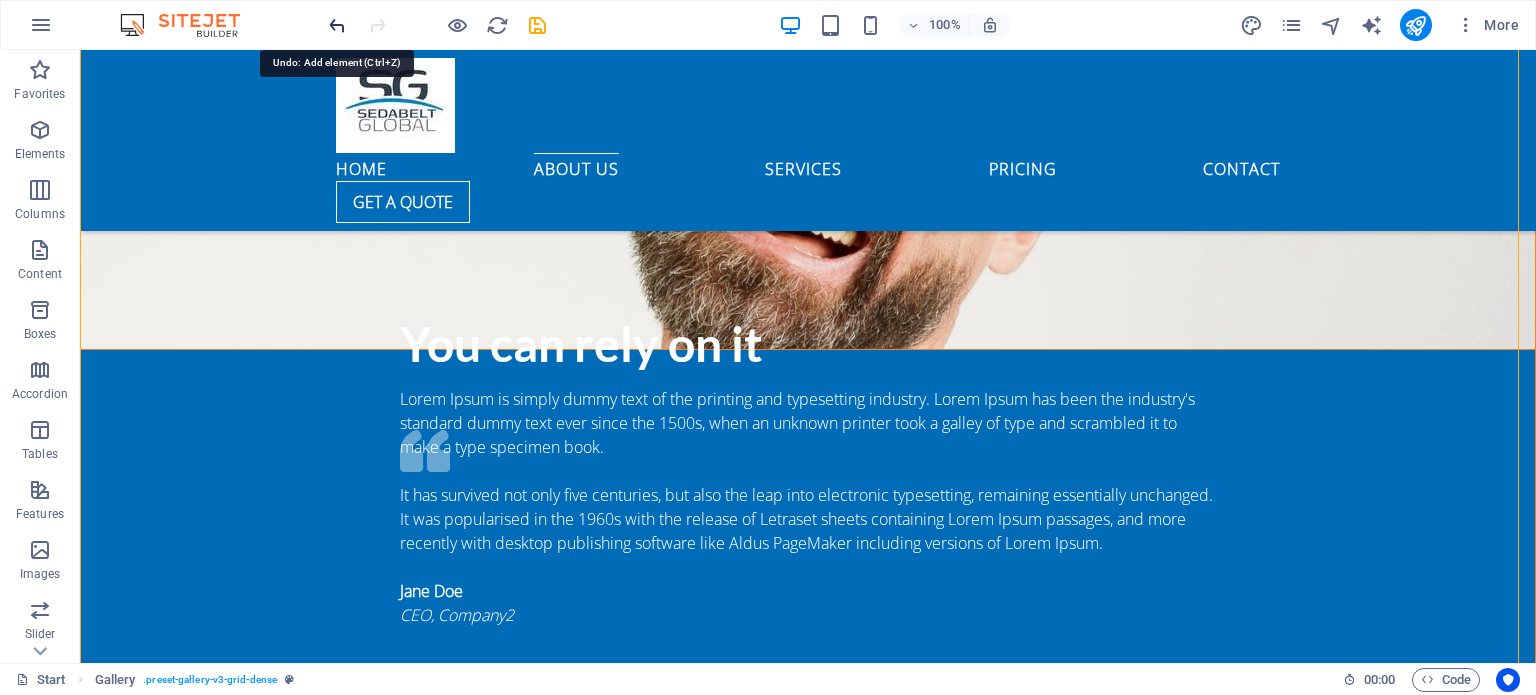 click at bounding box center [337, 25] 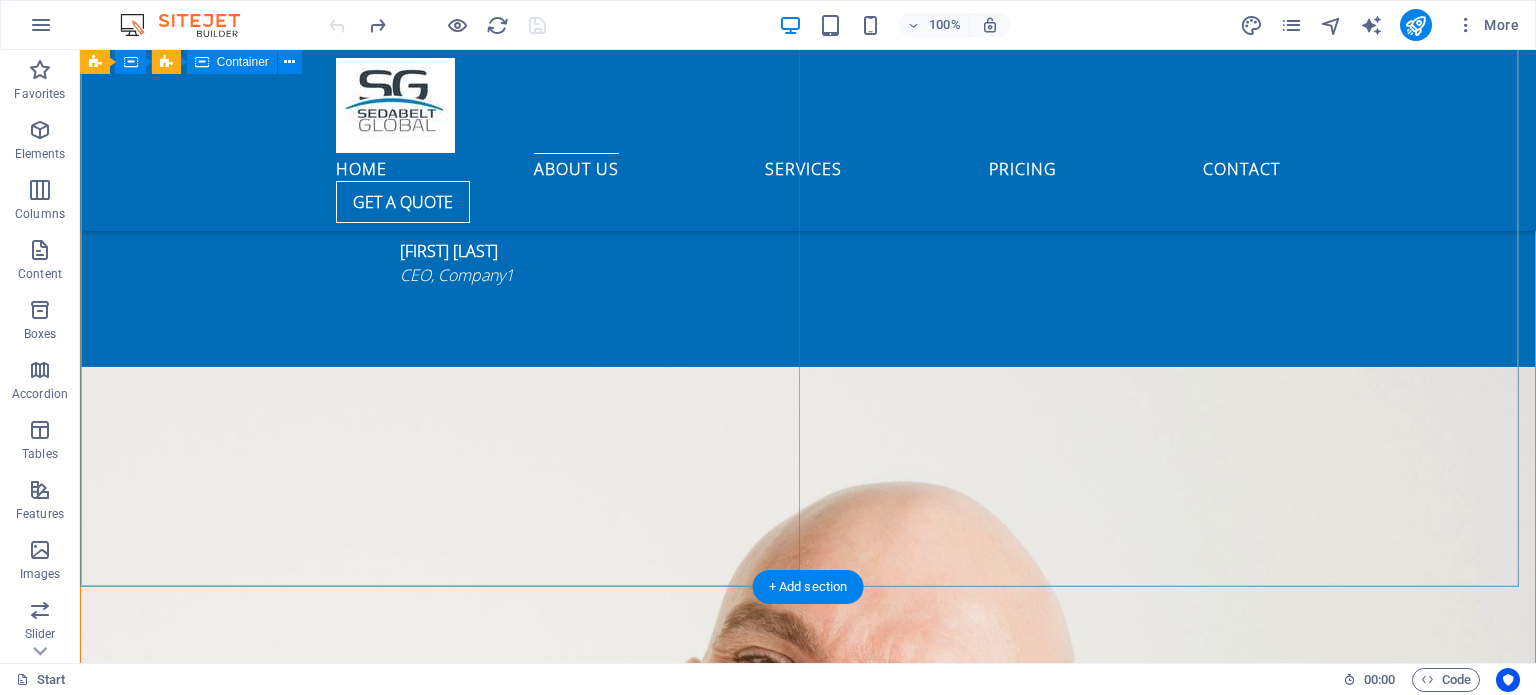 scroll, scrollTop: 2467, scrollLeft: 0, axis: vertical 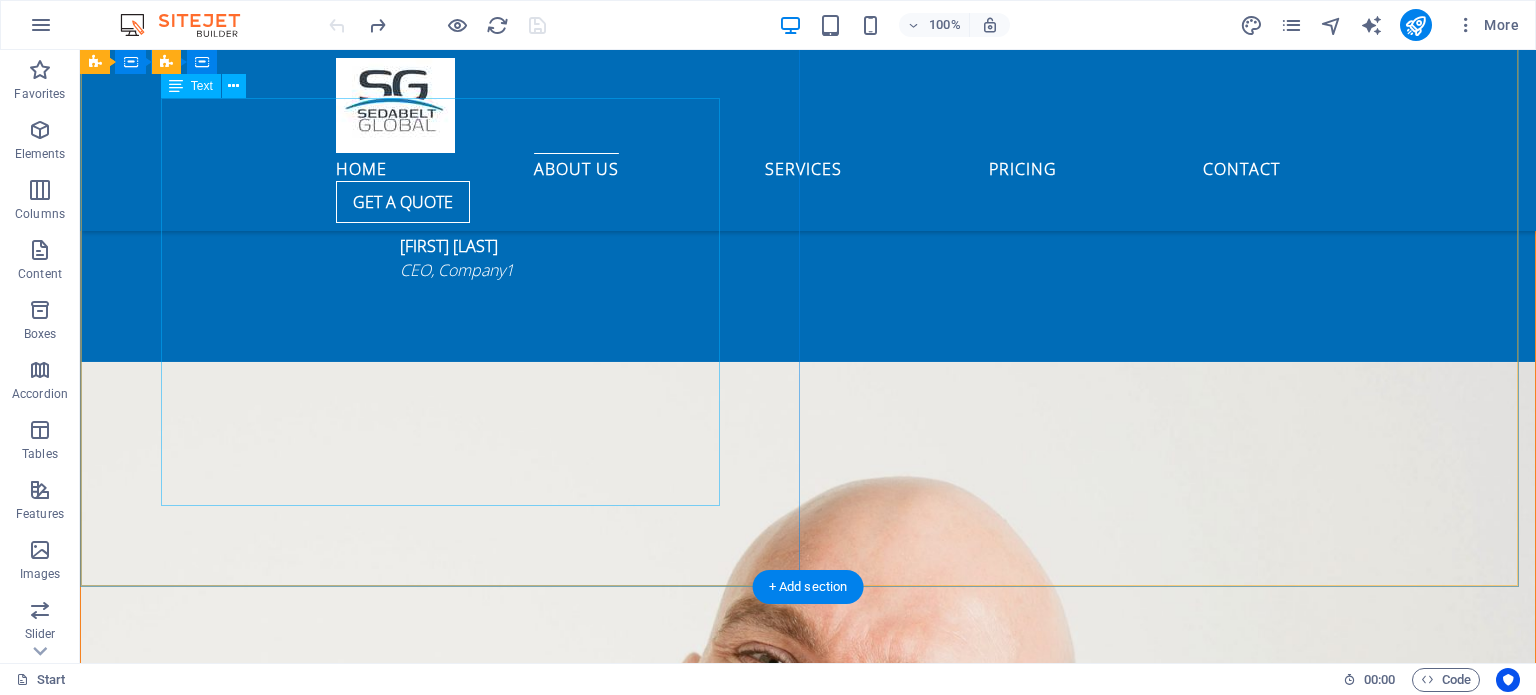 click on "Lorem ipsum dolor sit amet, consetetur sadipscing elitr, sed diam nonumy eirmod tempor invidunt ut labore et dolore magna aliquyam erat, sed diam voluptua. At vero eos et accusam et justo duo dolores et ea rebum. Stet clita kasd gubergren, no sea takimata sanctus est Lorem ipsum dolor sit amet. Lorem ipsum dolor sit amet, consetetur sadipscing elitr, sed diam nonumy eirmod tempor invidunt ut labore et dolore magna aliquyam erat, sed diam voluptua. At vero eos et accusam et justo duo dolores et ea rebum. Stet clita kasd gubergren, no sea takimata sanctus est Lorem ipsum dolor sit amet. At vero eos et accusam et justo duo dolores et ea rebum. Duis autem vel eum iriure dolor in hendrerit in vulputate velit esse molestie consequat, vel illum dolore eu feugiat nulla facilisis at vero eros et accumsan et iusto odio dignissim qui blandit praesent luptatum zzril delenit augue duis dolore te feugait nulla facilisi.  Richard Roe CEO, Company3" at bounding box center (808, 2217) 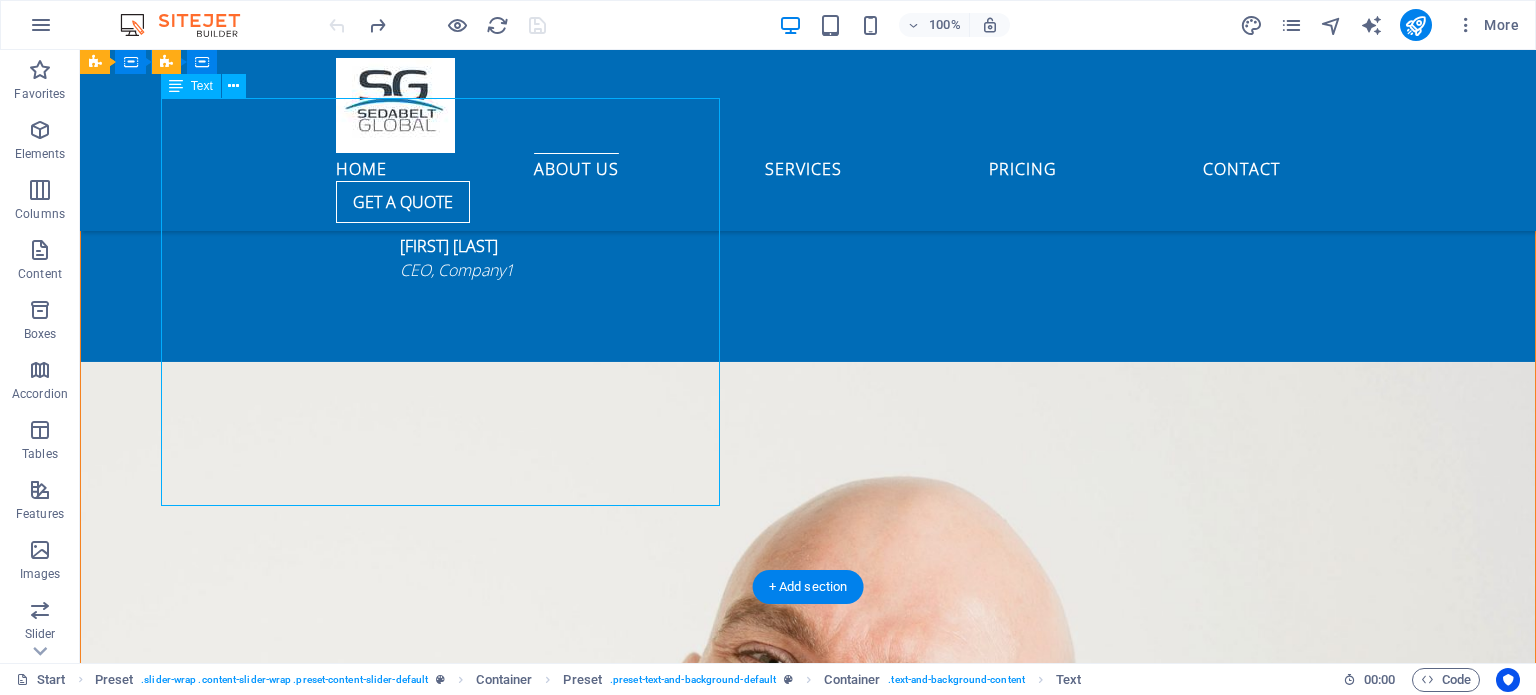 click on "Lorem ipsum dolor sit amet, consetetur sadipscing elitr, sed diam nonumy eirmod tempor invidunt ut labore et dolore magna aliquyam erat, sed diam voluptua. At vero eos et accusam et justo duo dolores et ea rebum. Stet clita kasd gubergren, no sea takimata sanctus est Lorem ipsum dolor sit amet. Lorem ipsum dolor sit amet, consetetur sadipscing elitr, sed diam nonumy eirmod tempor invidunt ut labore et dolore magna aliquyam erat, sed diam voluptua. At vero eos et accusam et justo duo dolores et ea rebum. Stet clita kasd gubergren, no sea takimata sanctus est Lorem ipsum dolor sit amet. At vero eos et accusam et justo duo dolores et ea rebum. Duis autem vel eum iriure dolor in hendrerit in vulputate velit esse molestie consequat, vel illum dolore eu feugiat nulla facilisis at vero eros et accumsan et iusto odio dignissim qui blandit praesent luptatum zzril delenit augue duis dolore te feugait nulla facilisi.  Richard Roe CEO, Company3" at bounding box center (808, 2217) 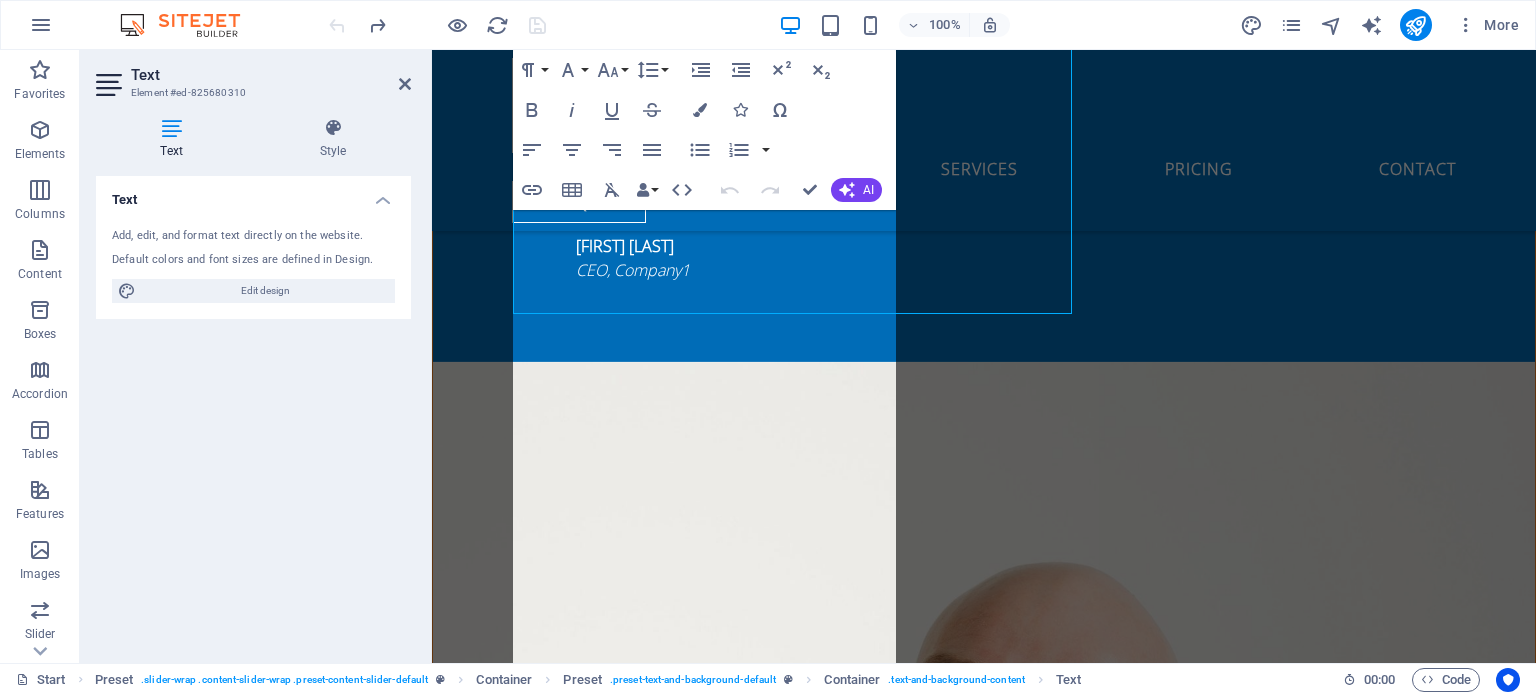 click on "Text Add, edit, and format text directly on the website. Default colors and font sizes are defined in Design. Edit design Alignment Left aligned Centered Right aligned" at bounding box center [253, 411] 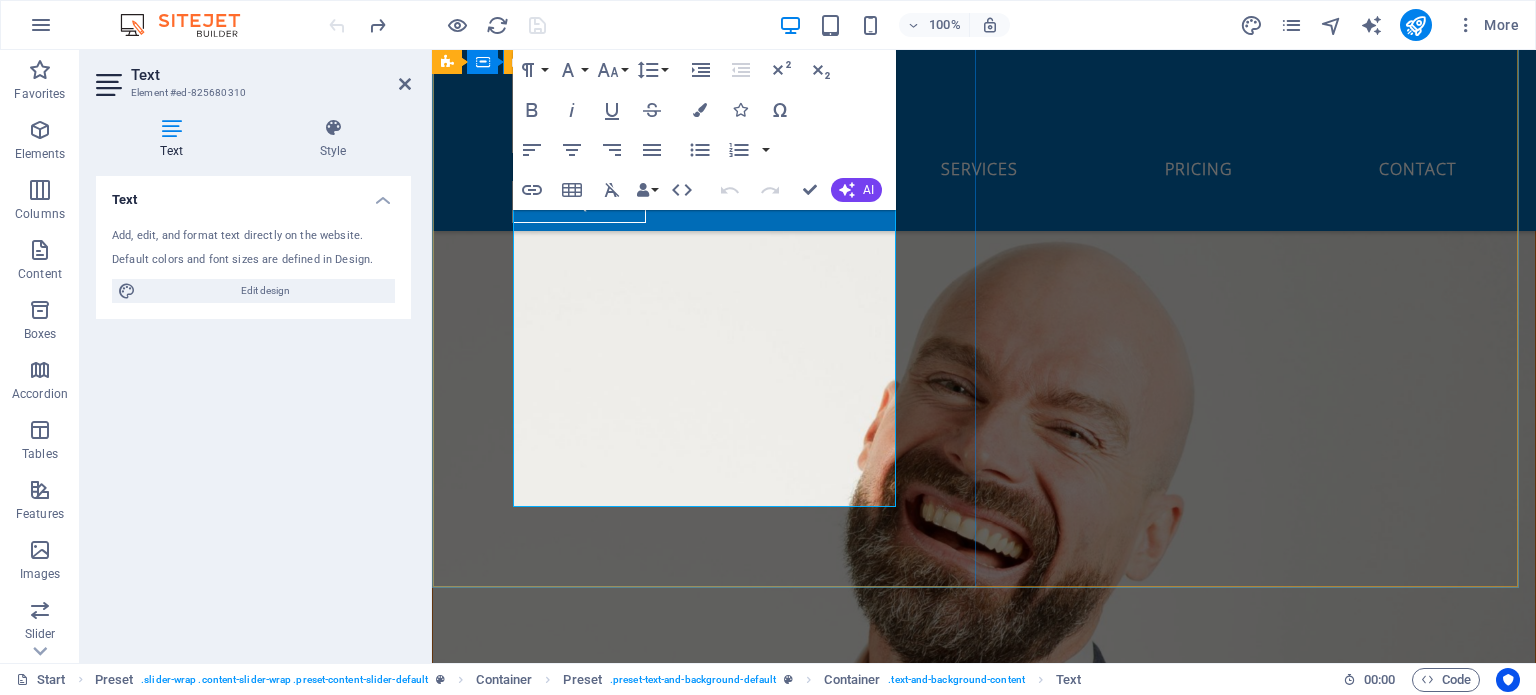 scroll, scrollTop: 2826, scrollLeft: 0, axis: vertical 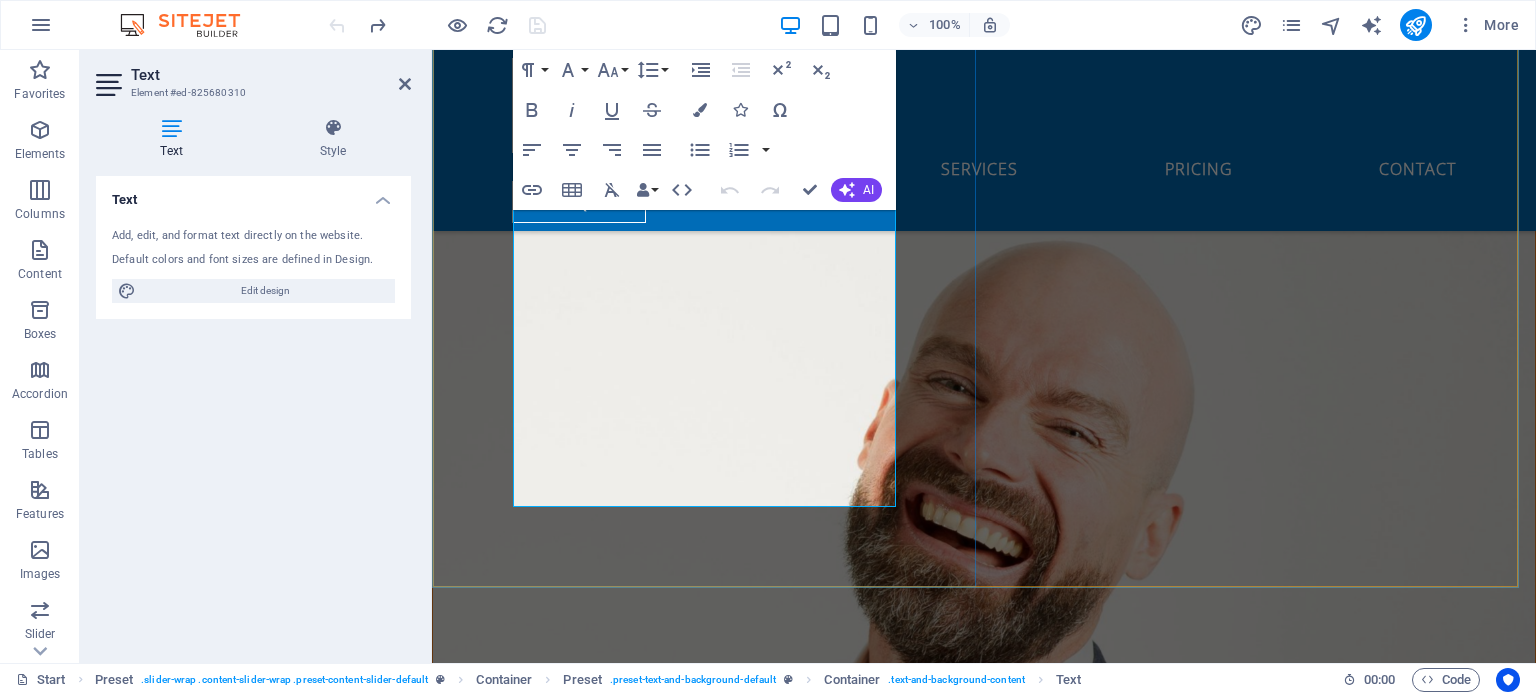 click on "Richard Roe" at bounding box center [984, 2170] 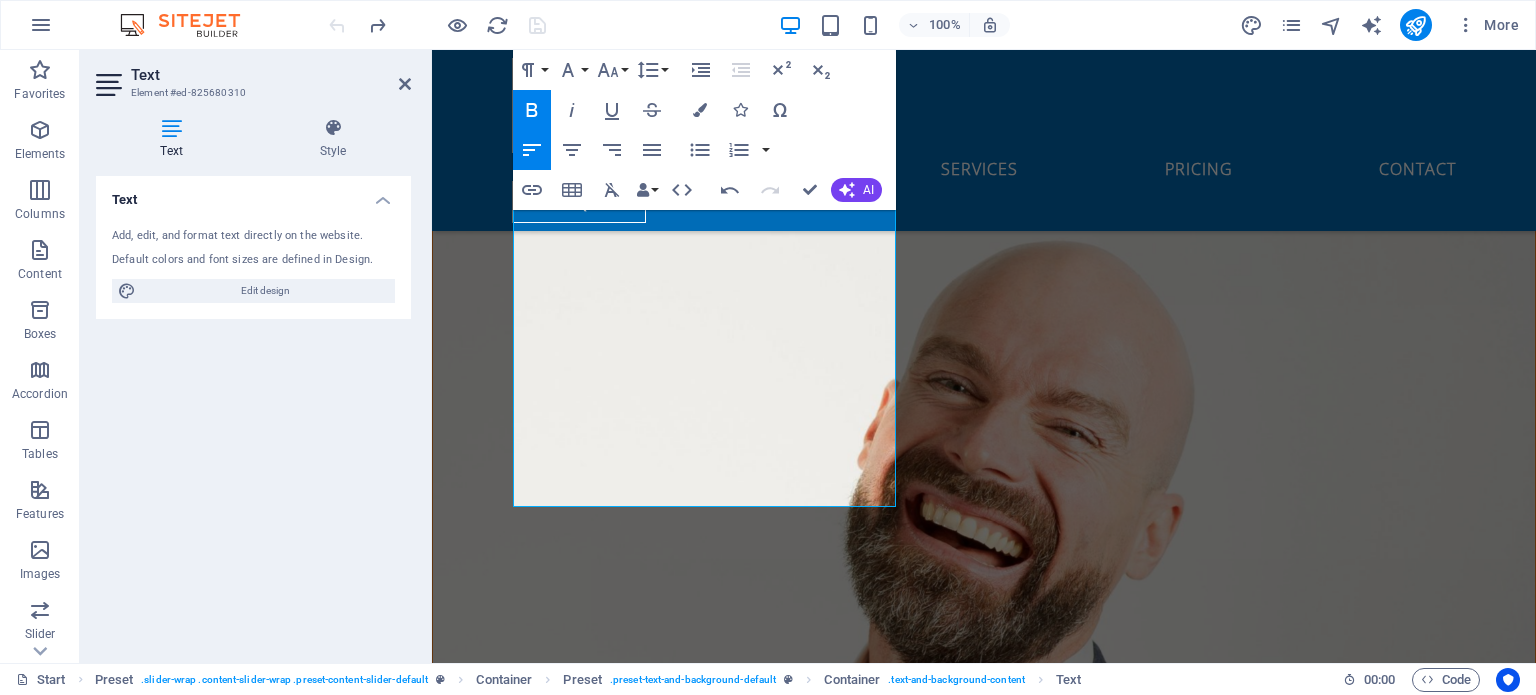 click at bounding box center (984, 2688) 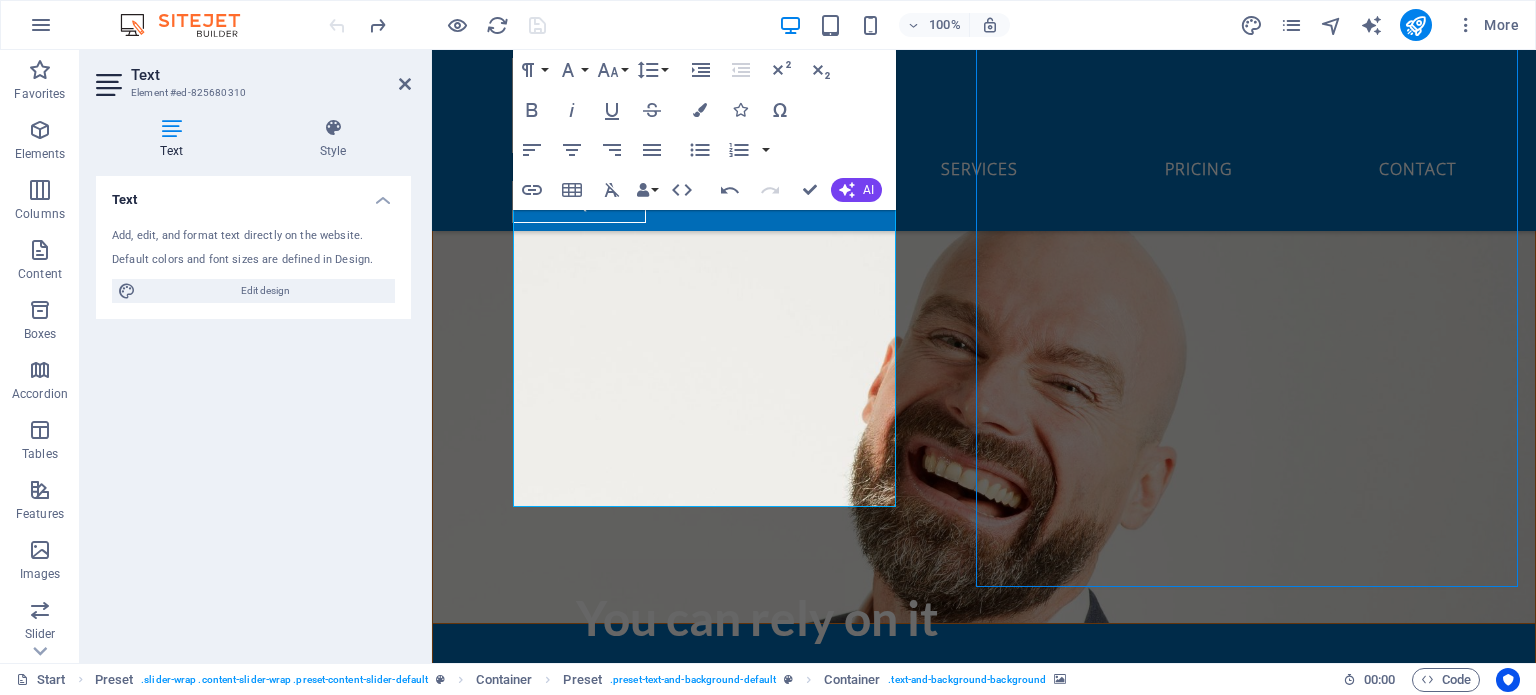 scroll, scrollTop: 2634, scrollLeft: 0, axis: vertical 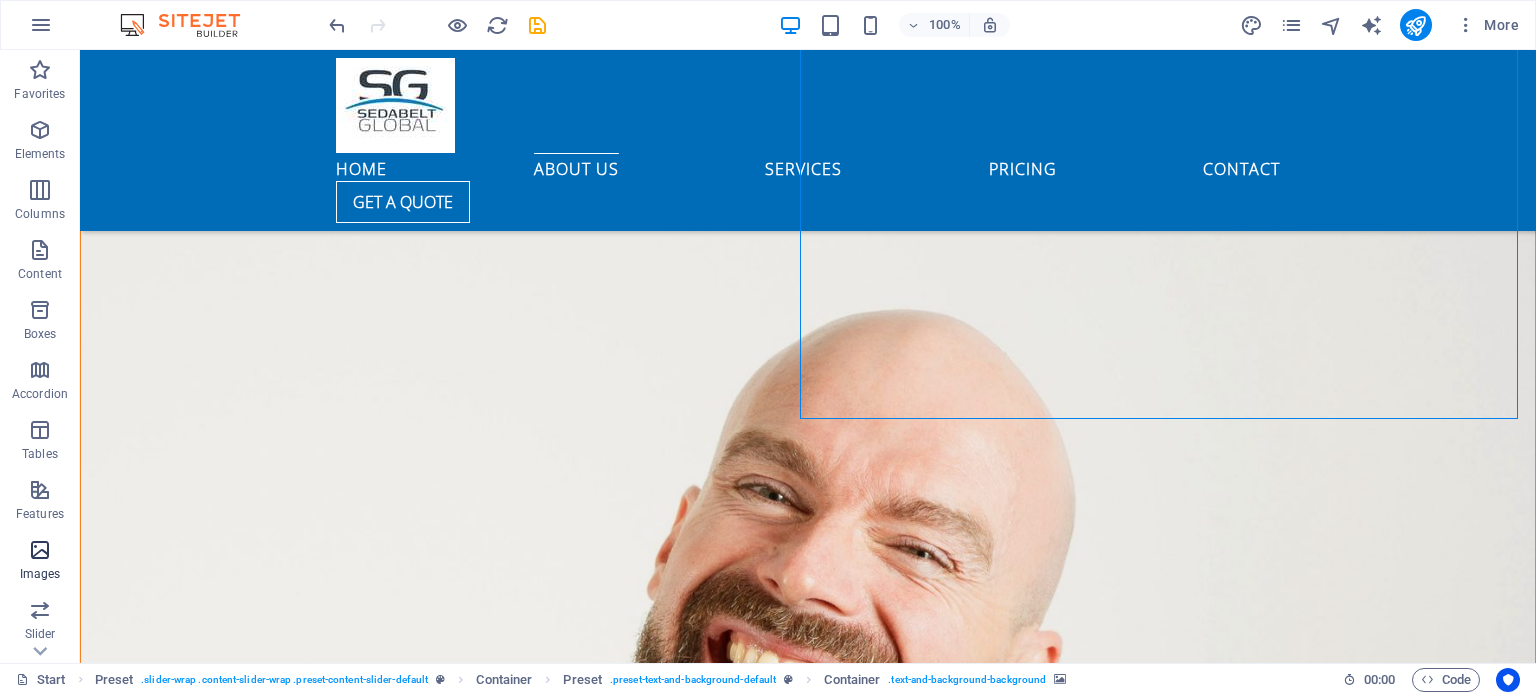 click at bounding box center (40, 550) 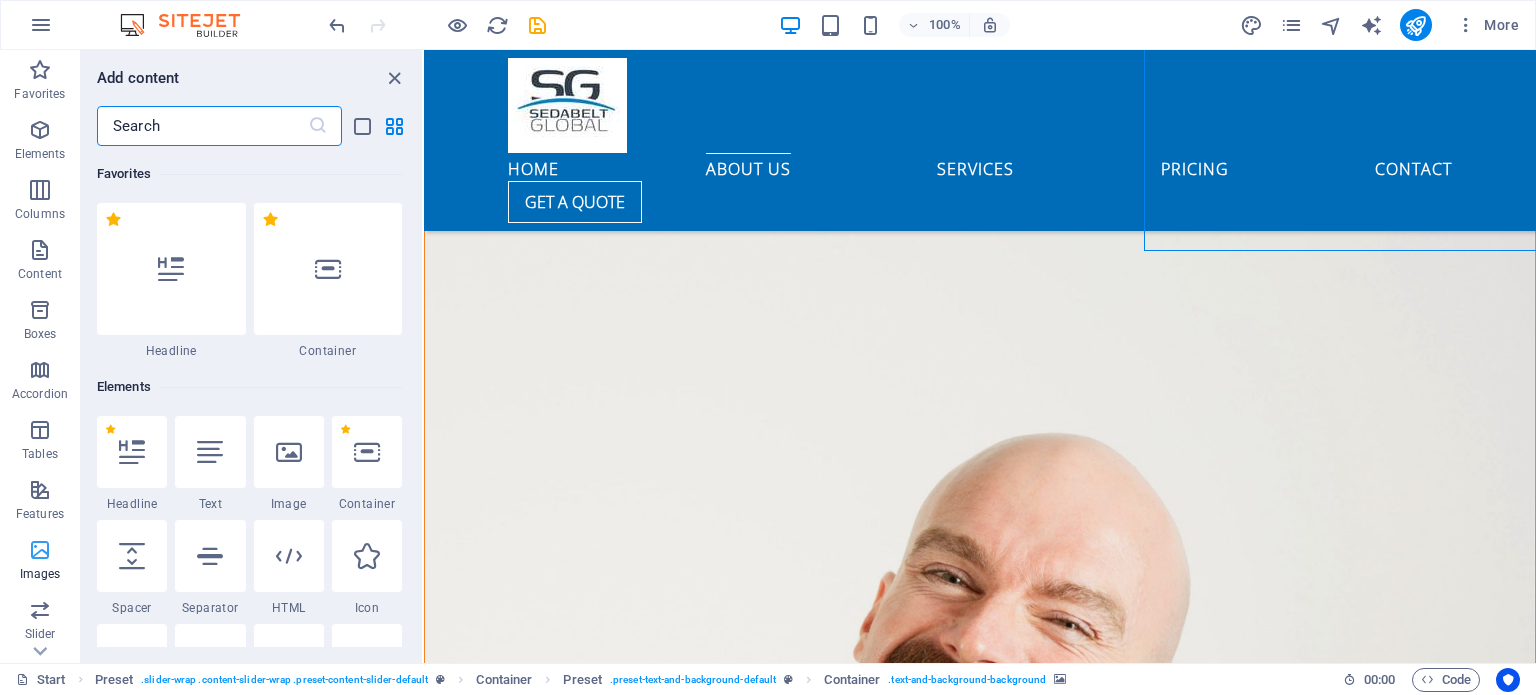 scroll, scrollTop: 2802, scrollLeft: 0, axis: vertical 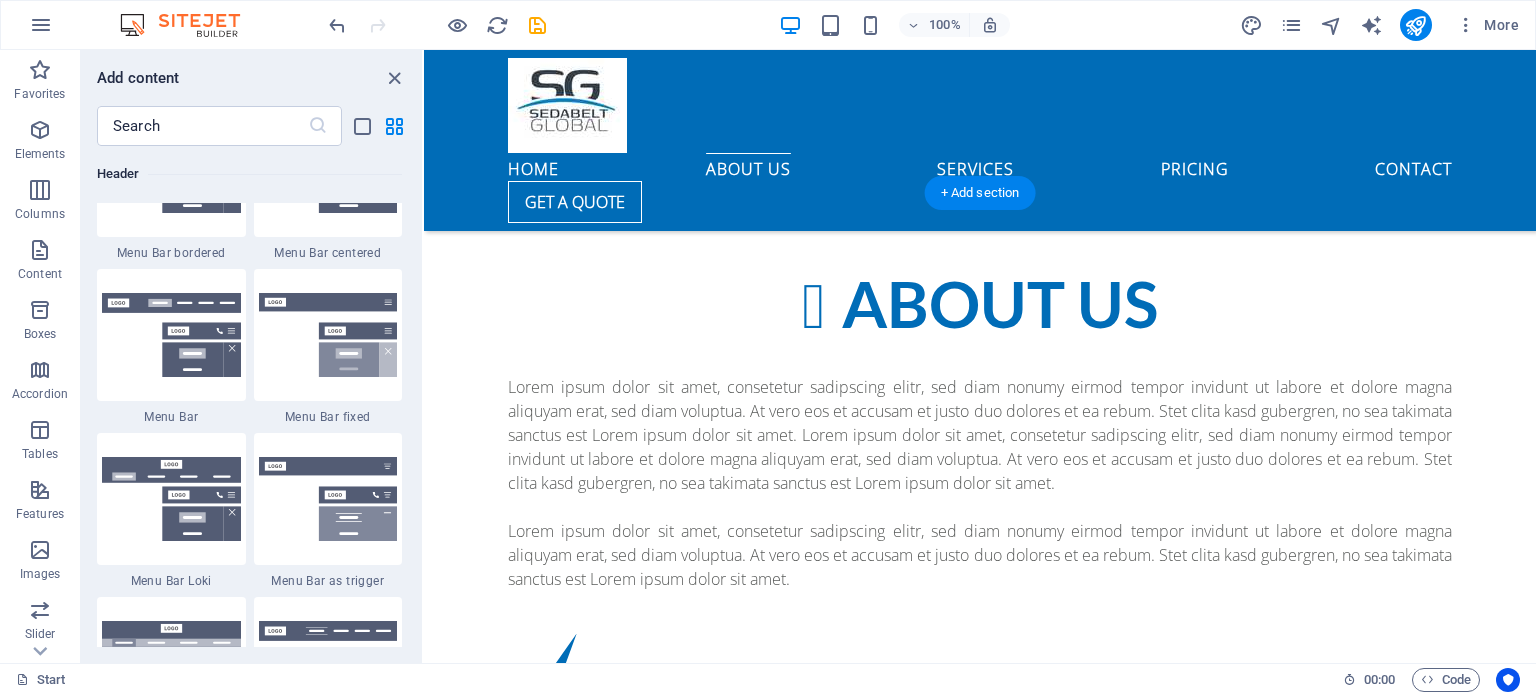 click at bounding box center [980, 1913] 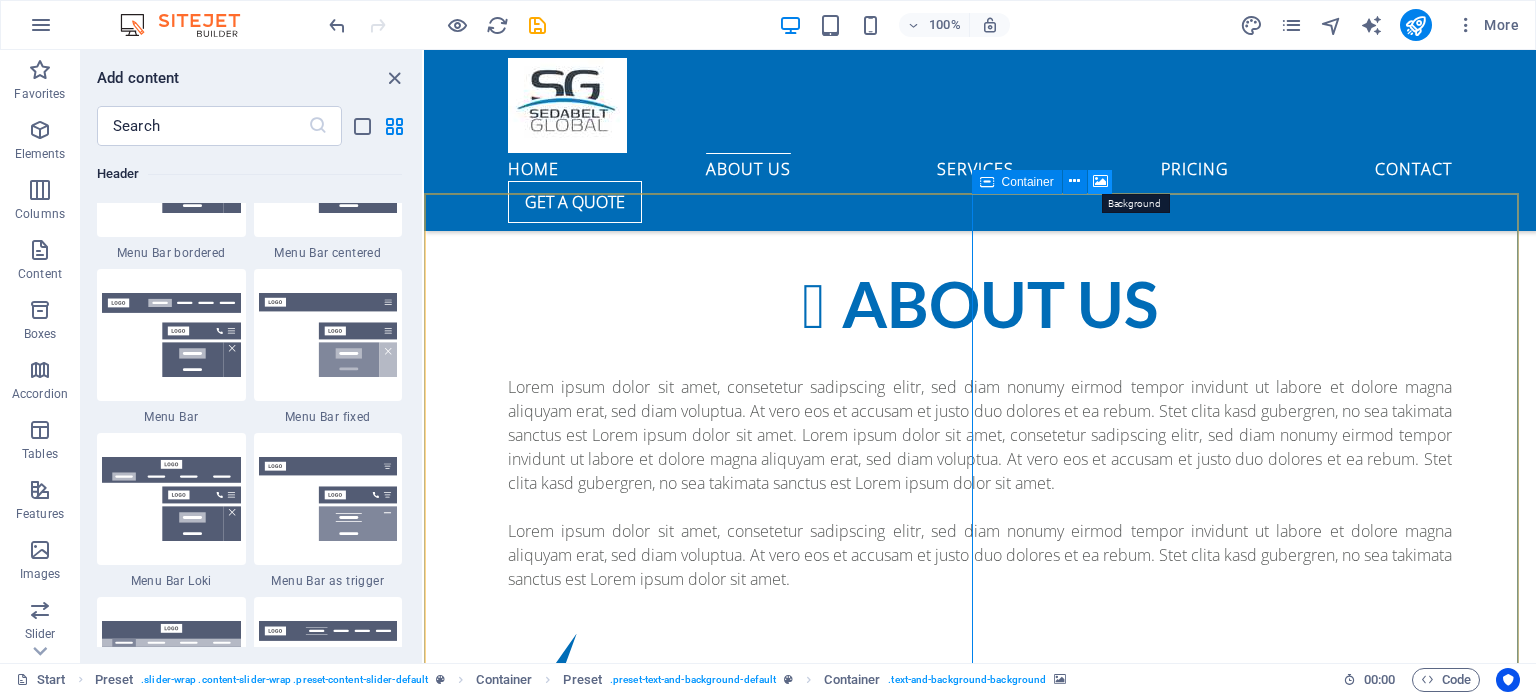 click at bounding box center (1100, 181) 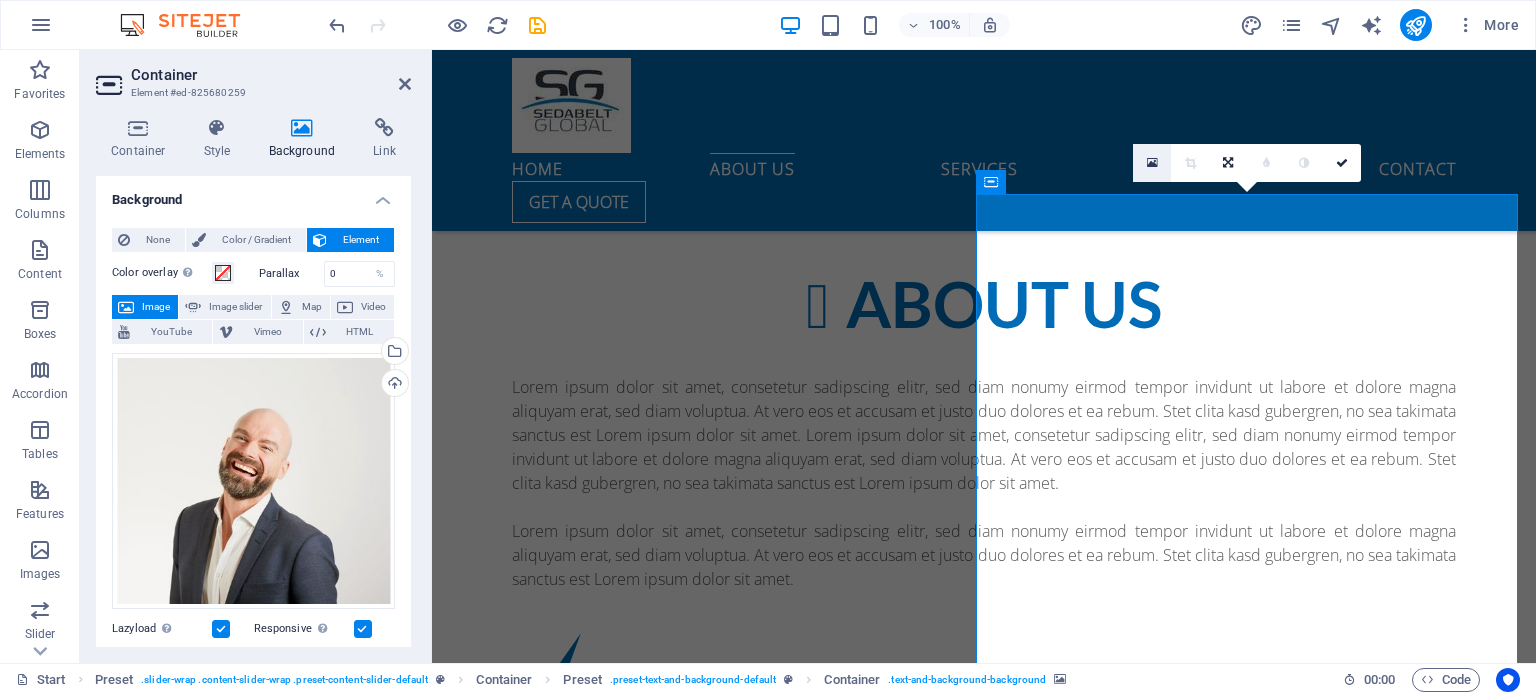 click at bounding box center (1152, 163) 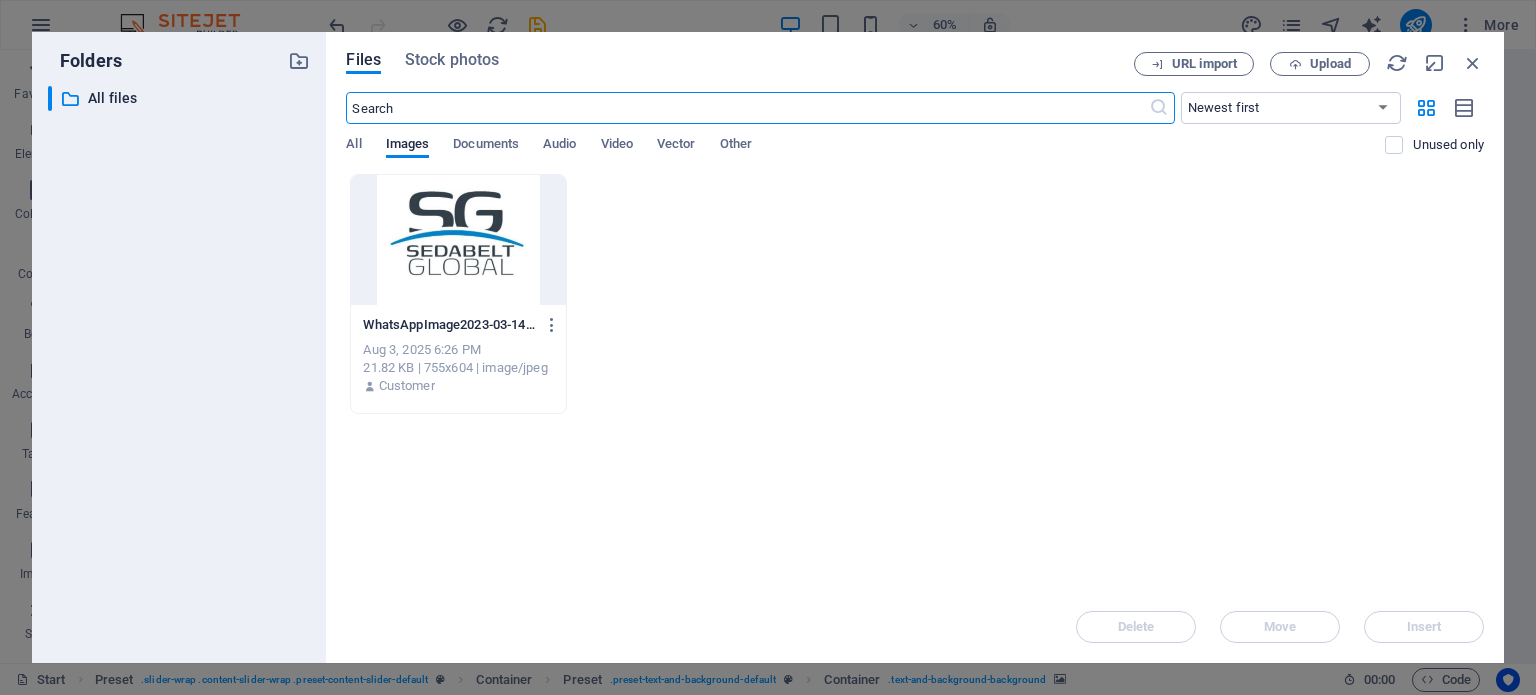 click at bounding box center [458, 240] 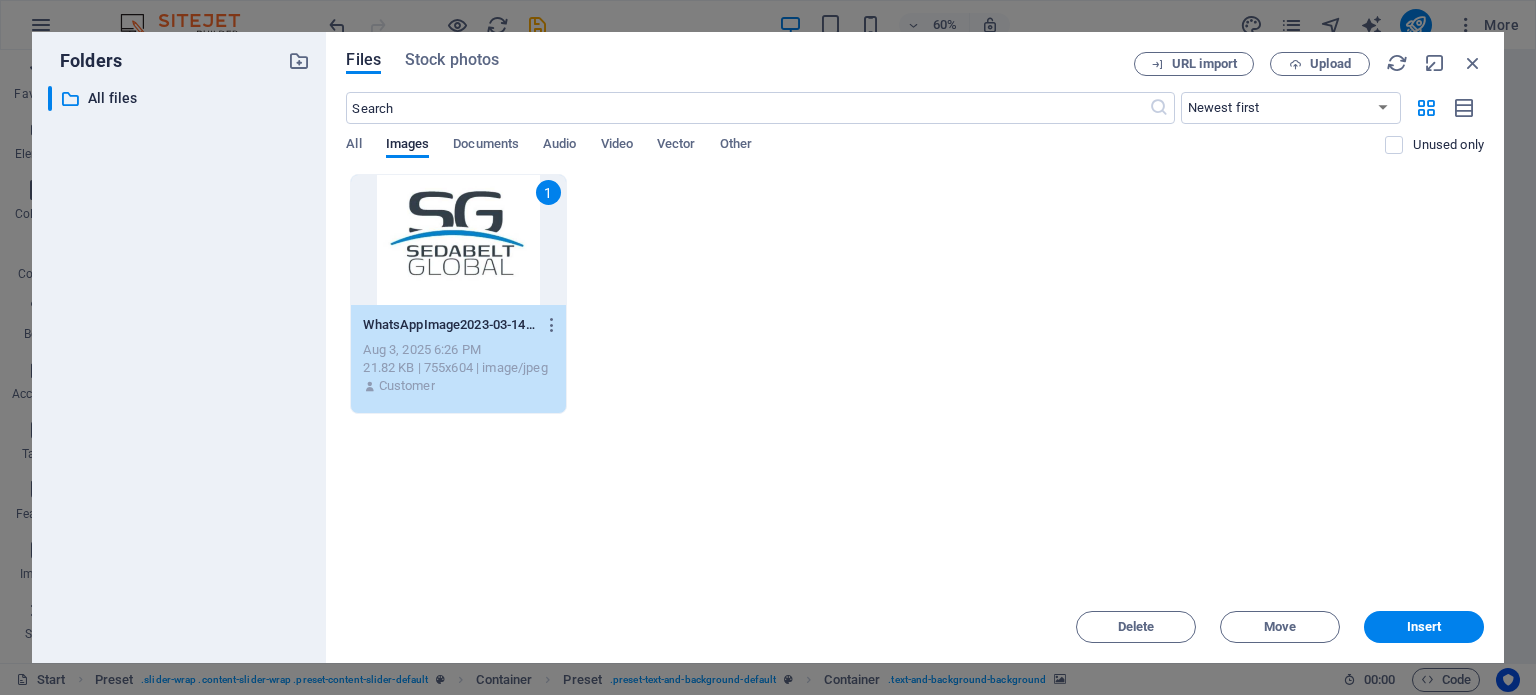 click on "1" at bounding box center (458, 240) 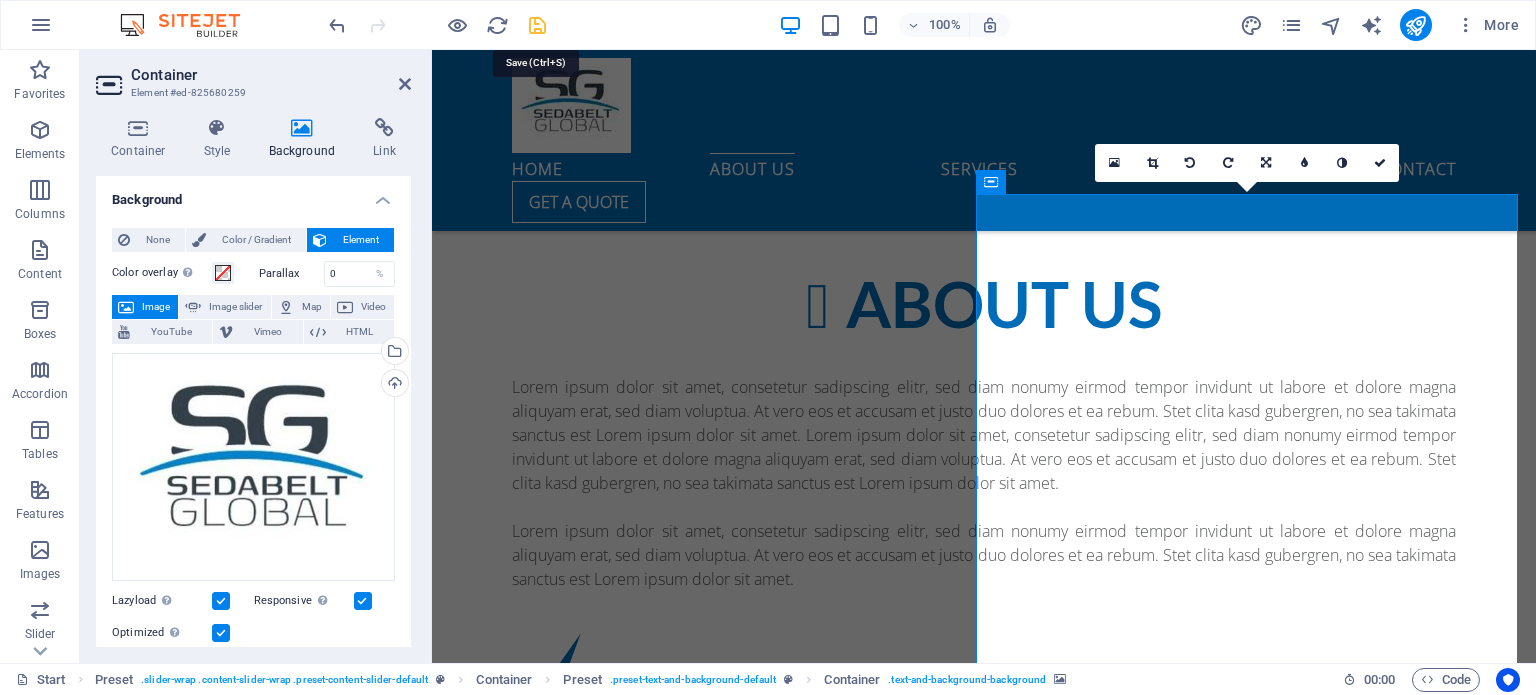 click at bounding box center (537, 25) 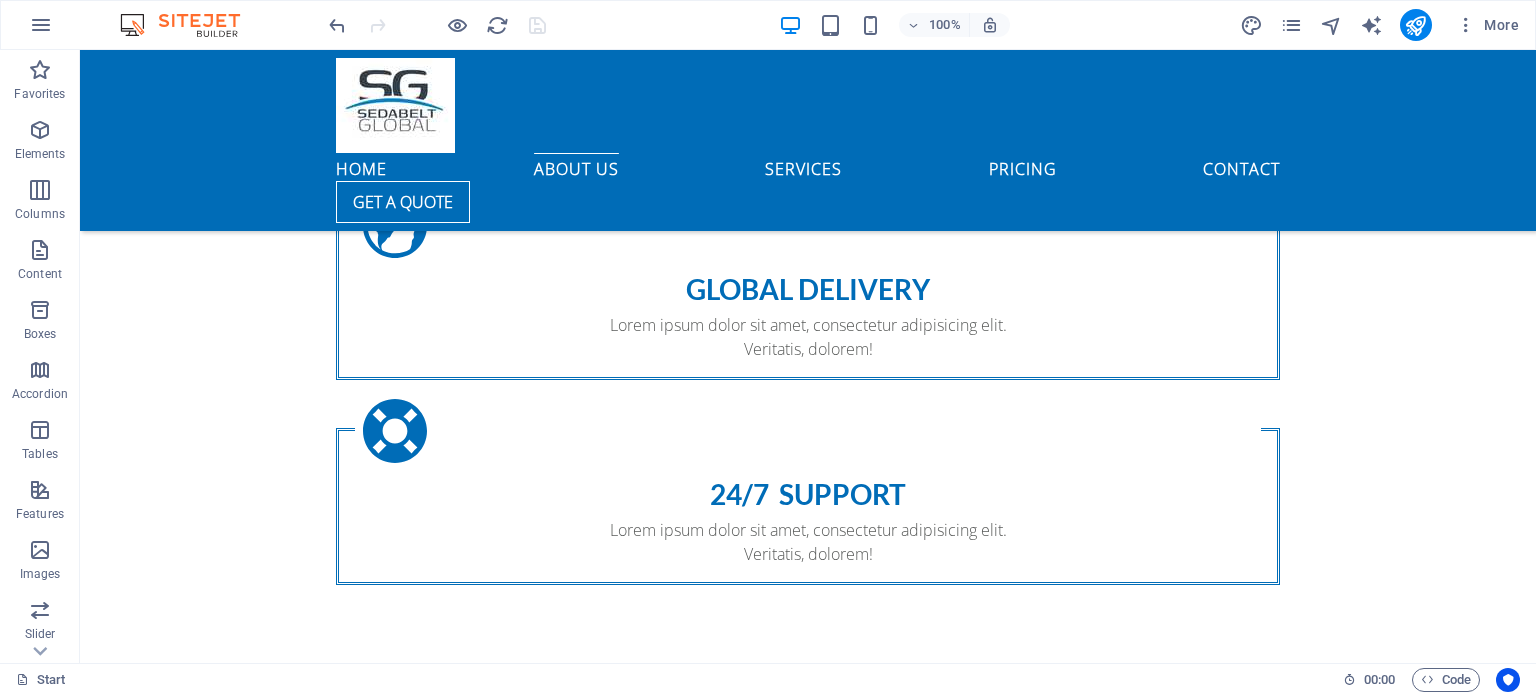 scroll, scrollTop: 1868, scrollLeft: 0, axis: vertical 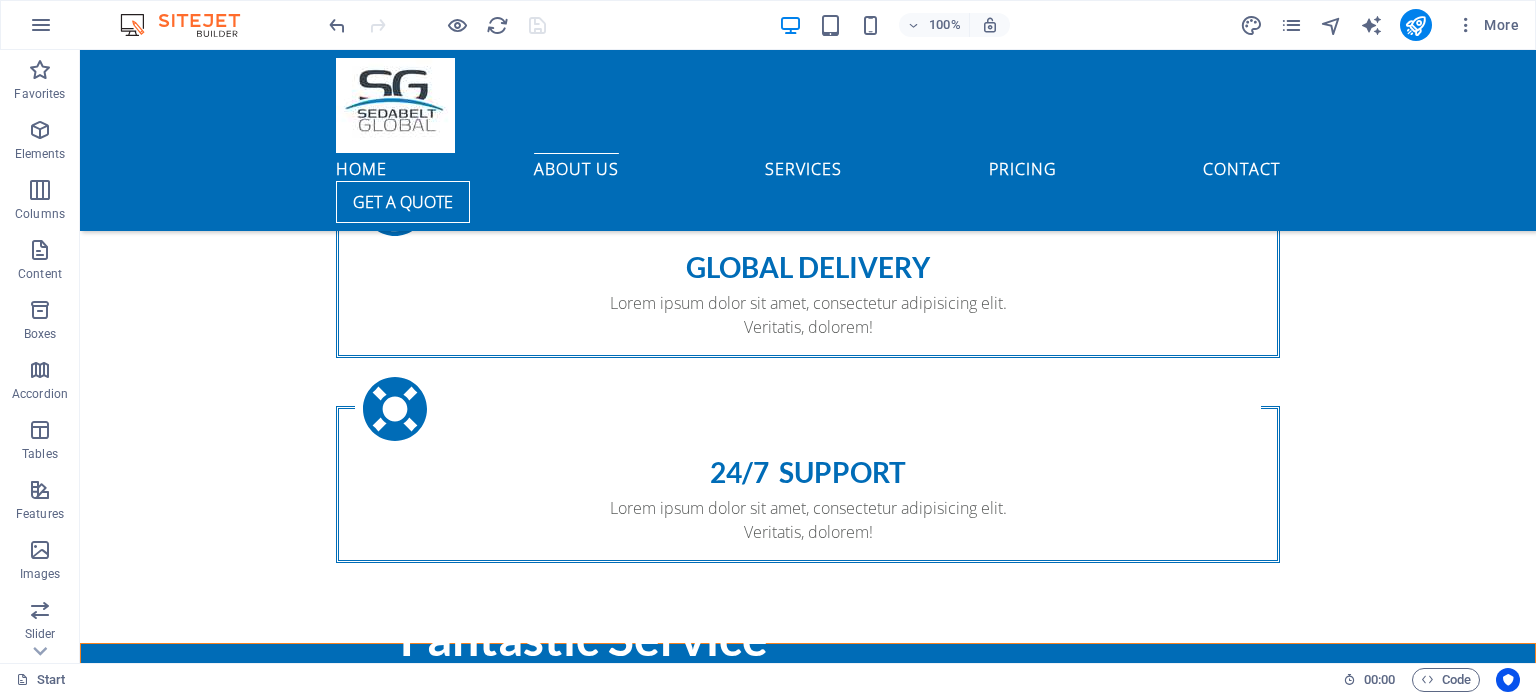 click at bounding box center (808, 2209) 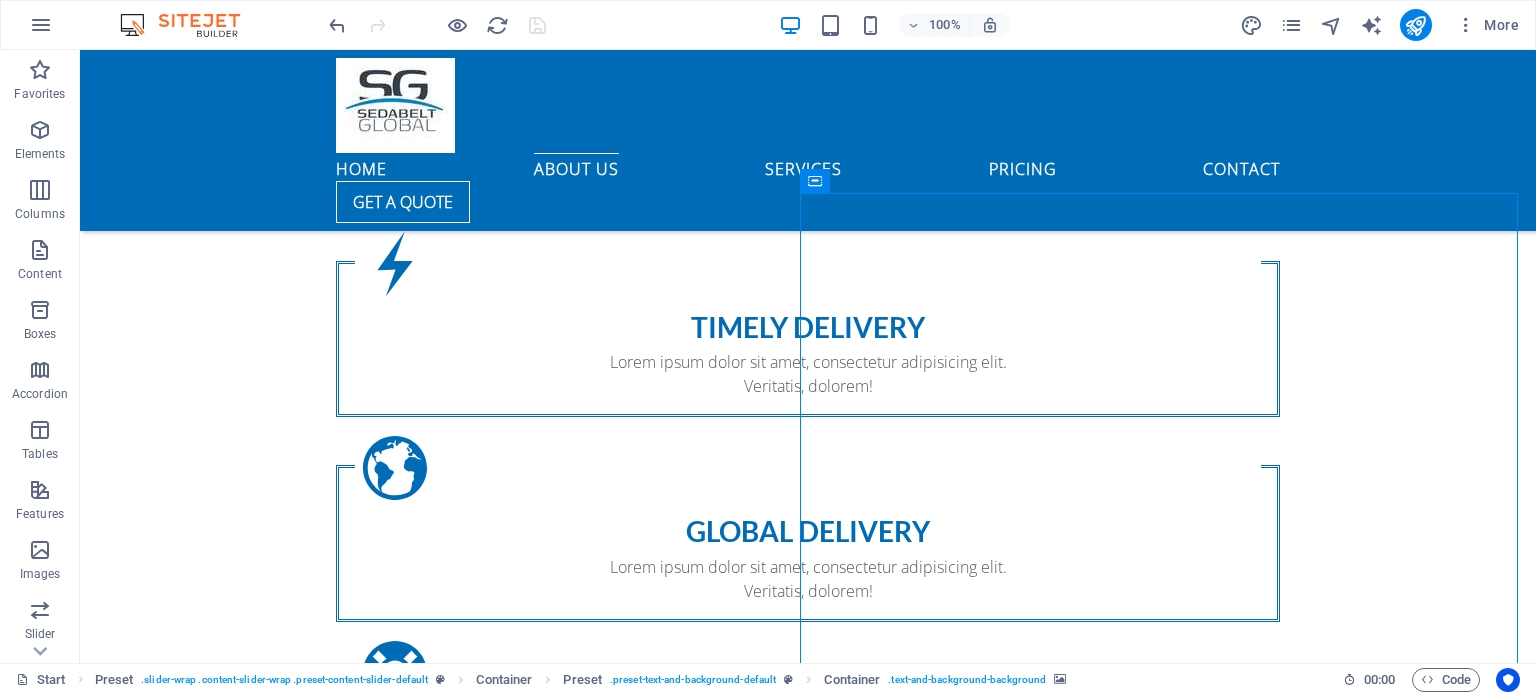 scroll, scrollTop: 1568, scrollLeft: 0, axis: vertical 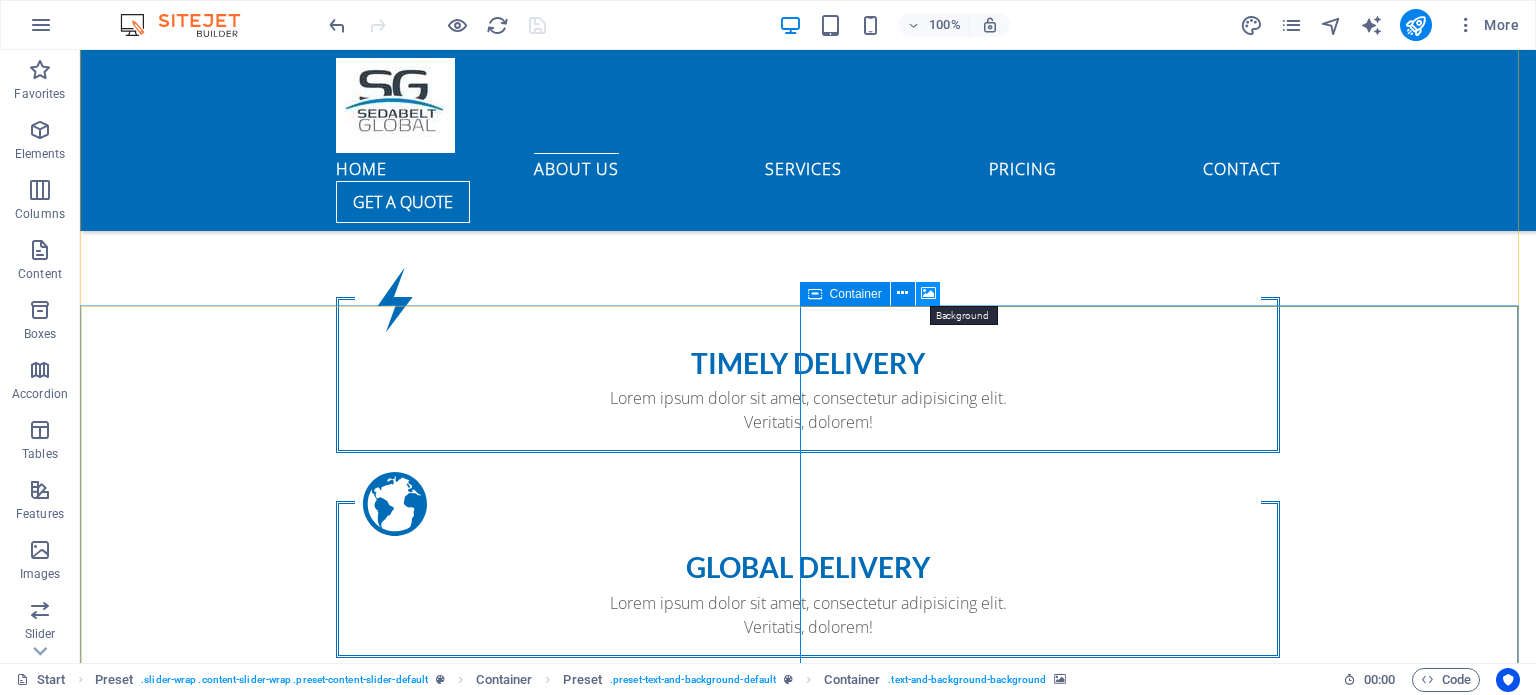 click at bounding box center (928, 293) 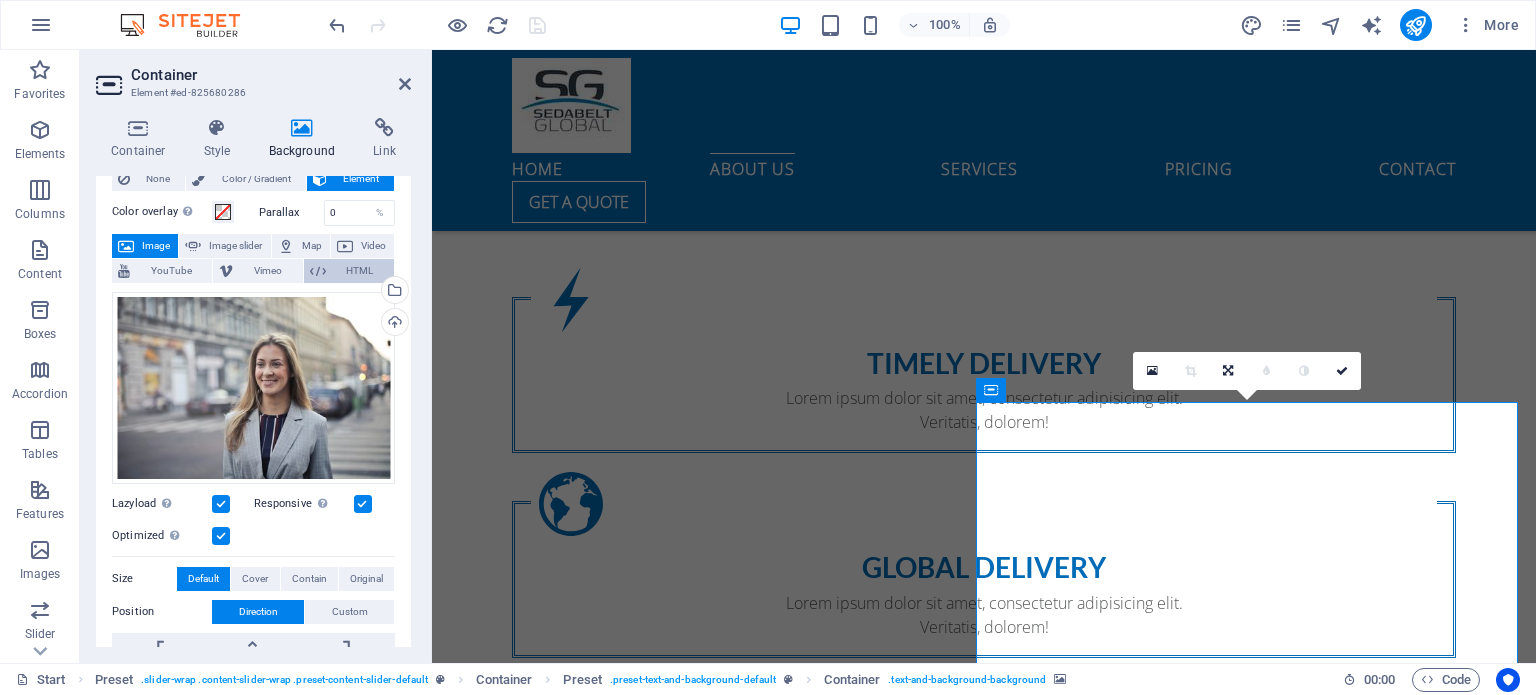 scroll, scrollTop: 0, scrollLeft: 0, axis: both 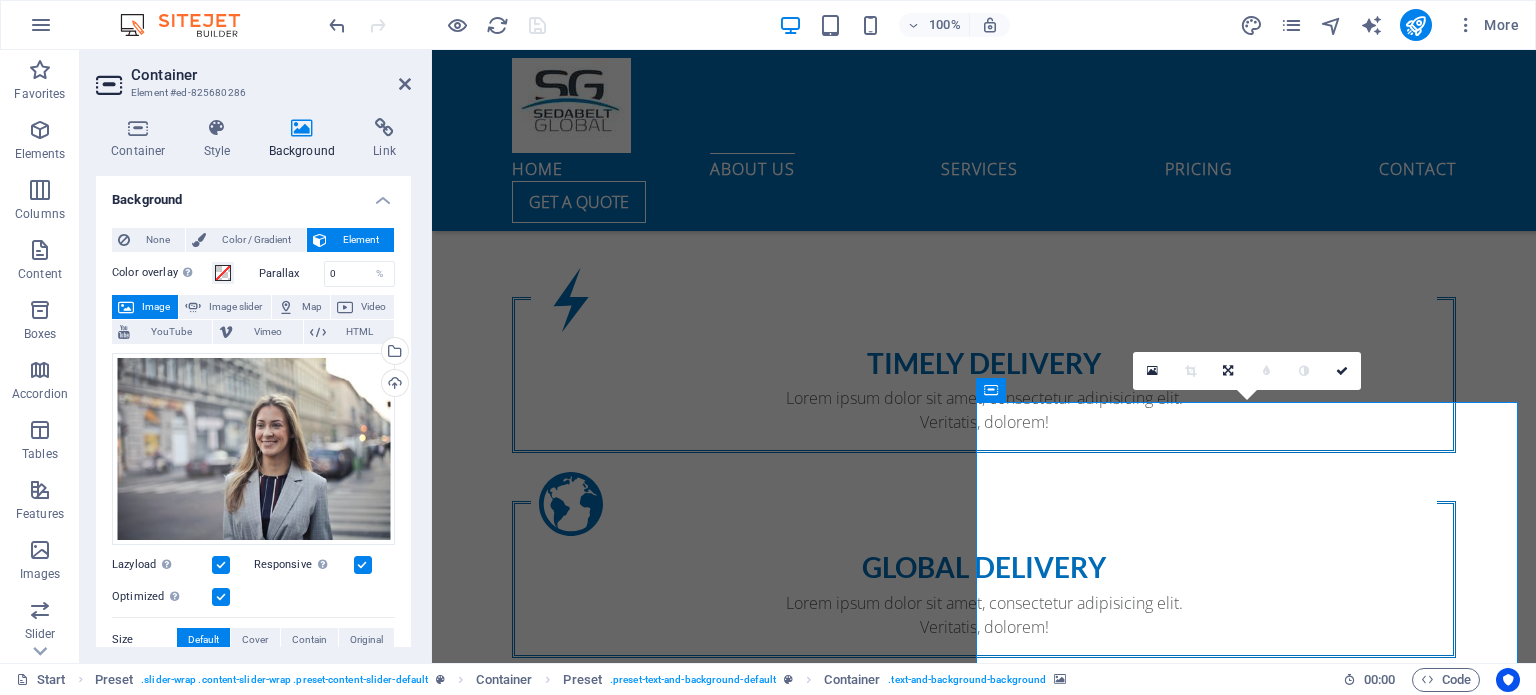 click on "Image" at bounding box center (156, 307) 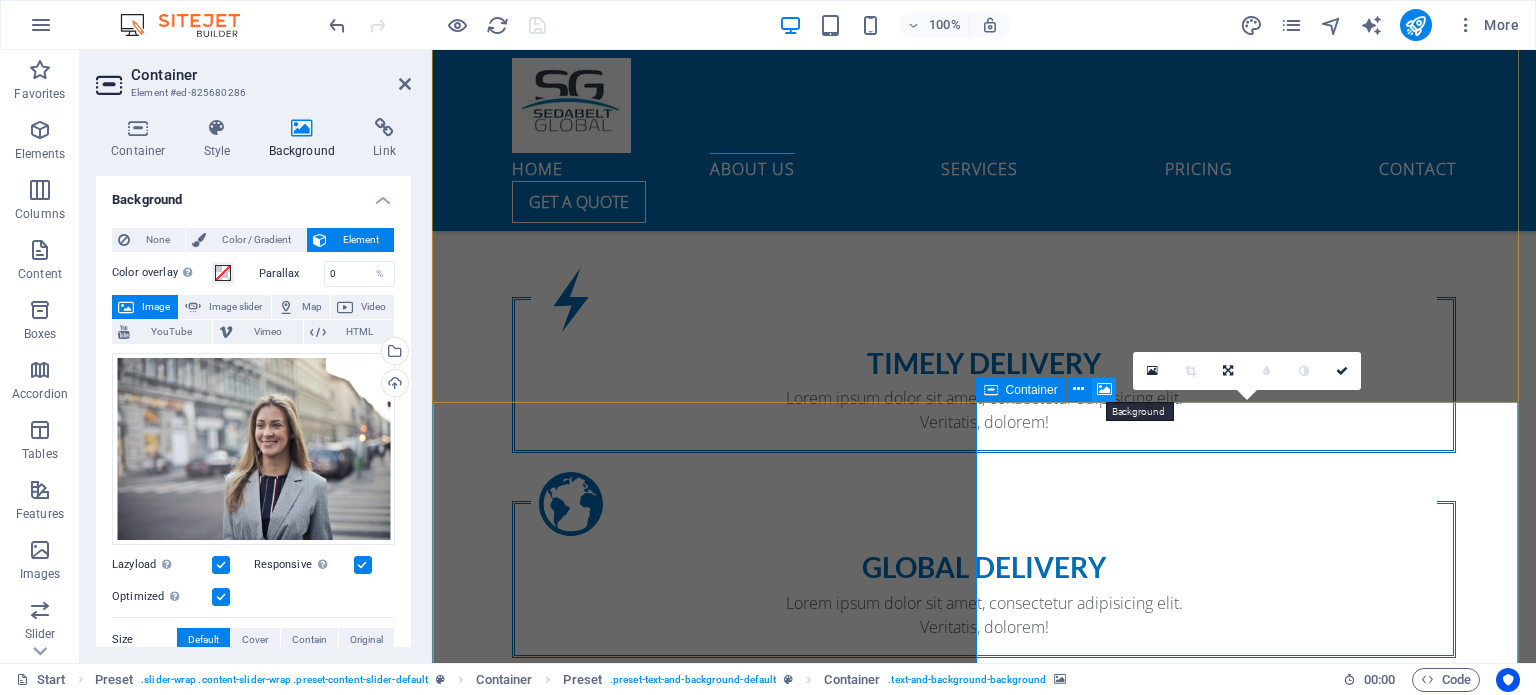 click at bounding box center [1104, 389] 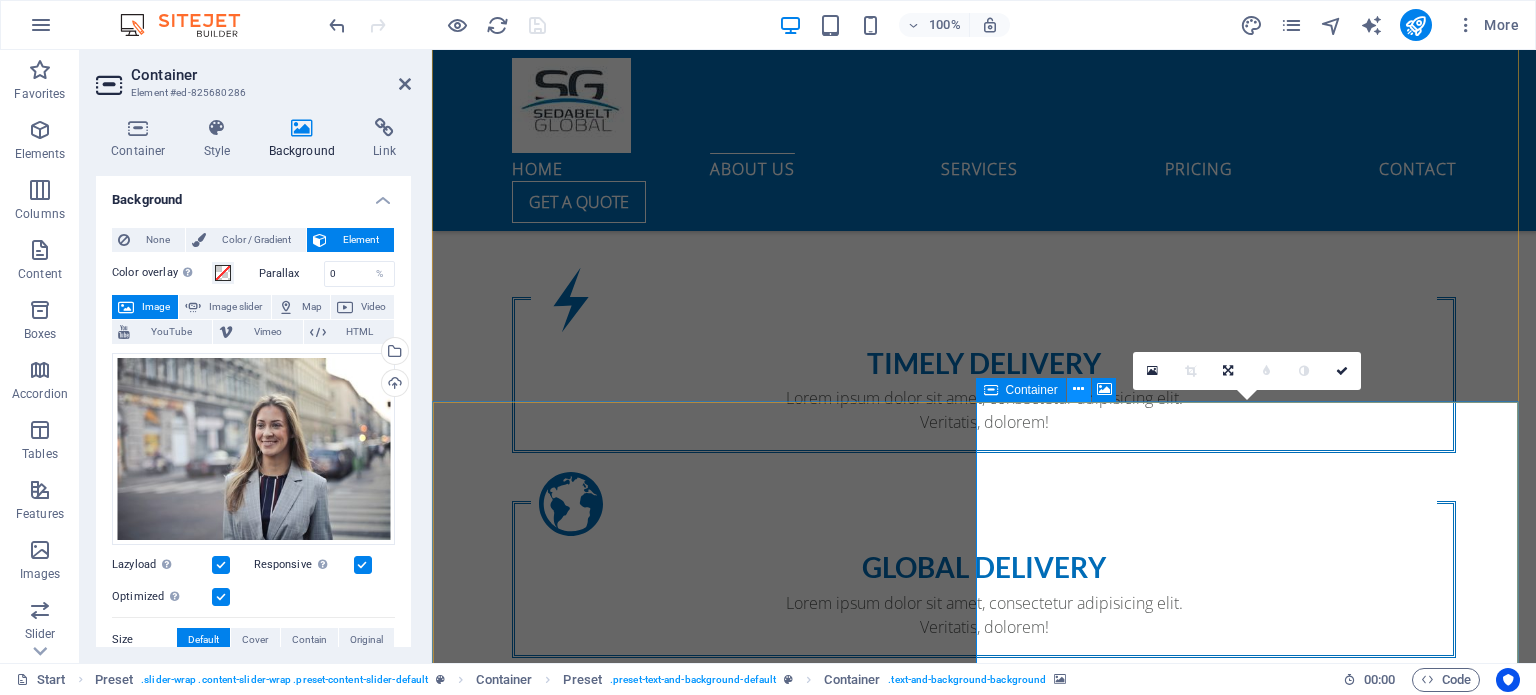 click at bounding box center [1078, 389] 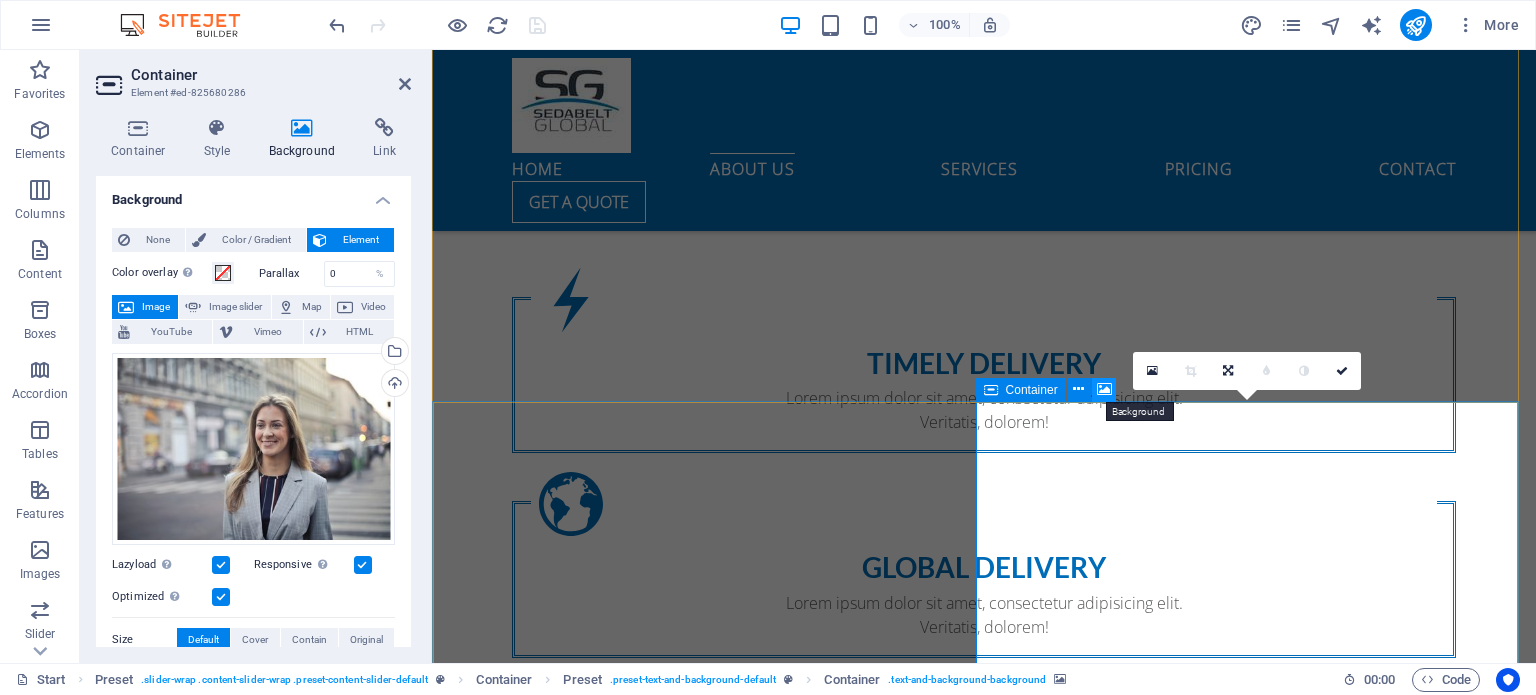 click at bounding box center [1104, 389] 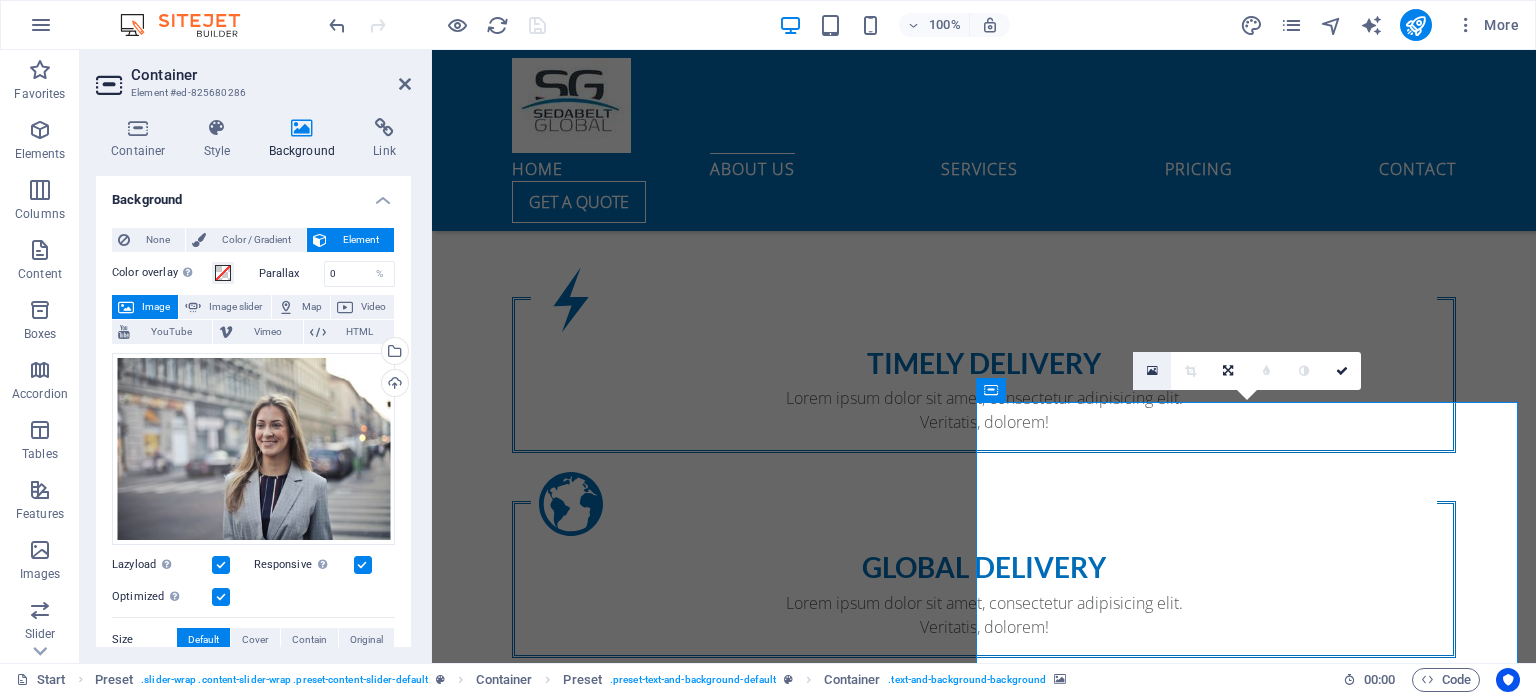 click at bounding box center (1152, 371) 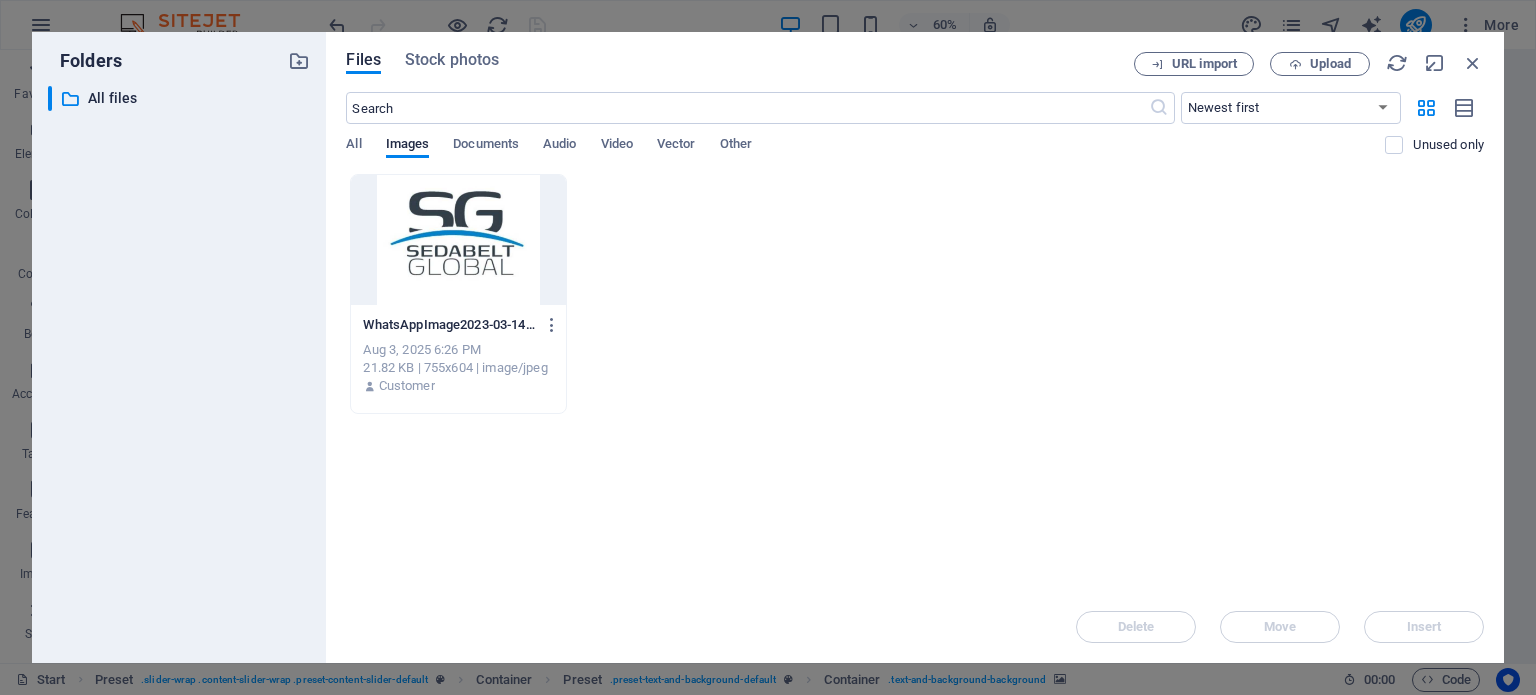 click at bounding box center [458, 240] 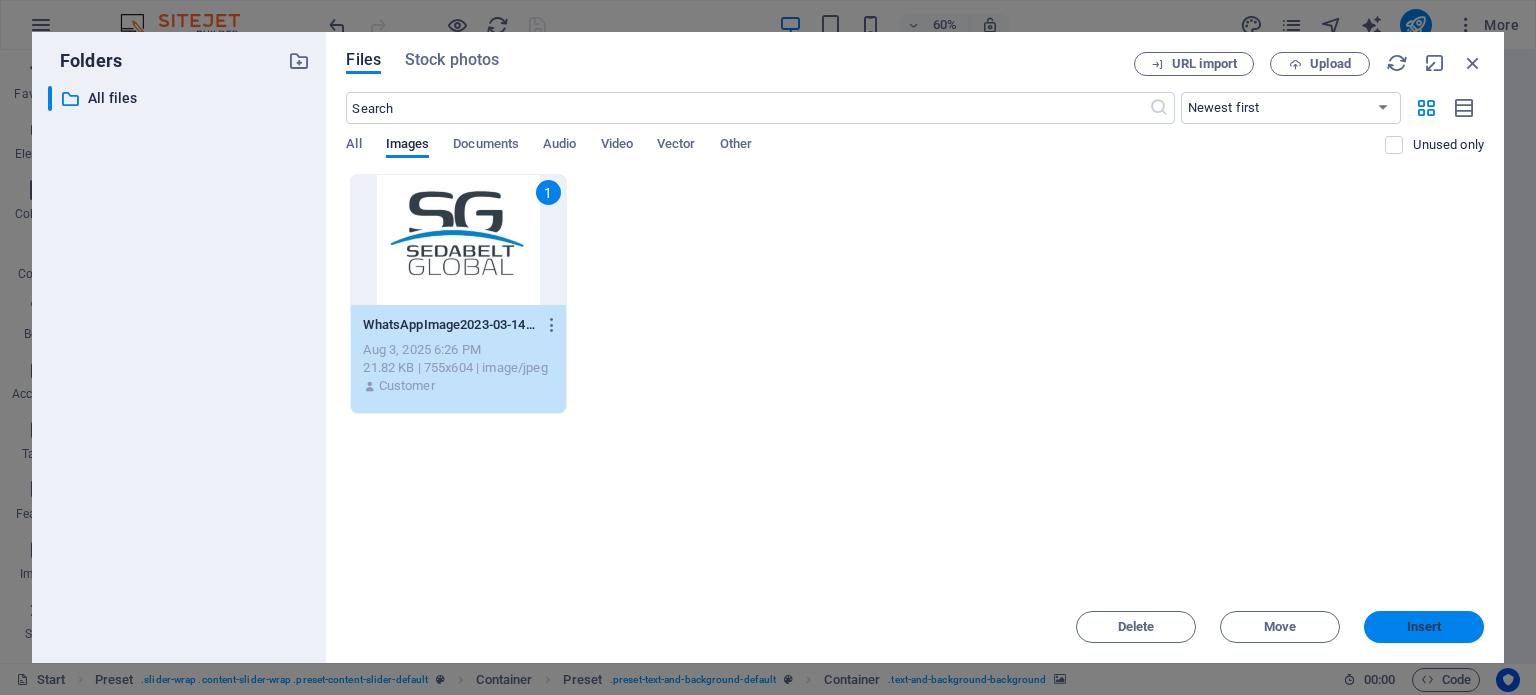 click on "Insert" at bounding box center (1424, 627) 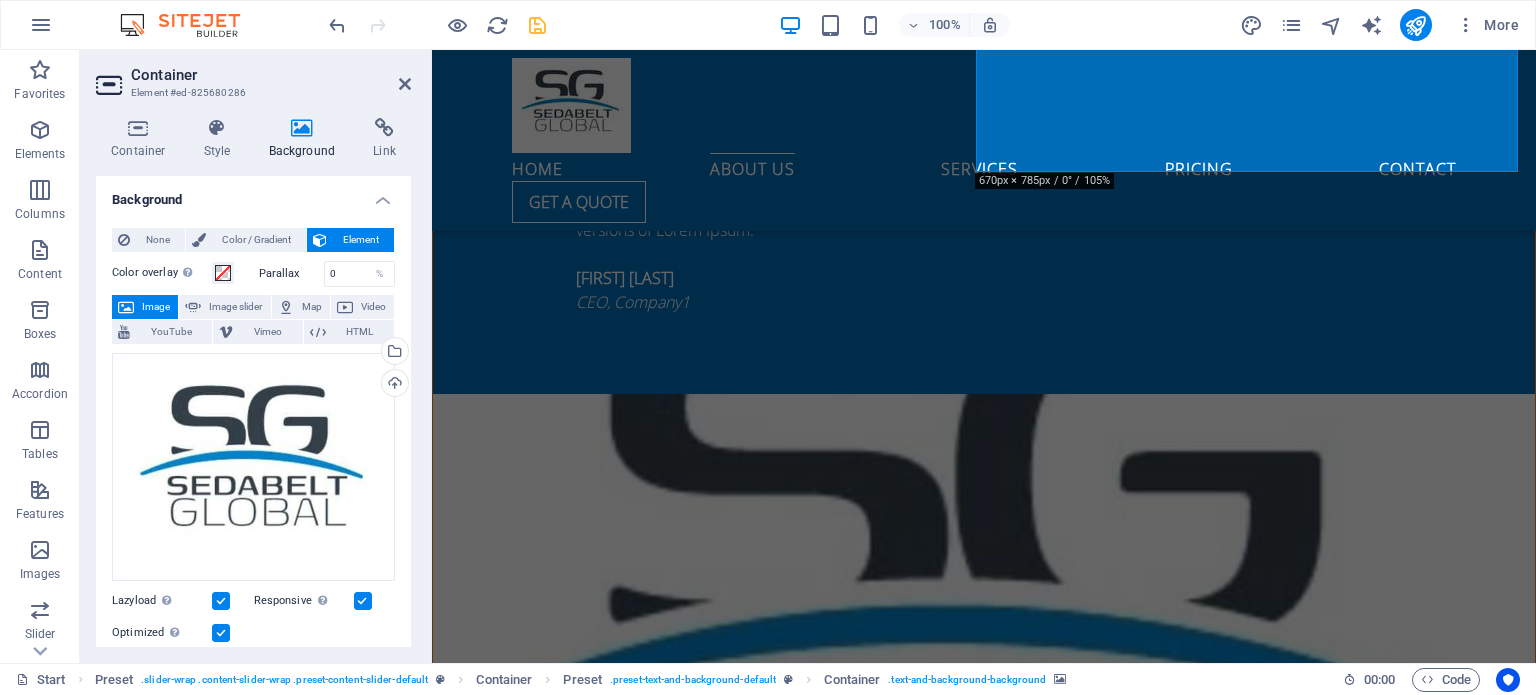 click at bounding box center (984, 3079) 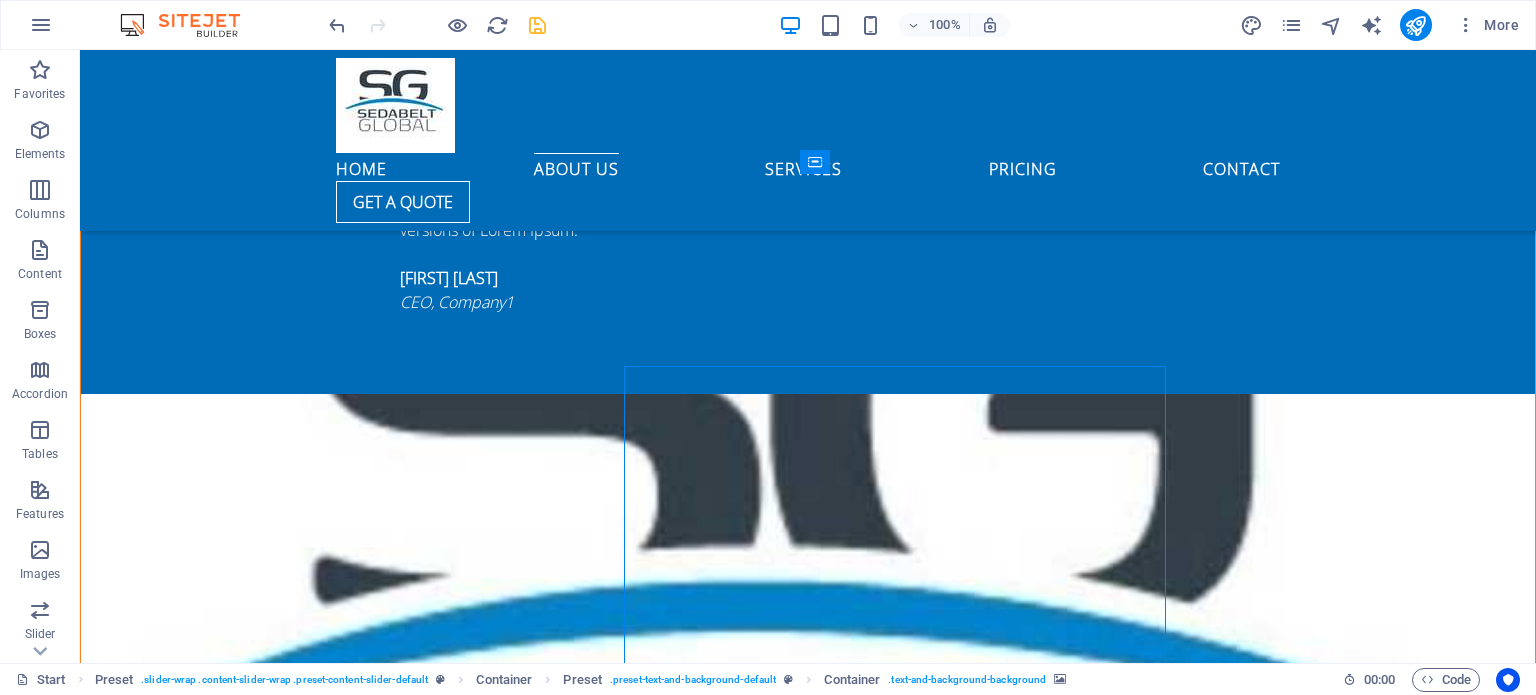 scroll, scrollTop: 2243, scrollLeft: 0, axis: vertical 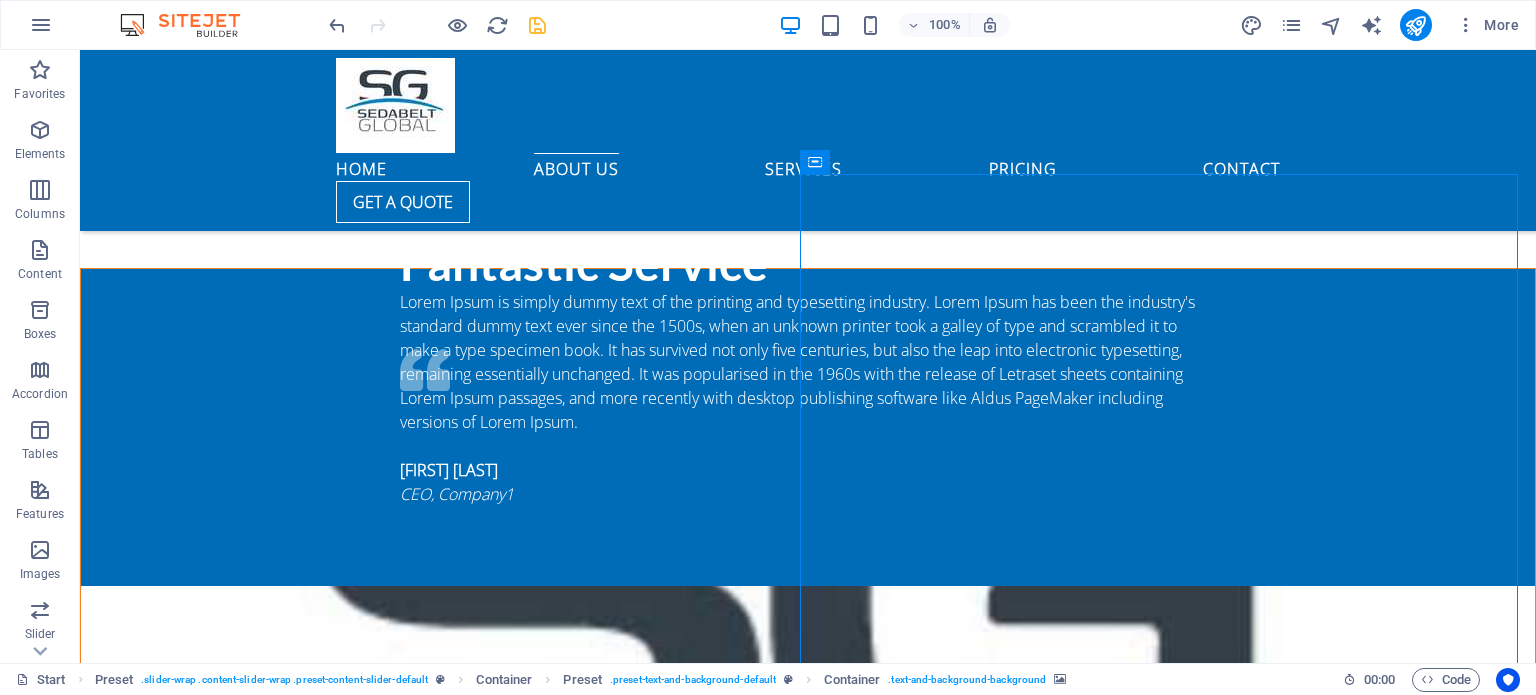click at bounding box center [808, 3271] 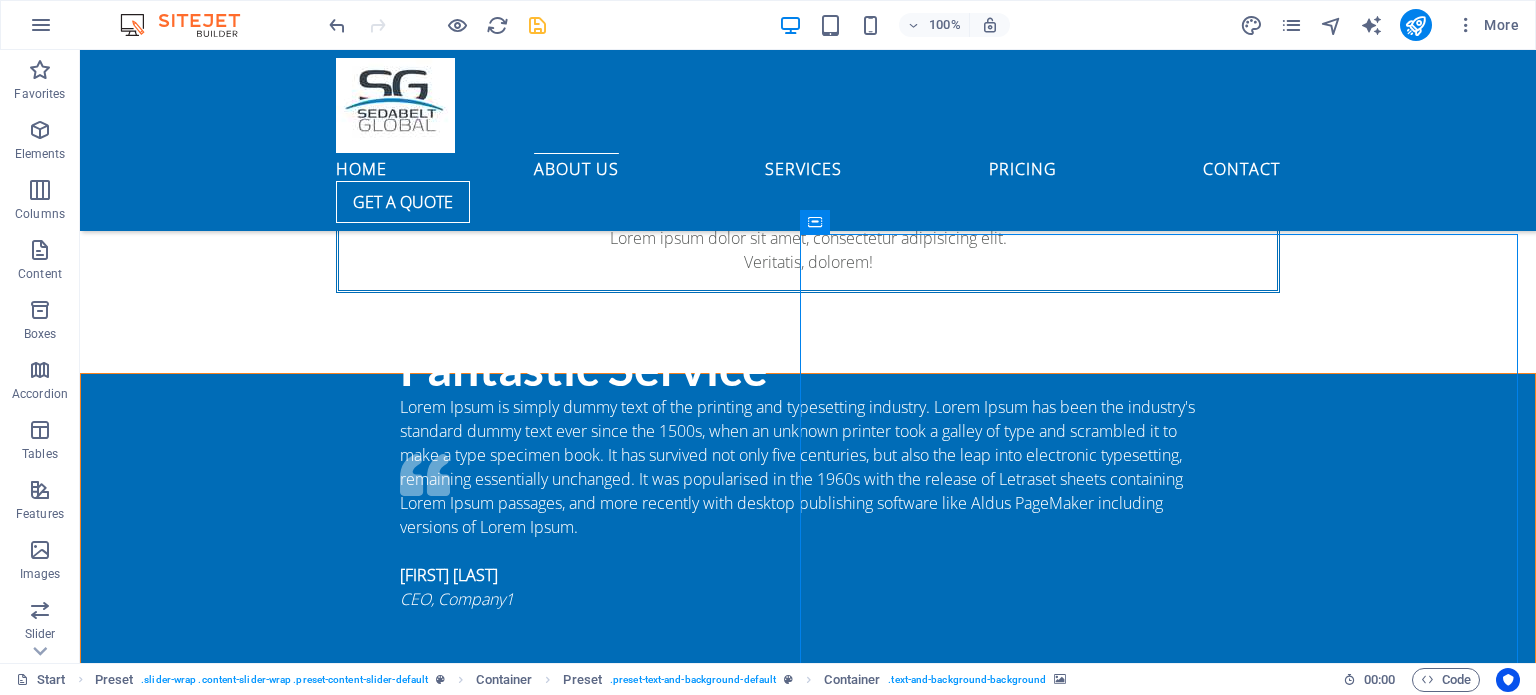 scroll, scrollTop: 2110, scrollLeft: 0, axis: vertical 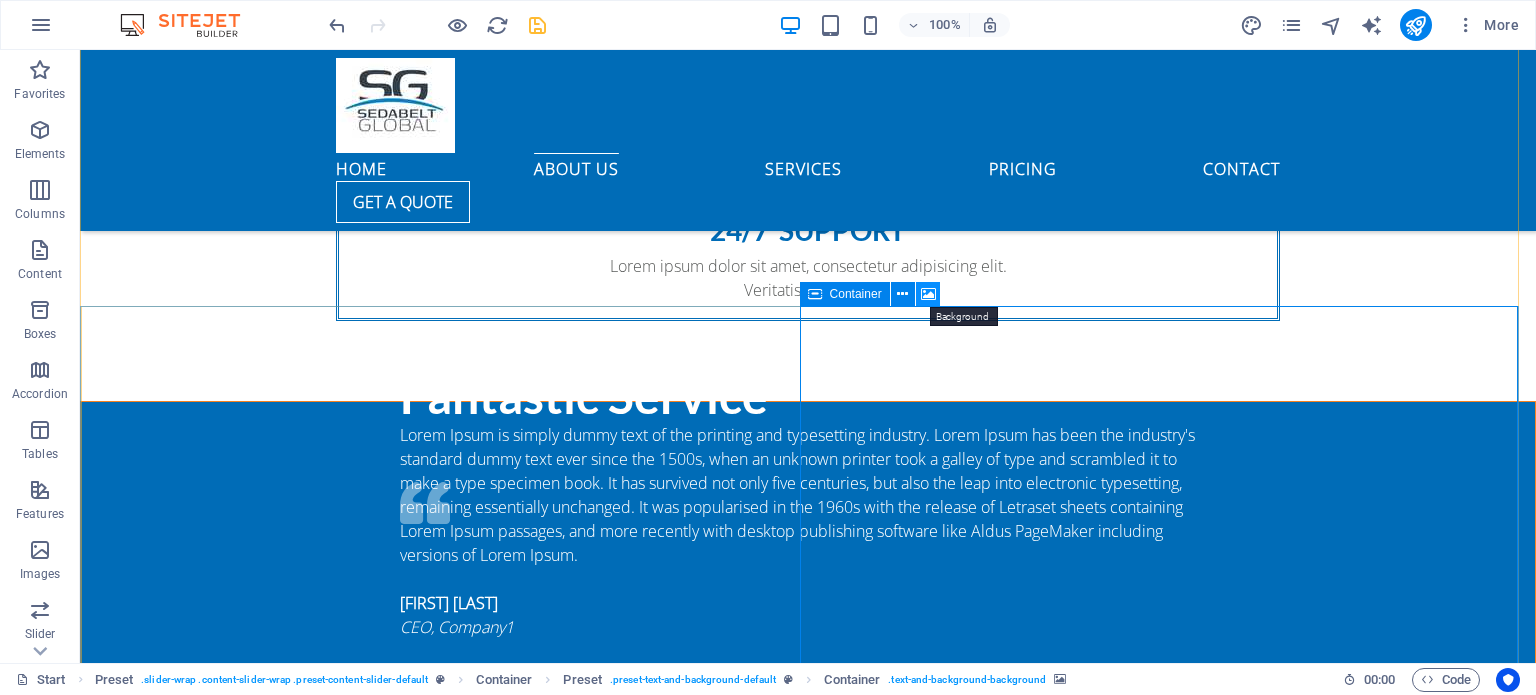 click at bounding box center [928, 294] 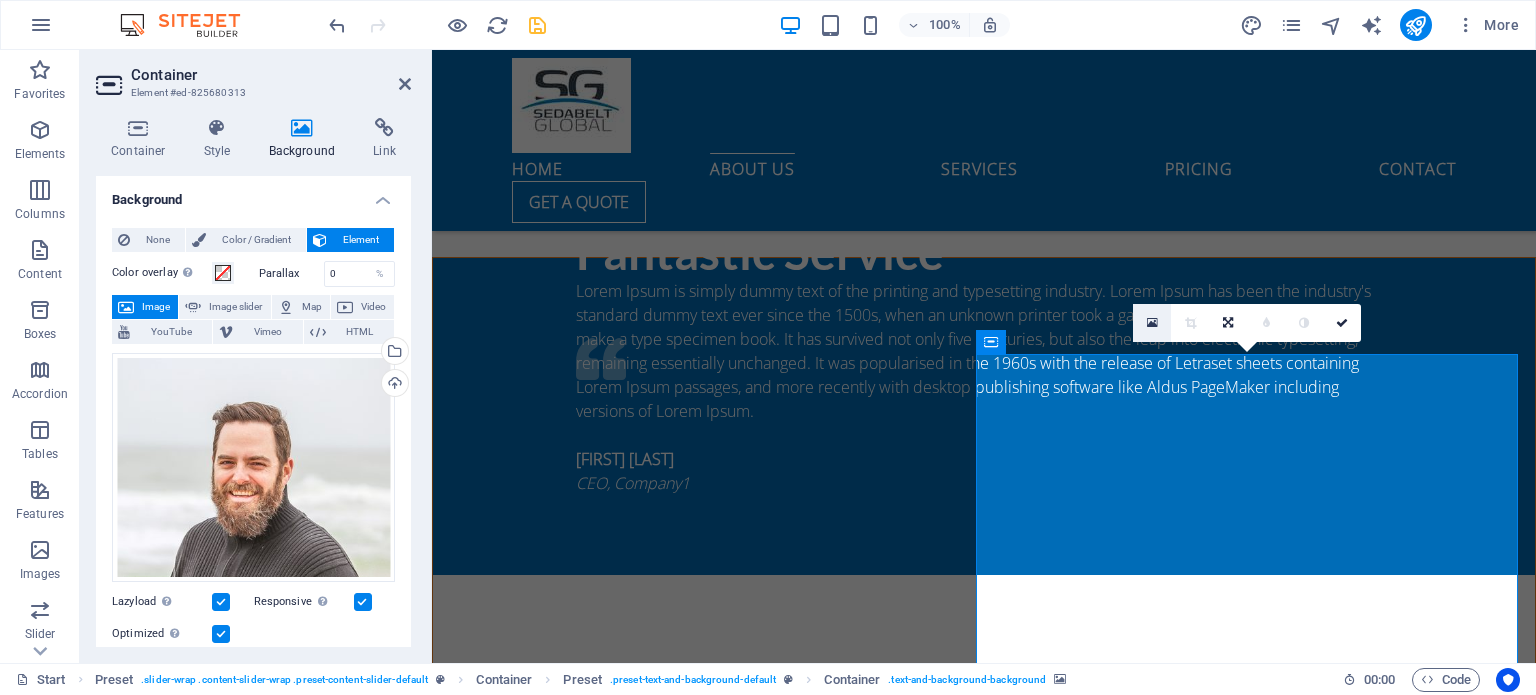 click at bounding box center (1152, 323) 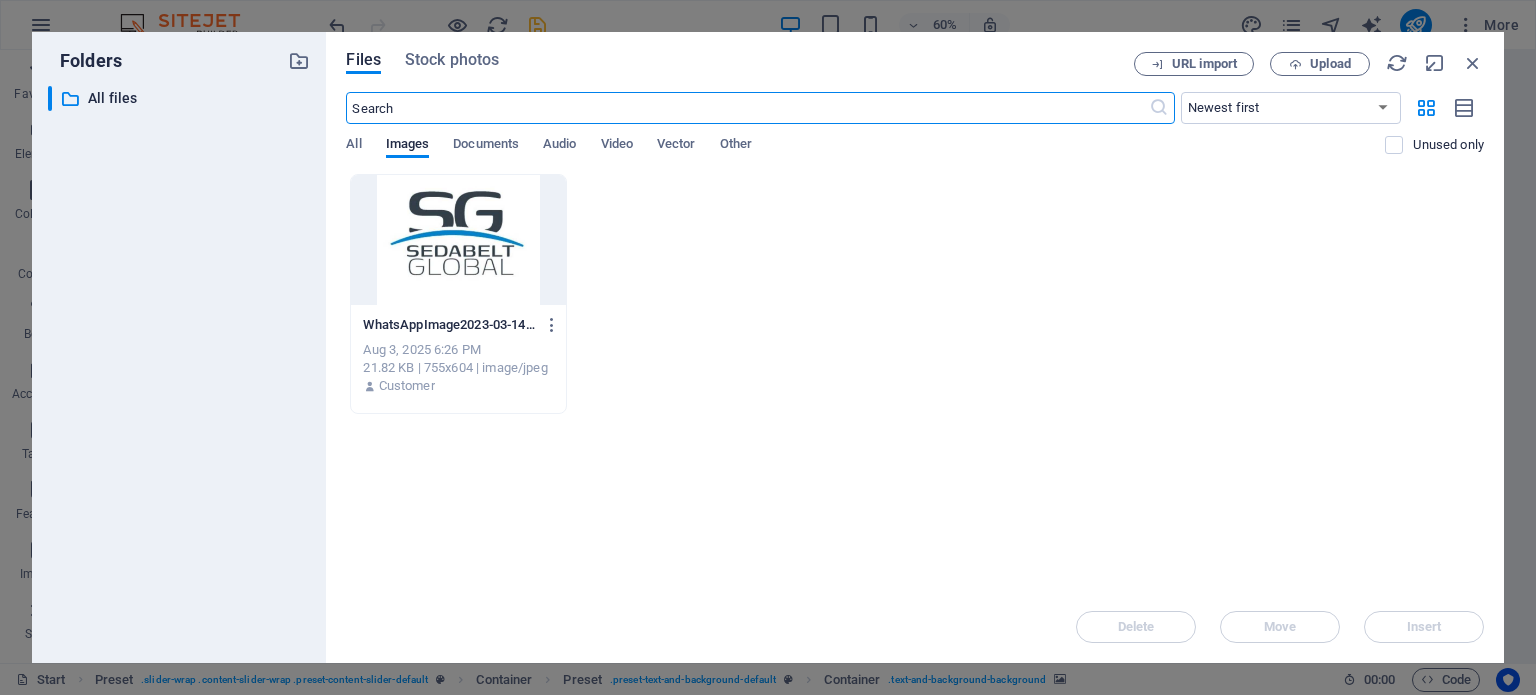 click at bounding box center (458, 240) 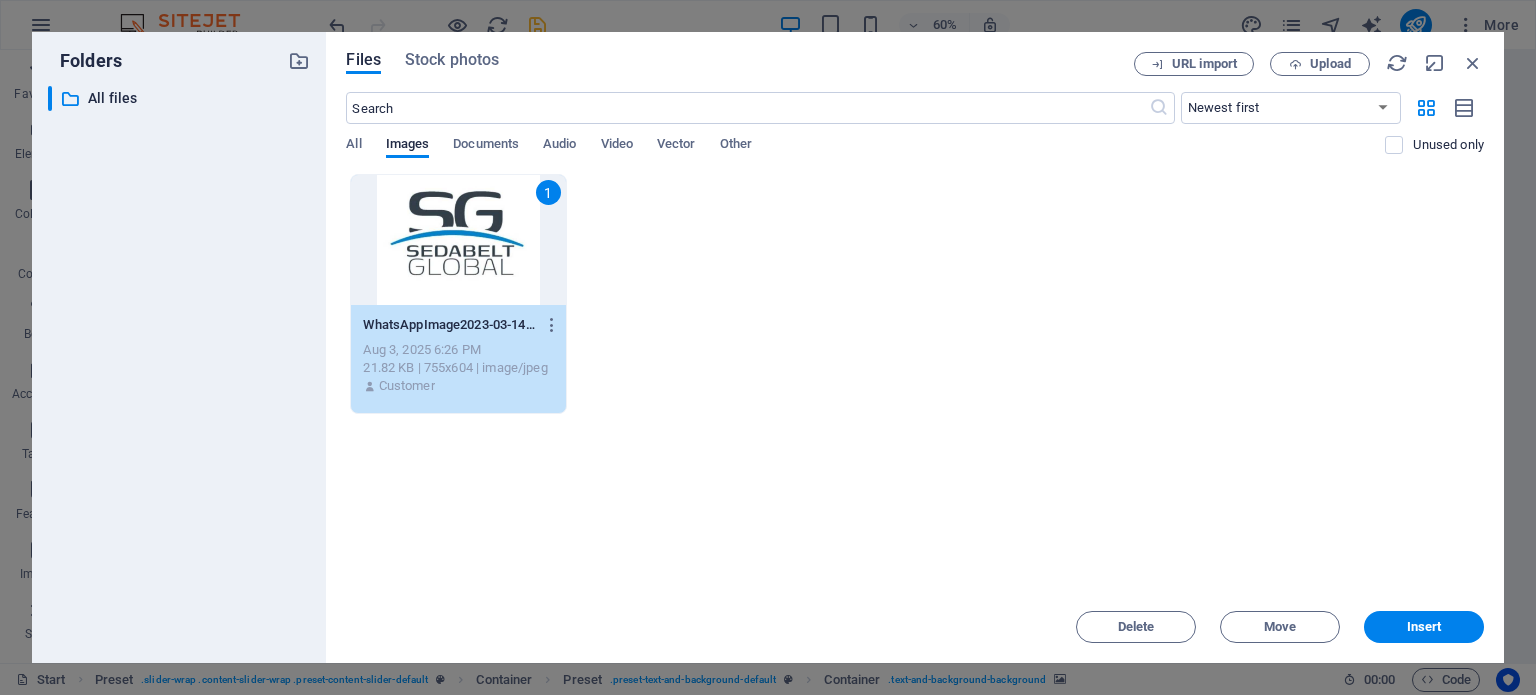 click on "1" at bounding box center (458, 240) 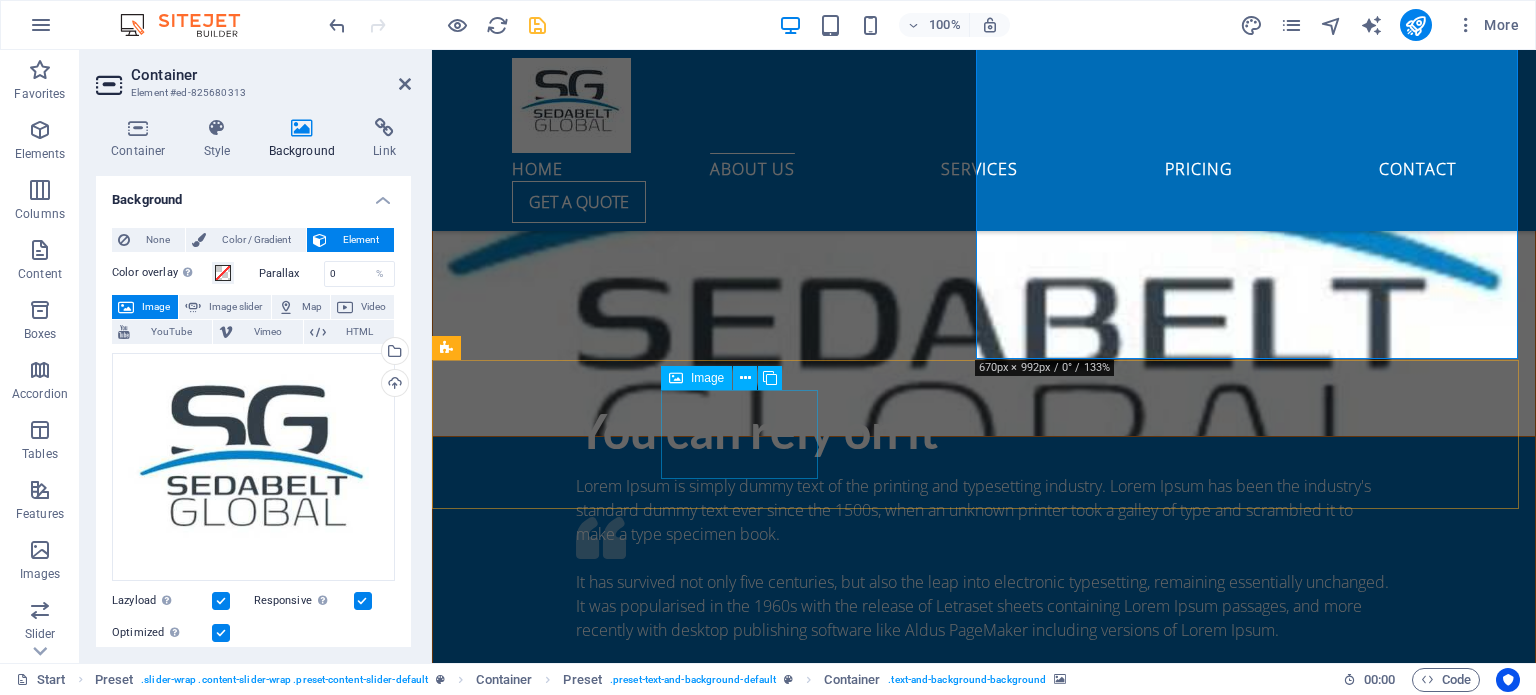 scroll, scrollTop: 3120, scrollLeft: 0, axis: vertical 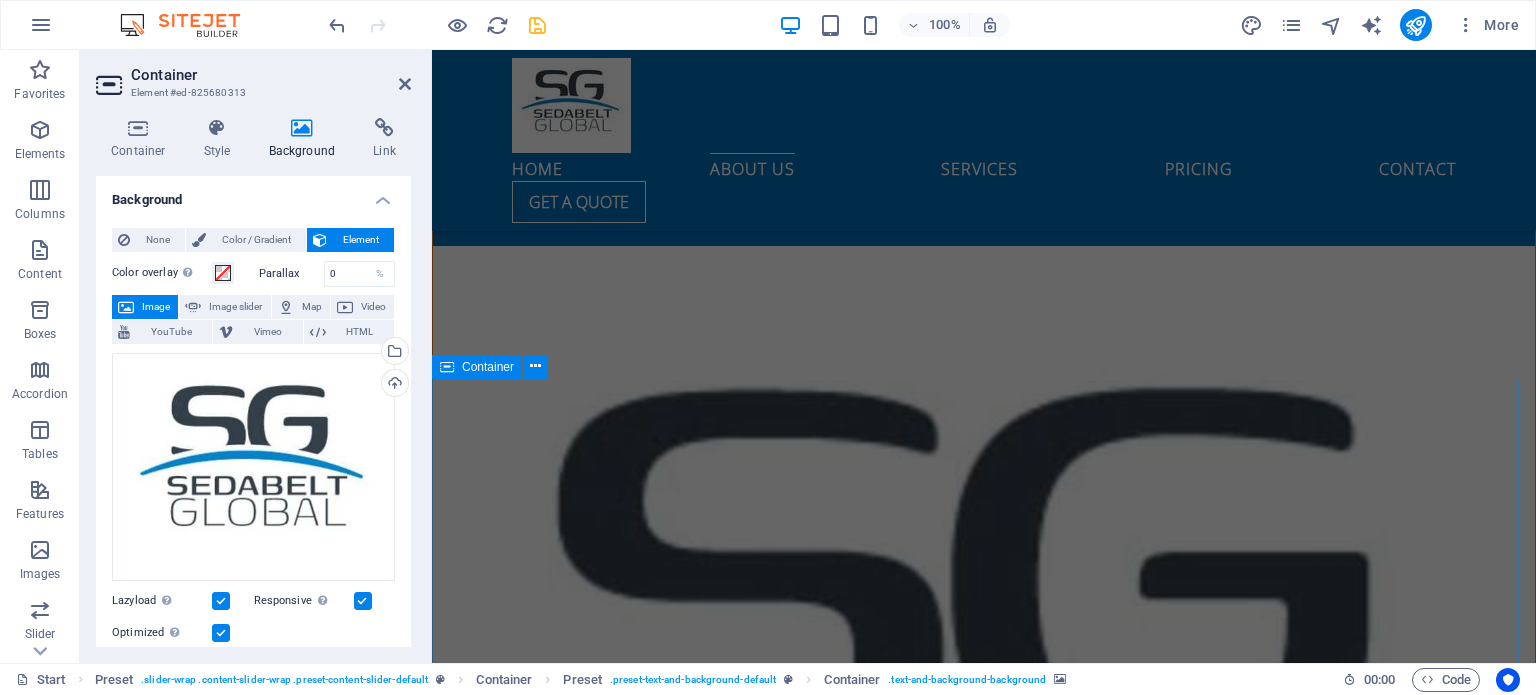 click on "Our Services Lorem ipsum dolor sit amet, consetetur sadipscing elitr, sed diam nonumy eirmod tempor invidunt ut labore et dolore magna aliquyam erat, sed diam voluptua. At vero eos et accusam et justo duo dolores et ea rebum. Stet clita kasd gubergren, no sea takimata sanctus est Lorem ipsum dolor sit amet. Lorem ipsum dolor sit amet, consetetur sadipscing elitr, sed diam nonumy eirmod tempor invidunt ut labore et dolore magna aliquyam erat, sed diam voluptua. At vero eos et accusam et justo duo dolores et ea rebum. Stet clita kasd gubergren, no sea takimata sanctus est Lorem ipsum dolor sit amet.  Lorem ipsum dolor sit amet, consetetur sadipscing elitr, sed diam nonumy eirmod tempor invidunt ut labore et dolore magna aliquyam erat, sed diam voluptua. At vero eos et accusam et justo duo dolores et ea rebum. Stet clita kasd gubergren, no sea takimata sanctus est Lorem ipsum dolor sit amet. Ground shipping Lorem ipsum dolor sit amet, consectetur adipisicing elit. Veritatis, dolorem!   Read more Air shipping" at bounding box center (984, 5257) 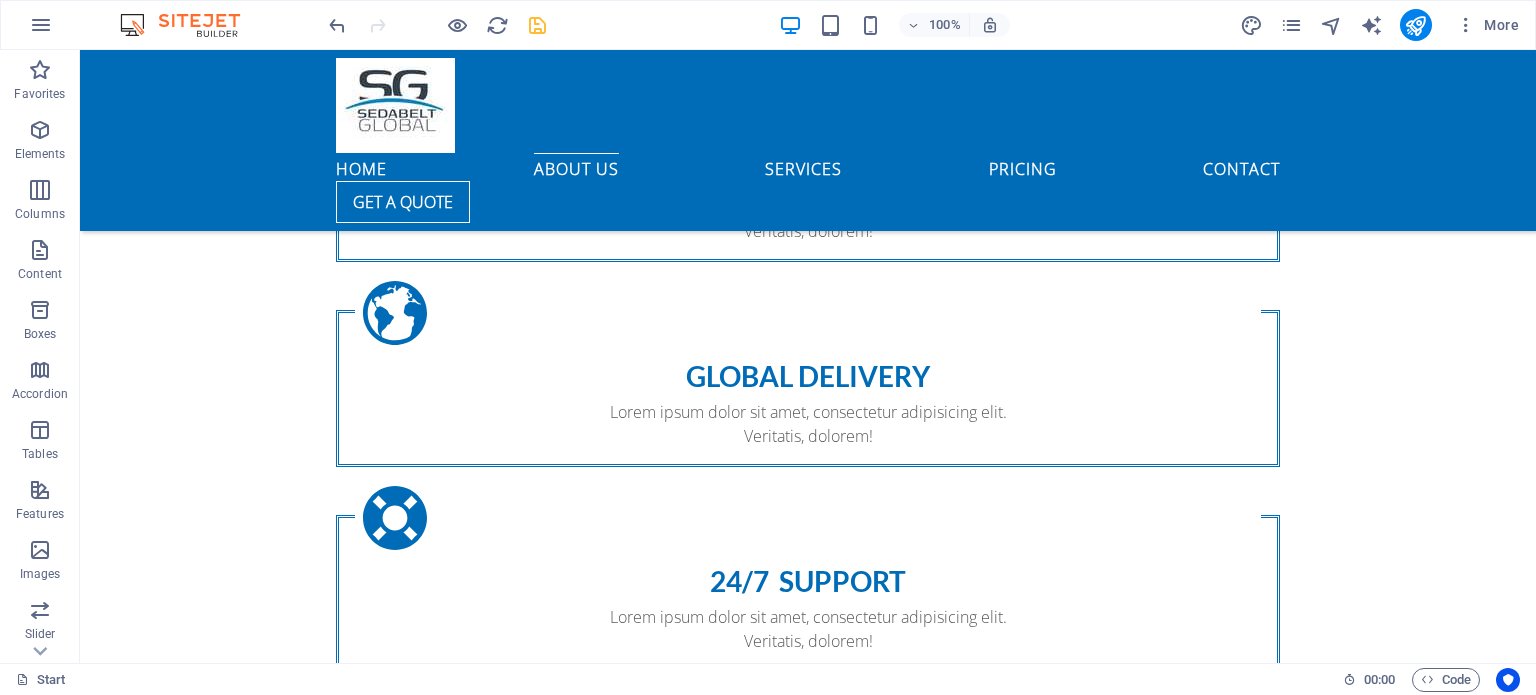 scroll, scrollTop: 1757, scrollLeft: 0, axis: vertical 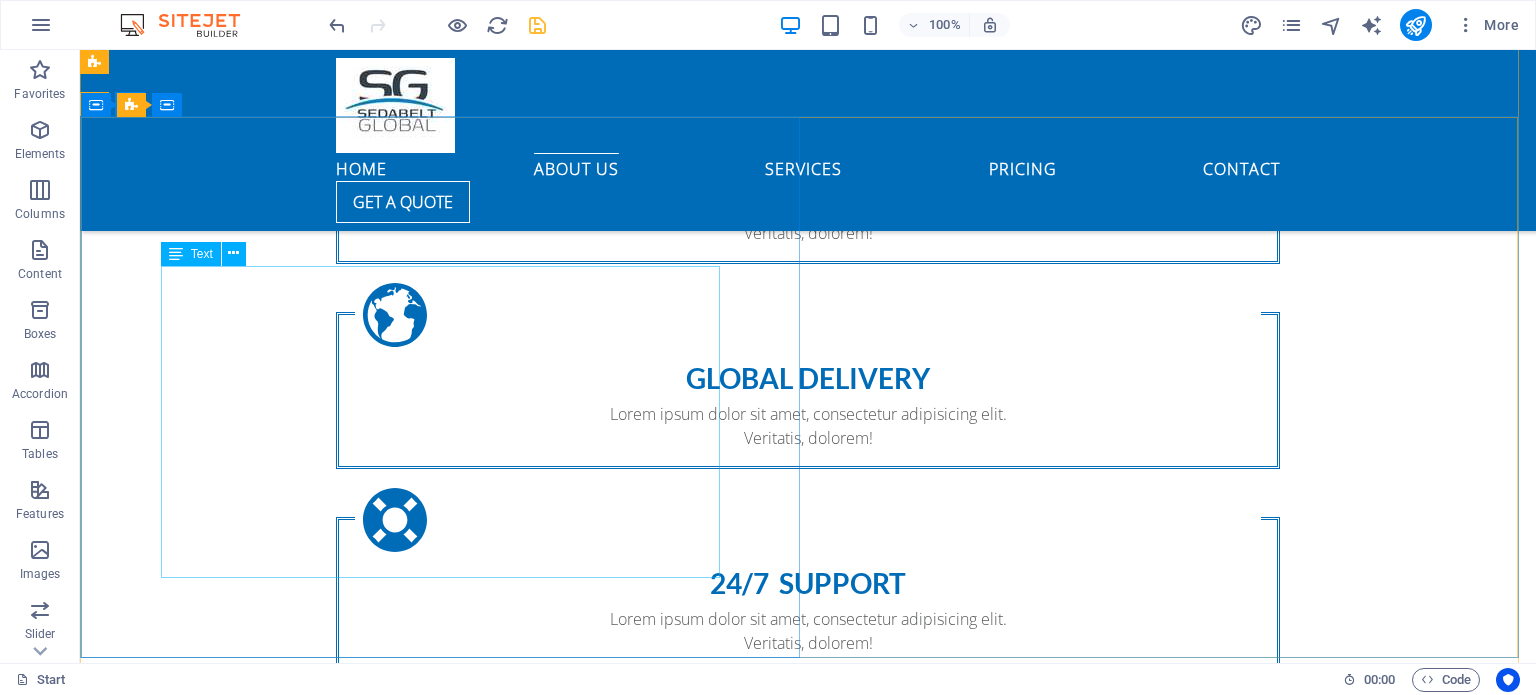 click on "Lorem Ipsum   is simply dummy text of the printing and typesetting industry. Lorem Ipsum has been the industry's standard dummy text ever since the 1500s, when an unknown printer took a galley of type and scrambled it to make a type specimen book.  It has survived not only five centuries, but also the leap into electronic typesetting, remaining essentially unchanged. It was popularised in the 1960s with the release of Letraset sheets containing Lorem Ipsum passages, and more recently with desktop publishing software like Aldus PageMaker including versions of Lorem Ipsum. Jane Doe CEO, Company2" at bounding box center (808, 1850) 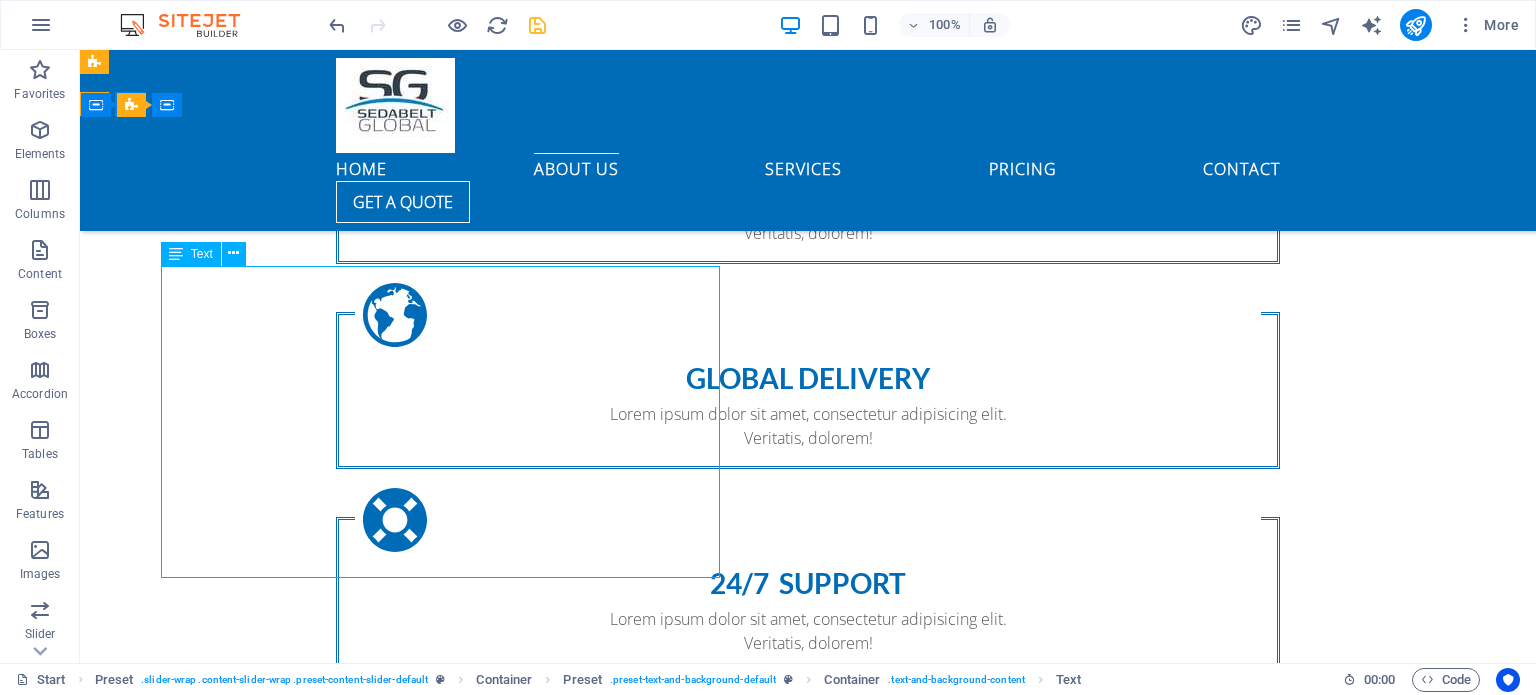 click on "Lorem Ipsum   is simply dummy text of the printing and typesetting industry. Lorem Ipsum has been the industry's standard dummy text ever since the 1500s, when an unknown printer took a galley of type and scrambled it to make a type specimen book.  It has survived not only five centuries, but also the leap into electronic typesetting, remaining essentially unchanged. It was popularised in the 1960s with the release of Letraset sheets containing Lorem Ipsum passages, and more recently with desktop publishing software like Aldus PageMaker including versions of Lorem Ipsum. Jane Doe CEO, Company2" at bounding box center [808, 1850] 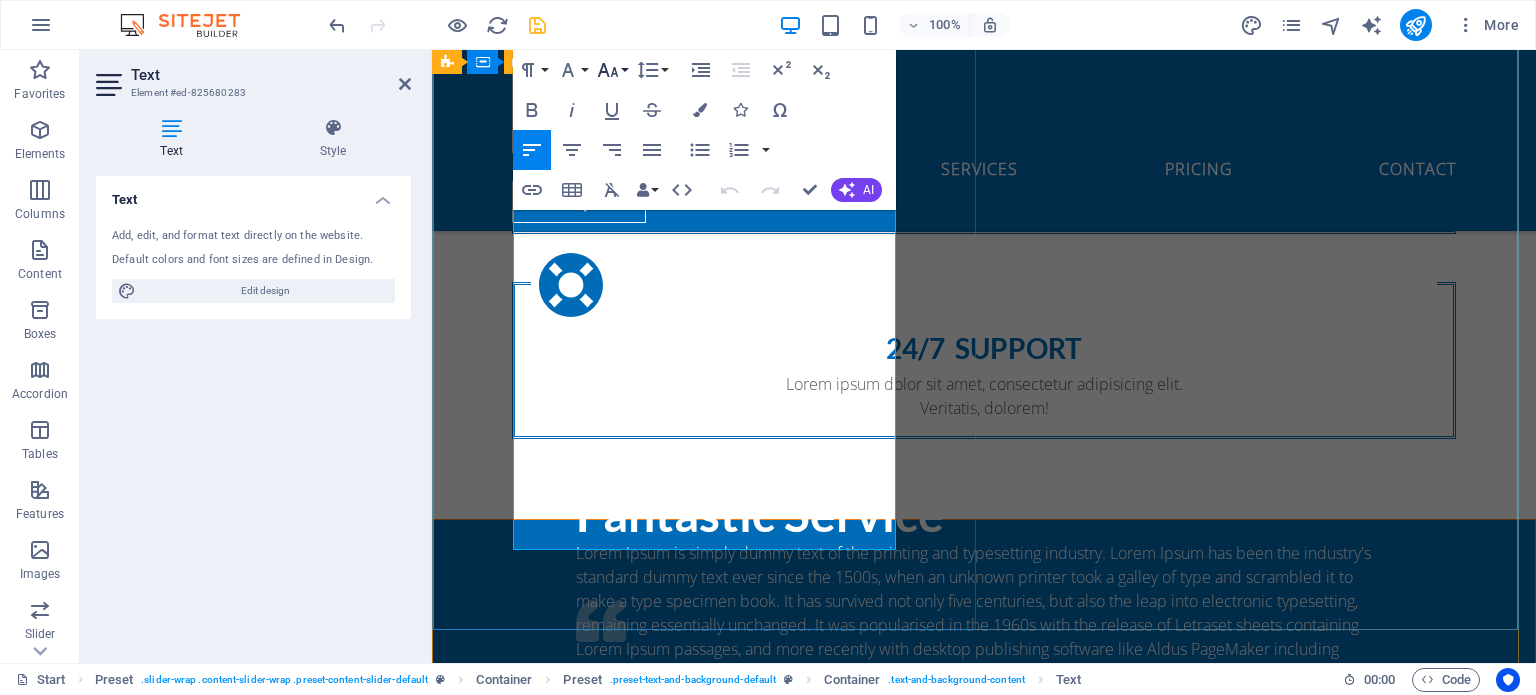 scroll, scrollTop: 2024, scrollLeft: 0, axis: vertical 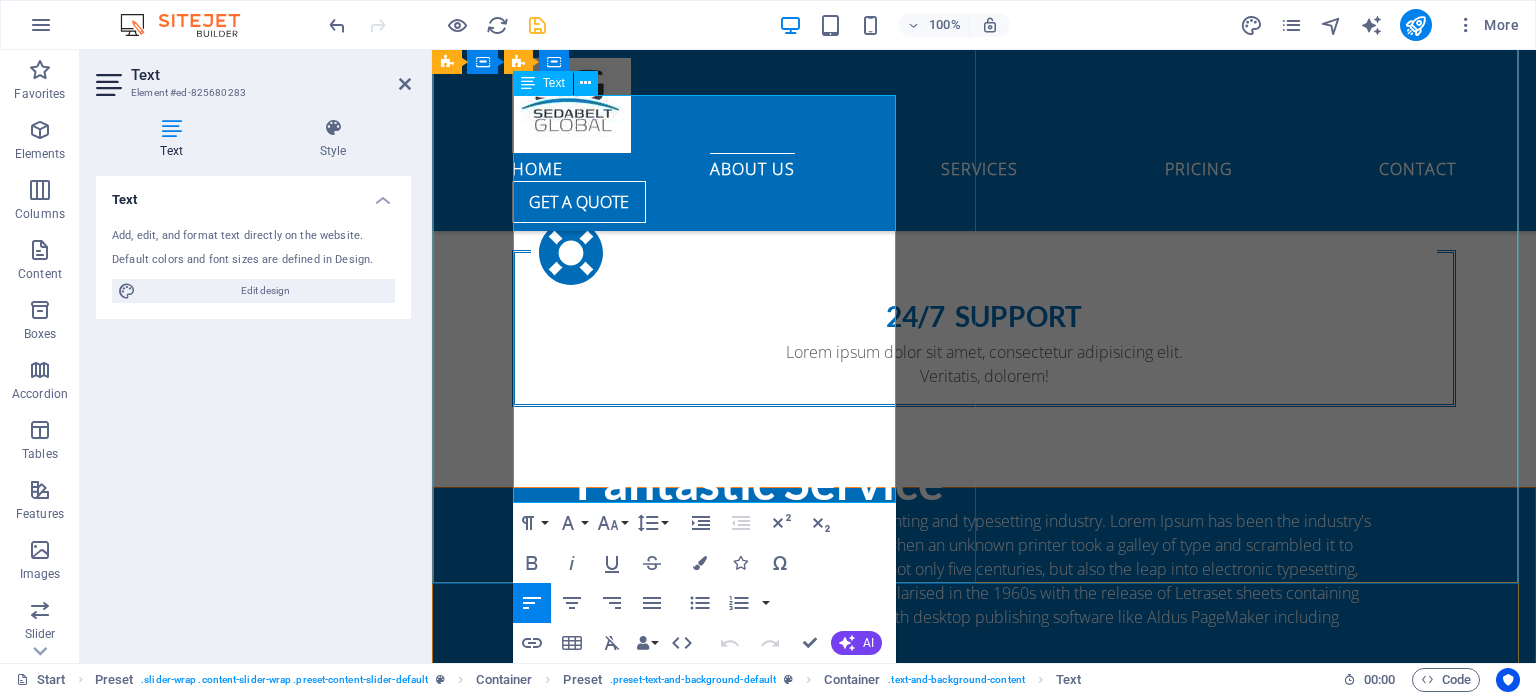 click on "Jane Doe" at bounding box center (984, 1763) 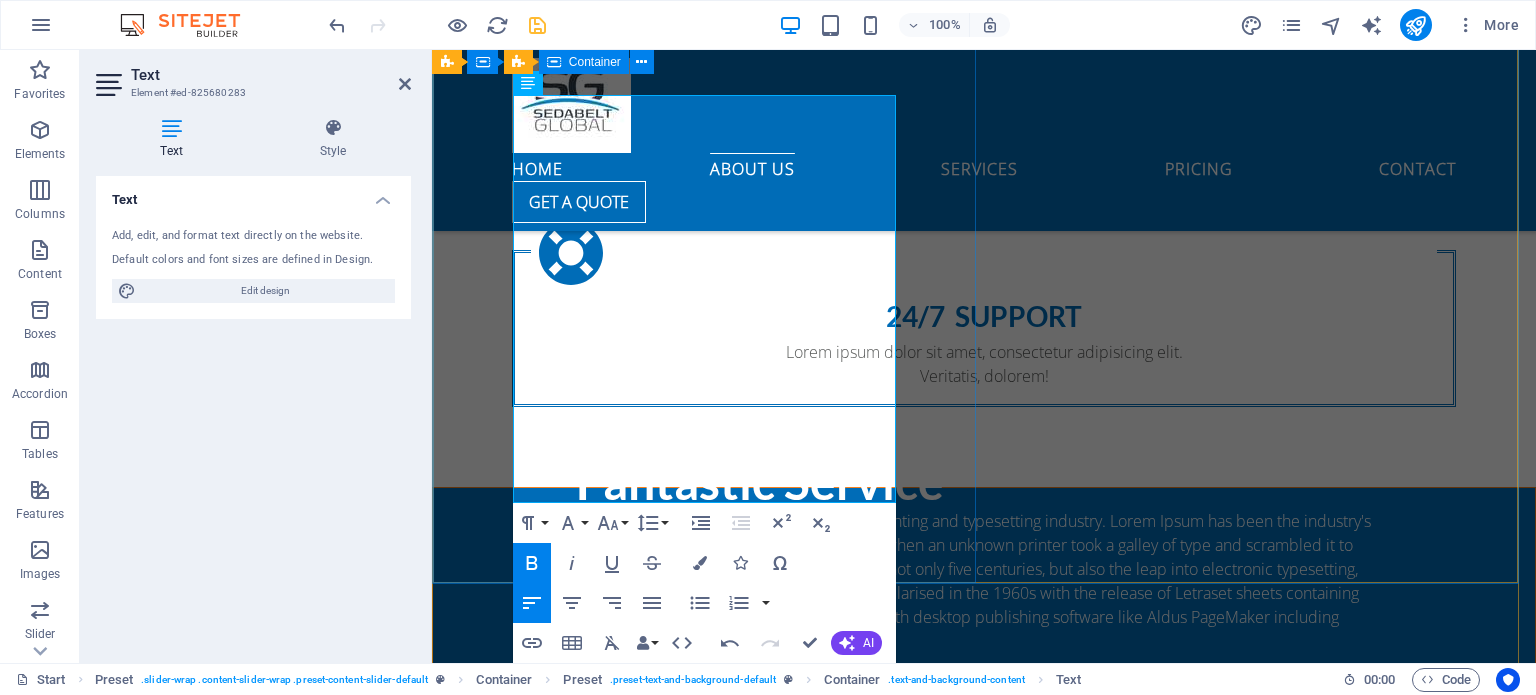 click on "You can rely on it Lorem Ipsum   is simply dummy text of the printing and typesetting industry. Lorem Ipsum has been the industry's standard dummy text ever since the 1500s, when an unknown printer took a galley of type and scrambled it to make a type specimen book.  It has survived not only five centuries, but also the leap into electronic typesetting, remaining essentially unchanged. It was popularised in the 1960s with the release of Letraset sheets containing Lorem Ipsum passages, and more recently with desktop publishing software like Aldus PageMaker including versions of Lorem Ipsum. J CEO, Company2" at bounding box center [984, 1700] 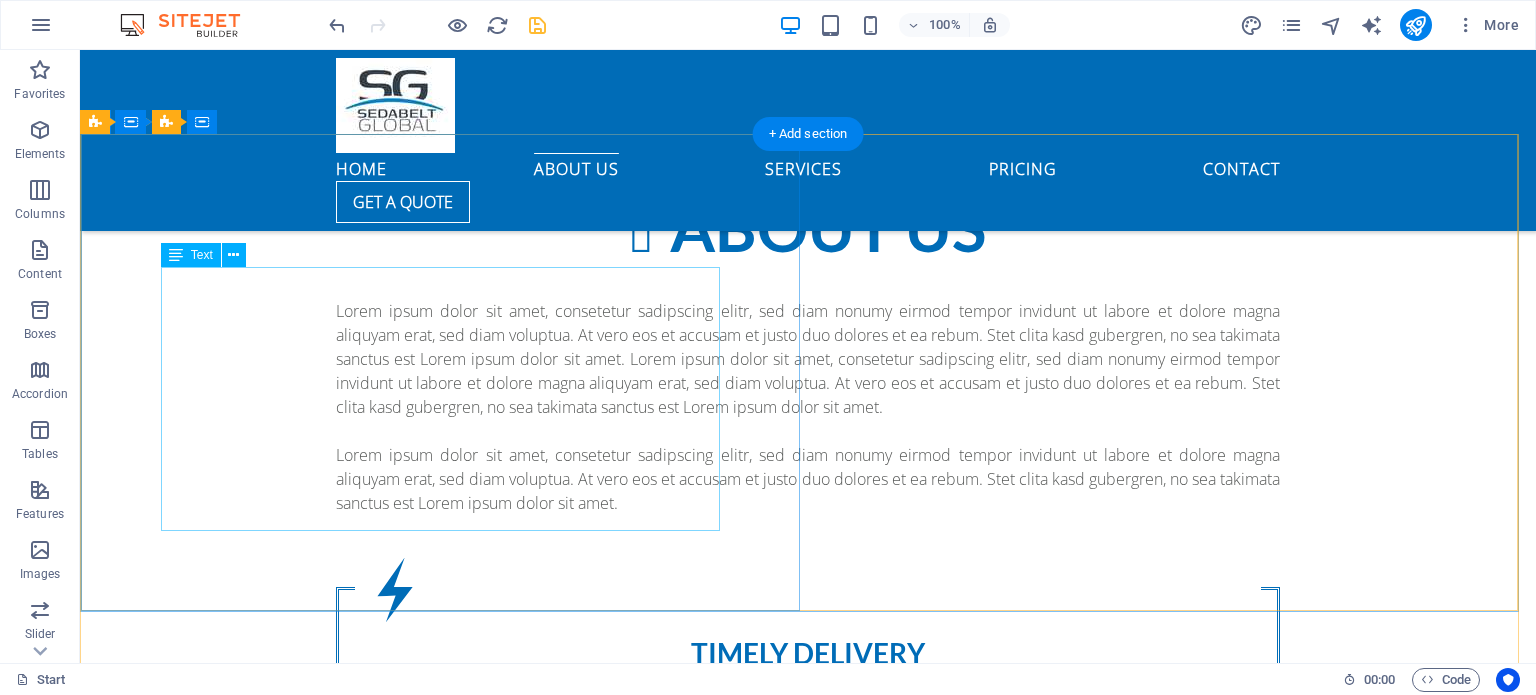 scroll, scrollTop: 1261, scrollLeft: 0, axis: vertical 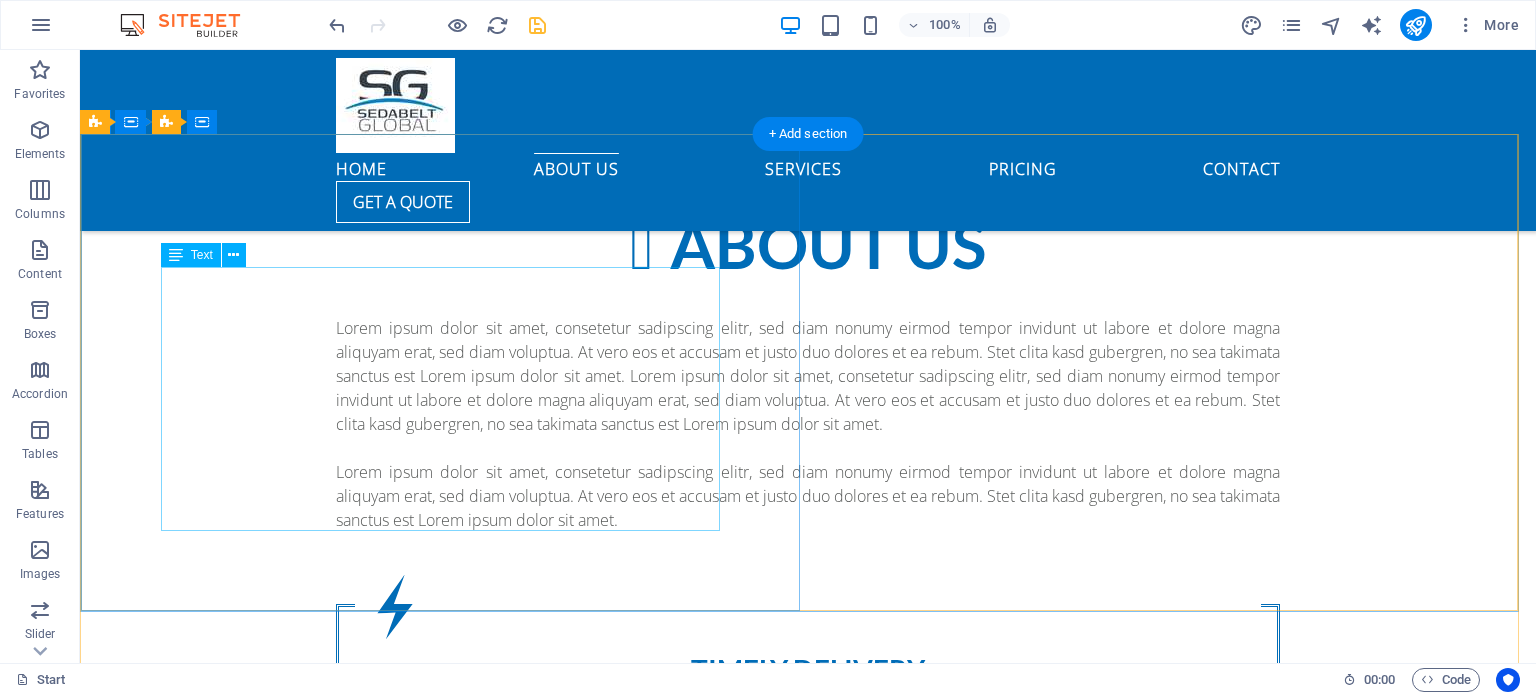 click on "Lorem Ipsum   is simply dummy text of the printing and typesetting industry. Lorem Ipsum has been the industry's standard dummy text ever since the 1500s, when an unknown printer took a galley of type and scrambled it to make a type specimen book. It has survived not only five centuries, but also the leap into electronic typesetting, remaining essentially unchanged. It was popularised in the 1960s with the release of Letraset sheets containing Lorem Ipsum passages, and more recently with desktop publishing software like Aldus PageMaker including versions of Lorem Ipsum. John Doe CEO, Company1" at bounding box center [808, 1380] 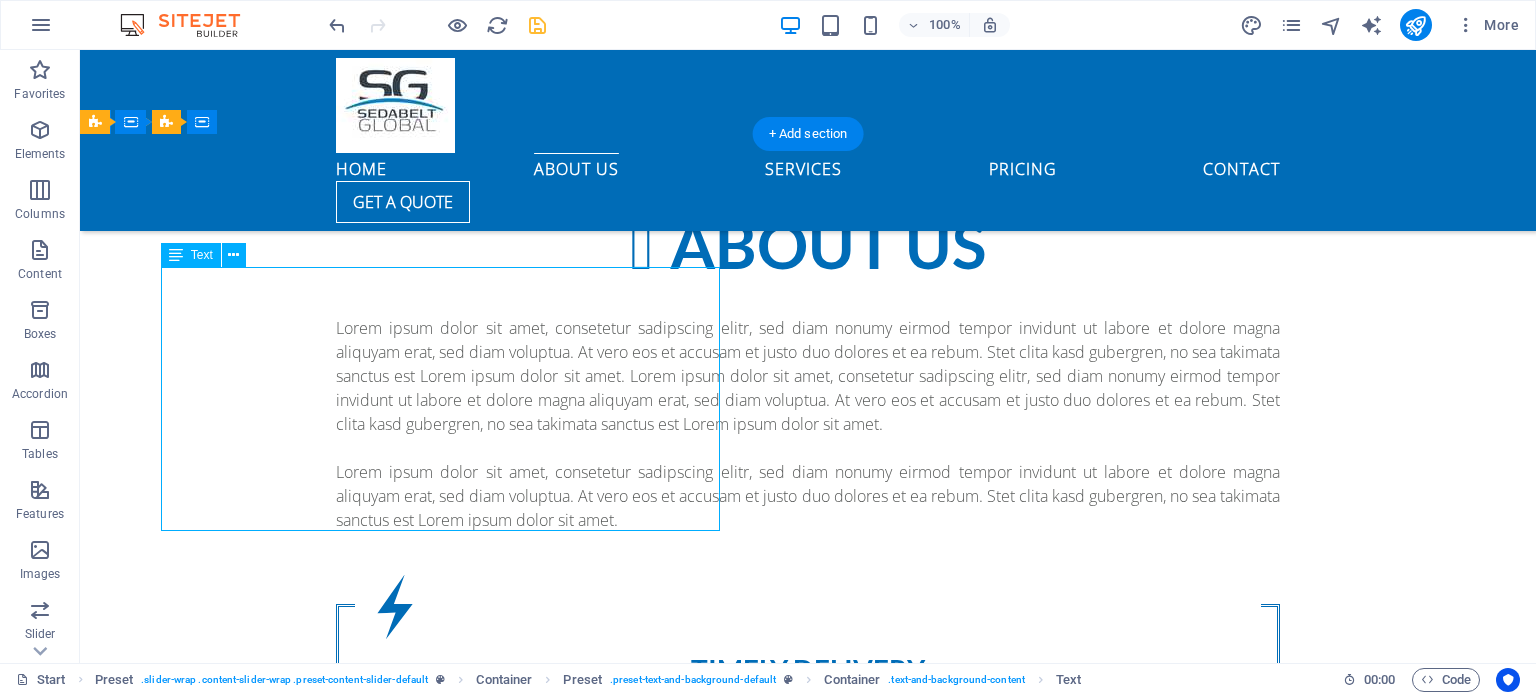 click on "Lorem Ipsum   is simply dummy text of the printing and typesetting industry. Lorem Ipsum has been the industry's standard dummy text ever since the 1500s, when an unknown printer took a galley of type and scrambled it to make a type specimen book. It has survived not only five centuries, but also the leap into electronic typesetting, remaining essentially unchanged. It was popularised in the 1960s with the release of Letraset sheets containing Lorem Ipsum passages, and more recently with desktop publishing software like Aldus PageMaker including versions of Lorem Ipsum. John Doe CEO, Company1" at bounding box center (808, 1380) 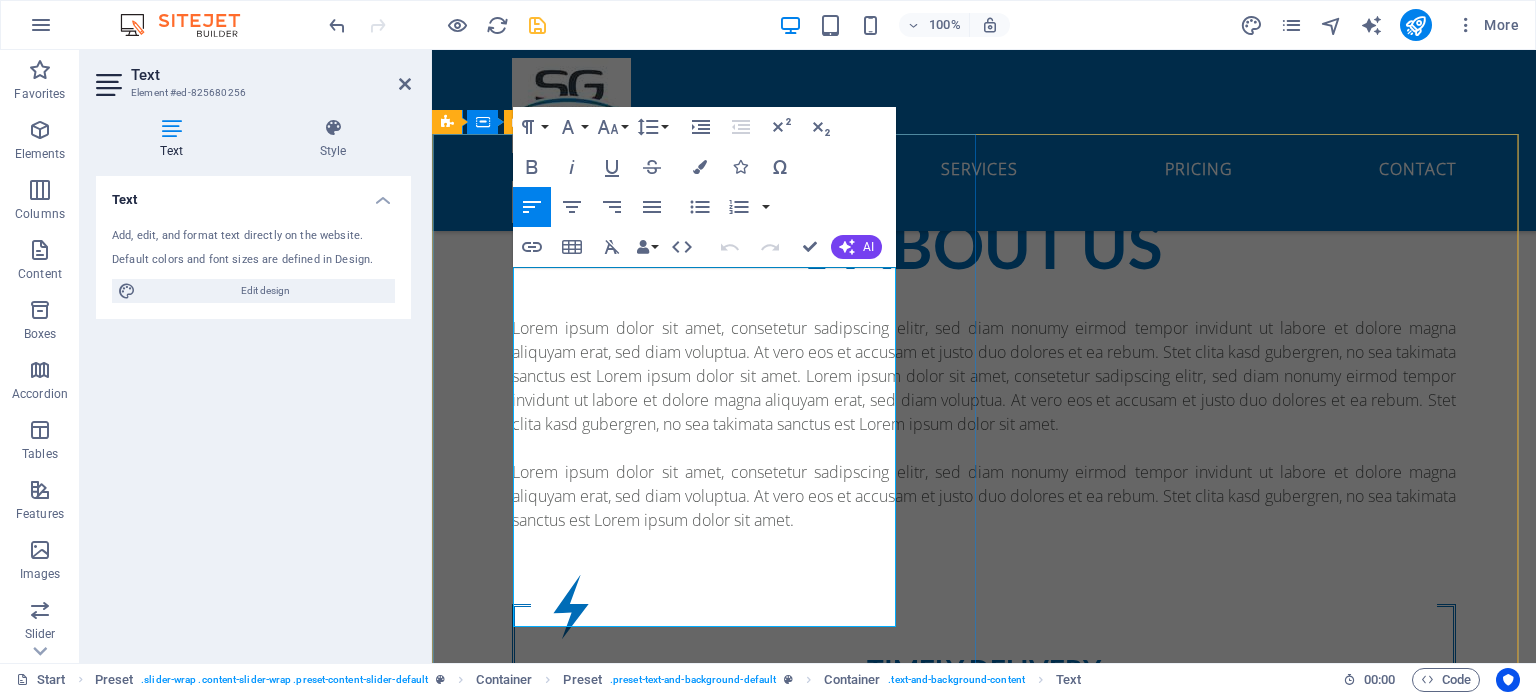 click on "John Doe" at bounding box center [984, 1452] 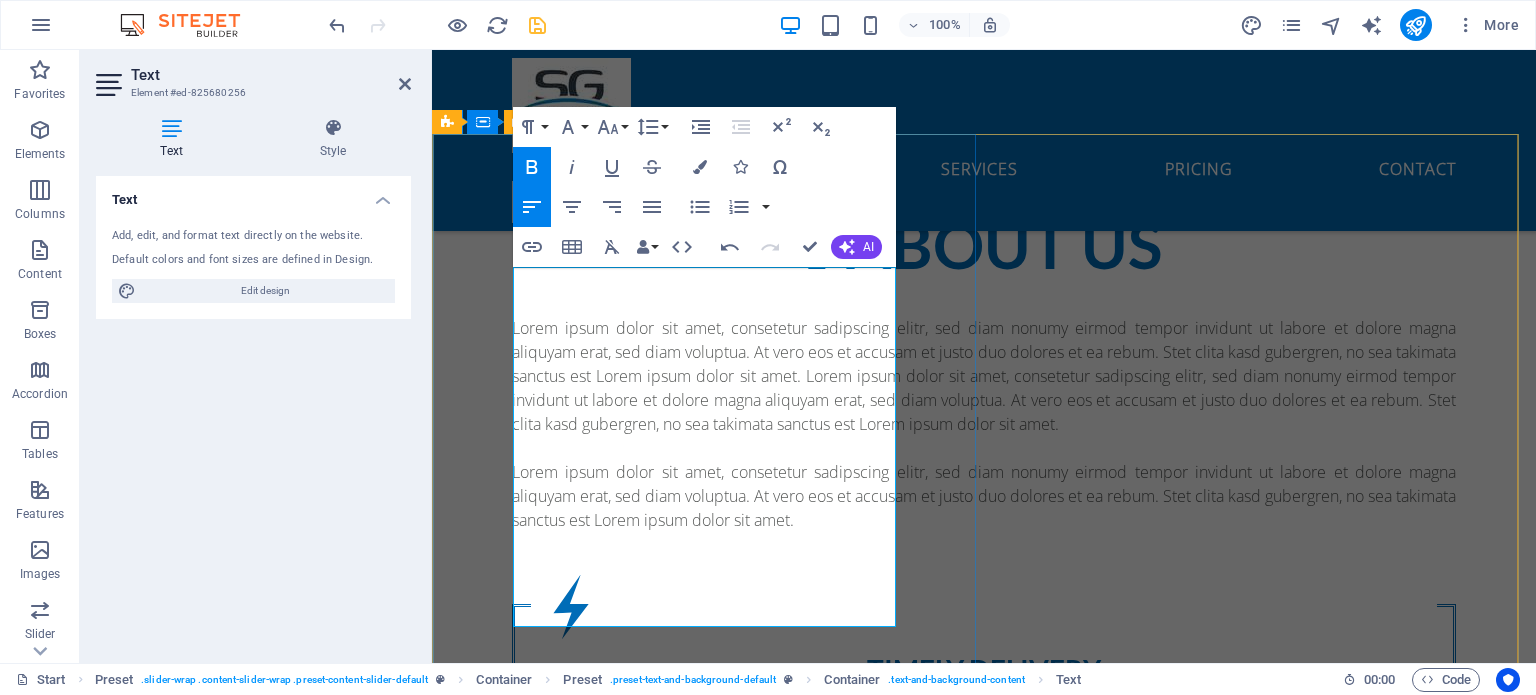 click on "Fantastic Service Lorem Ipsum   is simply dummy text of the printing and typesetting industry. Lorem Ipsum has been the industry's standard dummy text ever since the 1500s, when an unknown printer took a galley of type and scrambled it to make a type specimen book. It has survived not only five centuries, but also the leap into electronic typesetting, remaining essentially unchanged. It was popularised in the 1960s with the release of Letraset sheets containing Lorem Ipsum passages, and more recently with desktop publishing software like Aldus PageMaker including versions of Lorem Ipsum. J CEO, Company1" at bounding box center (984, 1409) 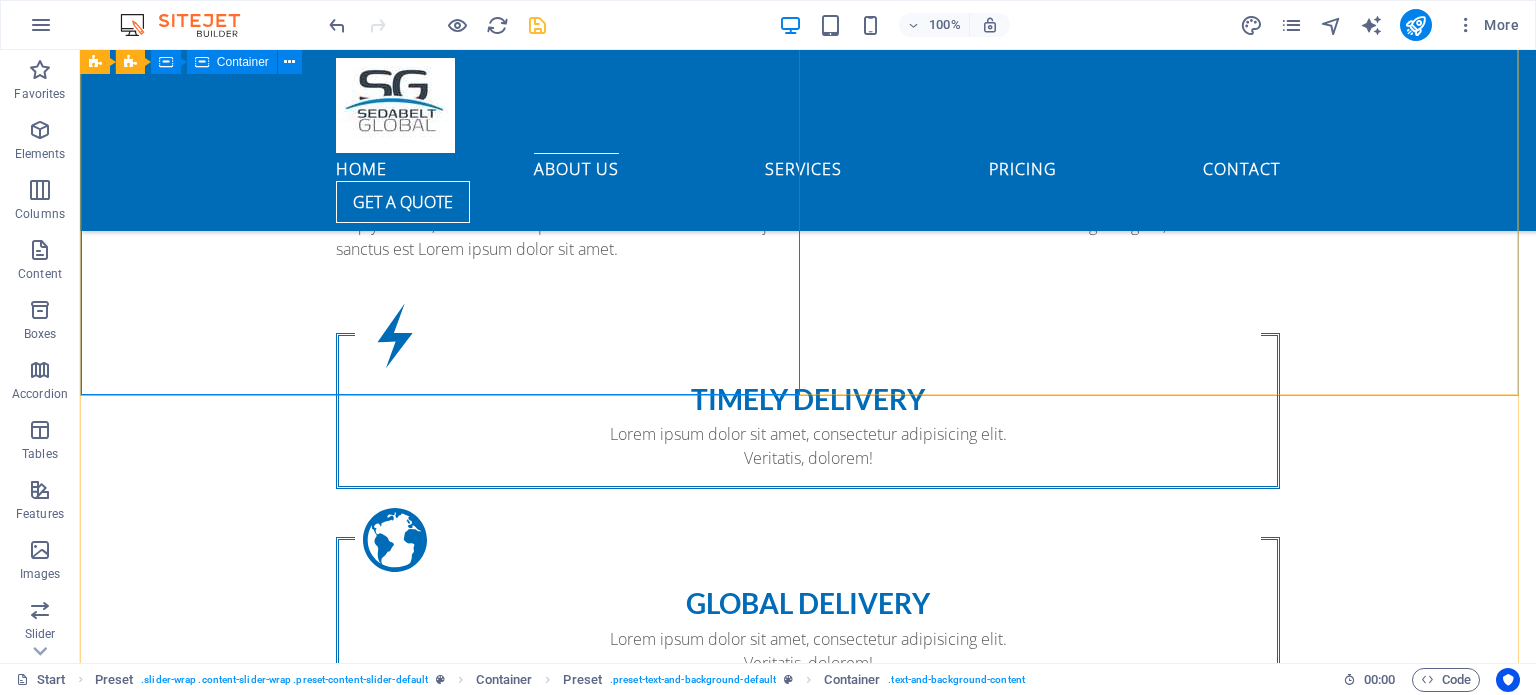 scroll, scrollTop: 1628, scrollLeft: 0, axis: vertical 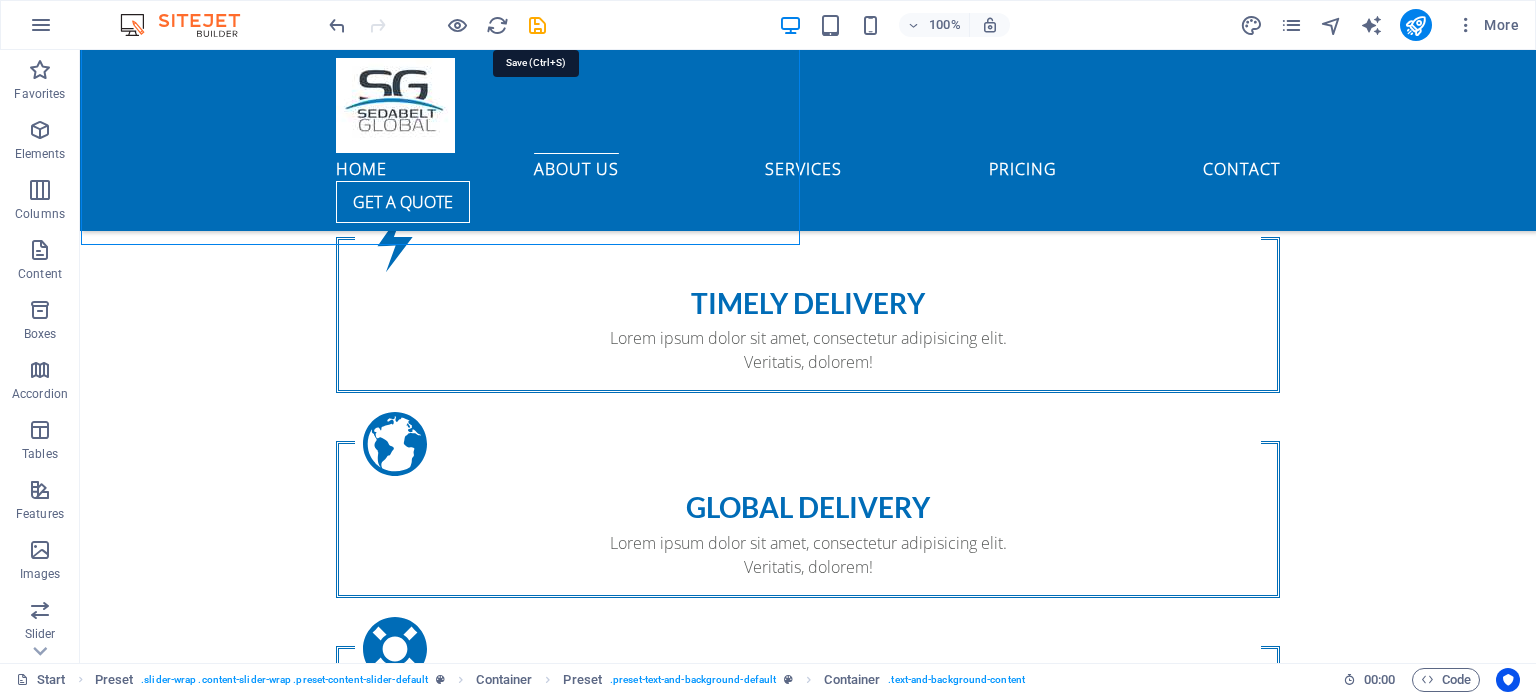 click at bounding box center [537, 25] 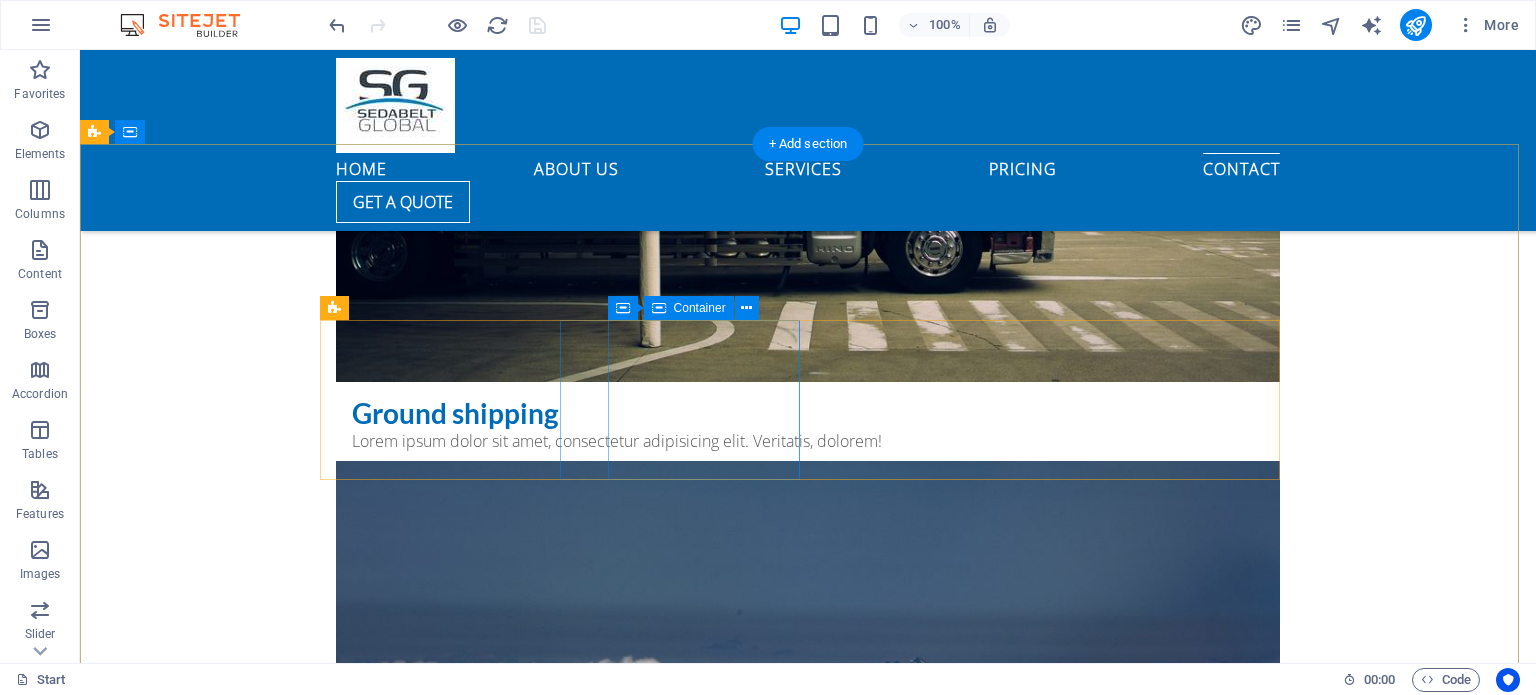 scroll, scrollTop: 7928, scrollLeft: 0, axis: vertical 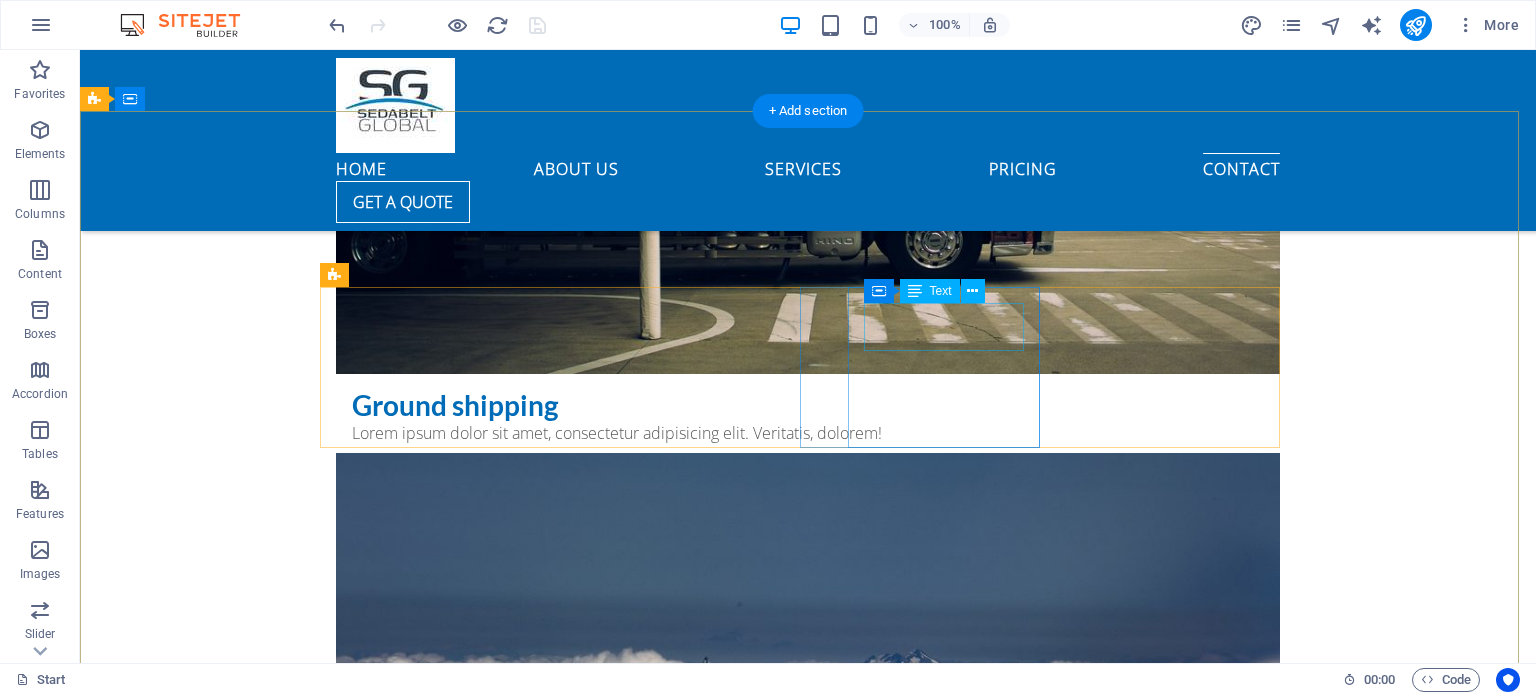 click on "Phone: +012-345-6789" at bounding box center (568, 11171) 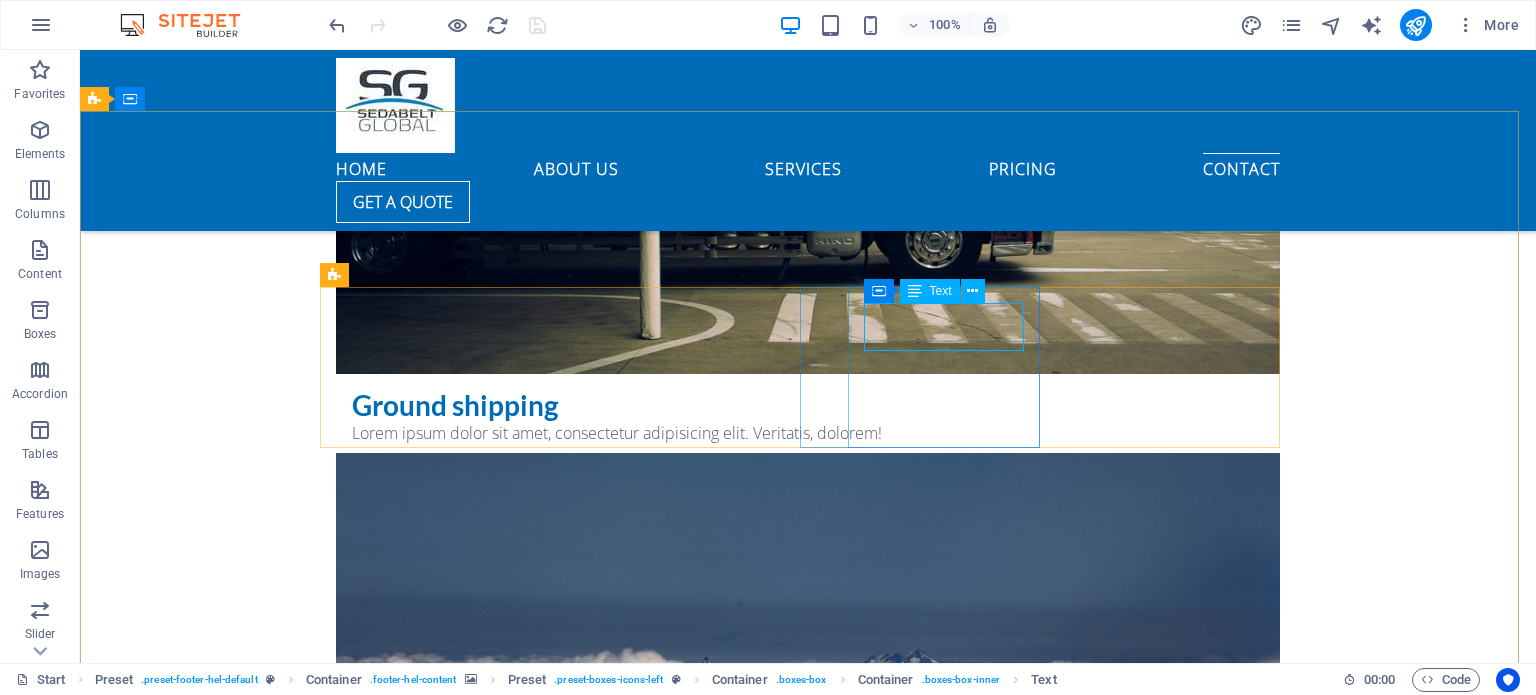 click on "Text" at bounding box center [941, 291] 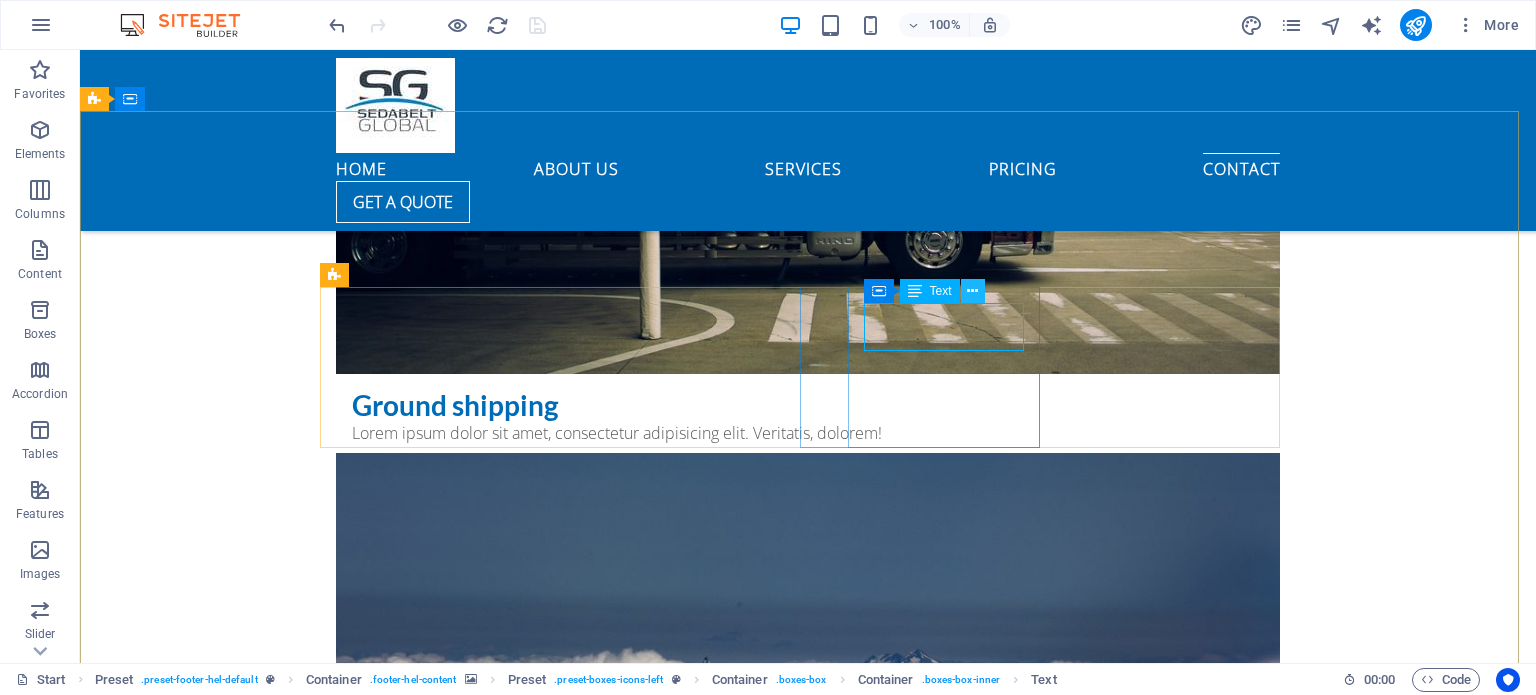 click at bounding box center [972, 291] 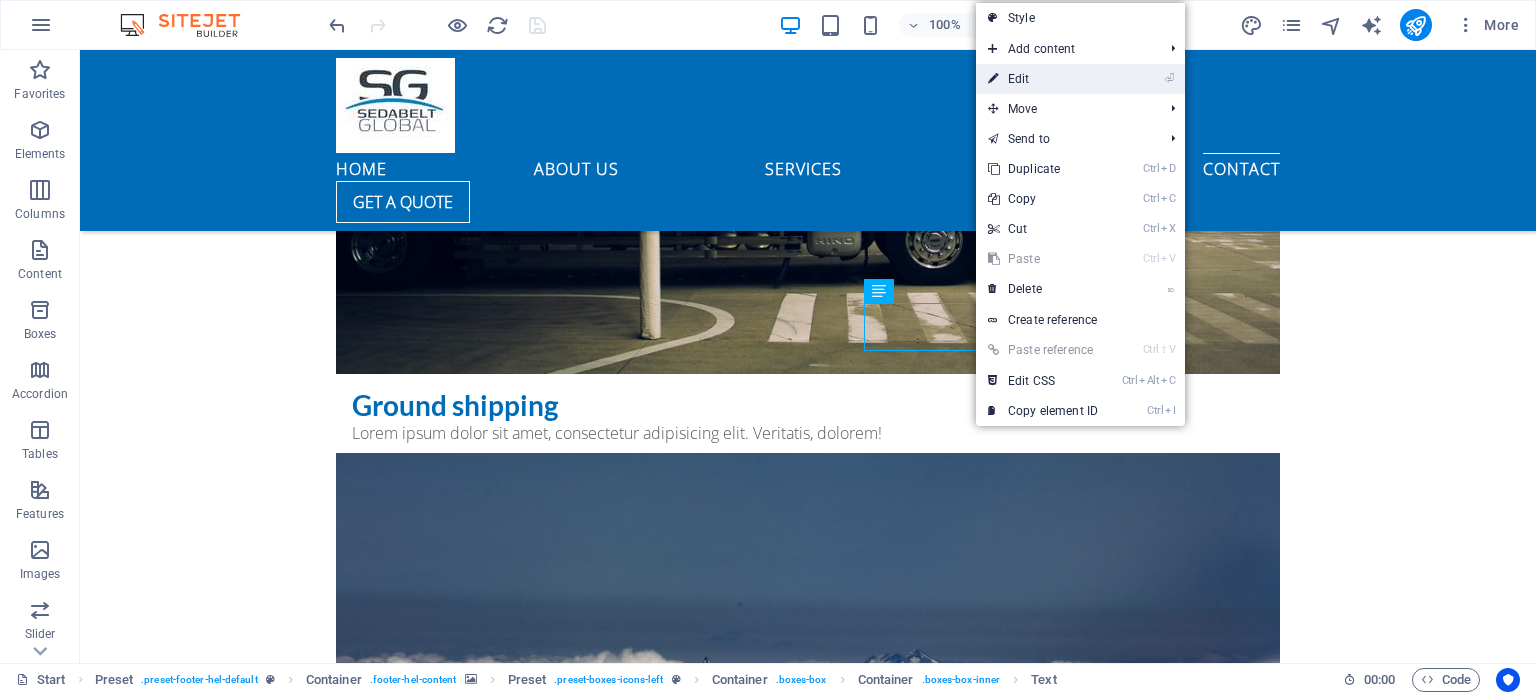 click on "⏎  Edit" at bounding box center [1043, 79] 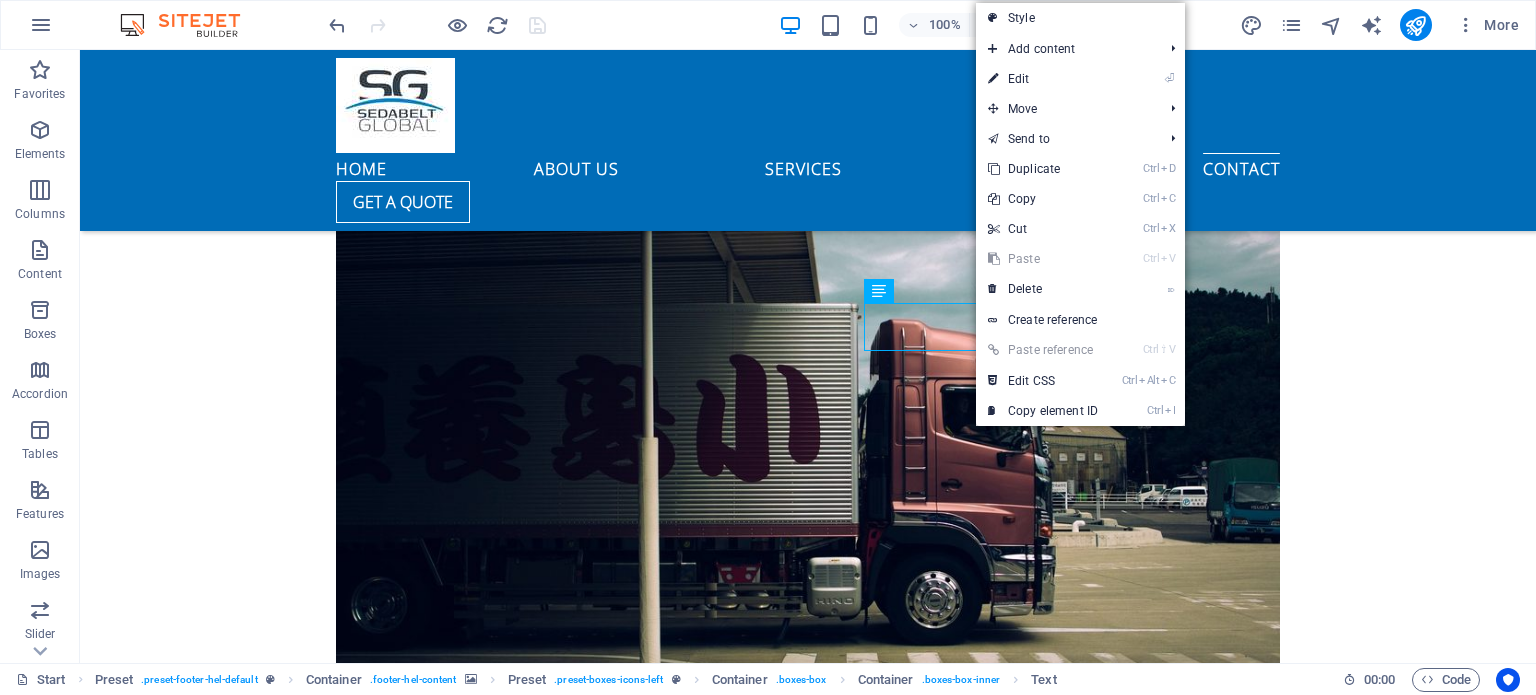 scroll, scrollTop: 8247, scrollLeft: 0, axis: vertical 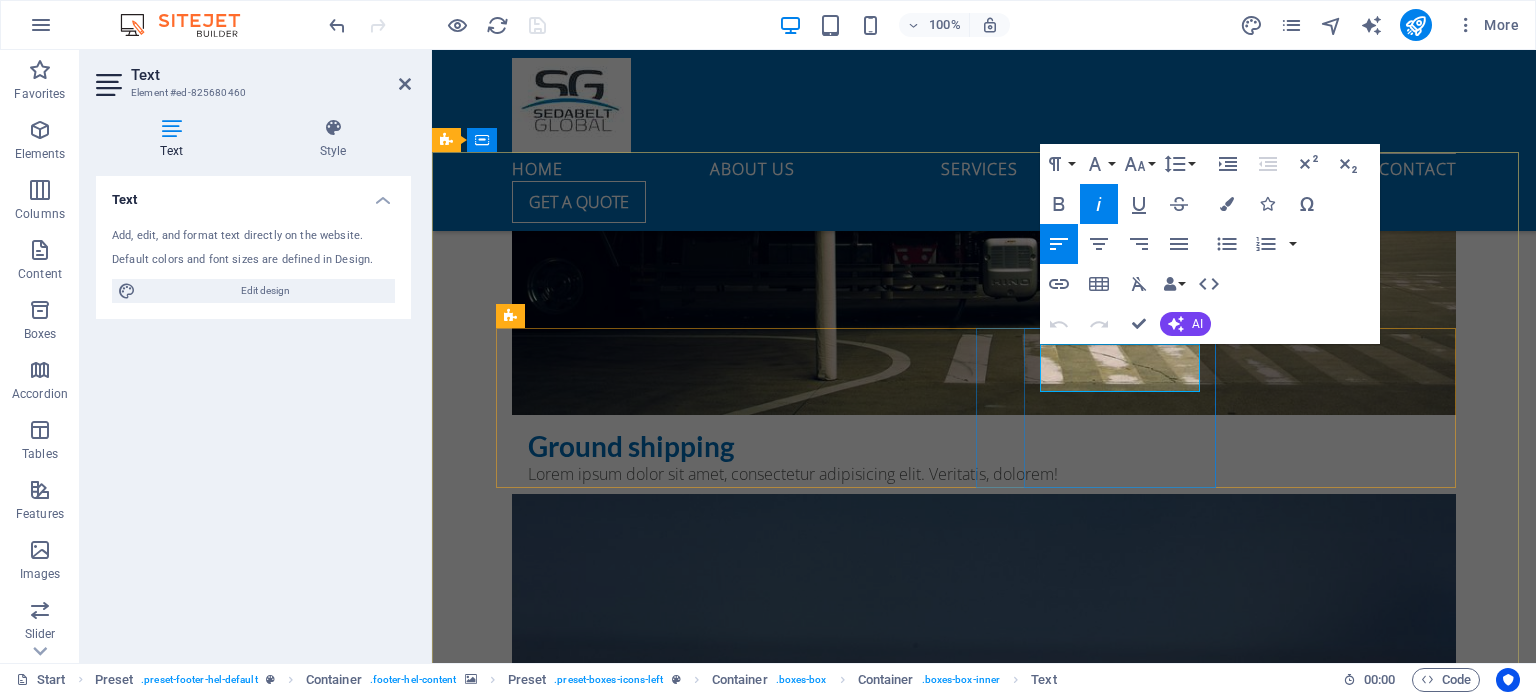 click on "+012-345-6789" at bounding box center [920, 11224] 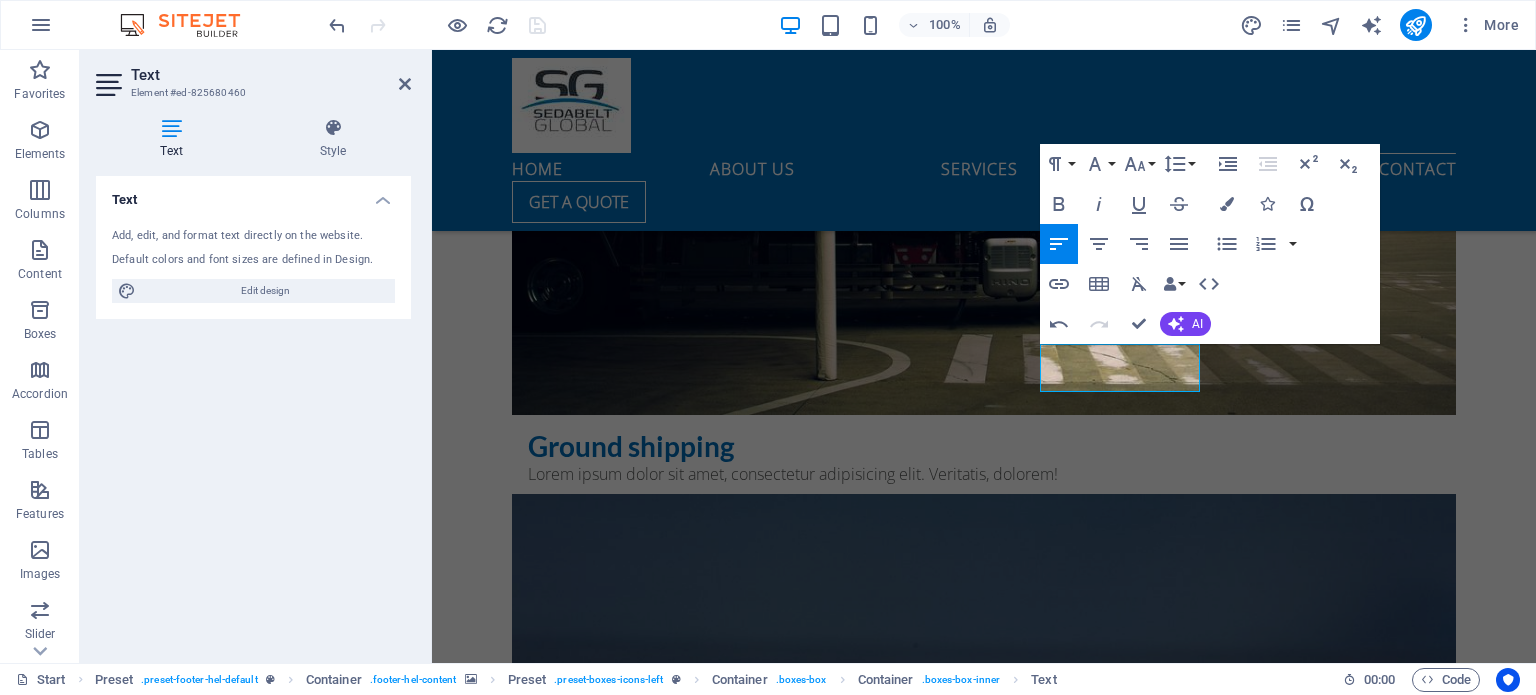 click at bounding box center (984, 10252) 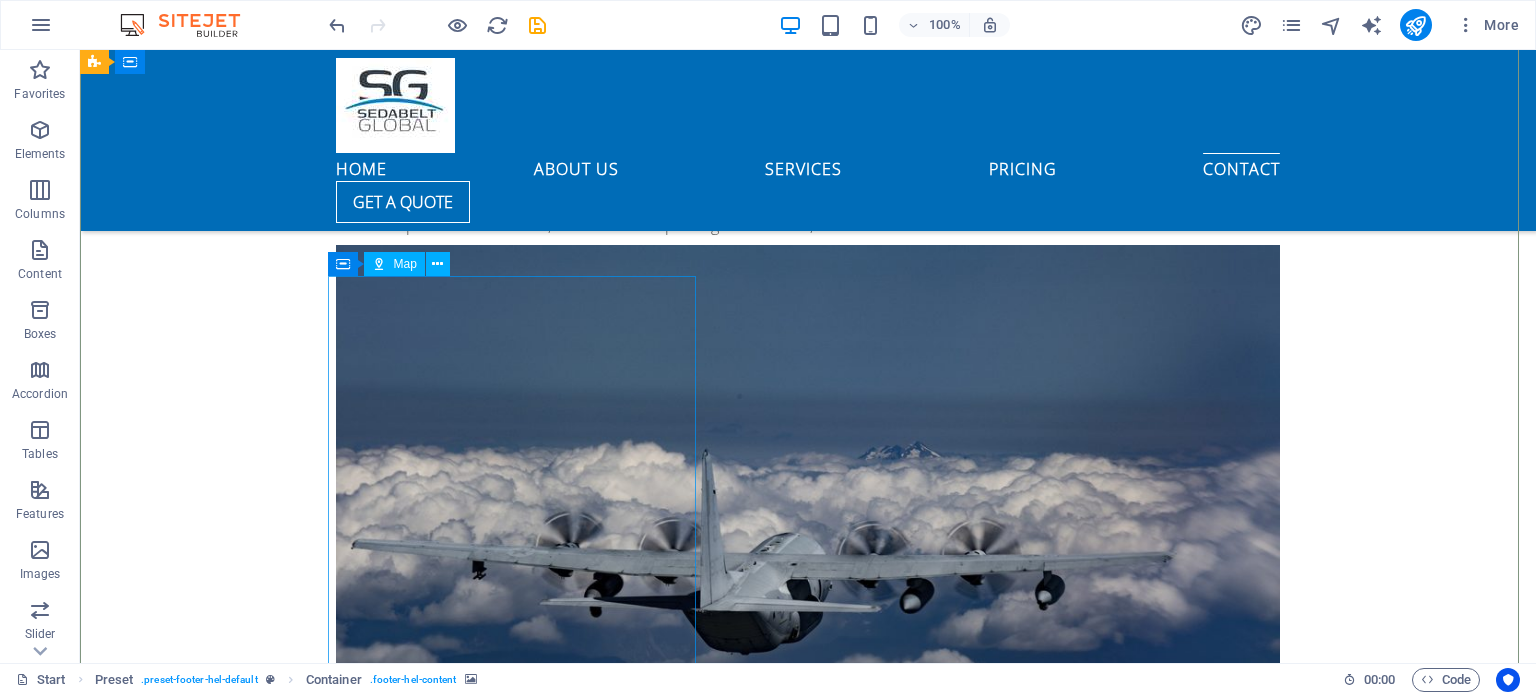 scroll, scrollTop: 8123, scrollLeft: 0, axis: vertical 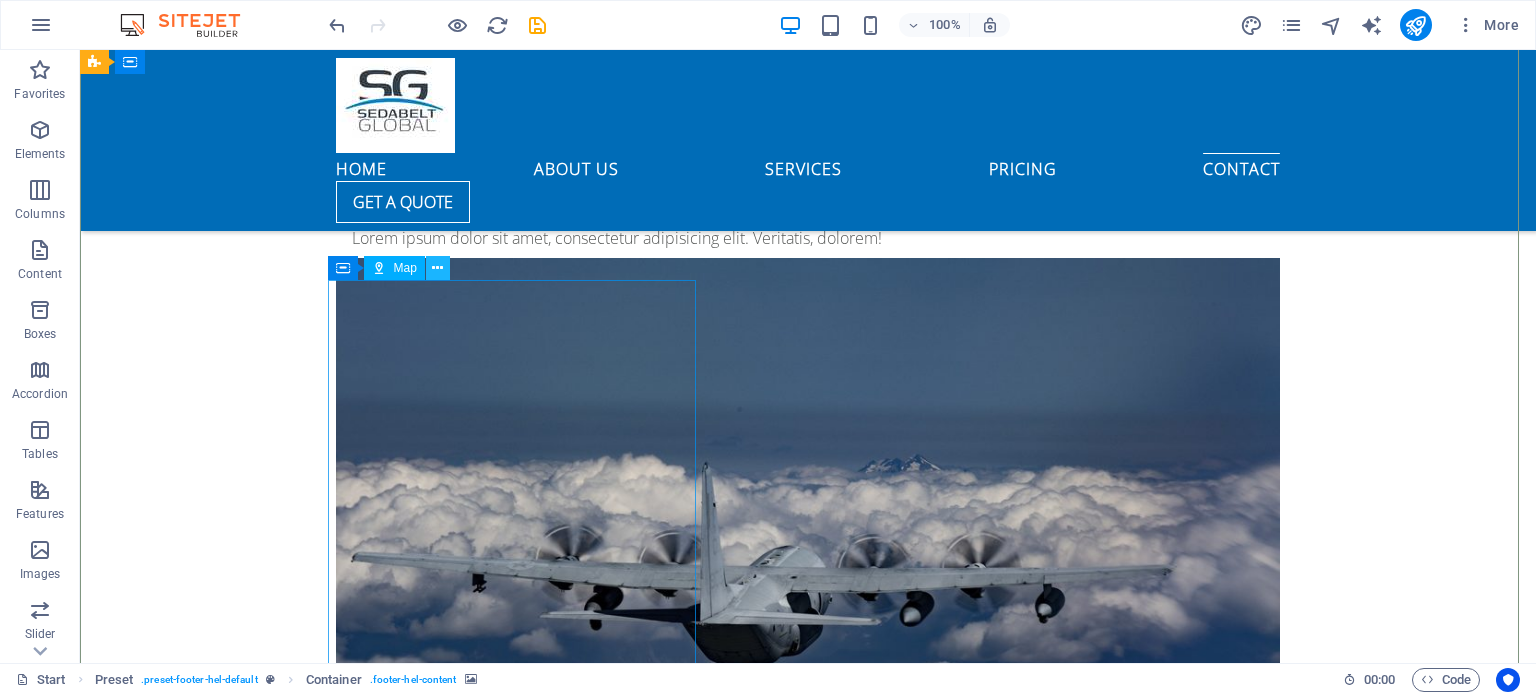 click at bounding box center [437, 268] 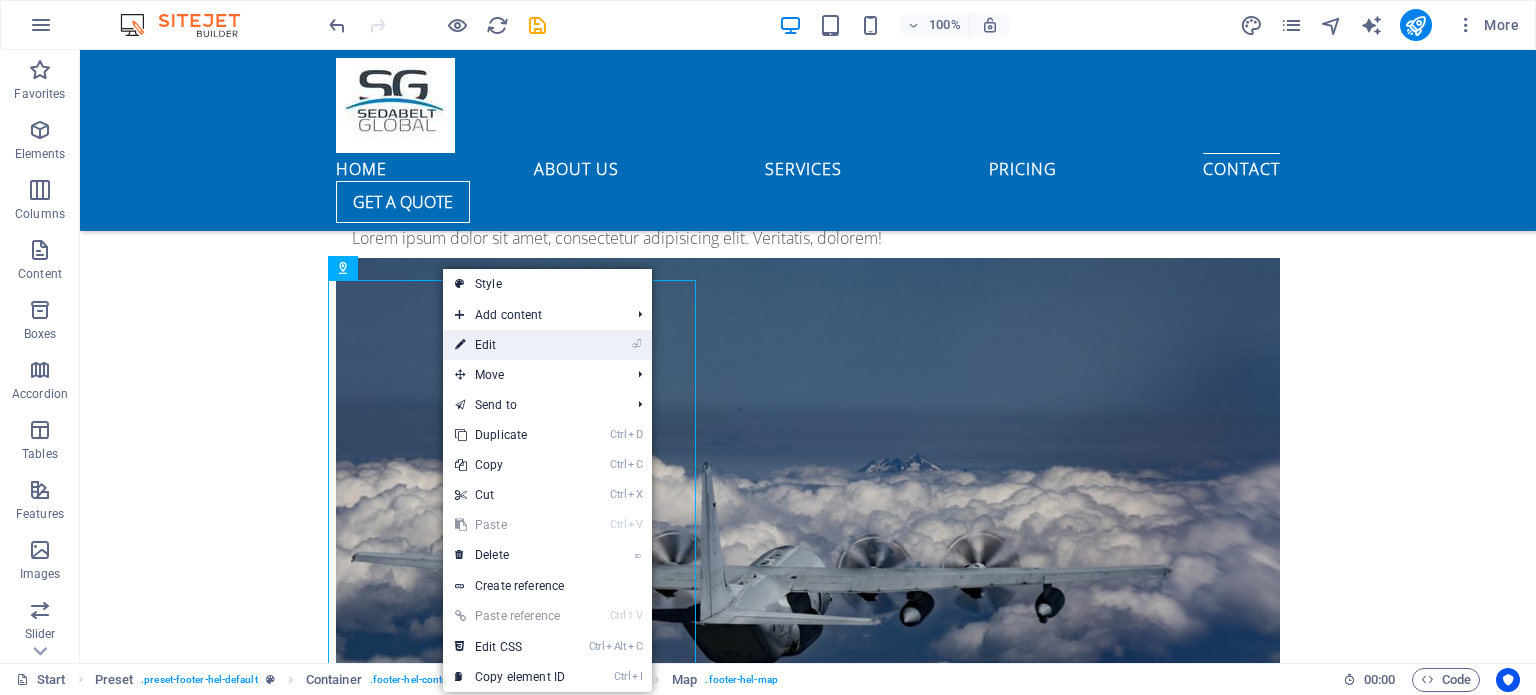 click on "⏎  Edit" at bounding box center (510, 345) 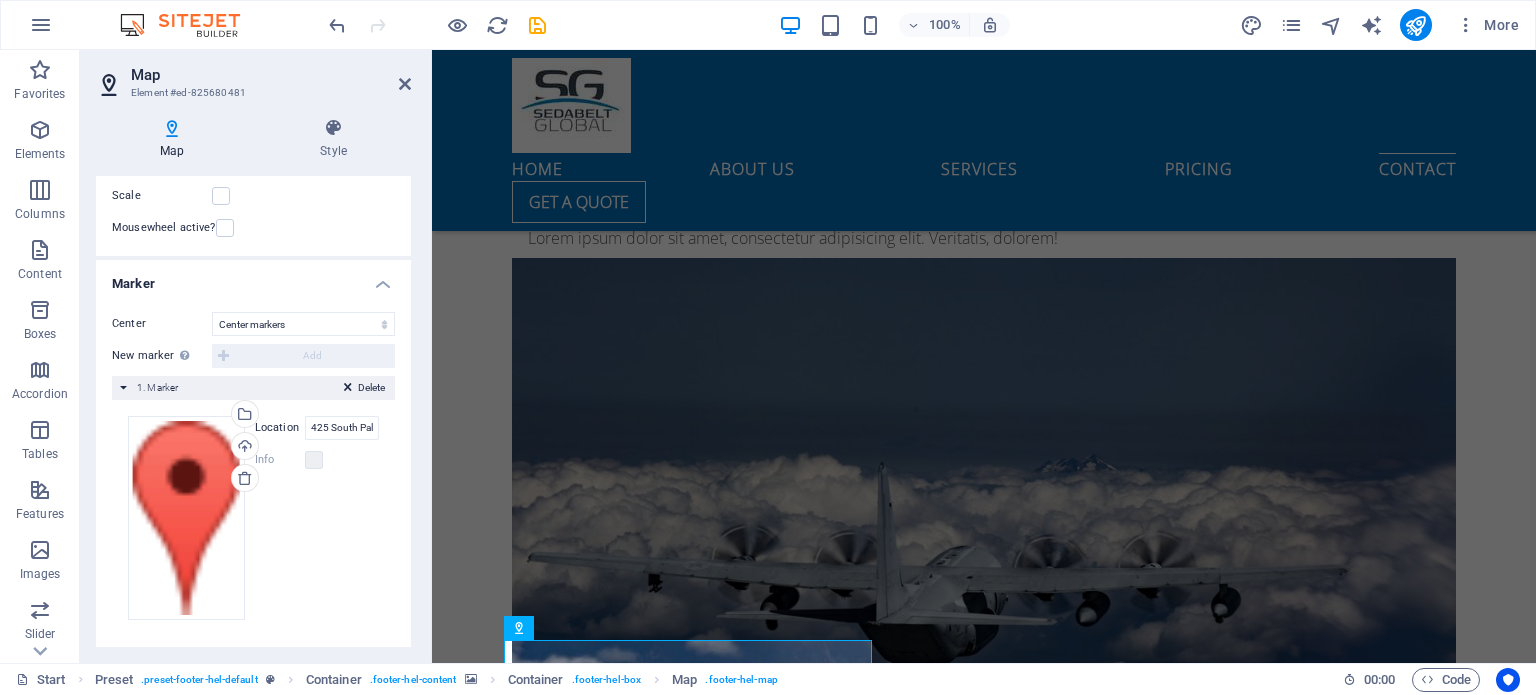 scroll, scrollTop: 277, scrollLeft: 0, axis: vertical 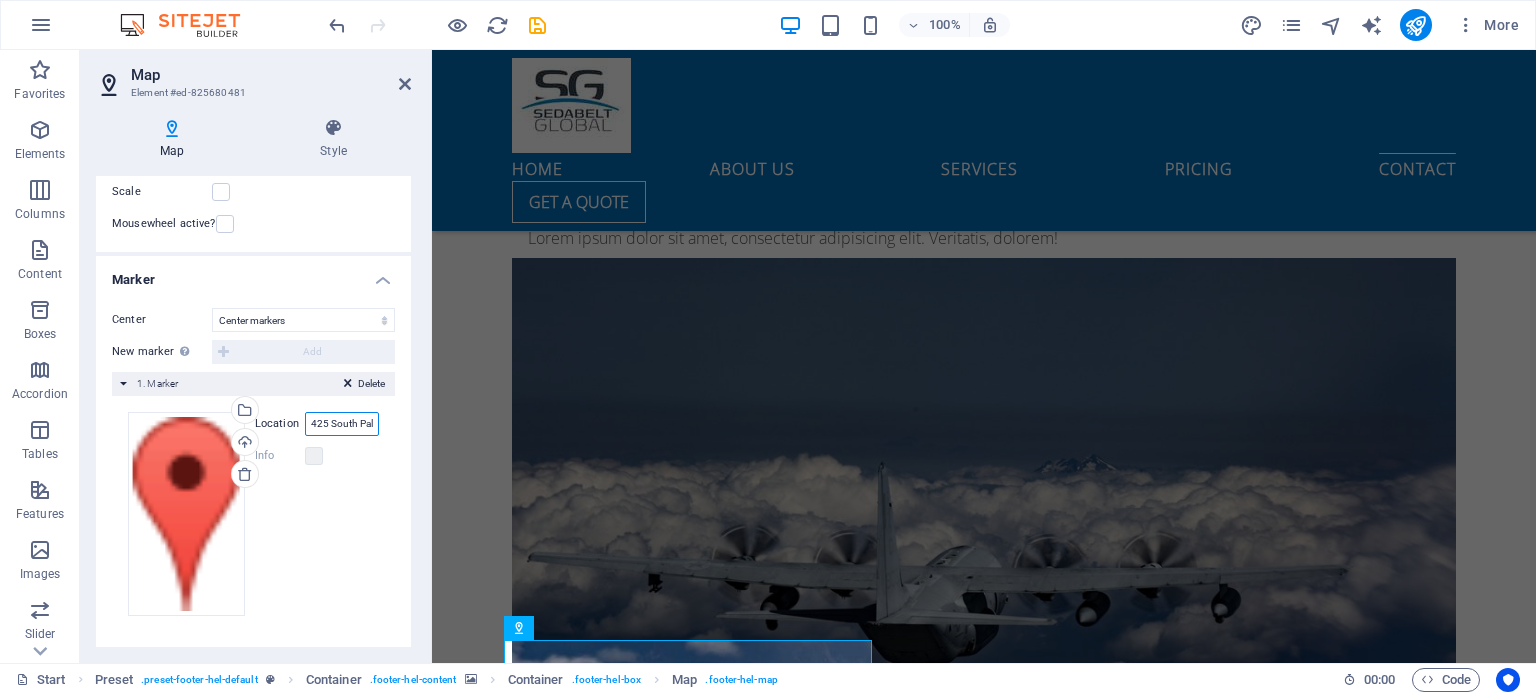 click on "425 South Palos Verdes Str, 90731 San Pedro, CA" at bounding box center [342, 424] 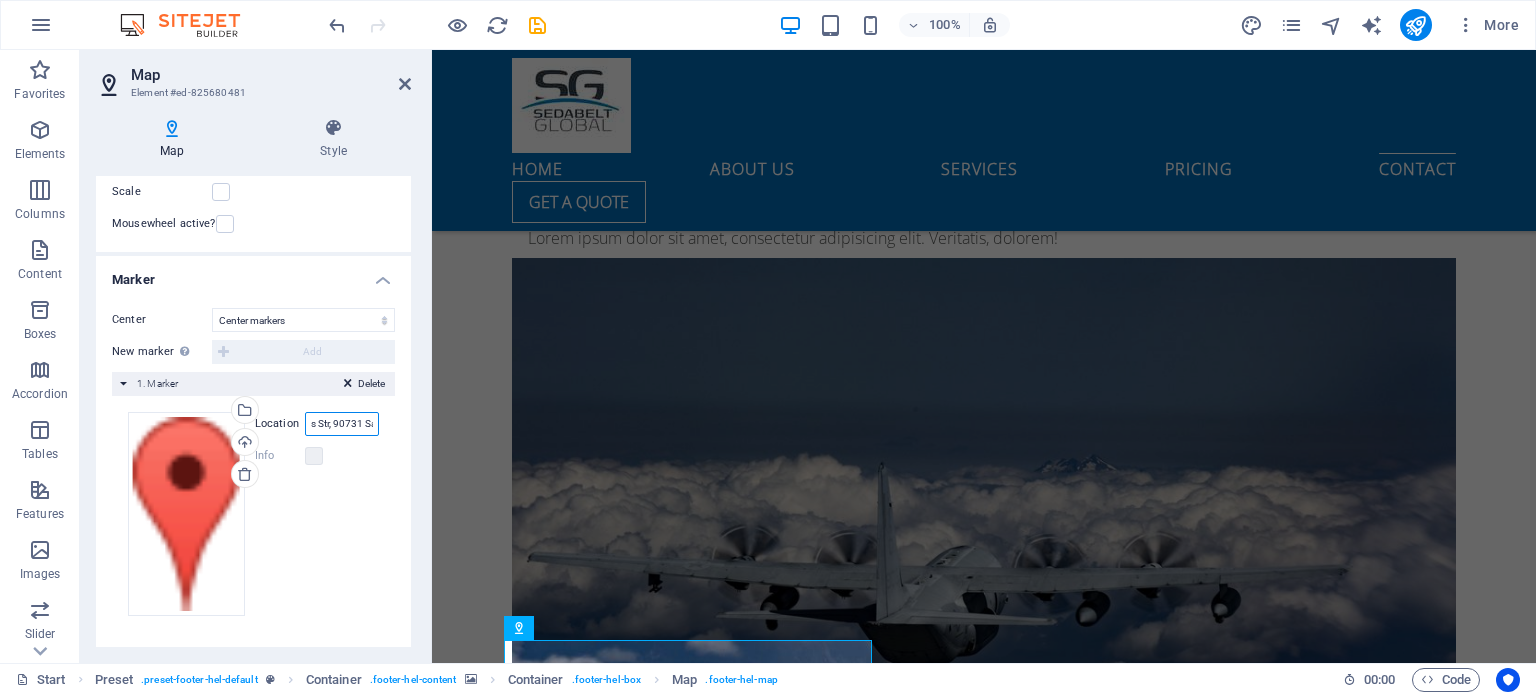 scroll, scrollTop: 0, scrollLeft: 160, axis: horizontal 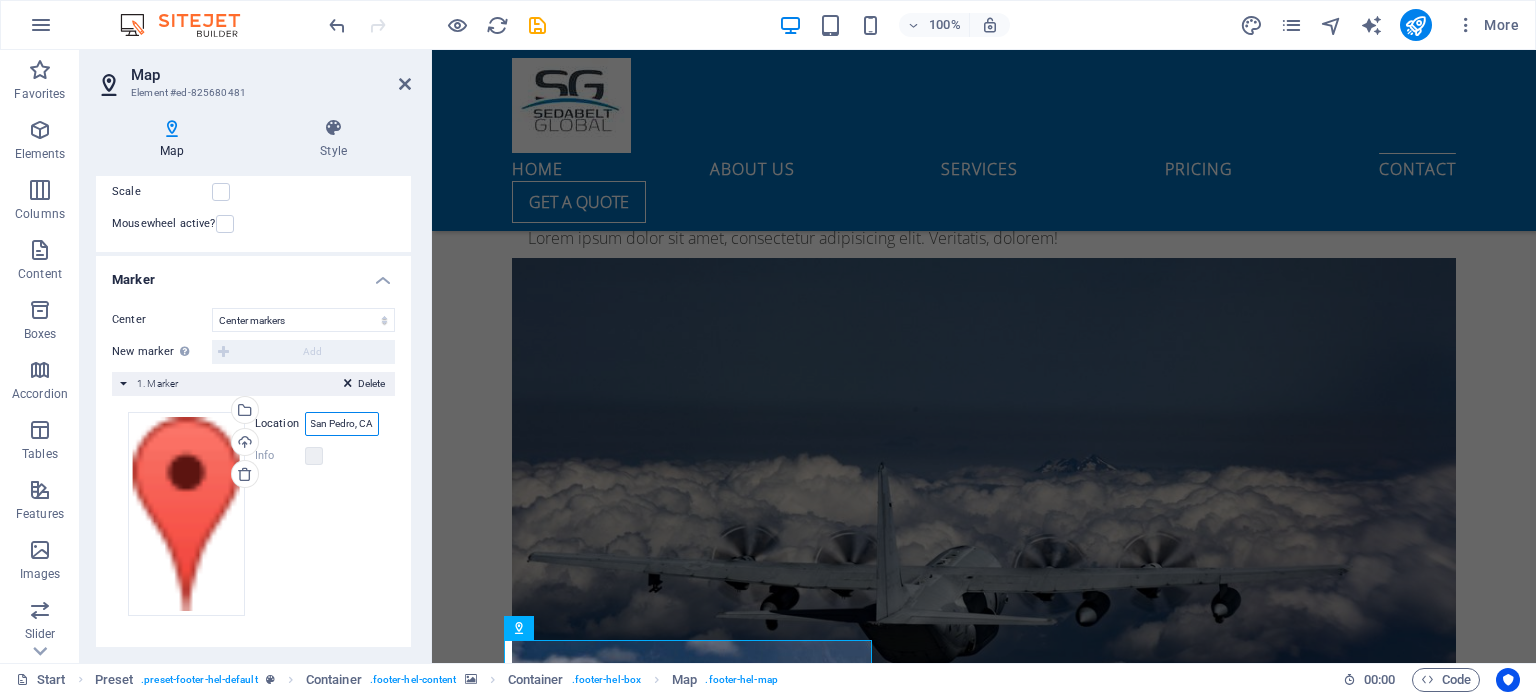 drag, startPoint x: 310, startPoint y: 419, endPoint x: 414, endPoint y: 424, distance: 104.120125 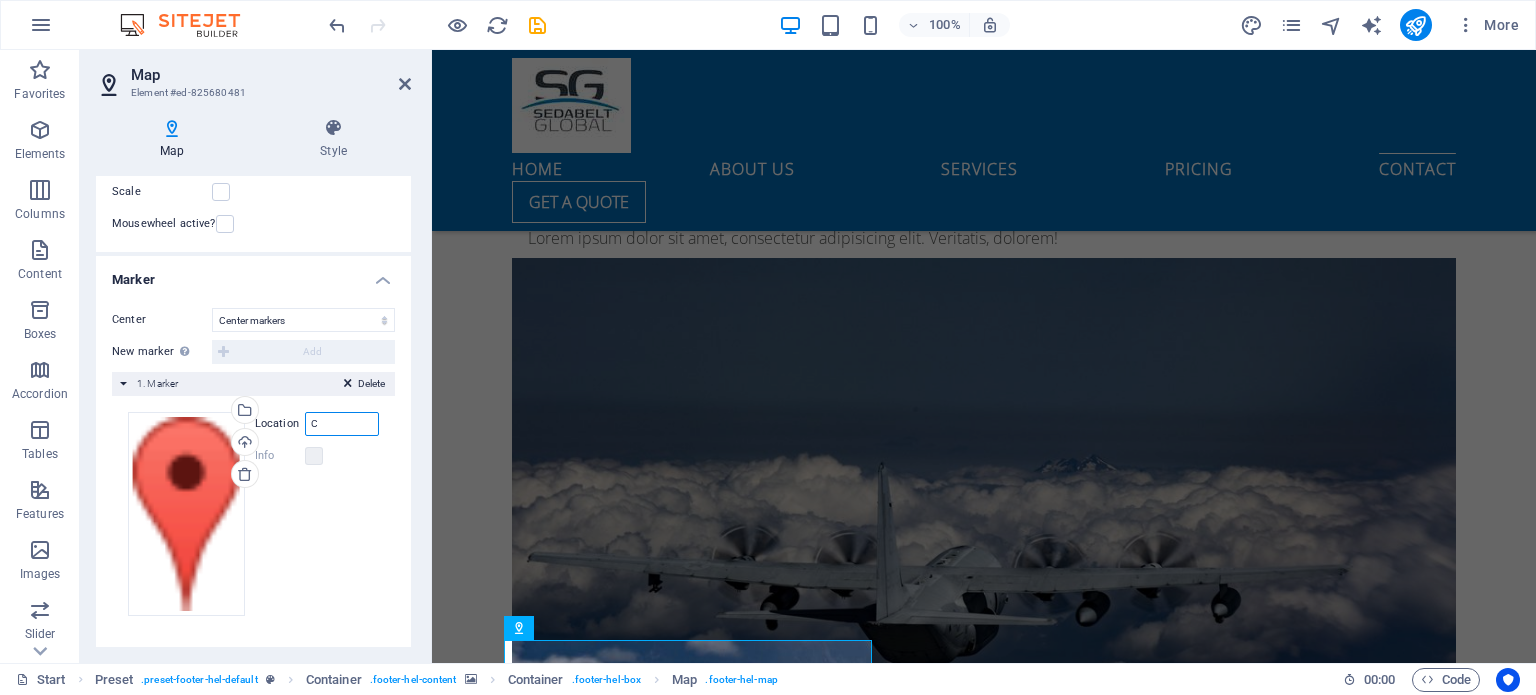 scroll, scrollTop: 0, scrollLeft: 0, axis: both 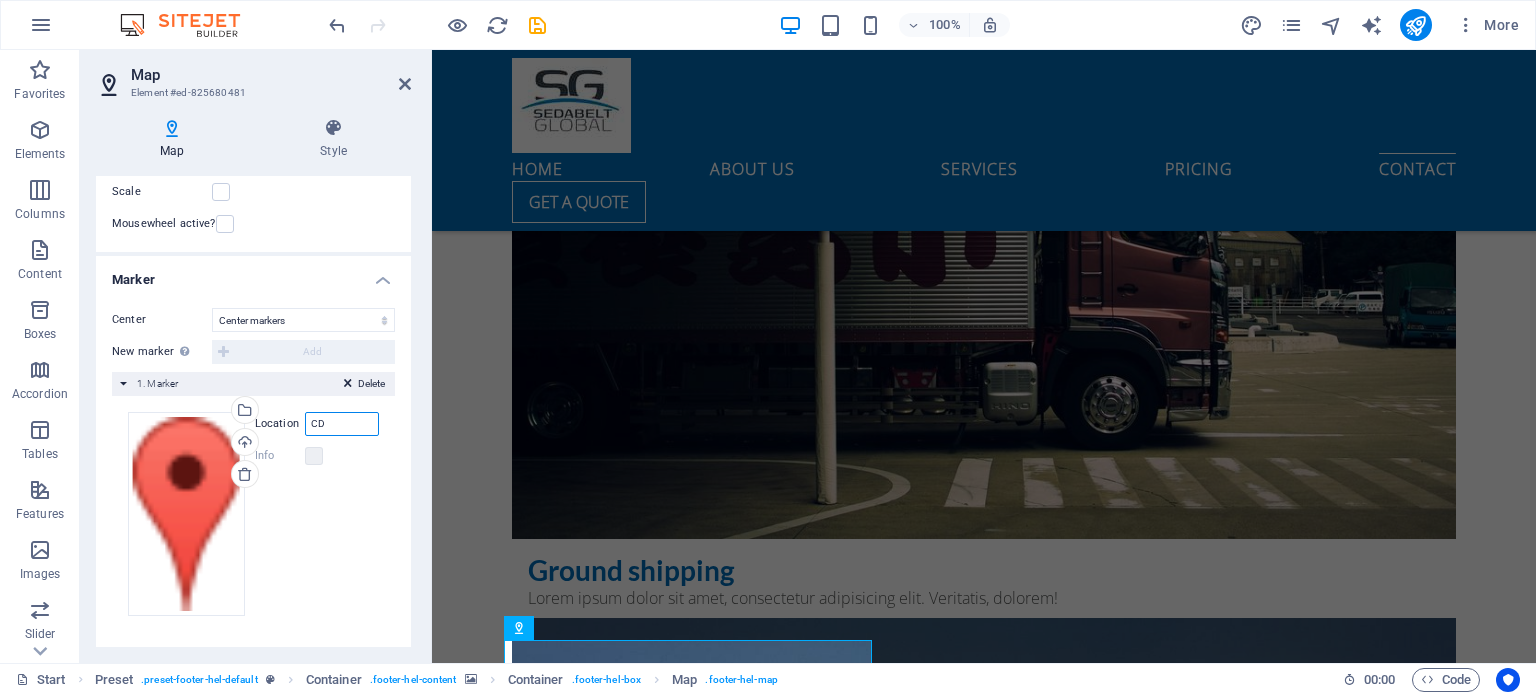 type on "C" 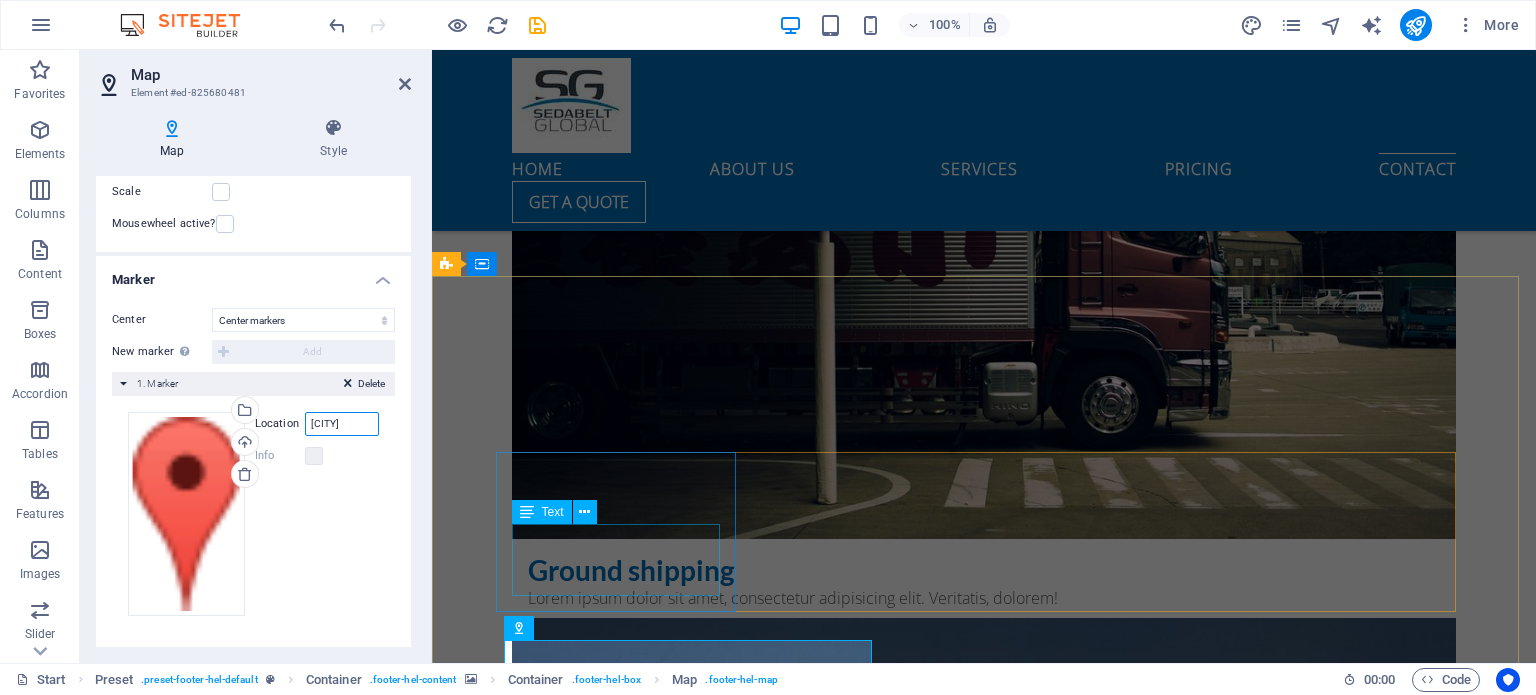 type on "Mexico city" 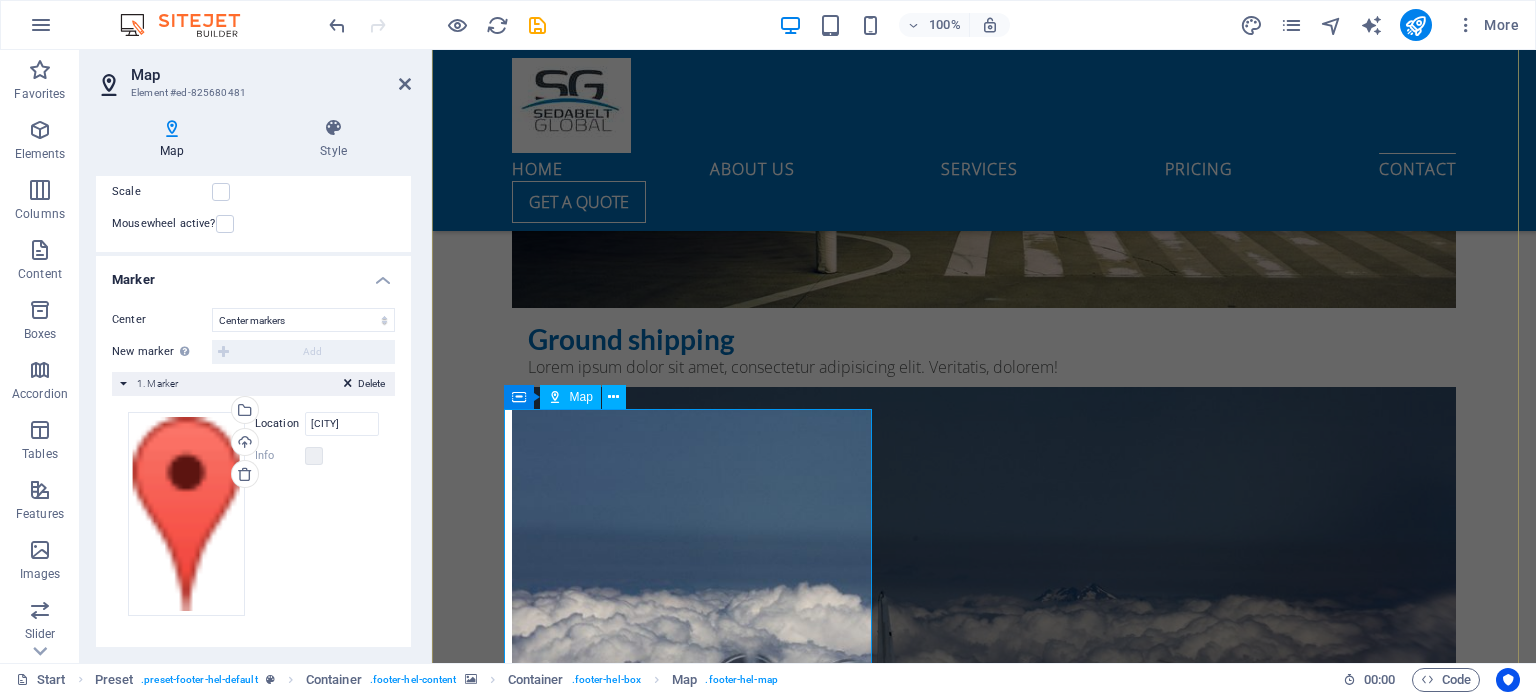 scroll, scrollTop: 8356, scrollLeft: 0, axis: vertical 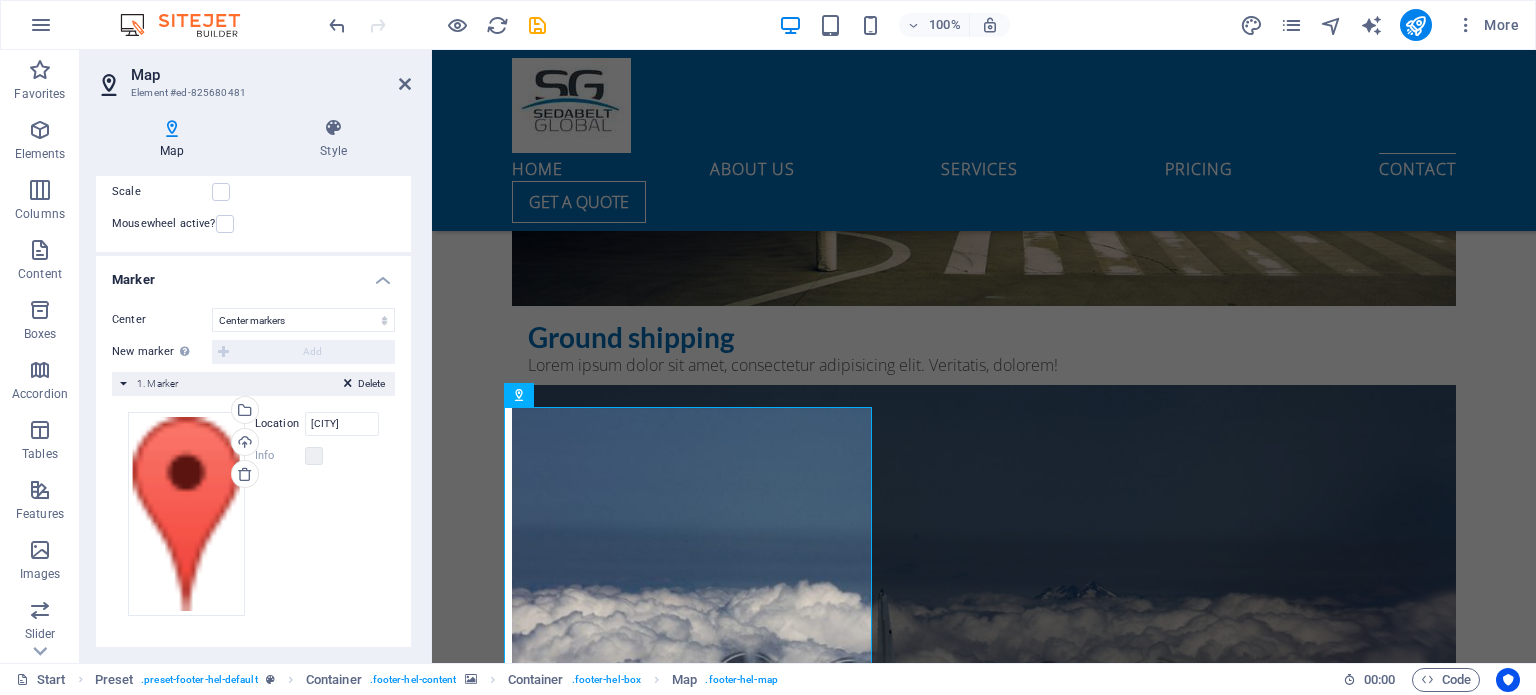 click at bounding box center [984, 10143] 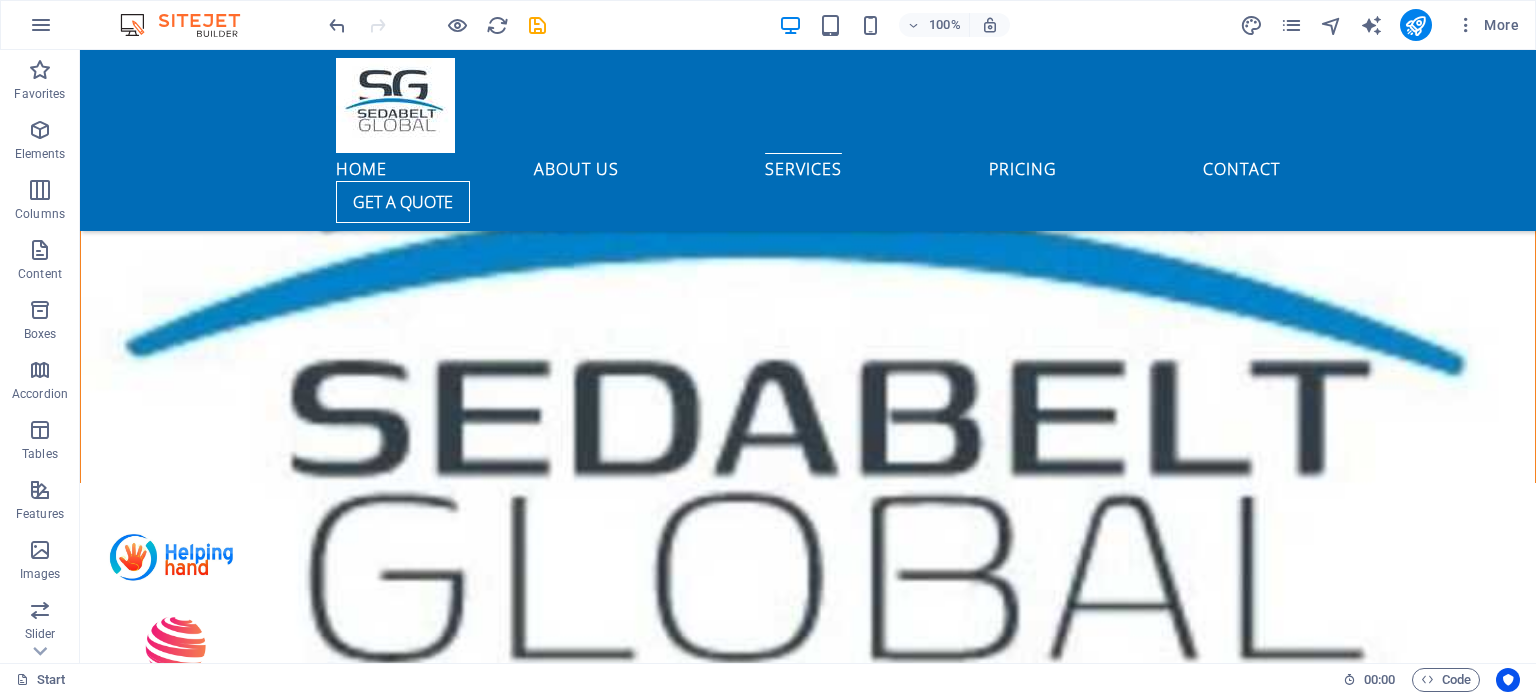 scroll, scrollTop: 5190, scrollLeft: 0, axis: vertical 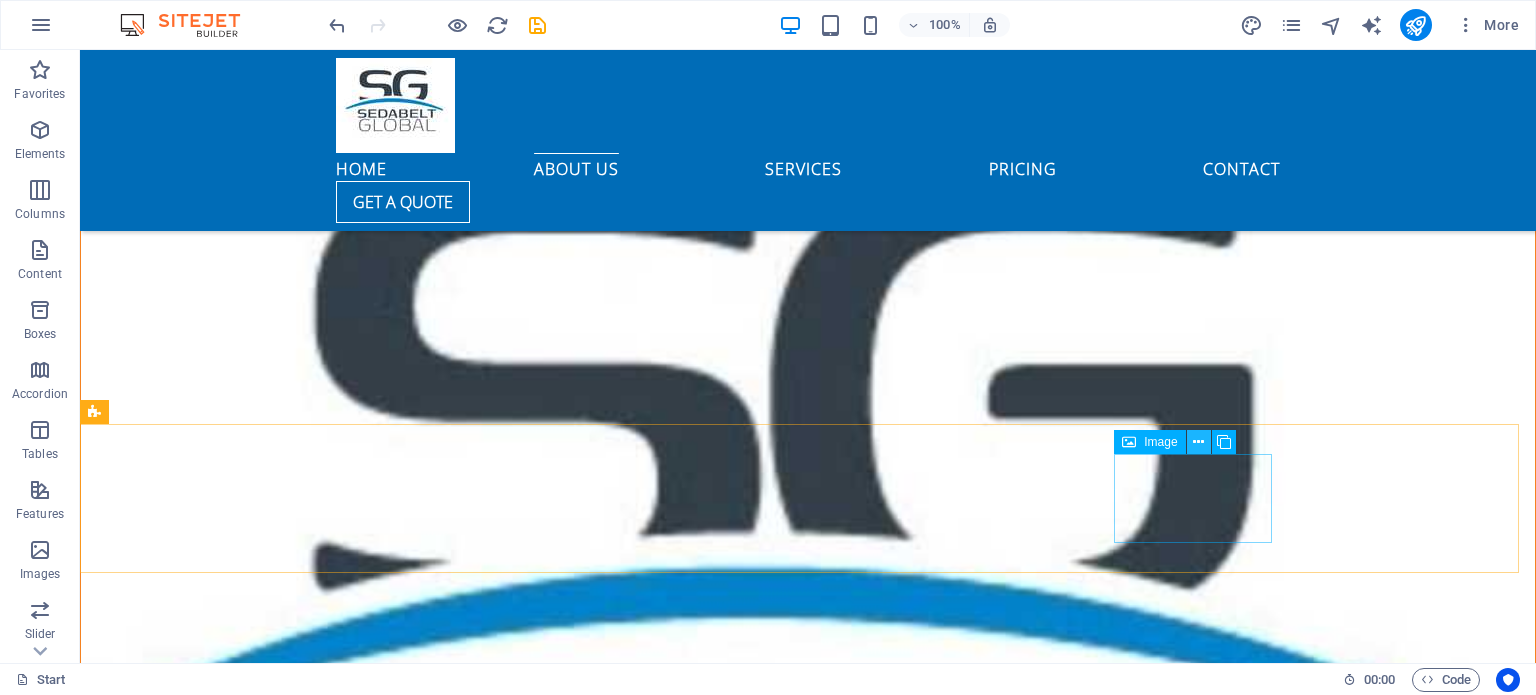 click at bounding box center [1198, 442] 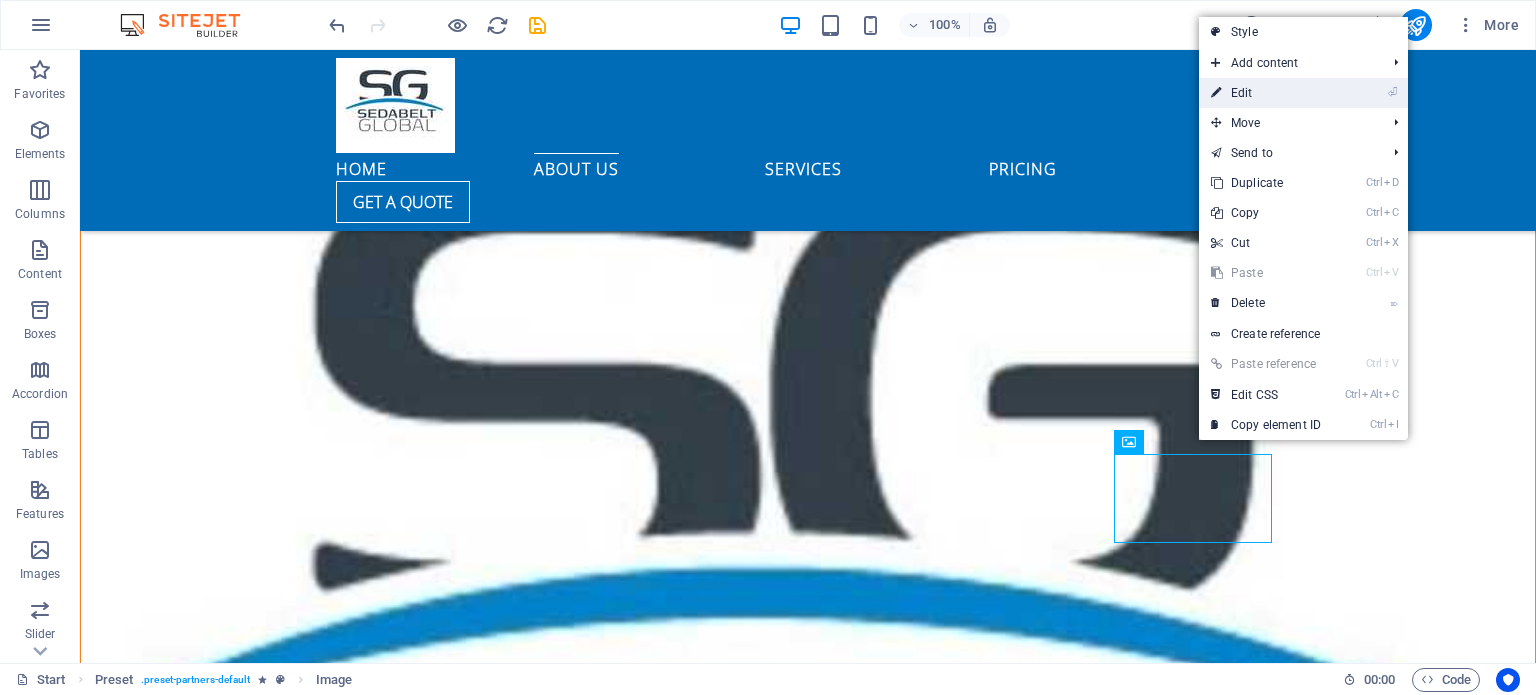 click on "⏎  Edit" at bounding box center [1266, 93] 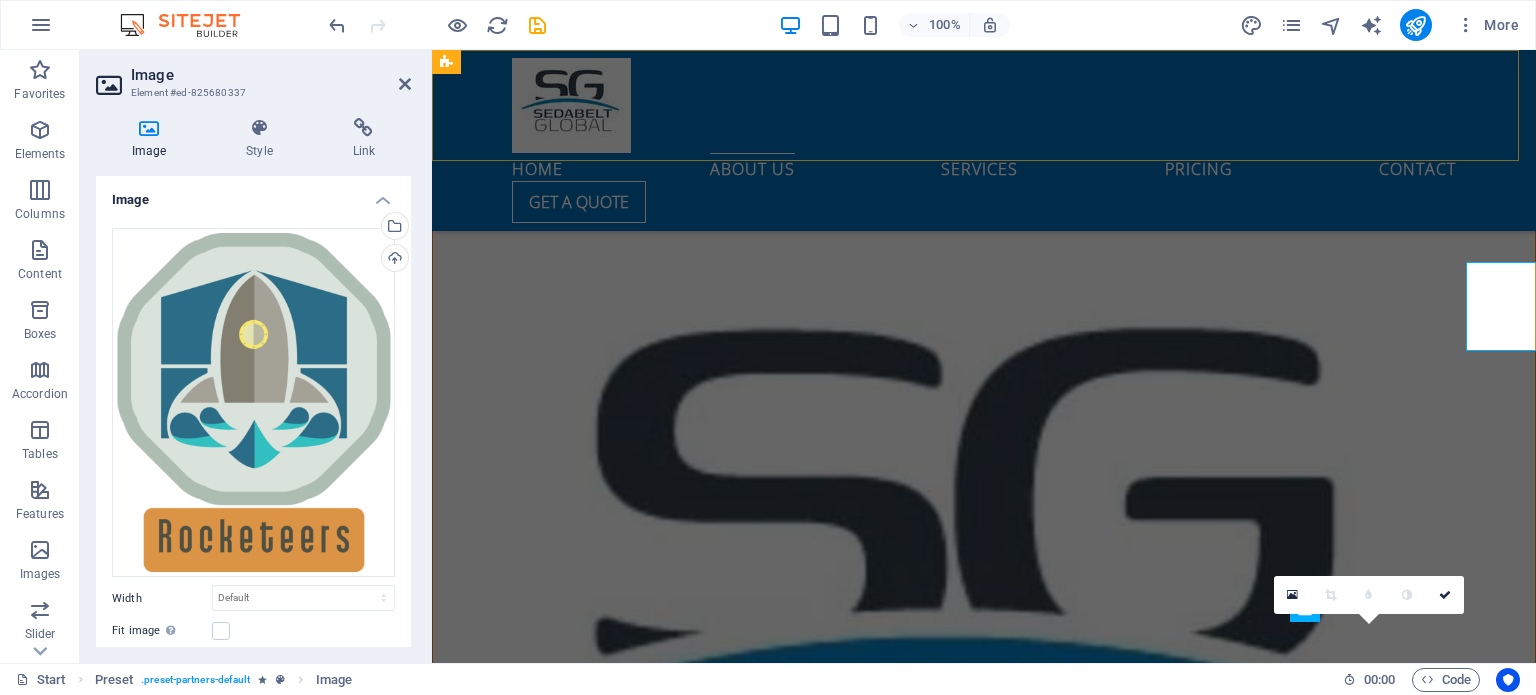 scroll, scrollTop: 2822, scrollLeft: 0, axis: vertical 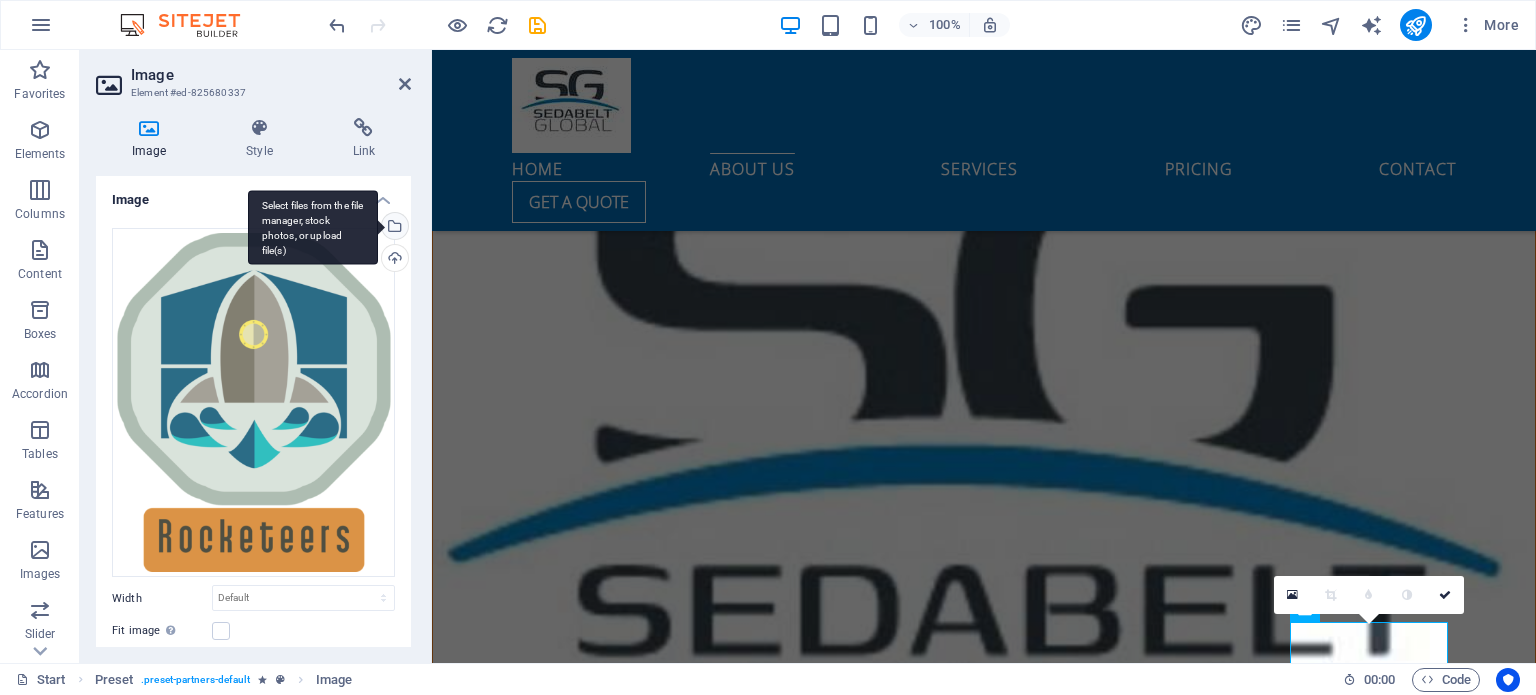 click on "Select files from the file manager, stock photos, or upload file(s)" at bounding box center (393, 228) 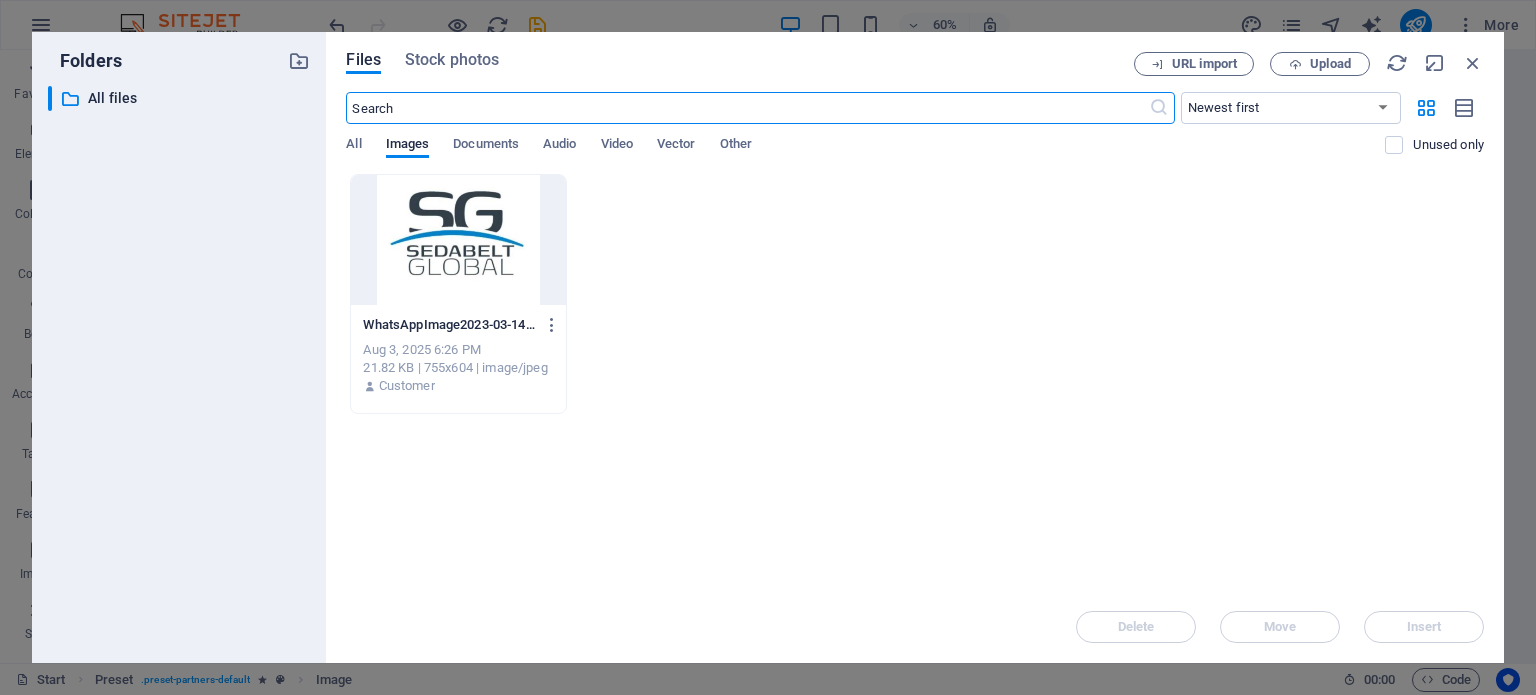 scroll, scrollTop: 3437, scrollLeft: 0, axis: vertical 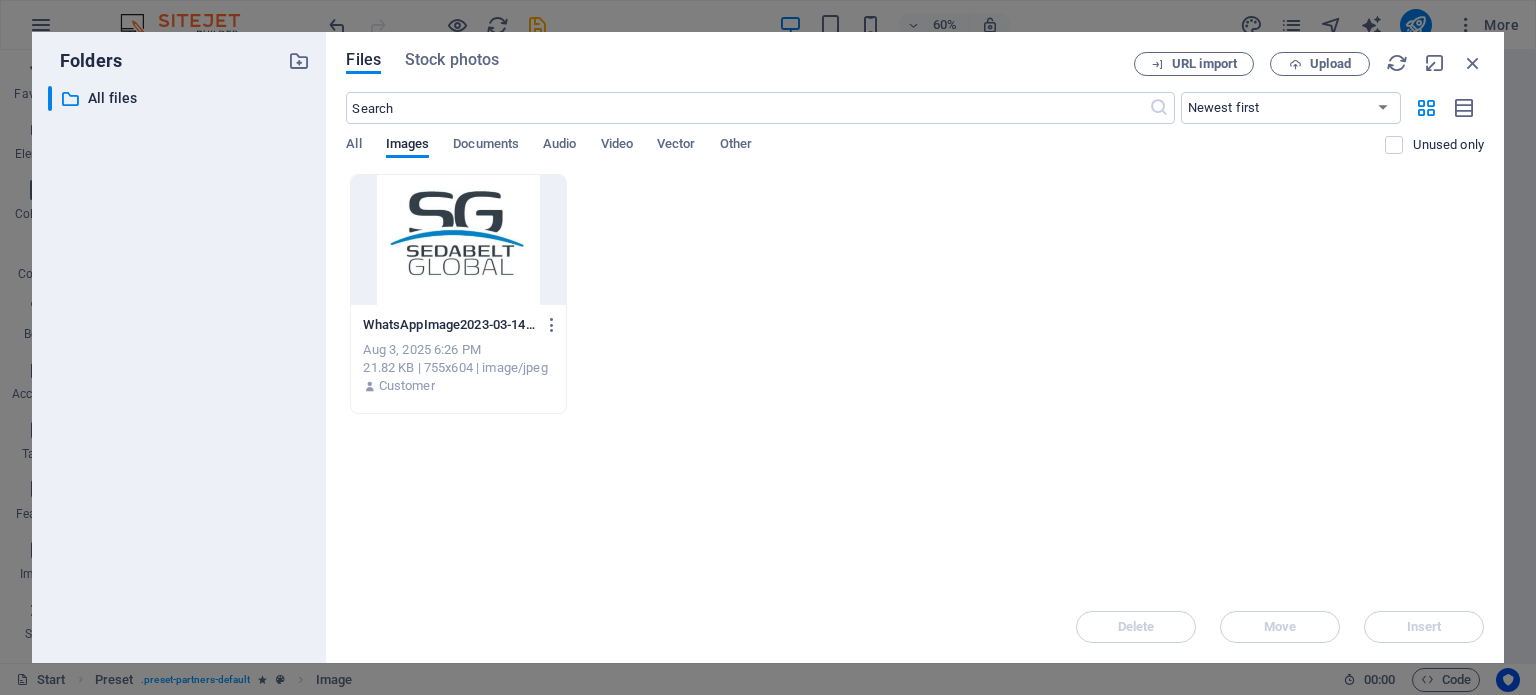click at bounding box center (458, 240) 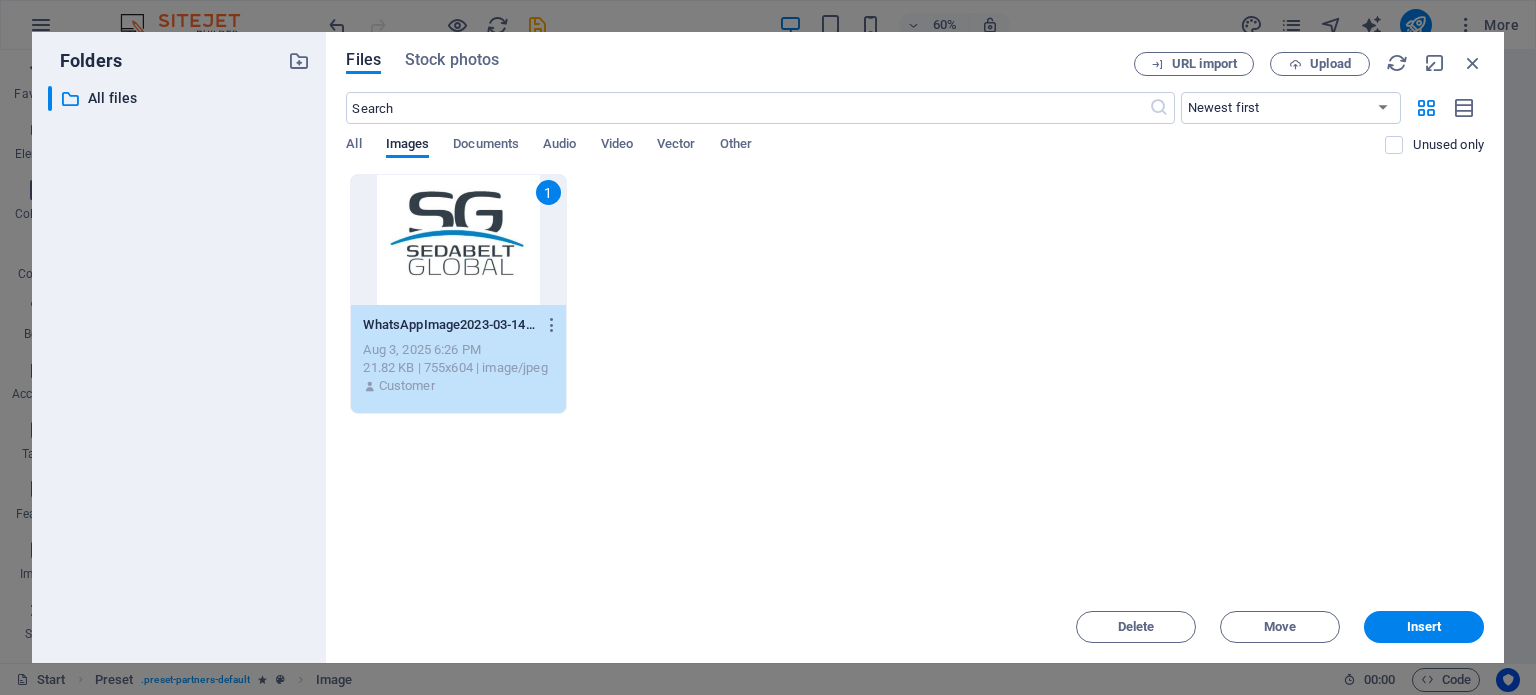 click on "1" at bounding box center [458, 240] 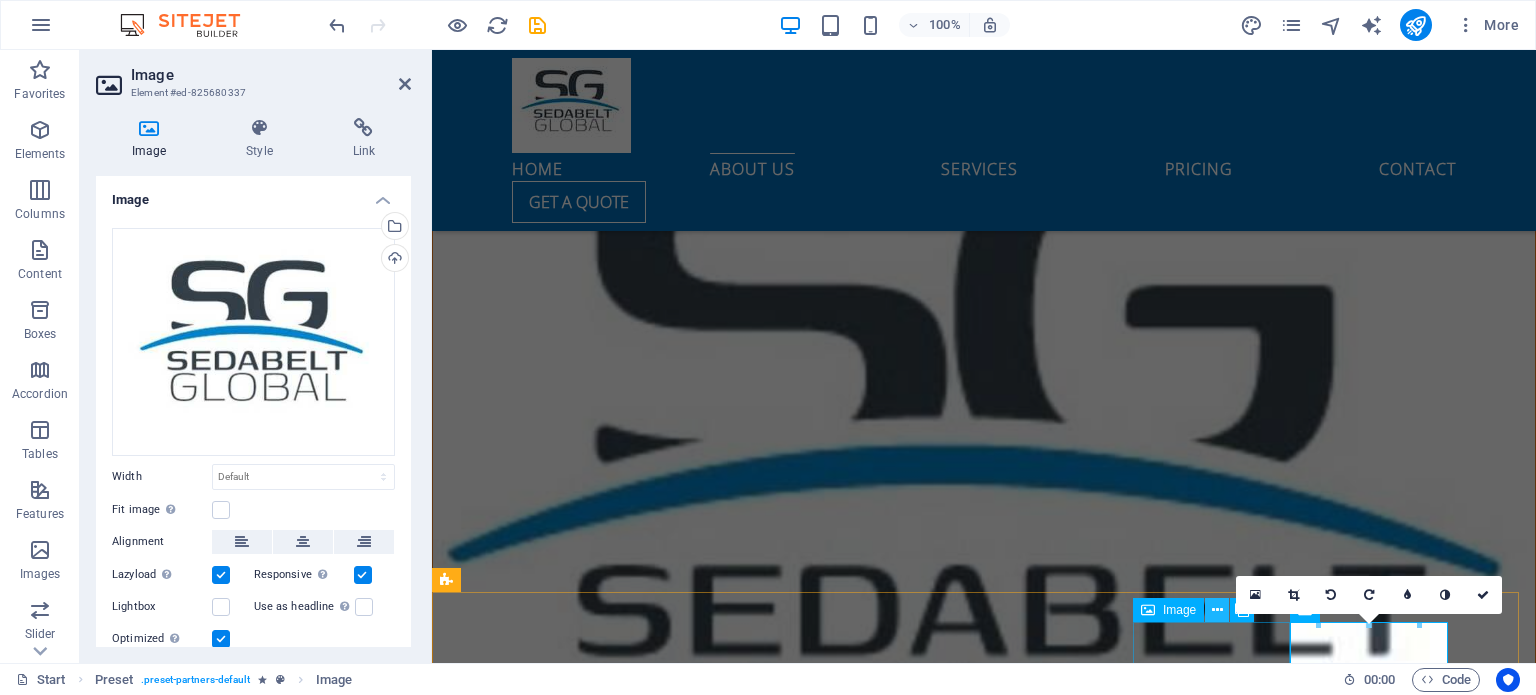 click at bounding box center [1217, 610] 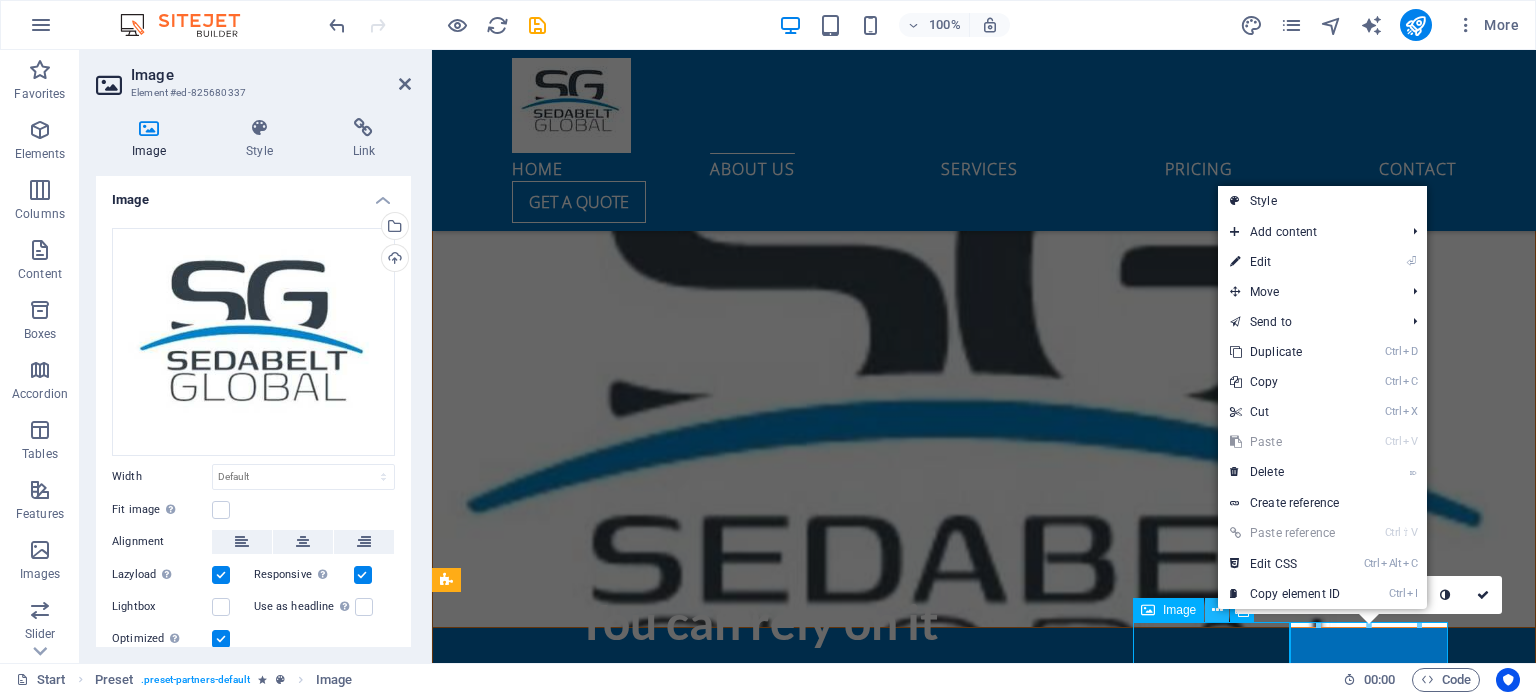 scroll, scrollTop: 2630, scrollLeft: 0, axis: vertical 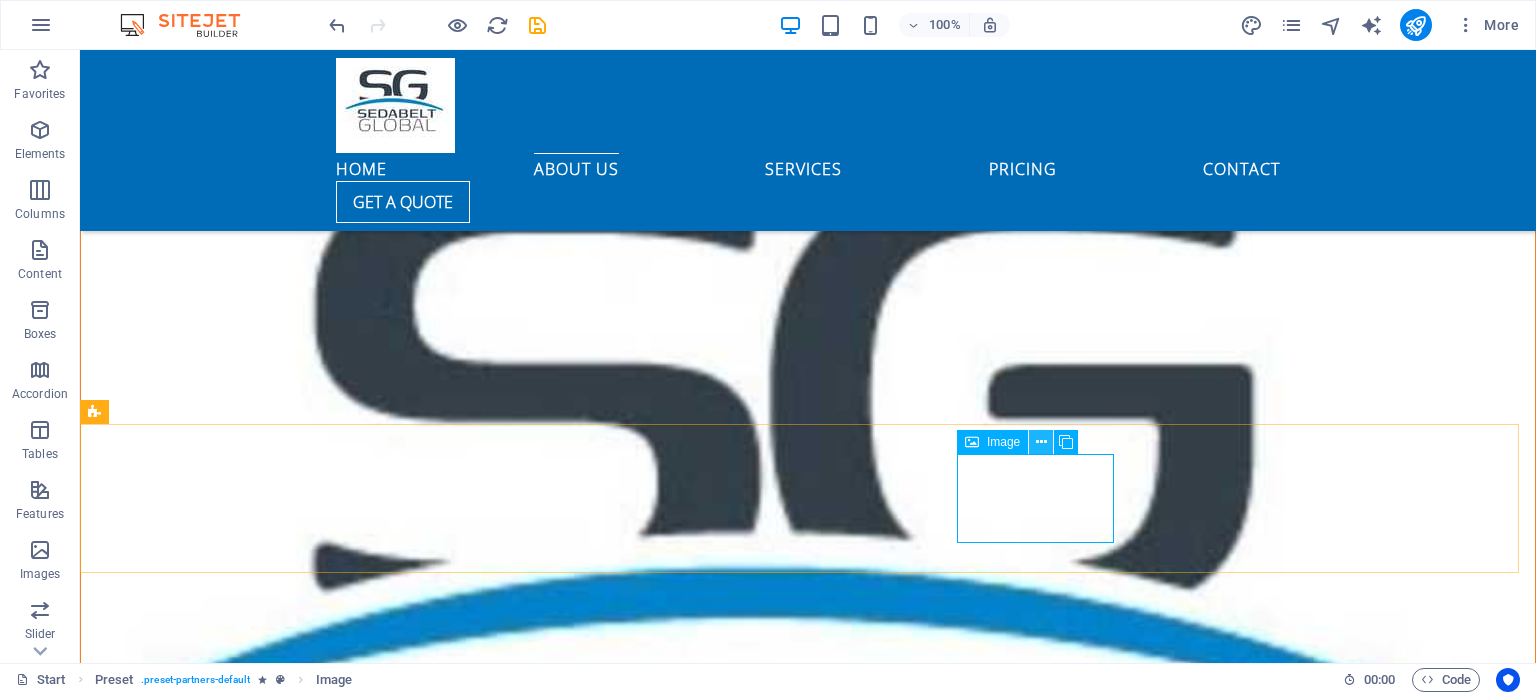 click at bounding box center (1041, 442) 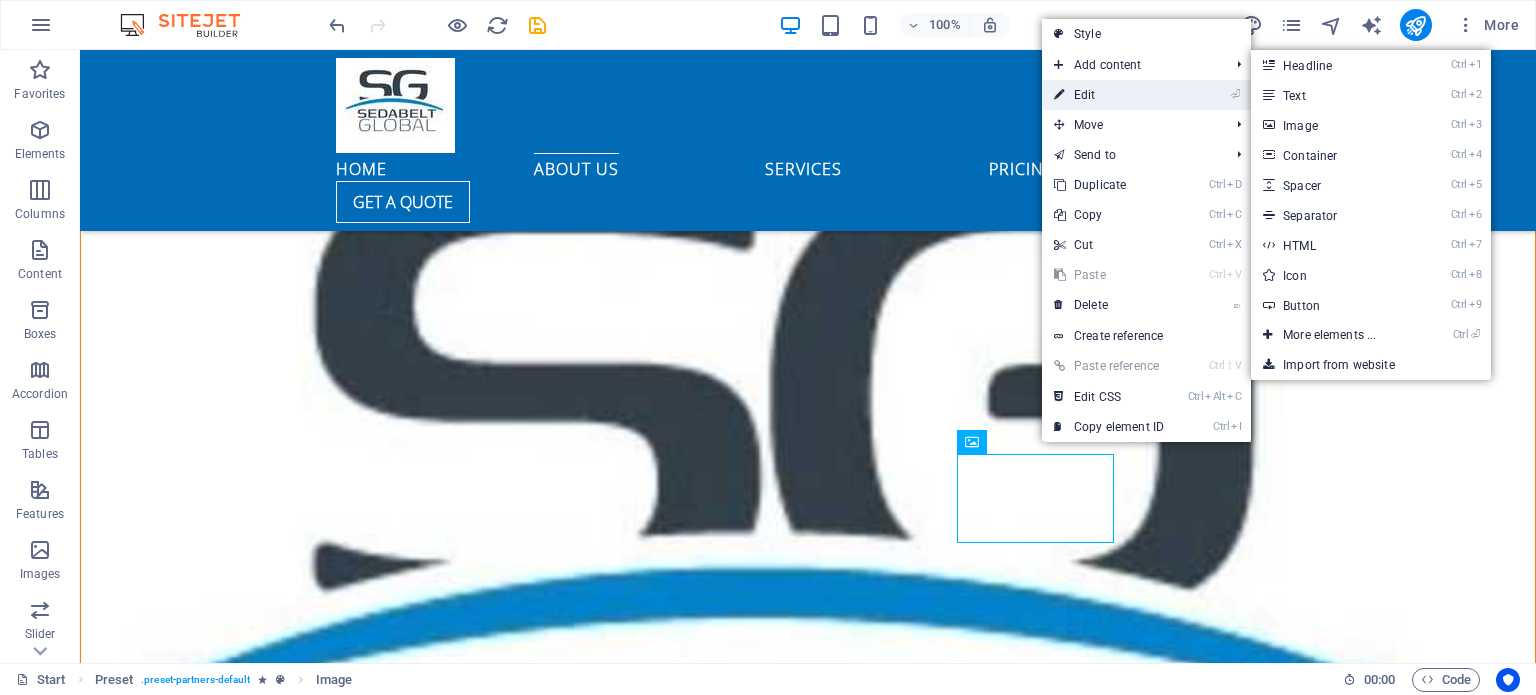 click on "⏎  Edit" at bounding box center [1109, 95] 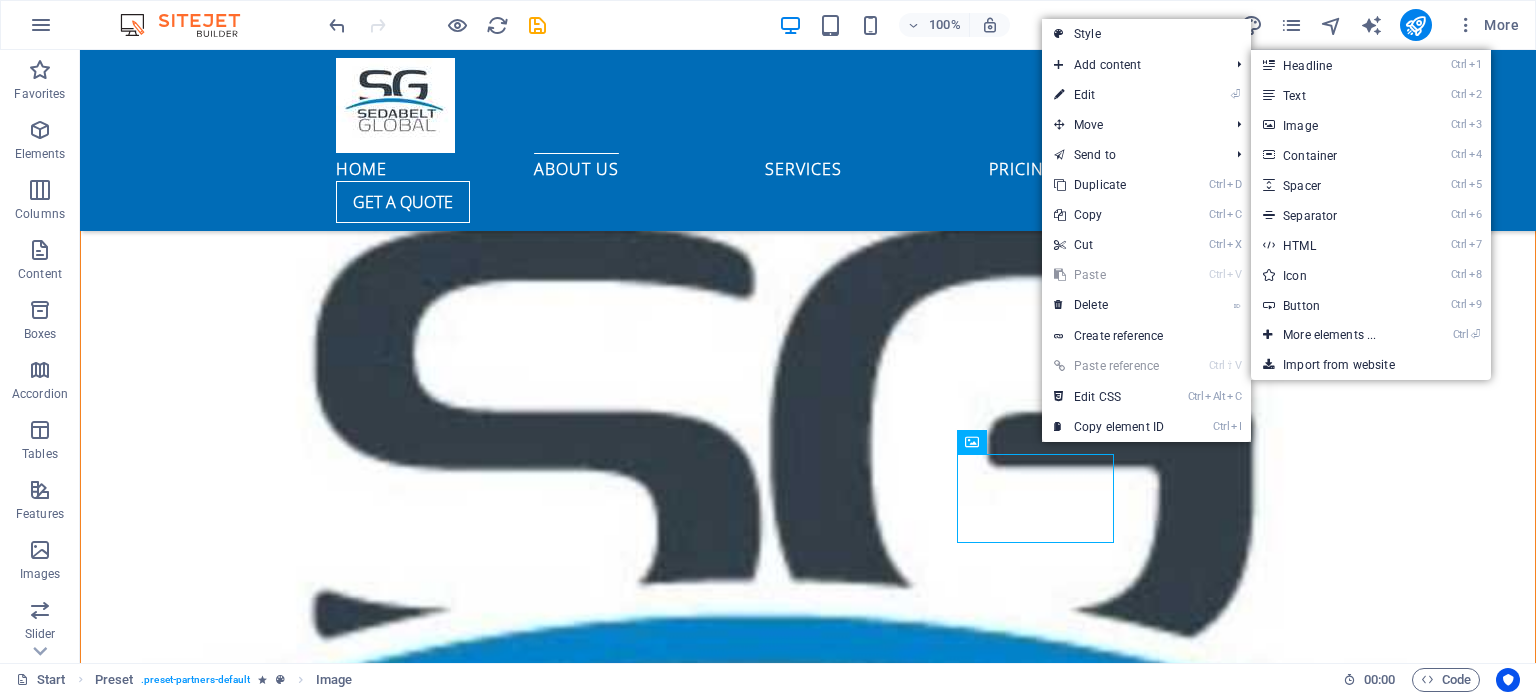 scroll, scrollTop: 2822, scrollLeft: 0, axis: vertical 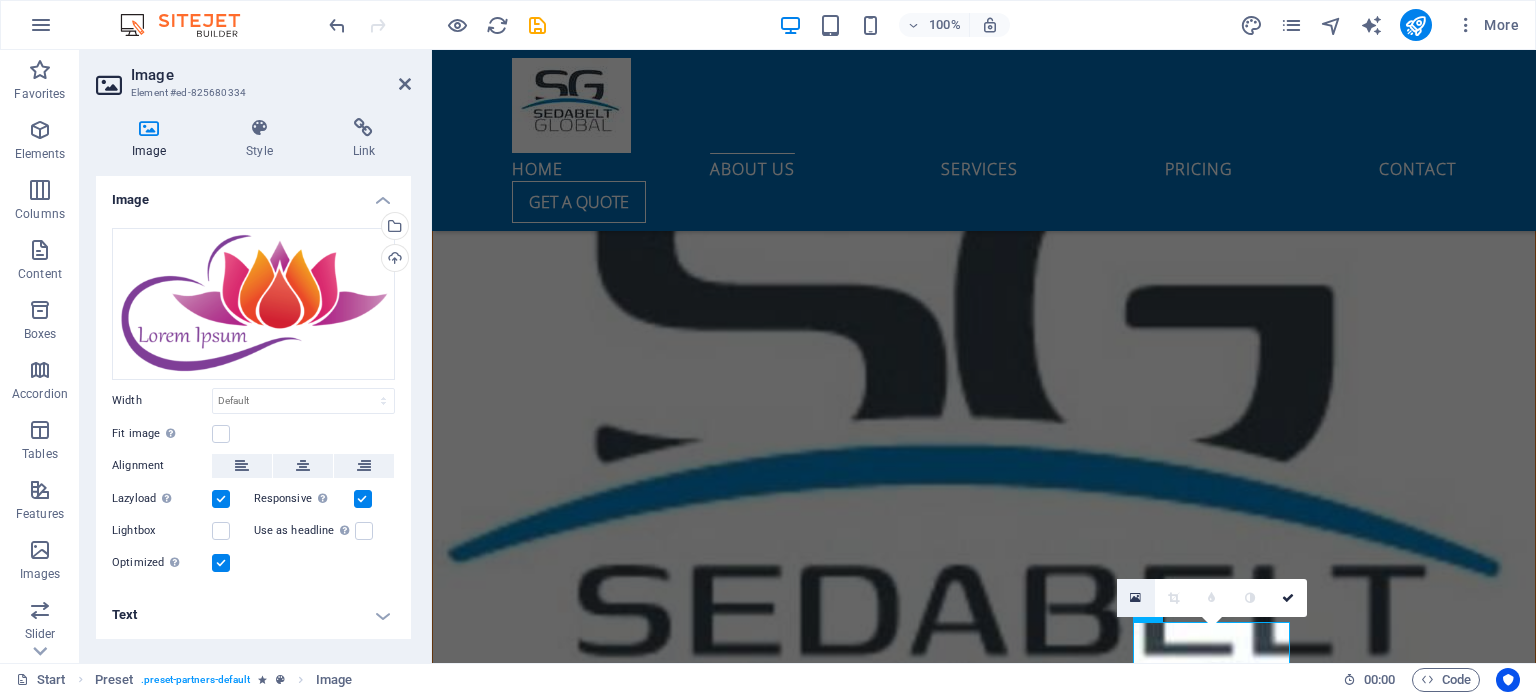 click at bounding box center [1135, 598] 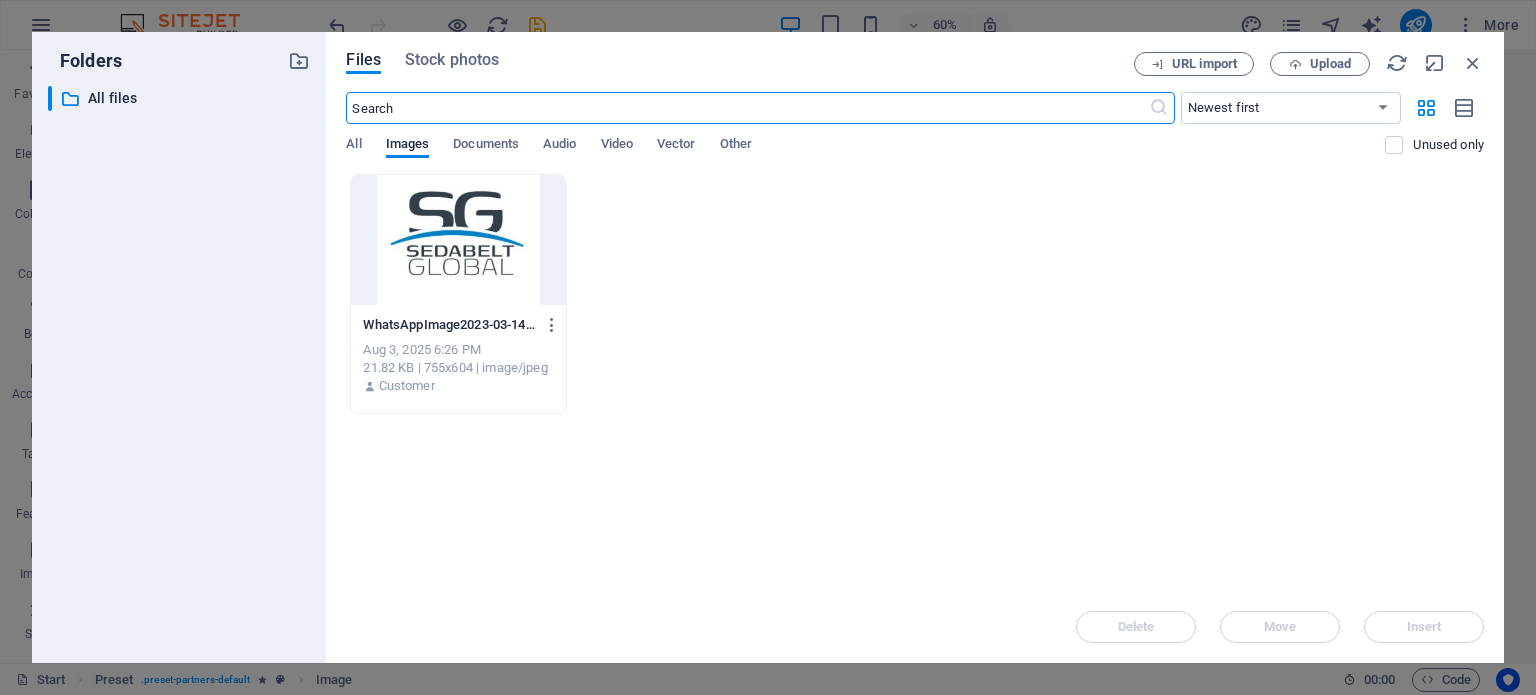 scroll, scrollTop: 3437, scrollLeft: 0, axis: vertical 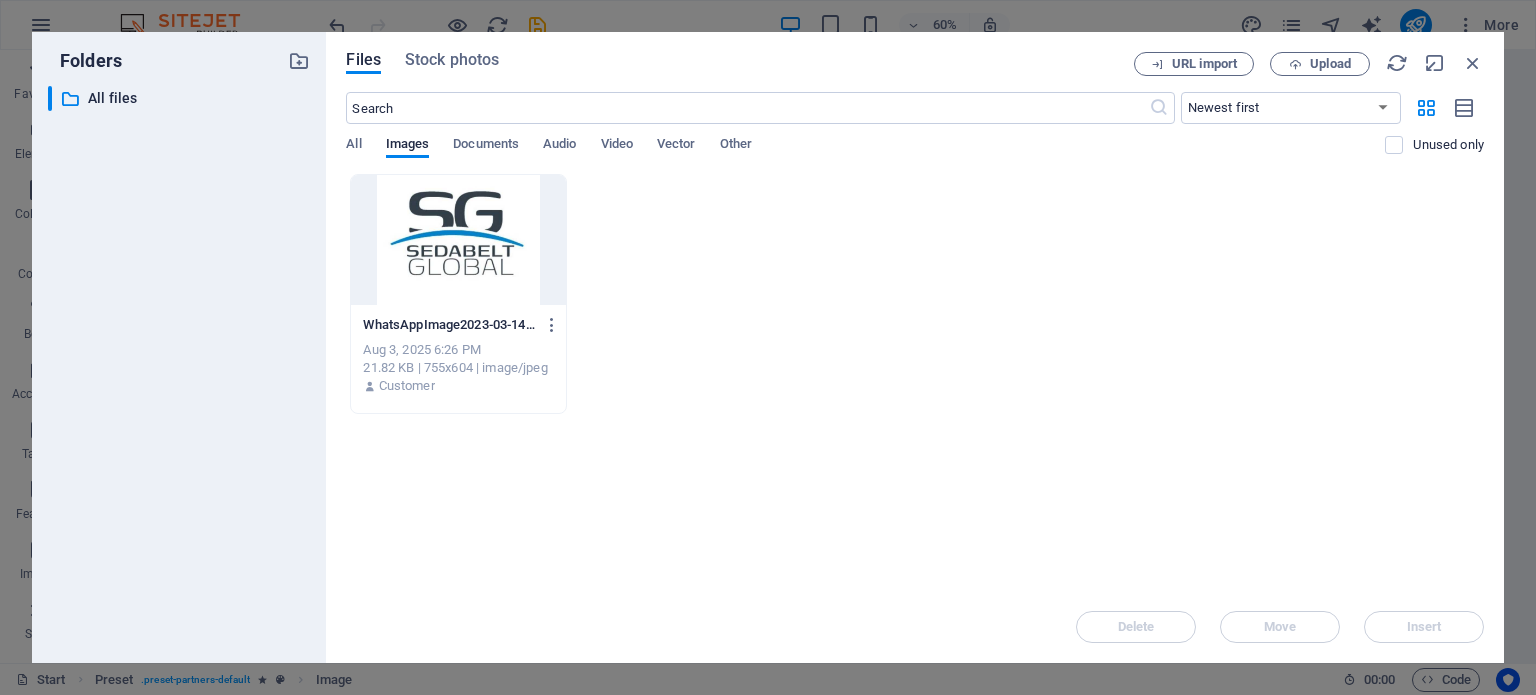 click at bounding box center [458, 240] 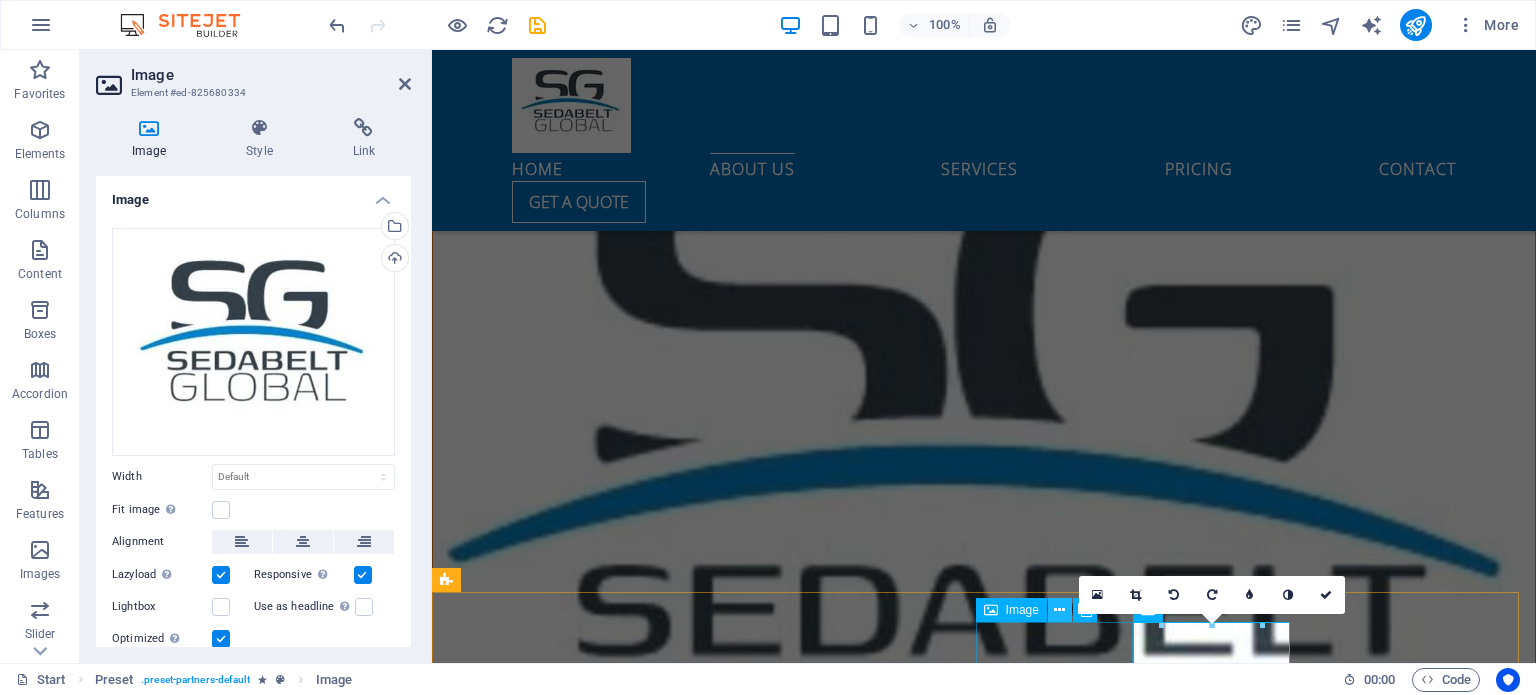 click at bounding box center (1059, 610) 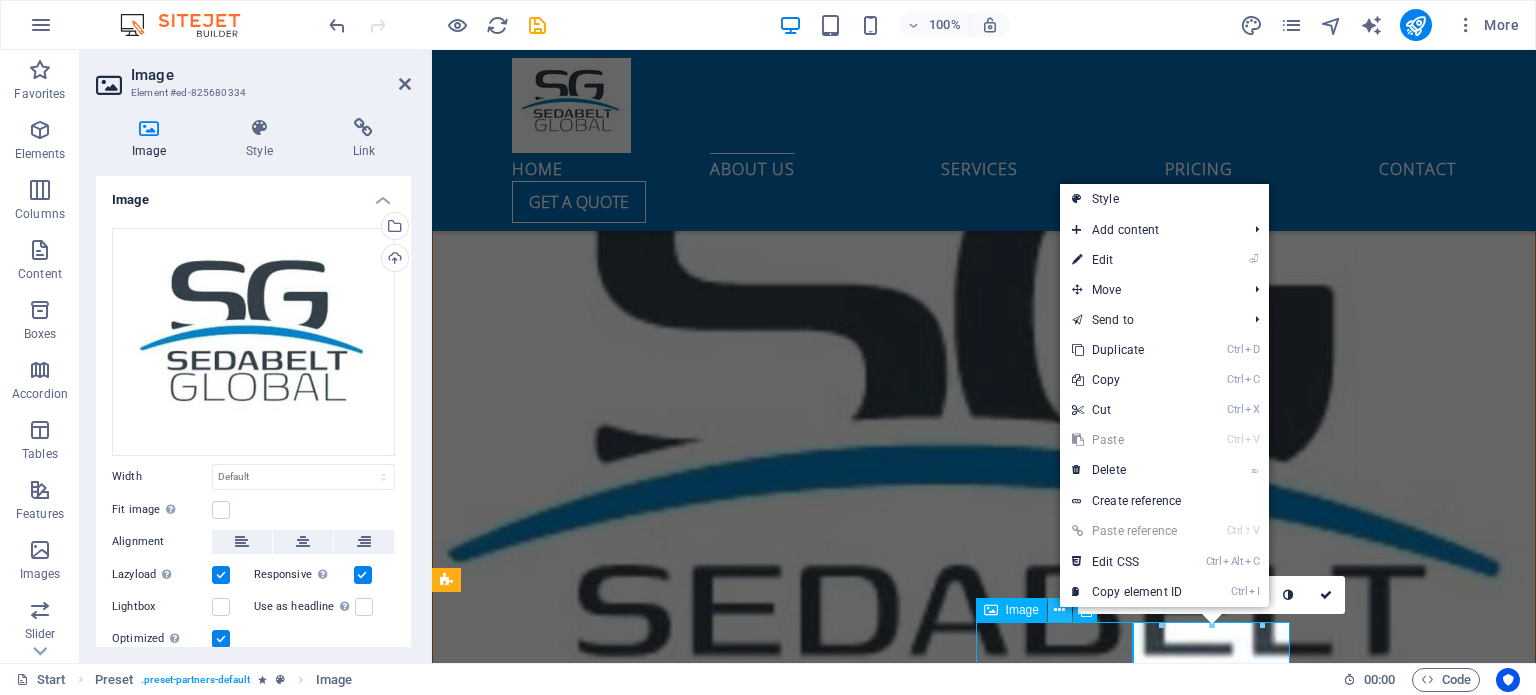 scroll, scrollTop: 2630, scrollLeft: 0, axis: vertical 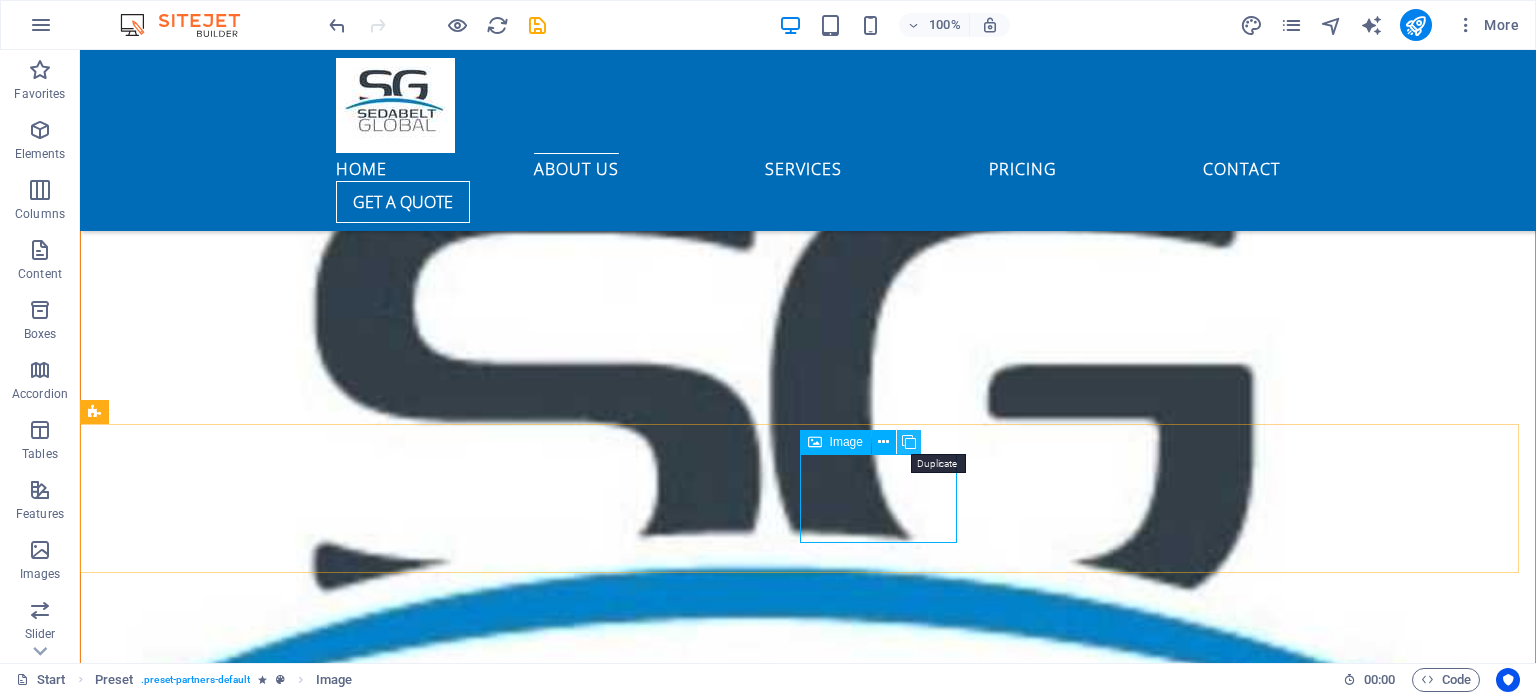 click at bounding box center (909, 442) 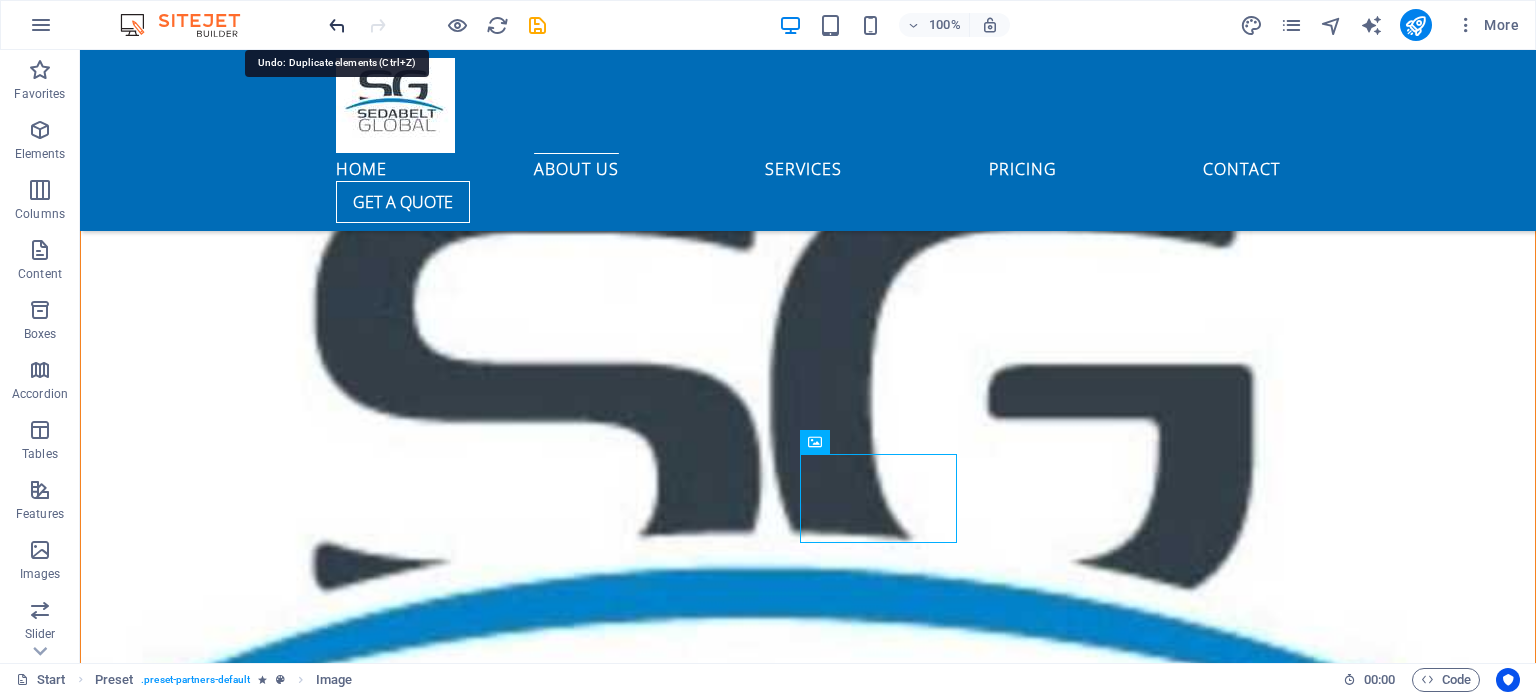 click at bounding box center [337, 25] 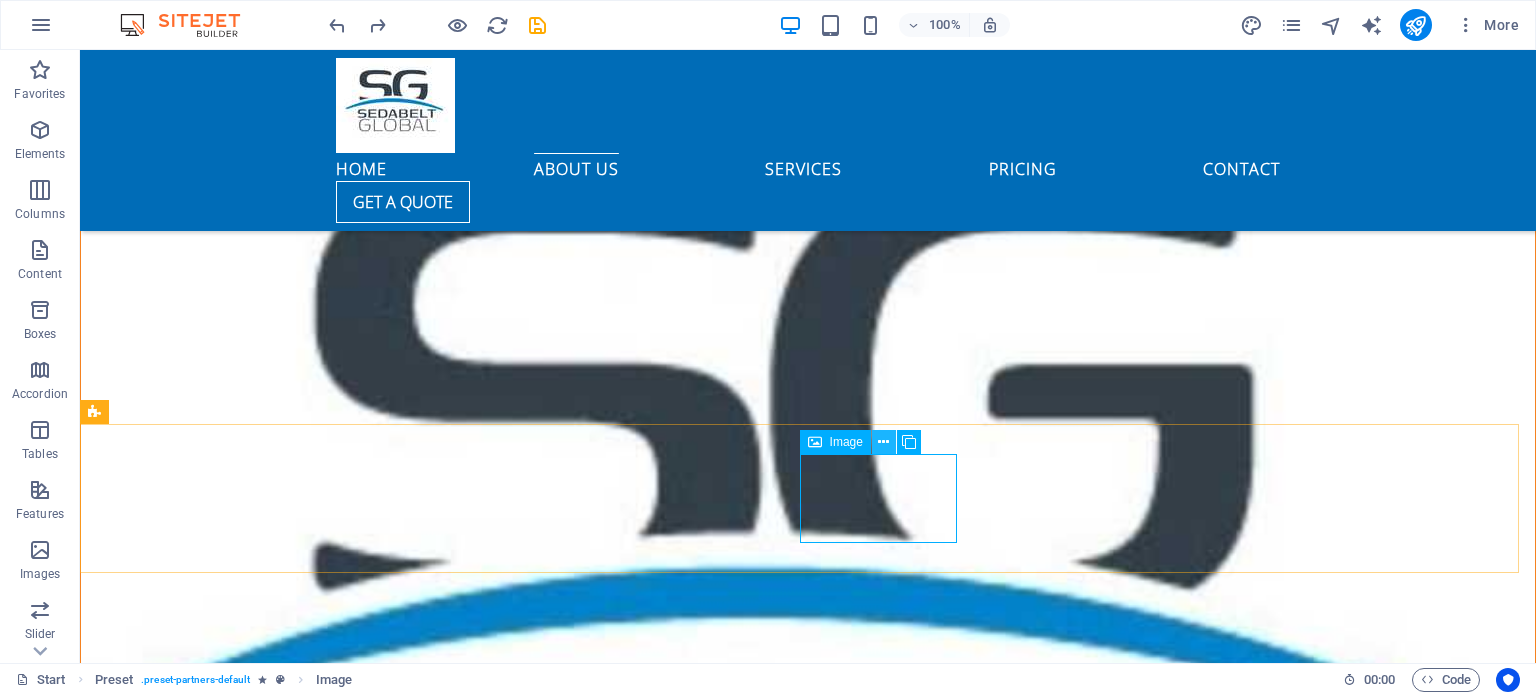click at bounding box center (883, 442) 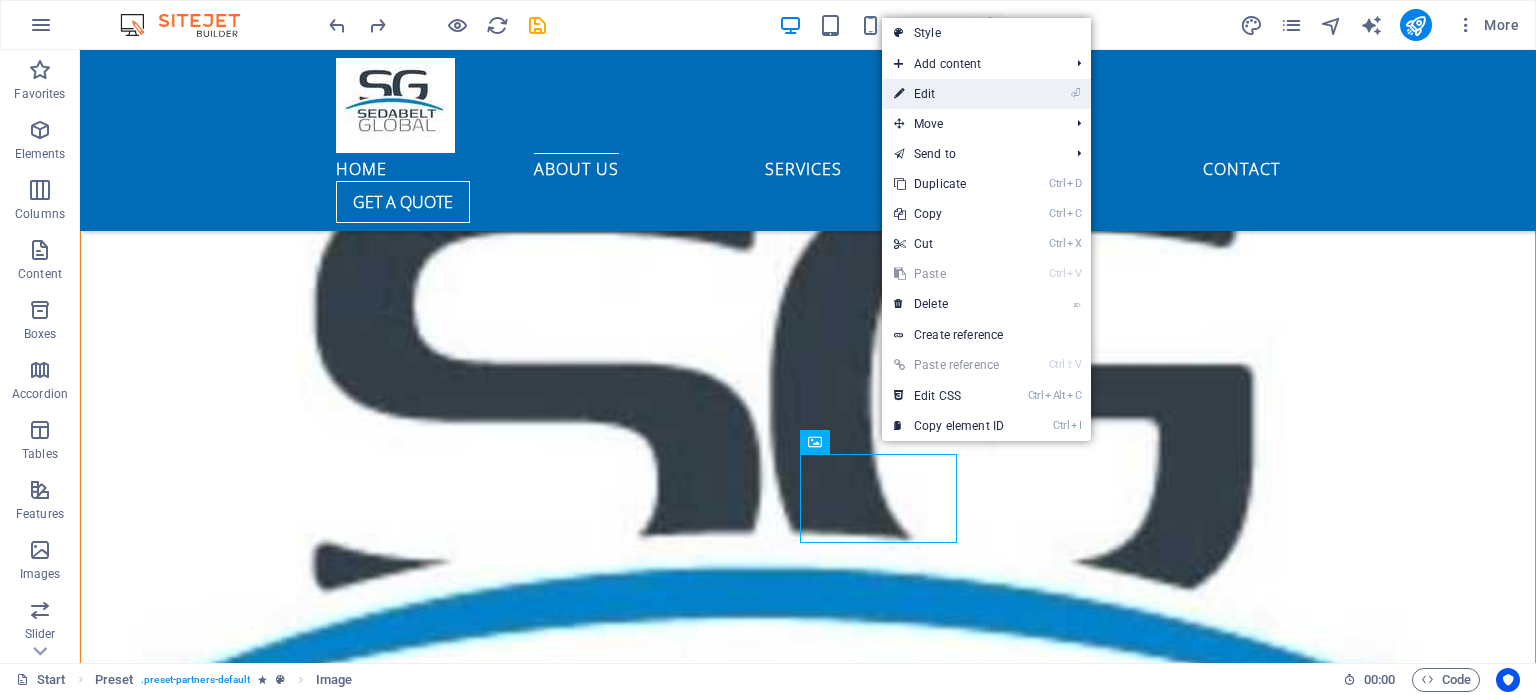click on "⏎  Edit" at bounding box center [949, 94] 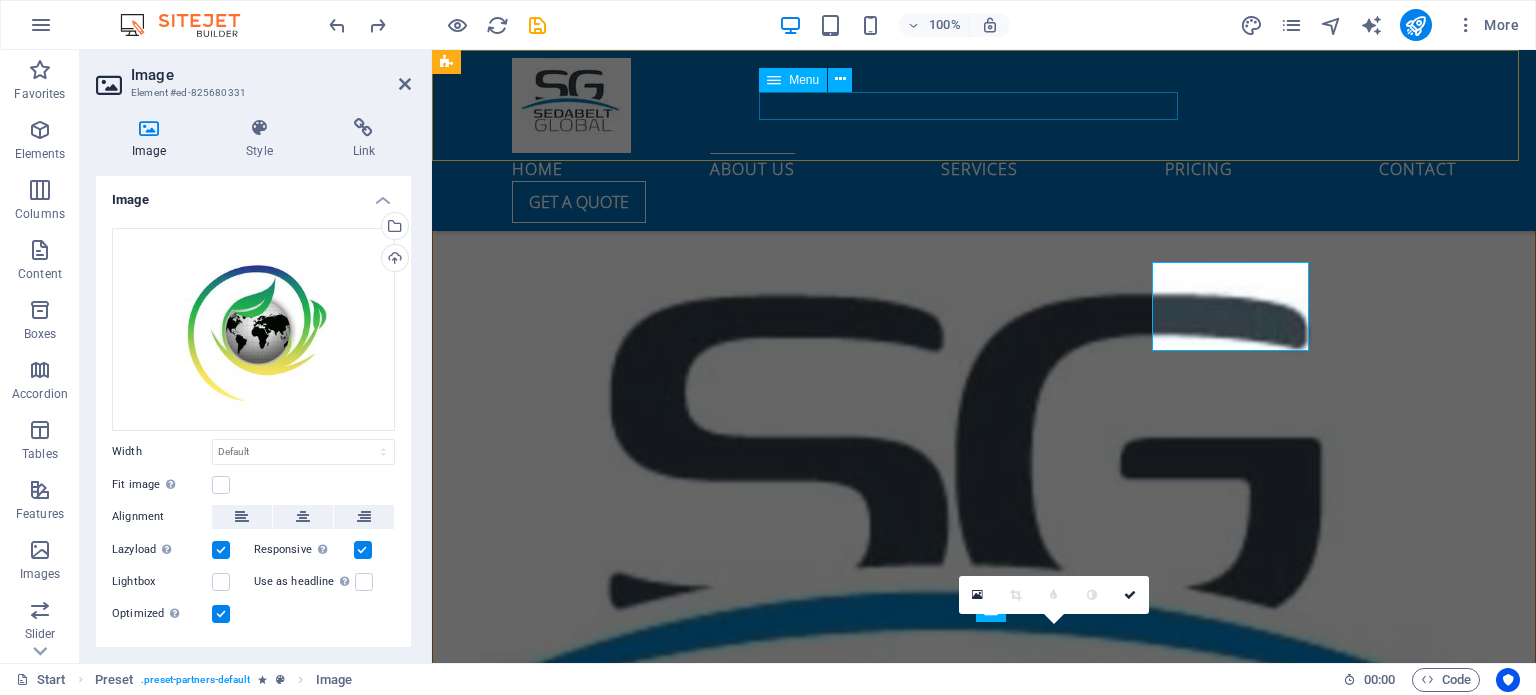 scroll, scrollTop: 2822, scrollLeft: 0, axis: vertical 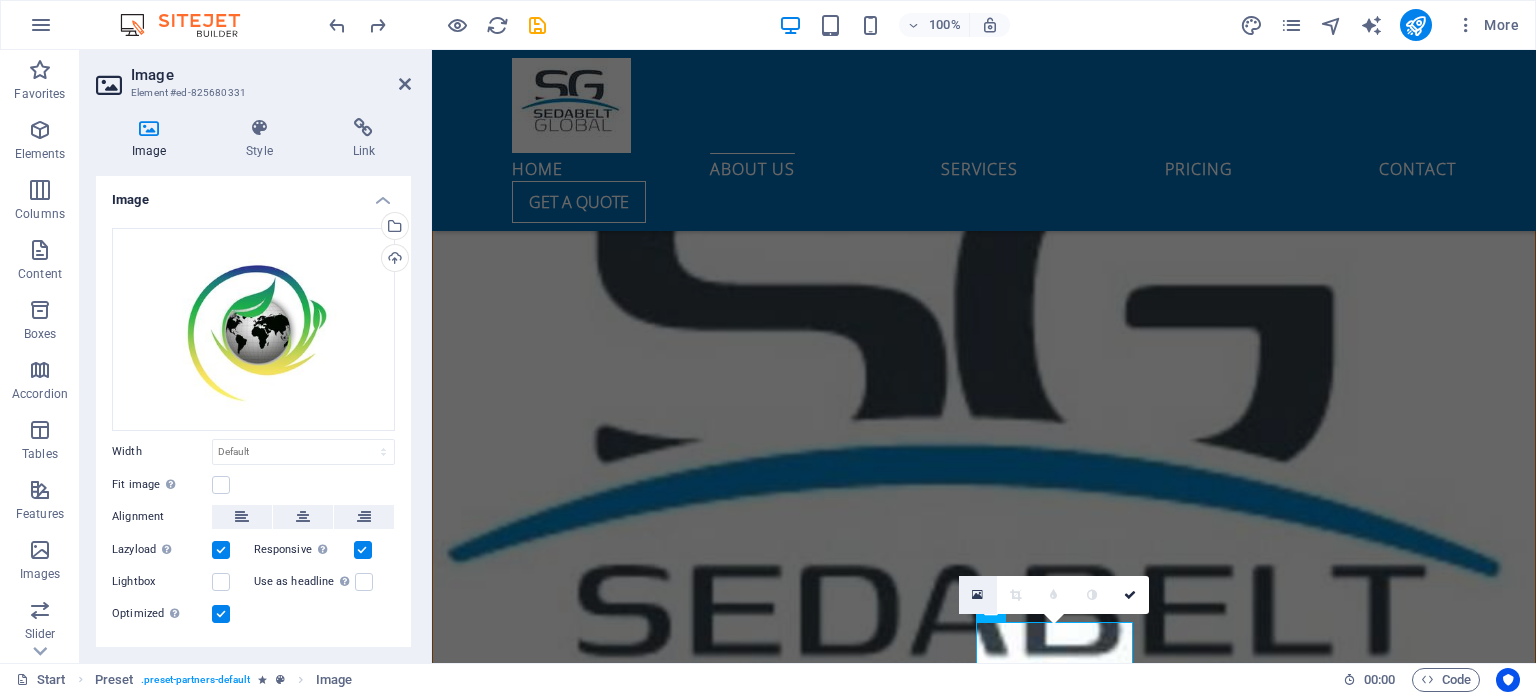 click at bounding box center [977, 595] 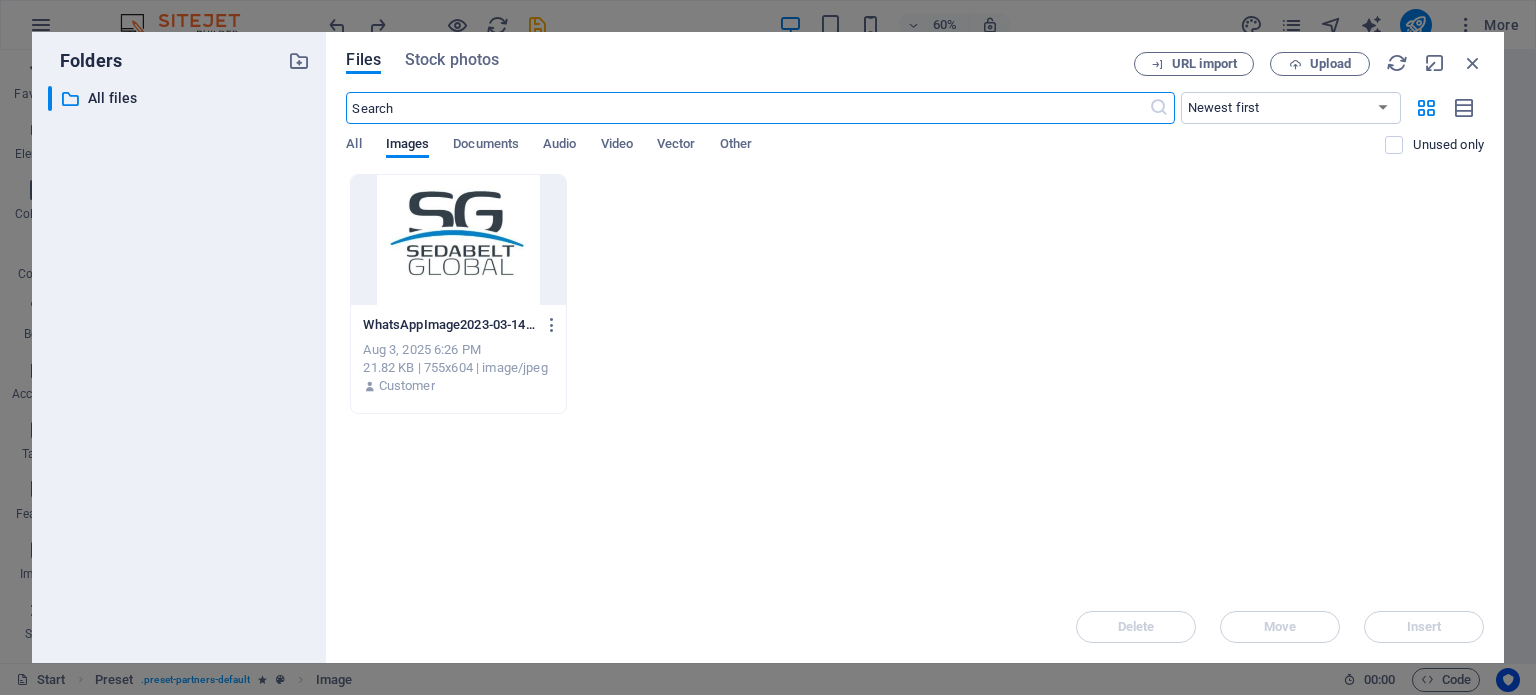 scroll, scrollTop: 3437, scrollLeft: 0, axis: vertical 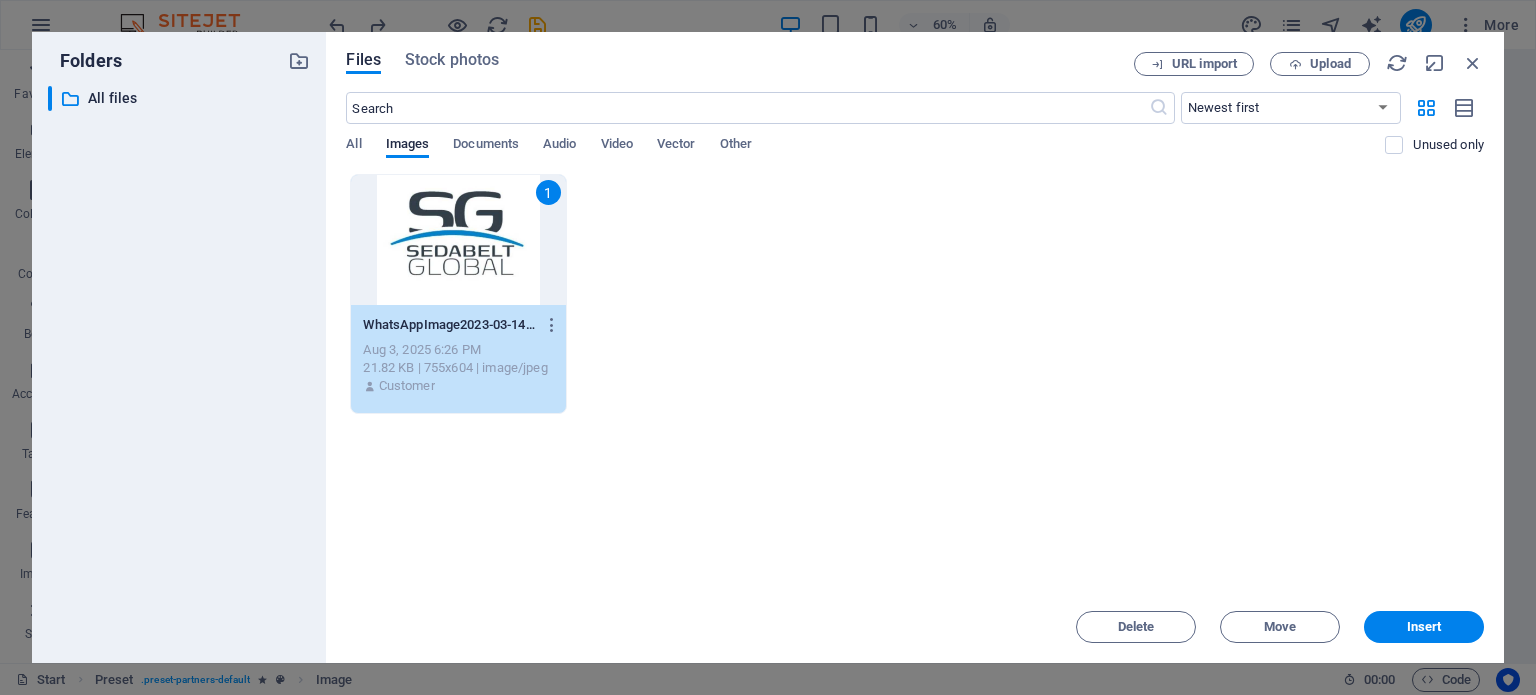 click on "1" at bounding box center (458, 240) 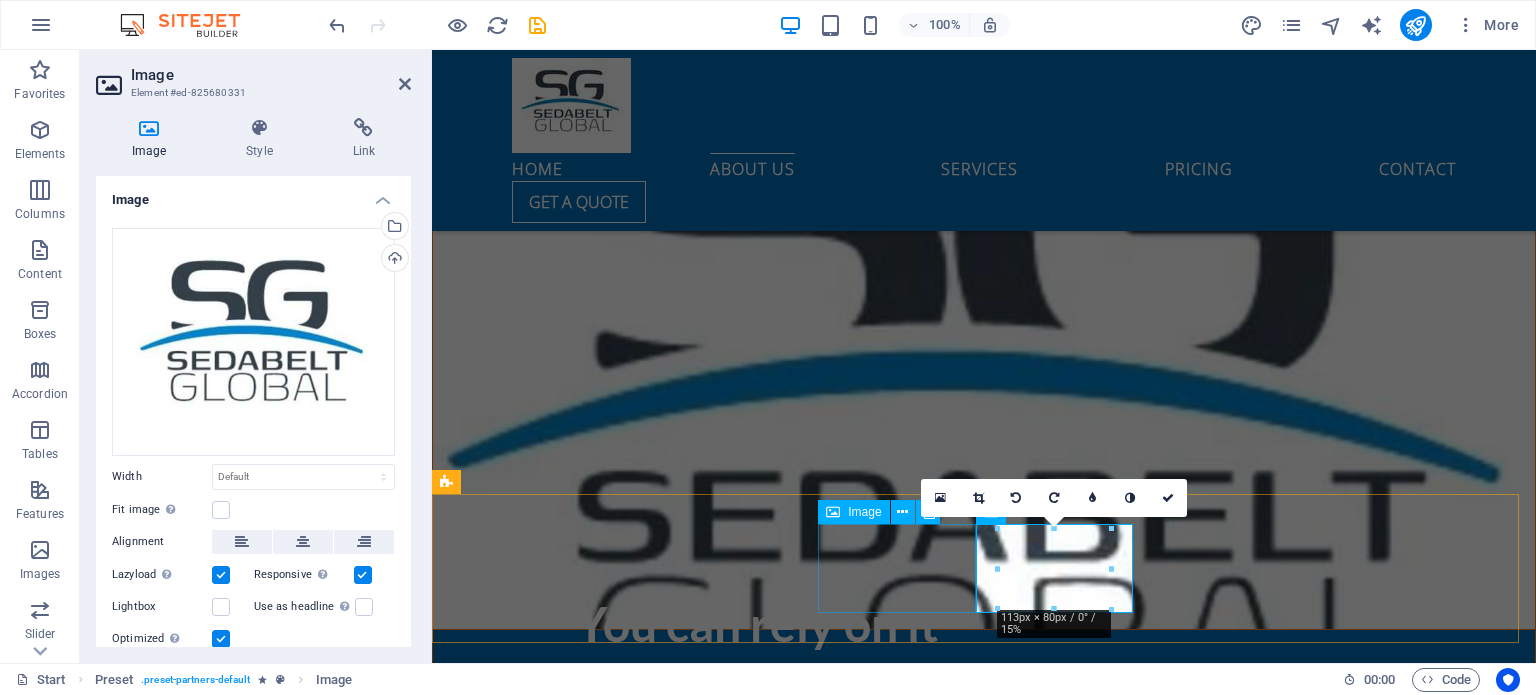 scroll, scrollTop: 2922, scrollLeft: 0, axis: vertical 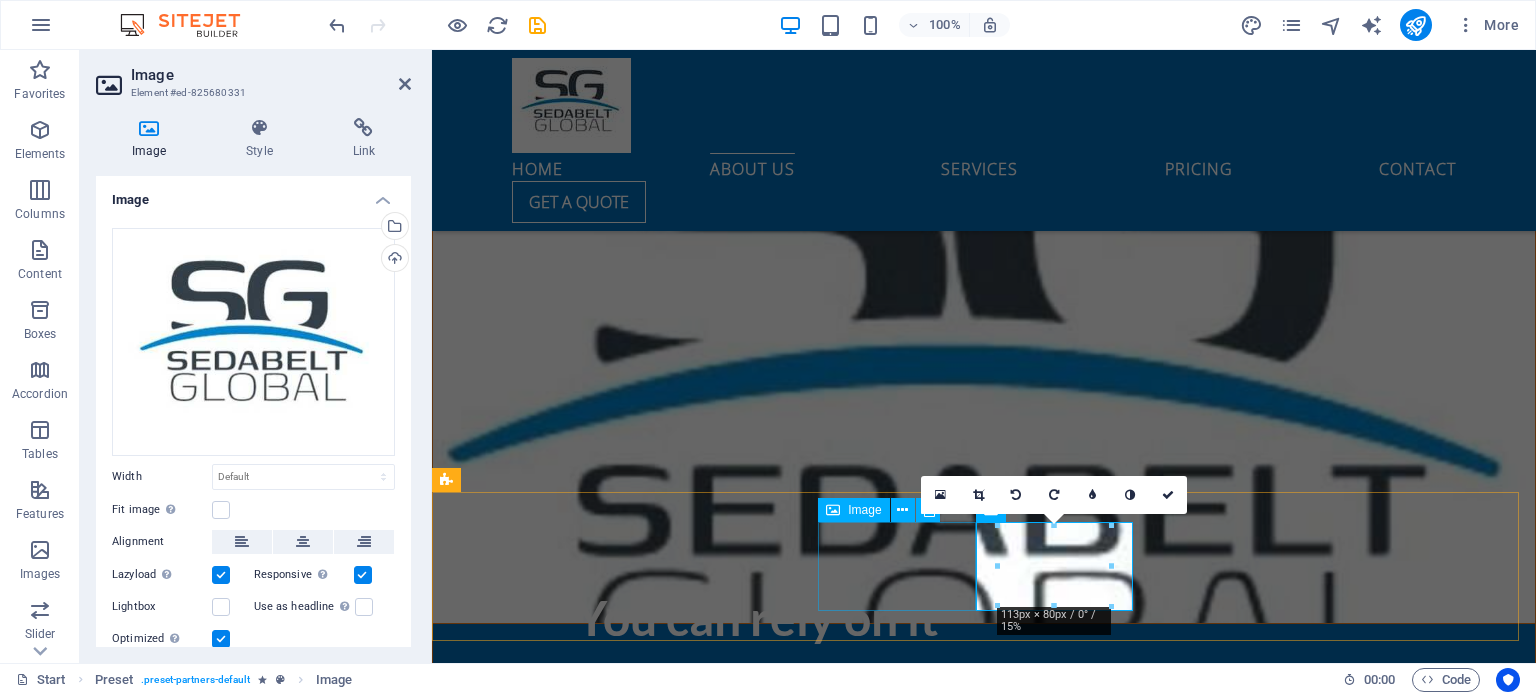 click at bounding box center (526, 3389) 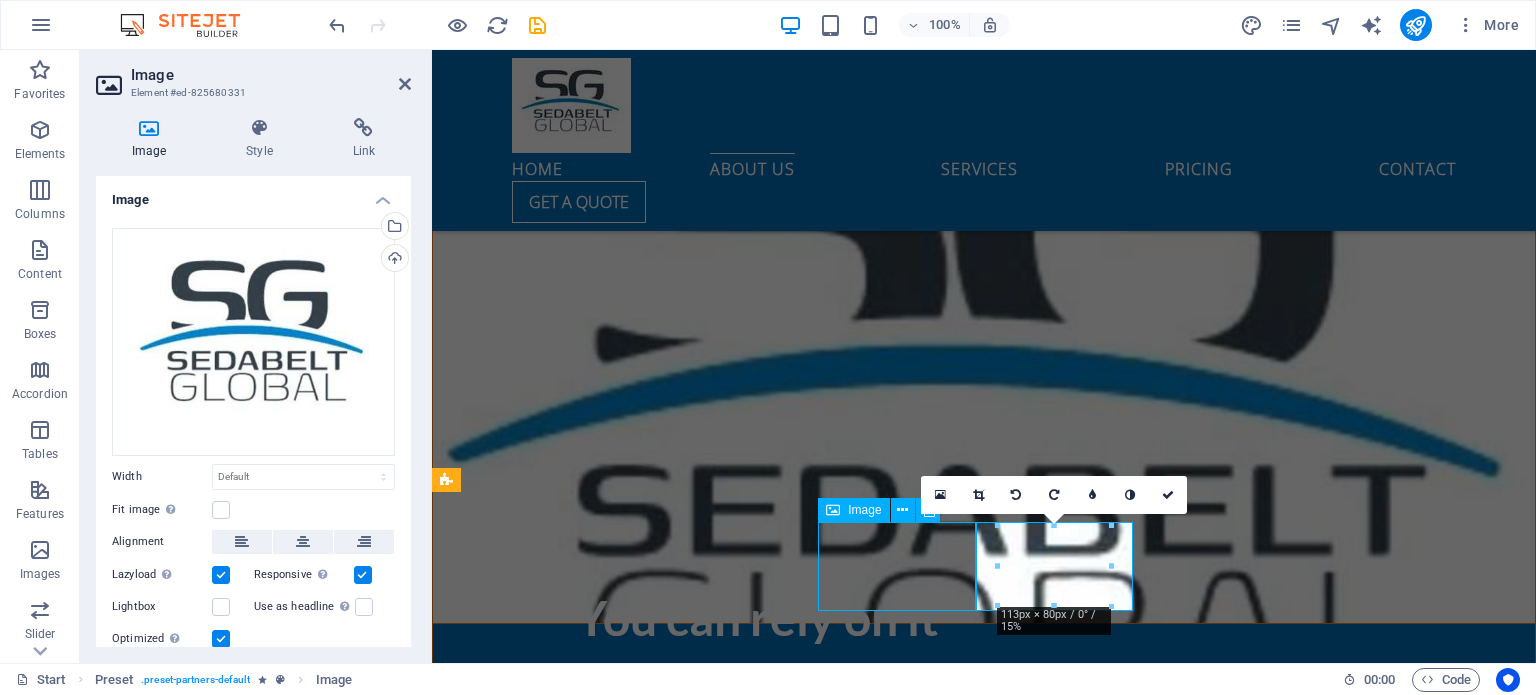 scroll, scrollTop: 2730, scrollLeft: 0, axis: vertical 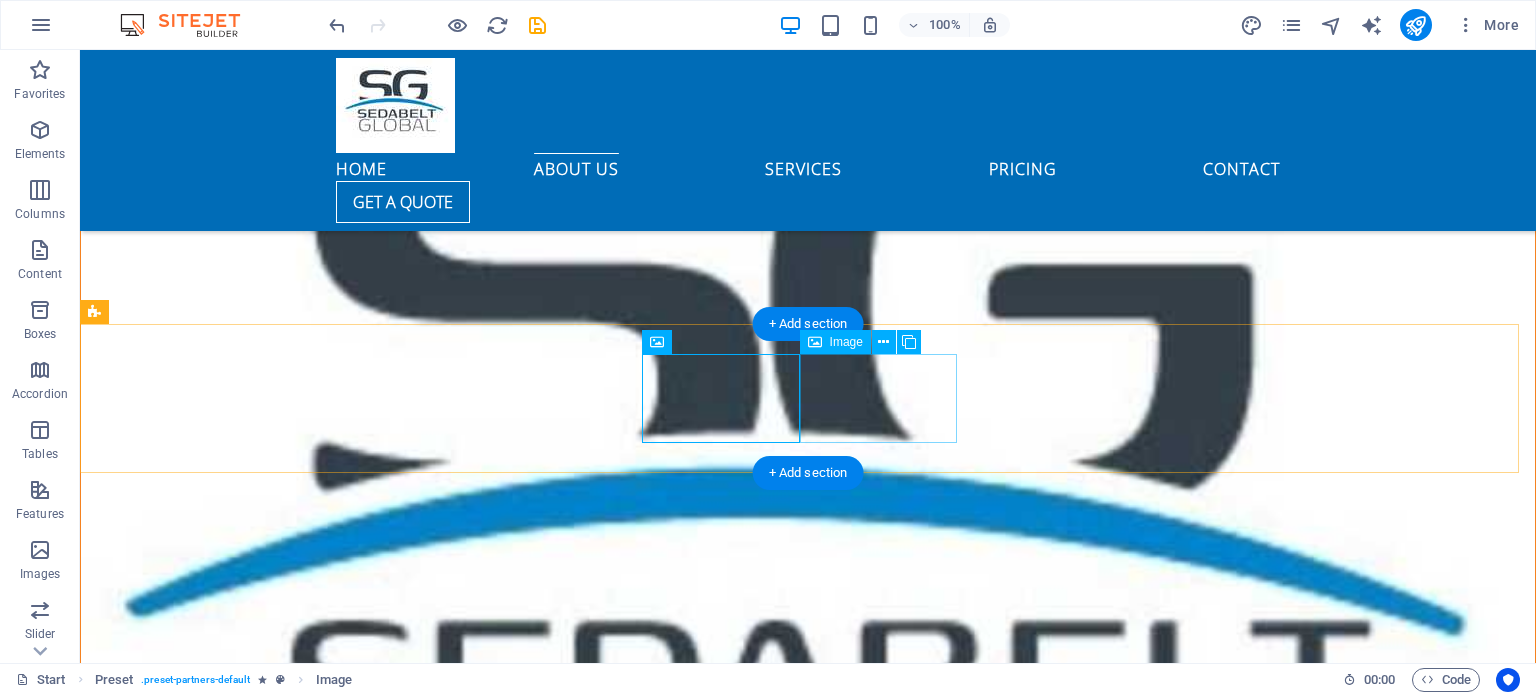 click at bounding box center (174, 3310) 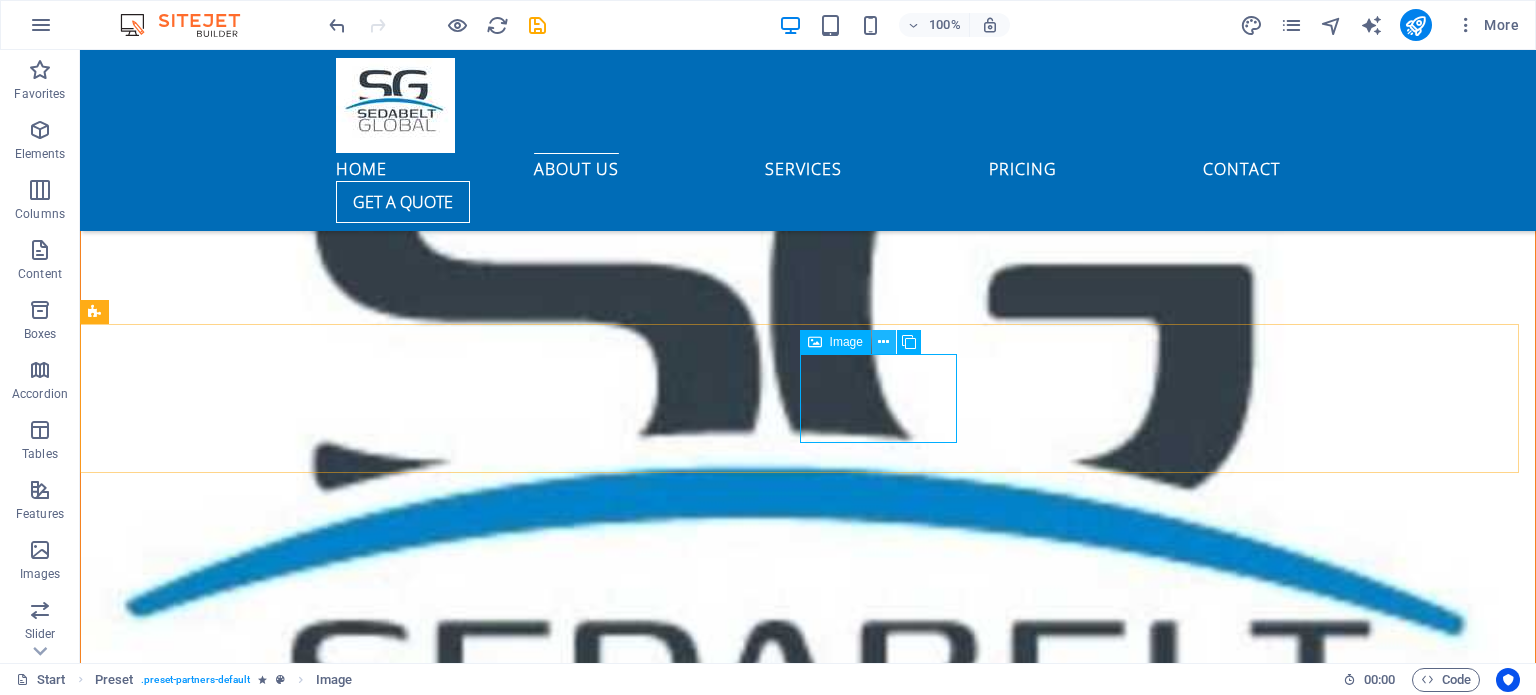 click at bounding box center (883, 342) 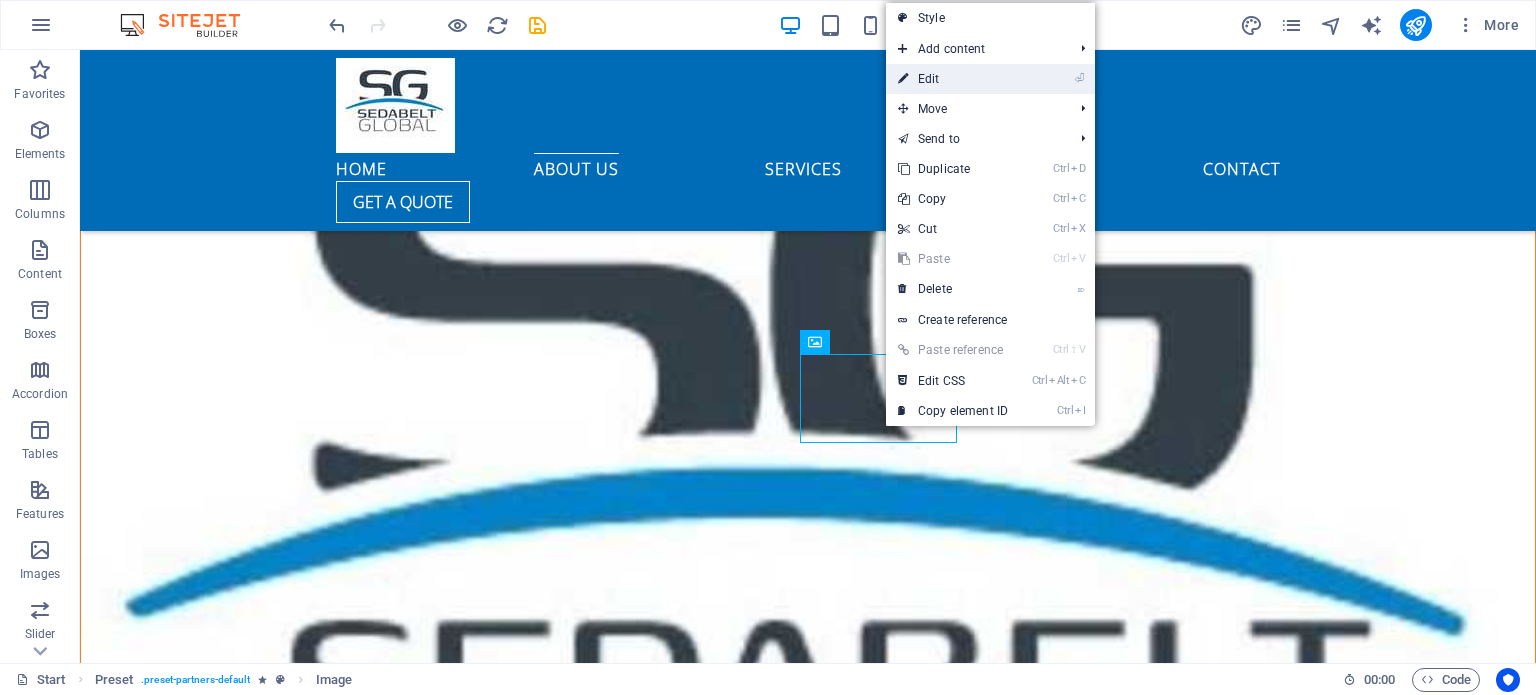 click on "⏎  Edit" at bounding box center (953, 79) 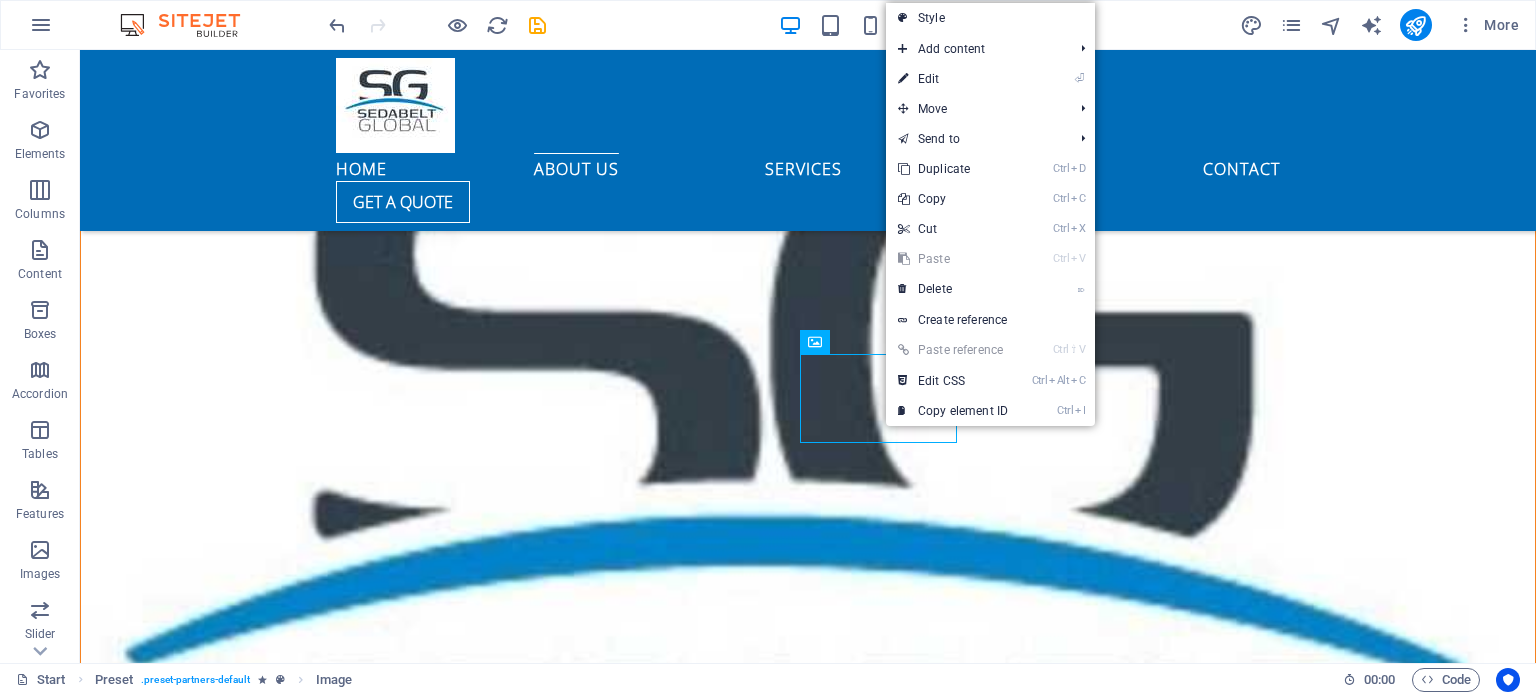 scroll, scrollTop: 2922, scrollLeft: 0, axis: vertical 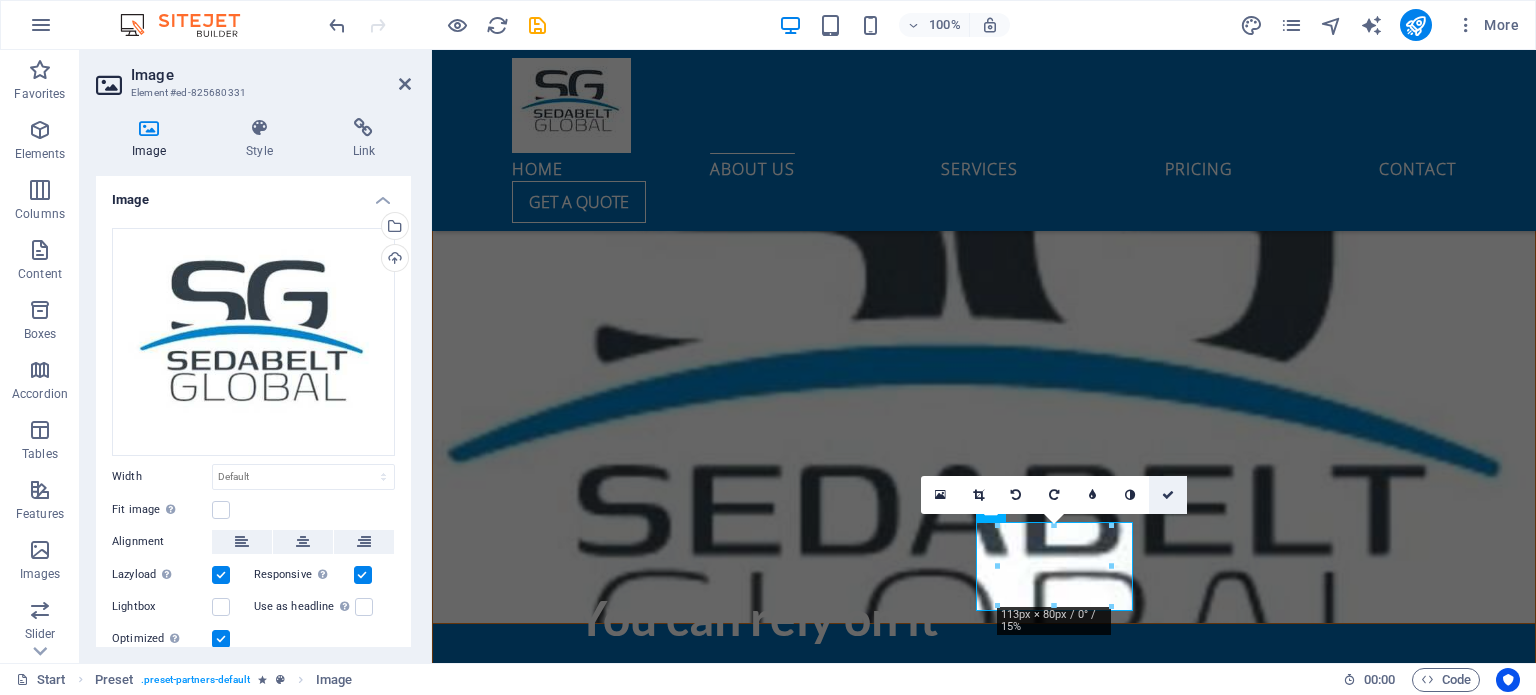 click at bounding box center (1168, 495) 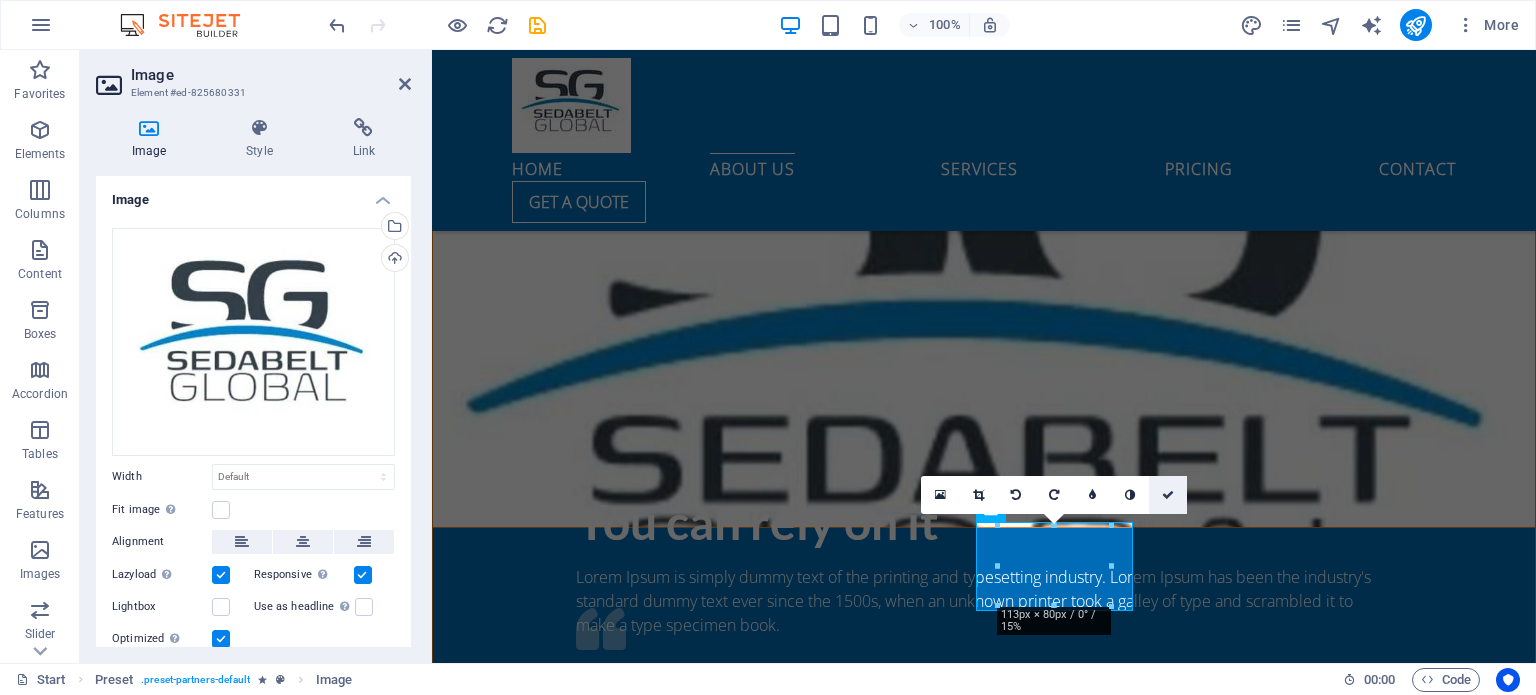 scroll, scrollTop: 2730, scrollLeft: 0, axis: vertical 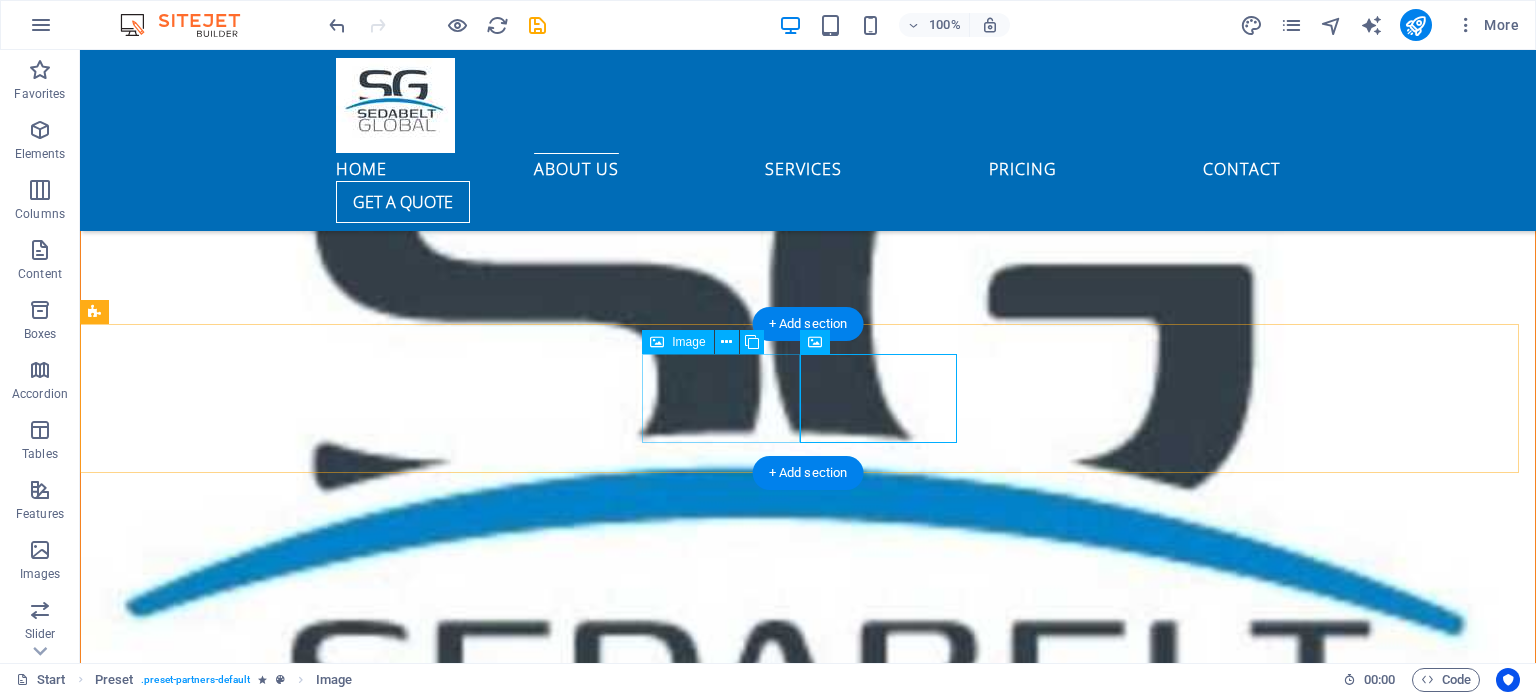 click at bounding box center (174, 3221) 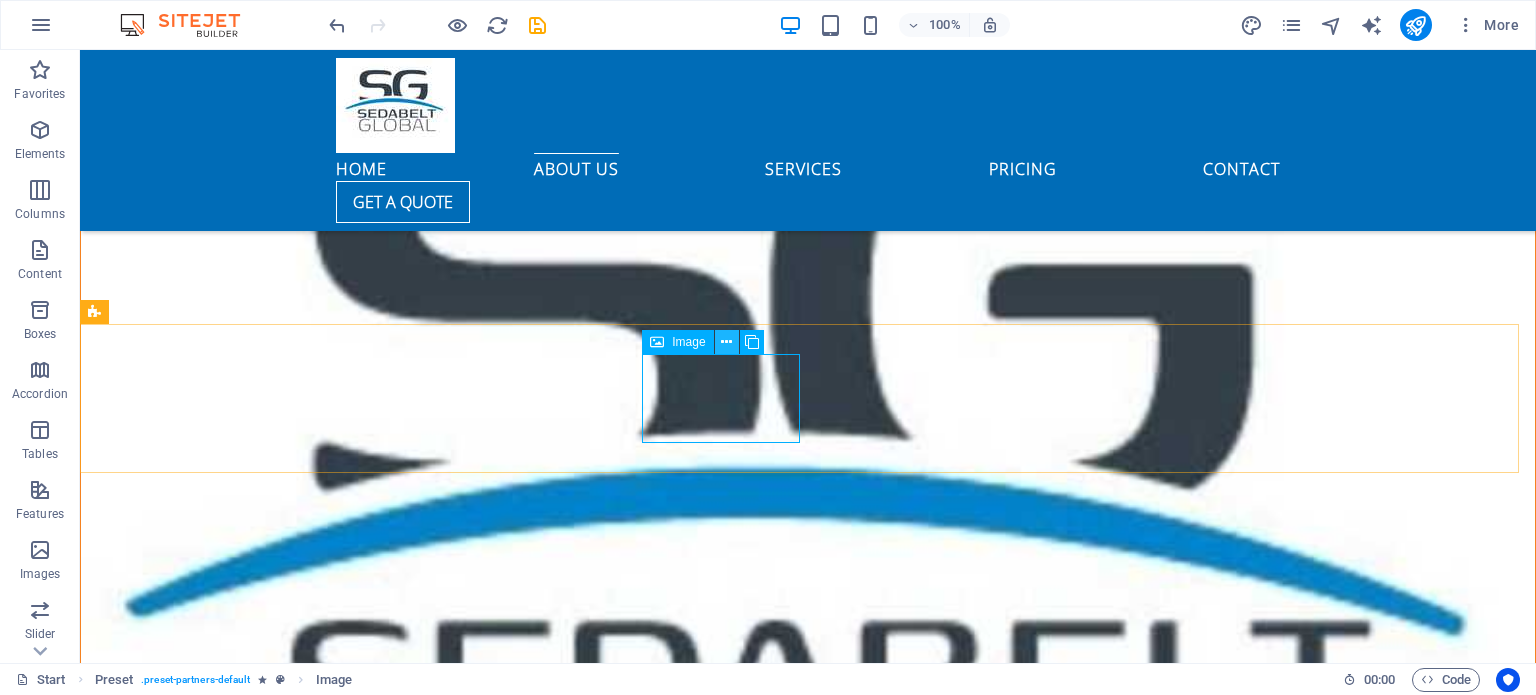 click at bounding box center (726, 342) 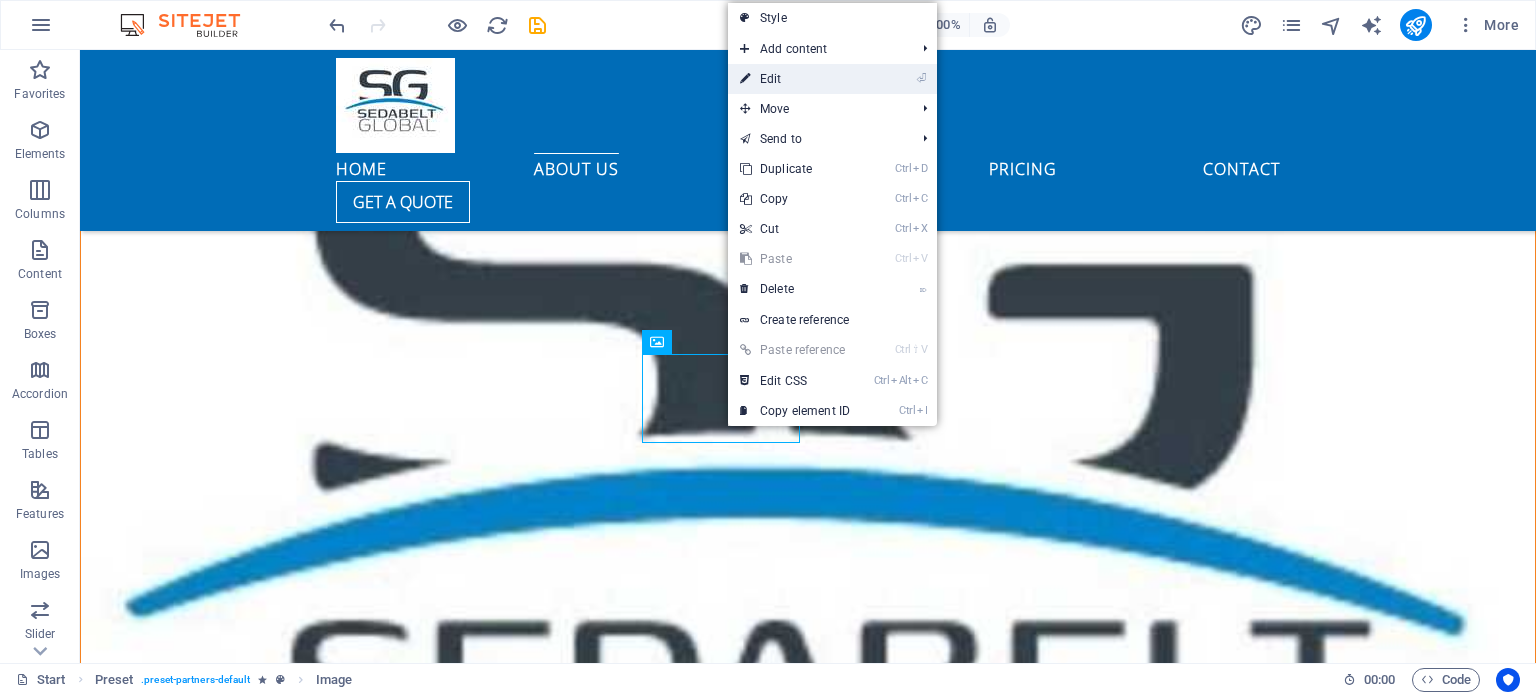click on "⏎  Edit" at bounding box center (795, 79) 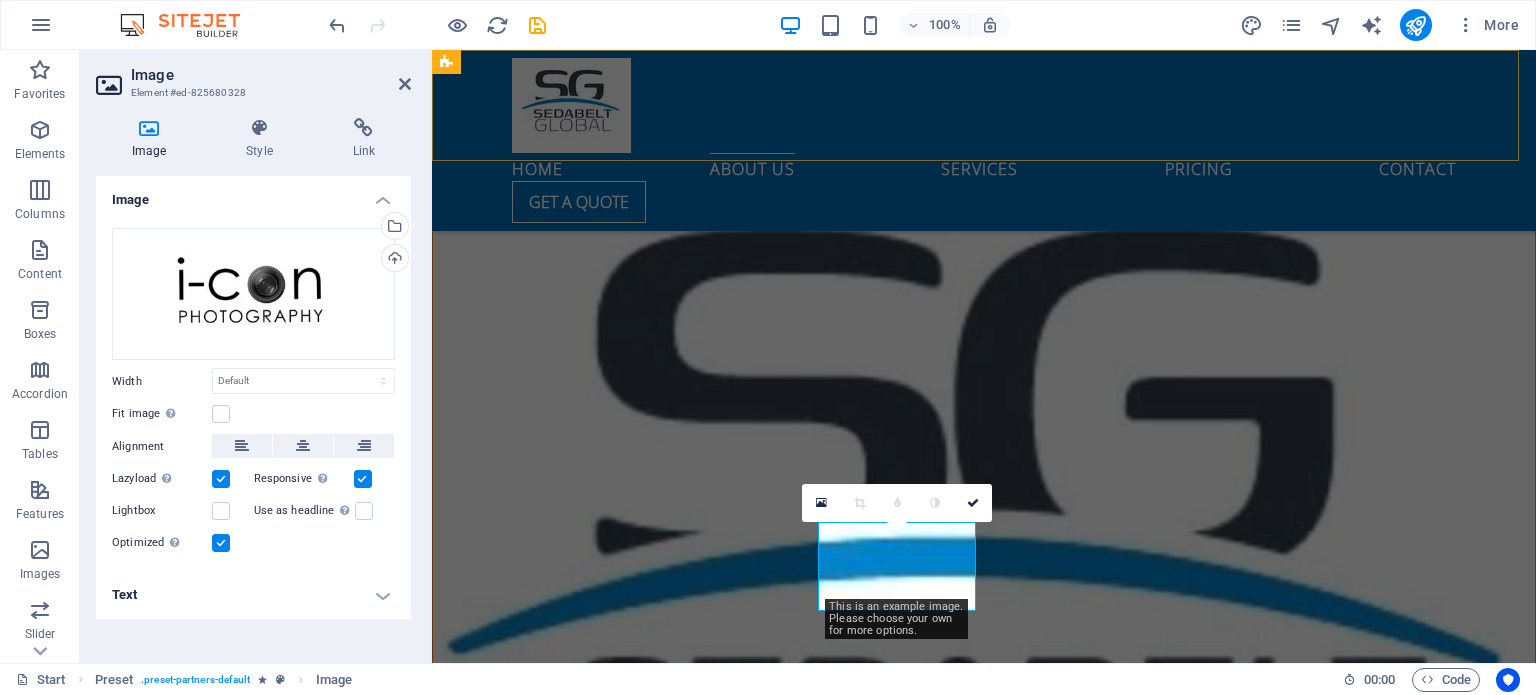 scroll, scrollTop: 2922, scrollLeft: 0, axis: vertical 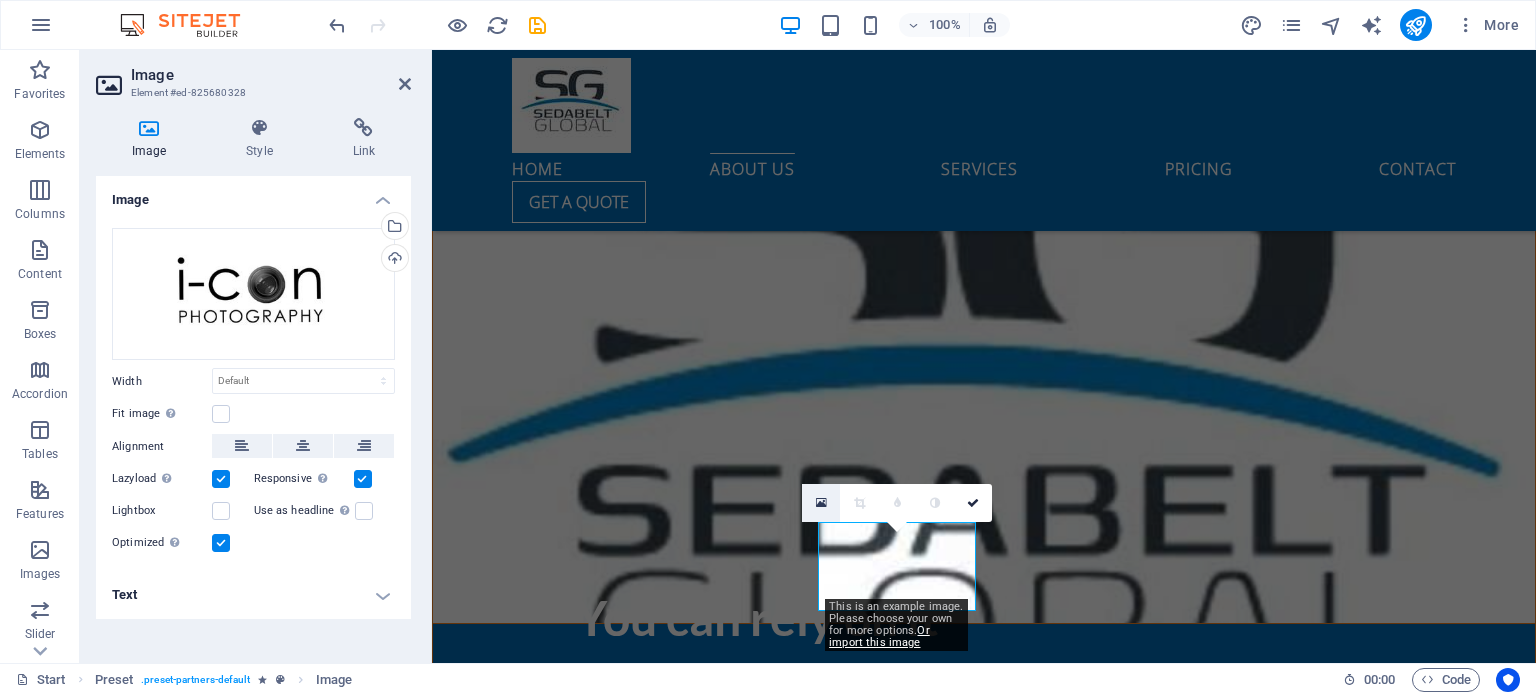 click at bounding box center [821, 503] 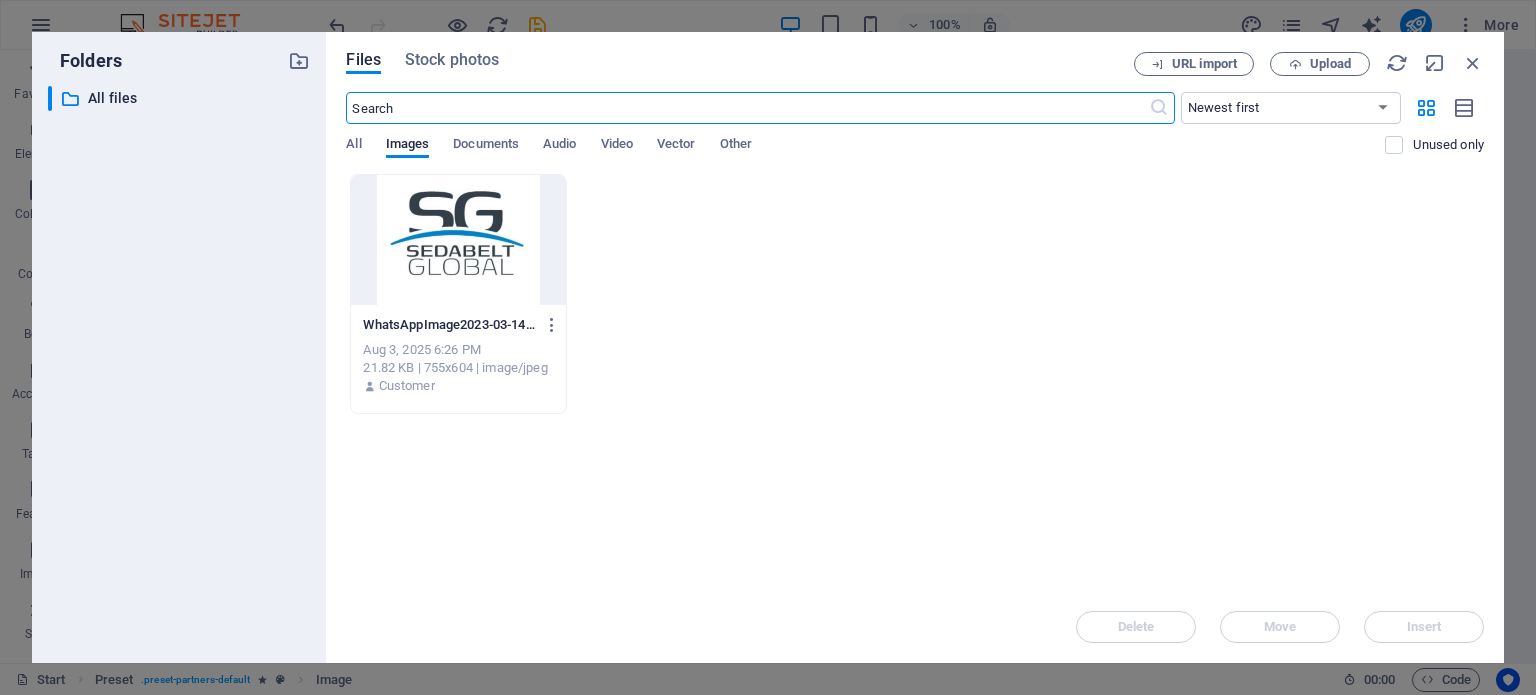 scroll, scrollTop: 3537, scrollLeft: 0, axis: vertical 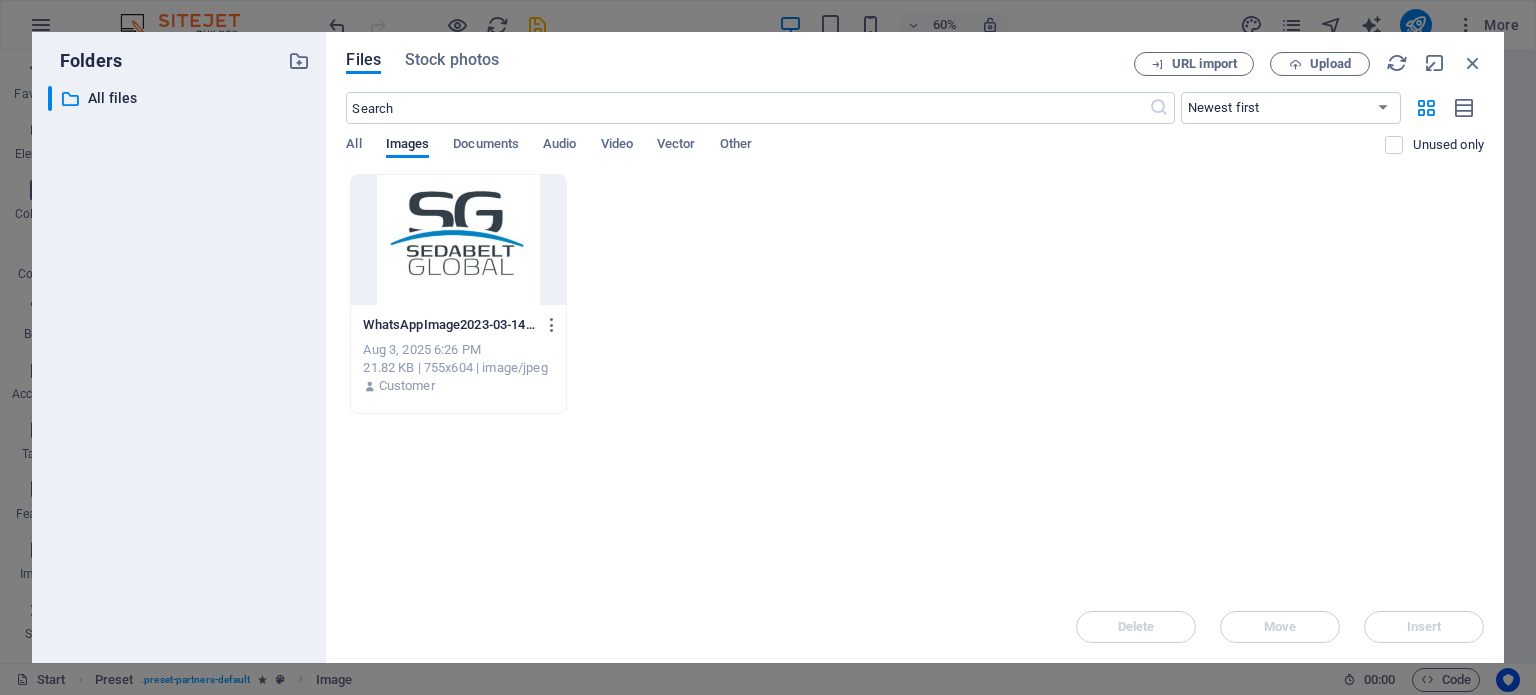 click at bounding box center (458, 240) 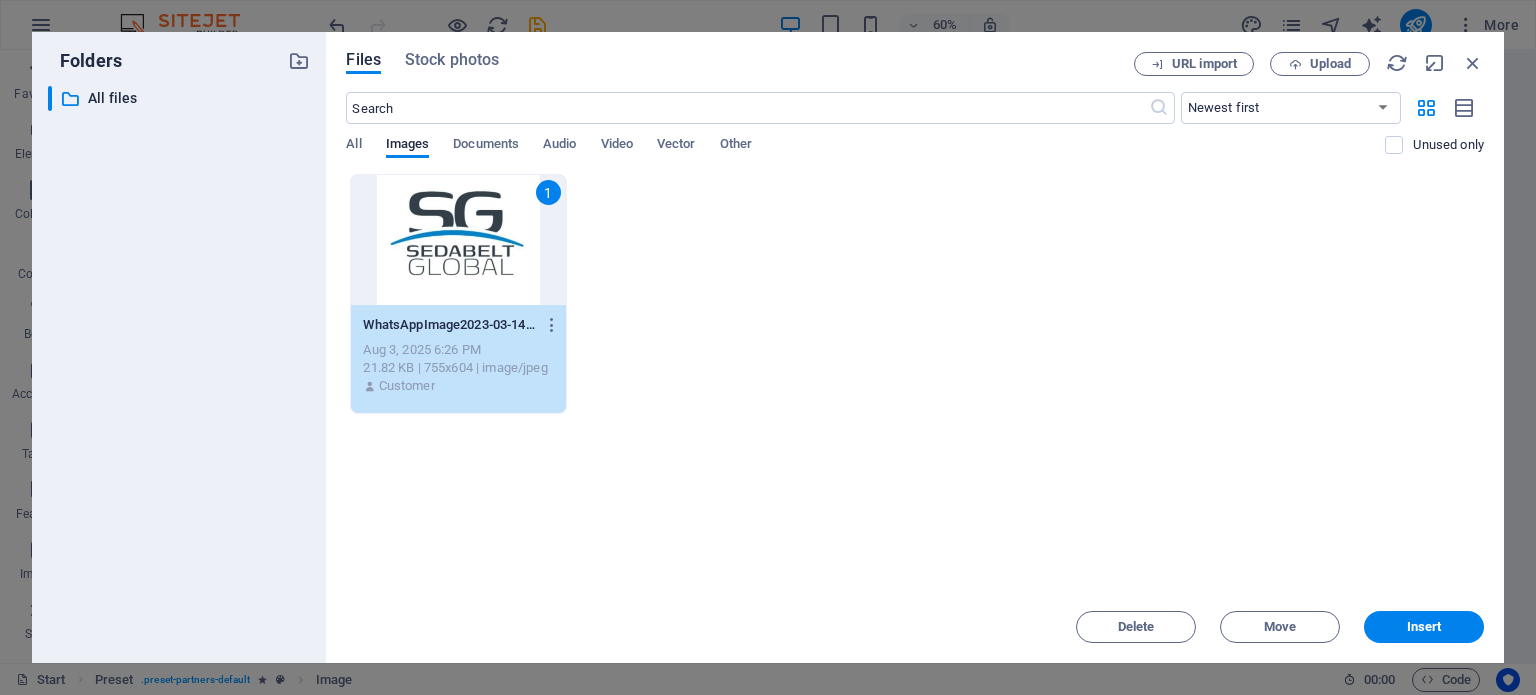 click on "1" at bounding box center (458, 240) 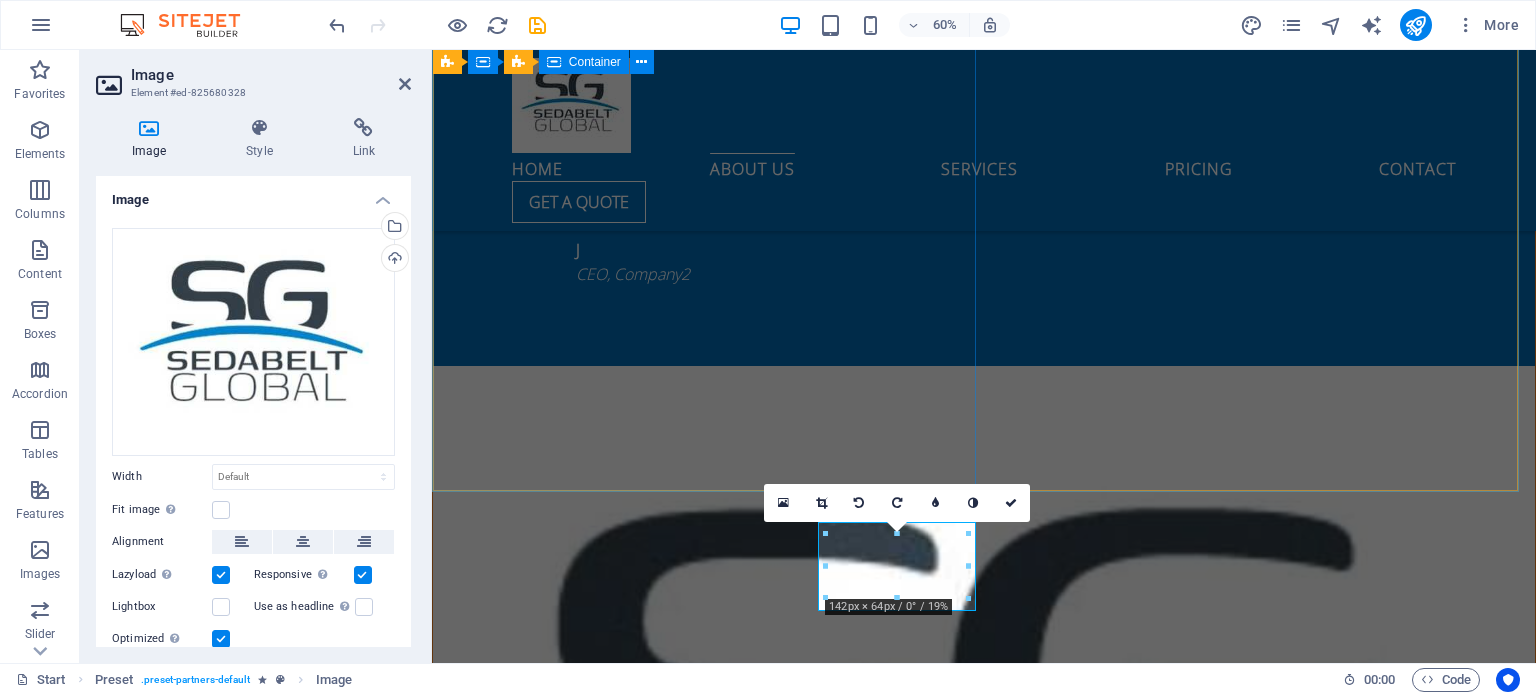 scroll, scrollTop: 2922, scrollLeft: 0, axis: vertical 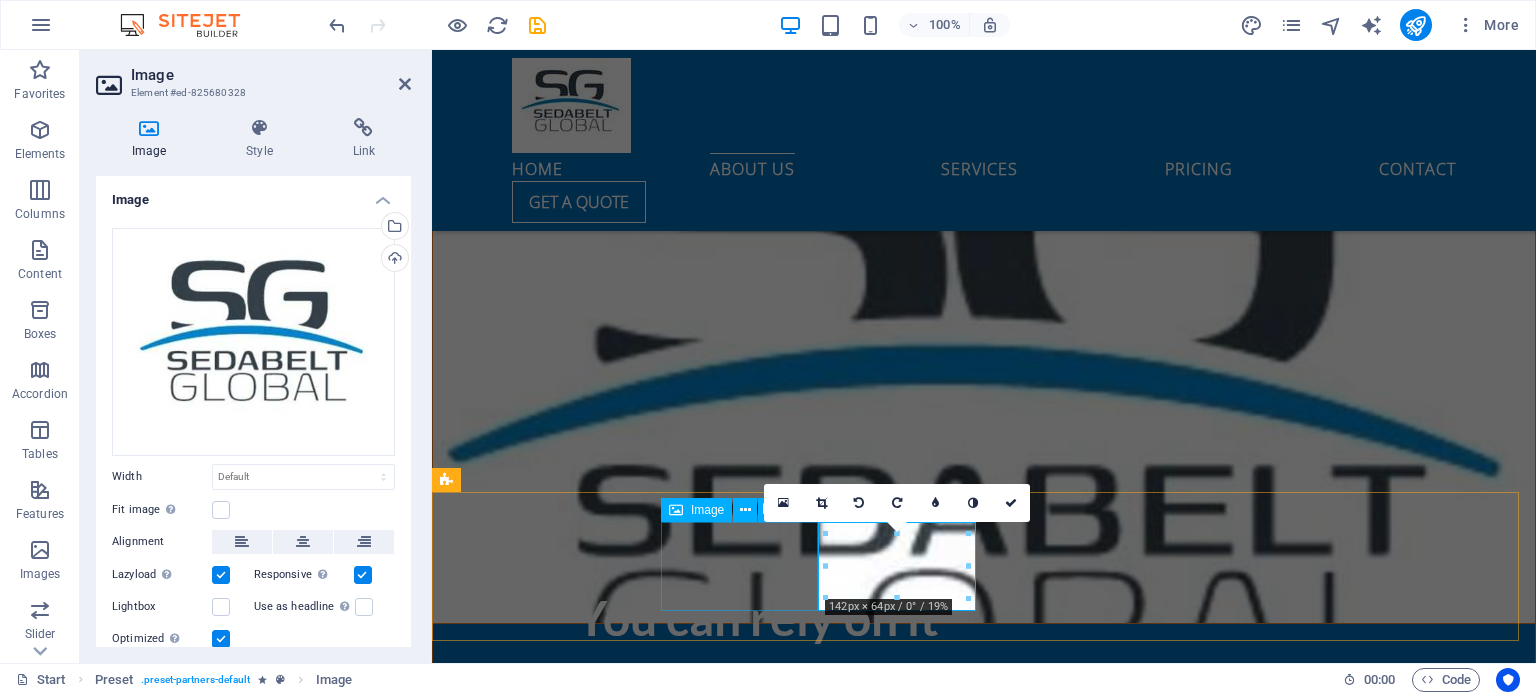 click at bounding box center [526, 3301] 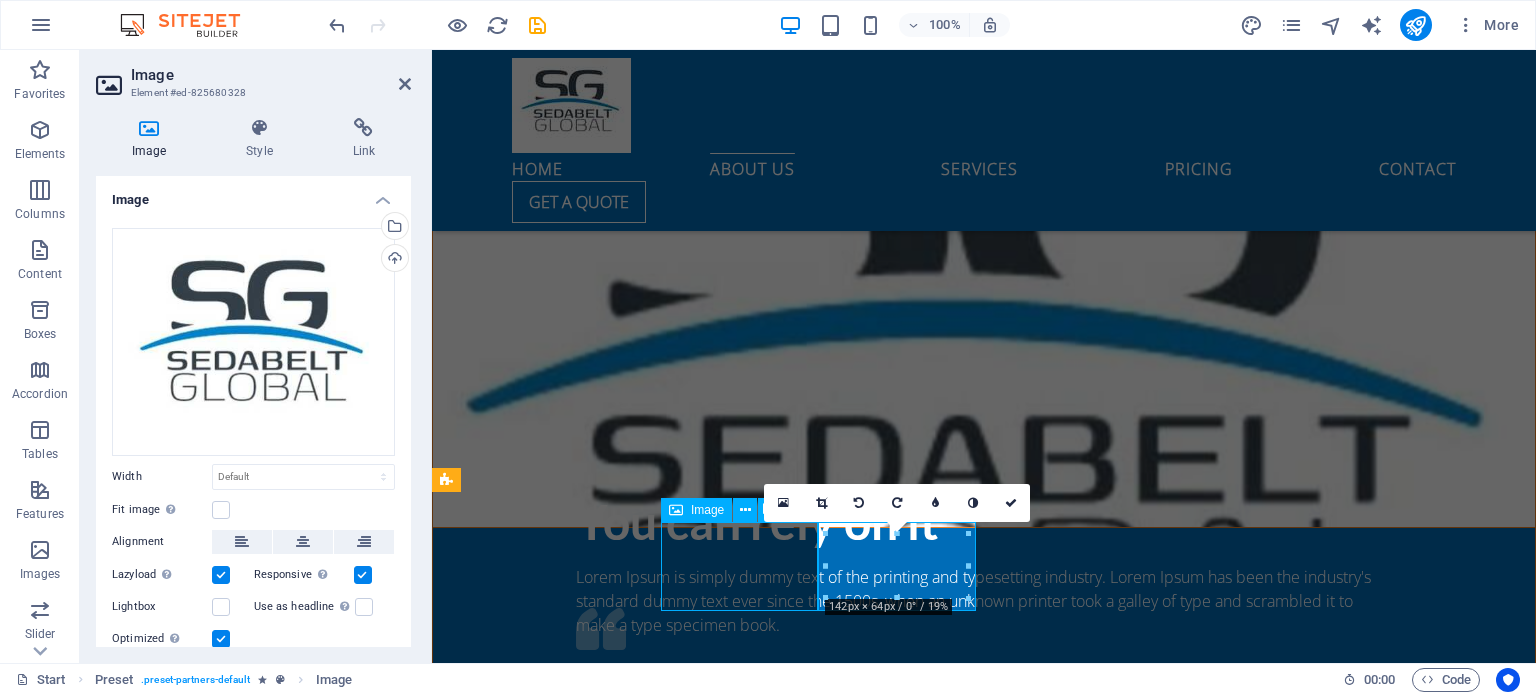 scroll, scrollTop: 2730, scrollLeft: 0, axis: vertical 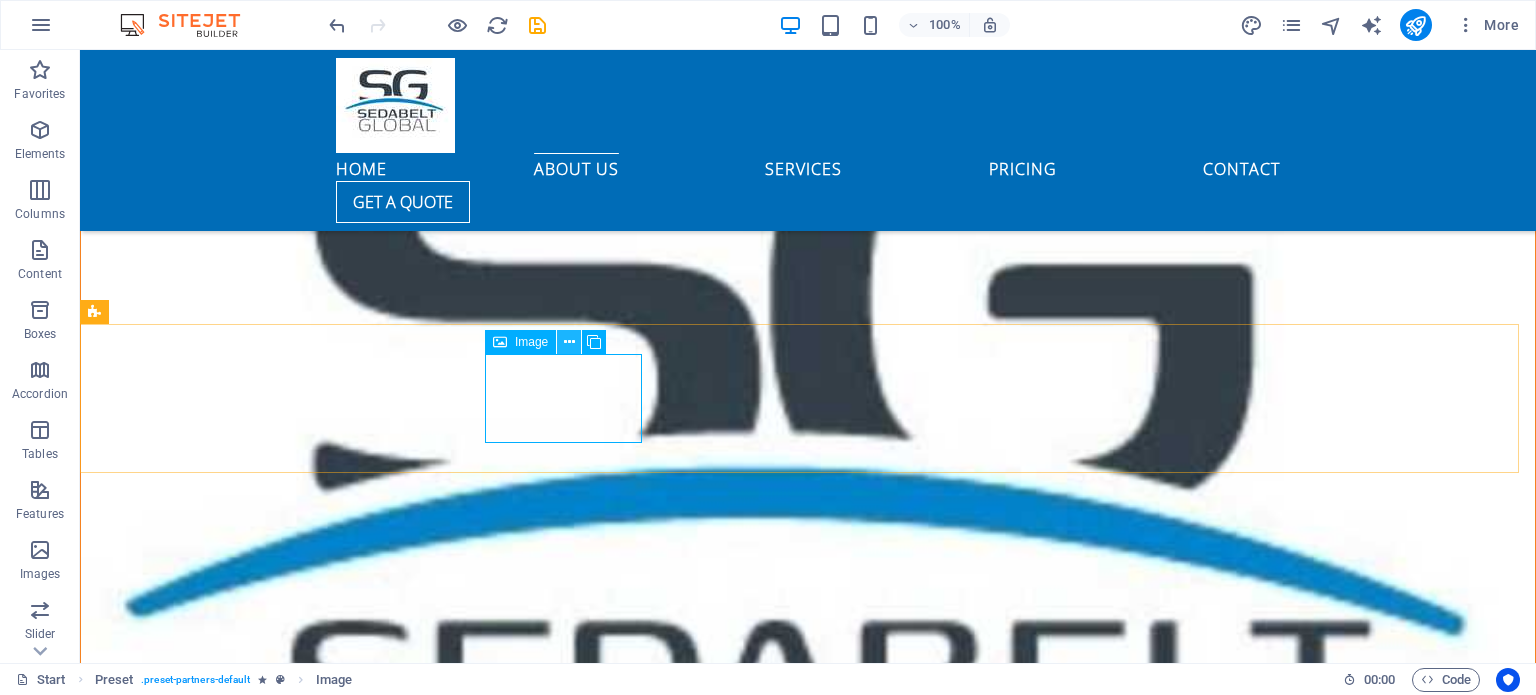 click at bounding box center [569, 342] 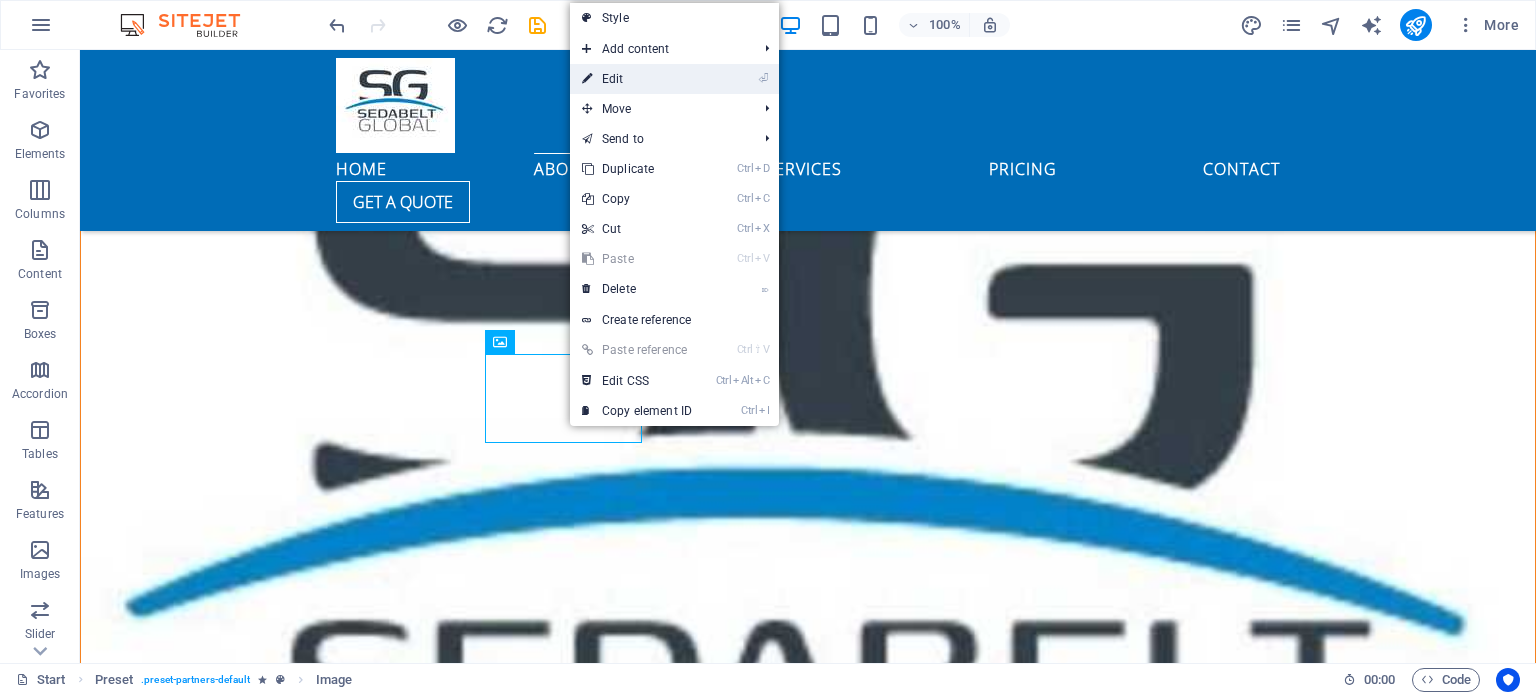 click on "⏎  Edit" at bounding box center (637, 79) 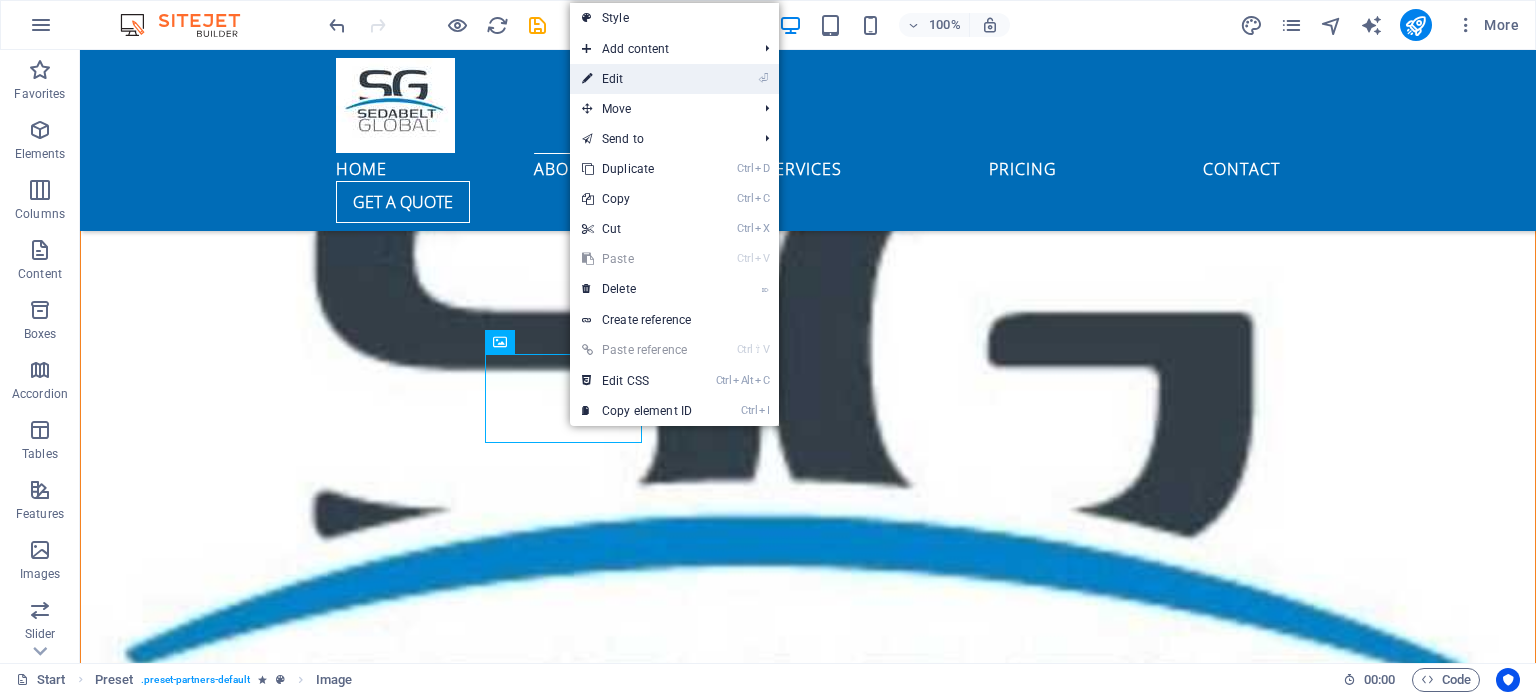 scroll, scrollTop: 2922, scrollLeft: 0, axis: vertical 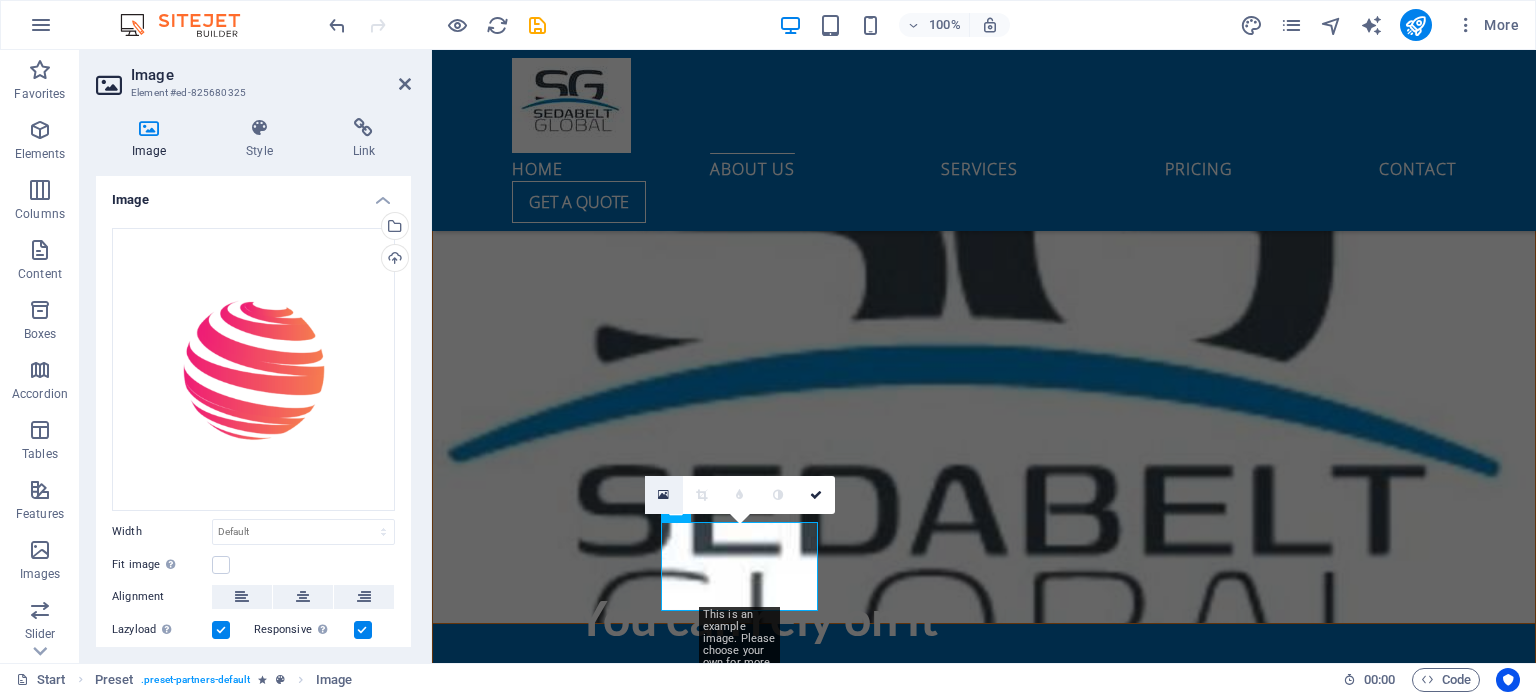 click at bounding box center [664, 495] 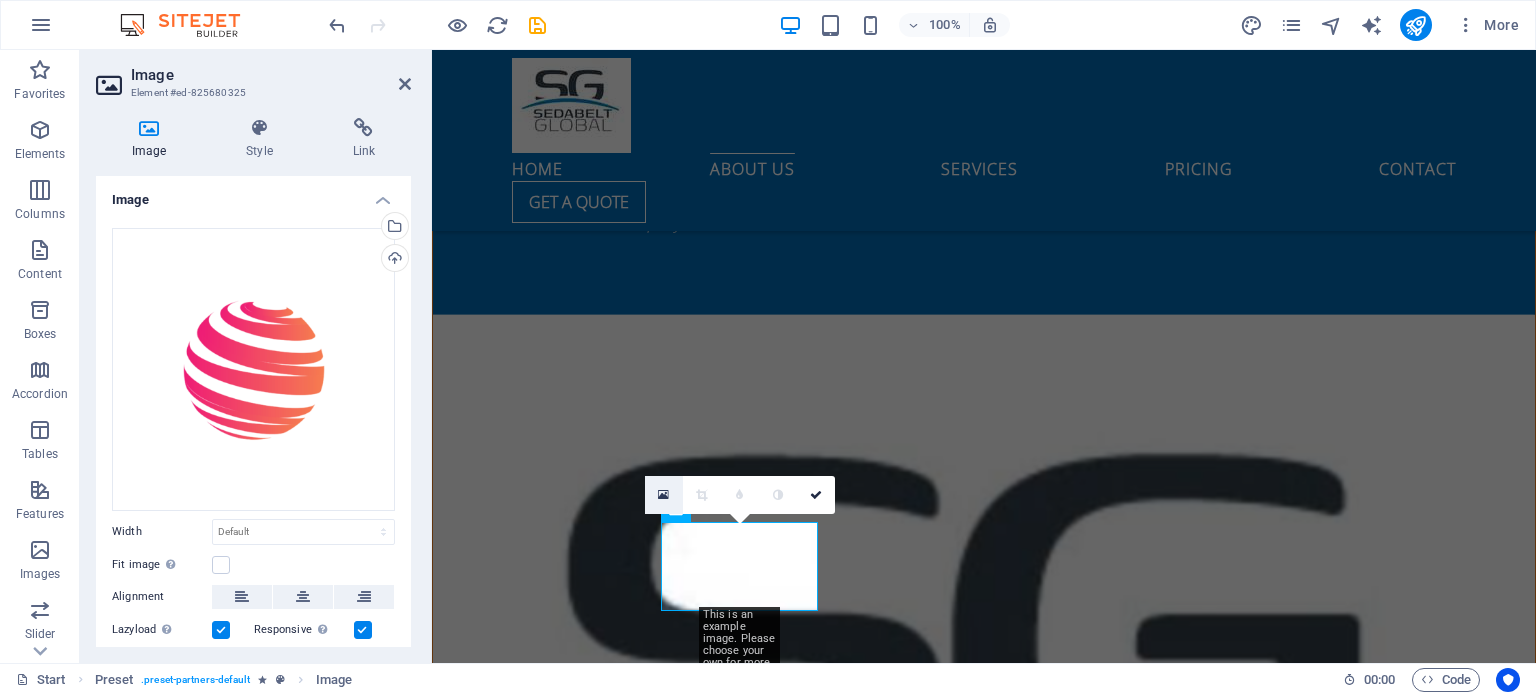 scroll, scrollTop: 3537, scrollLeft: 0, axis: vertical 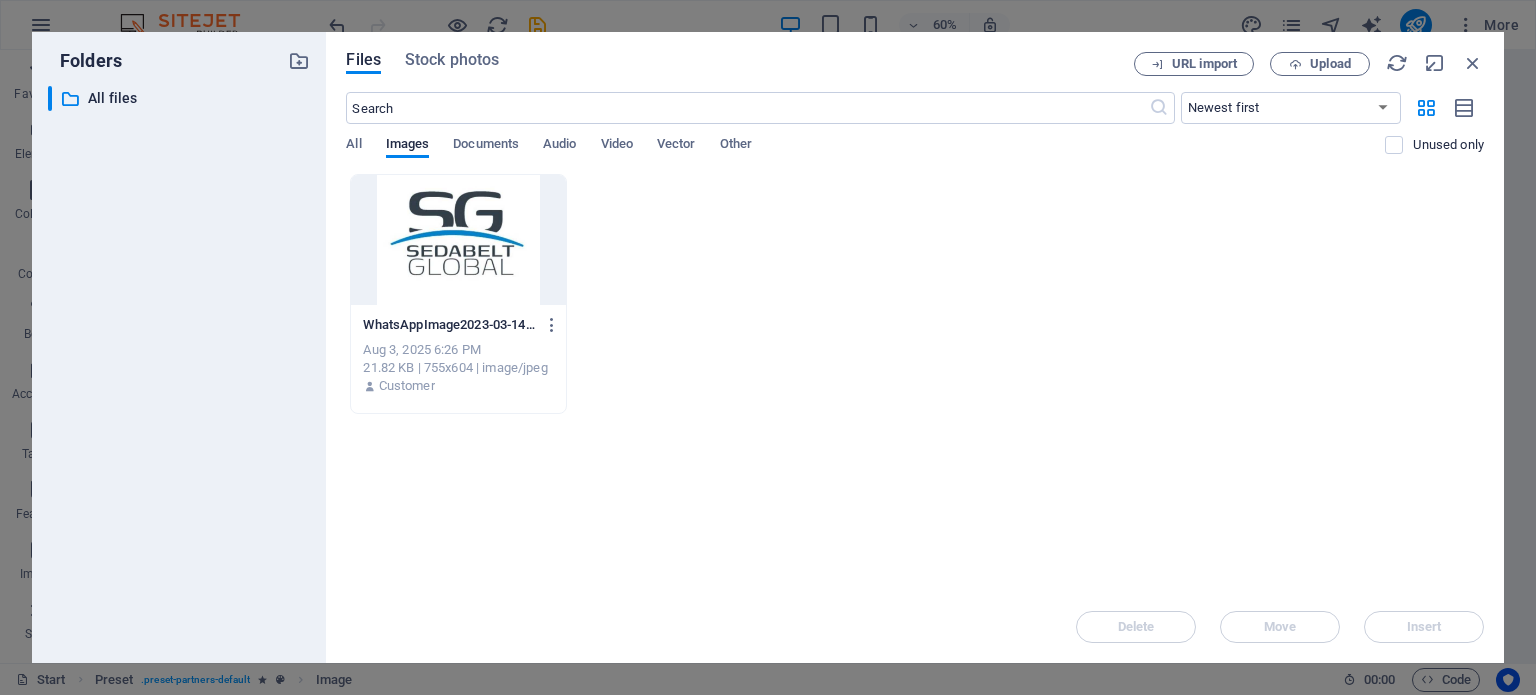 click at bounding box center (458, 240) 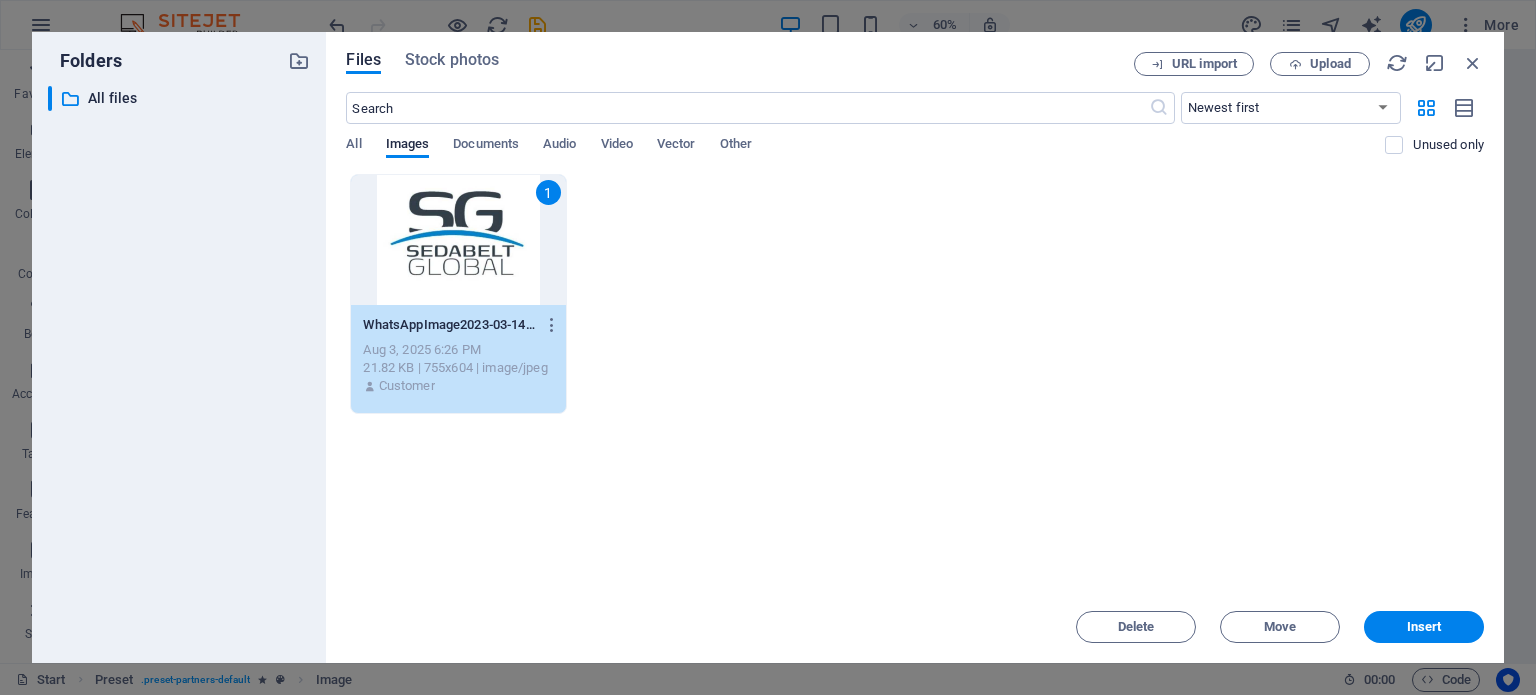 click on "1" at bounding box center [458, 240] 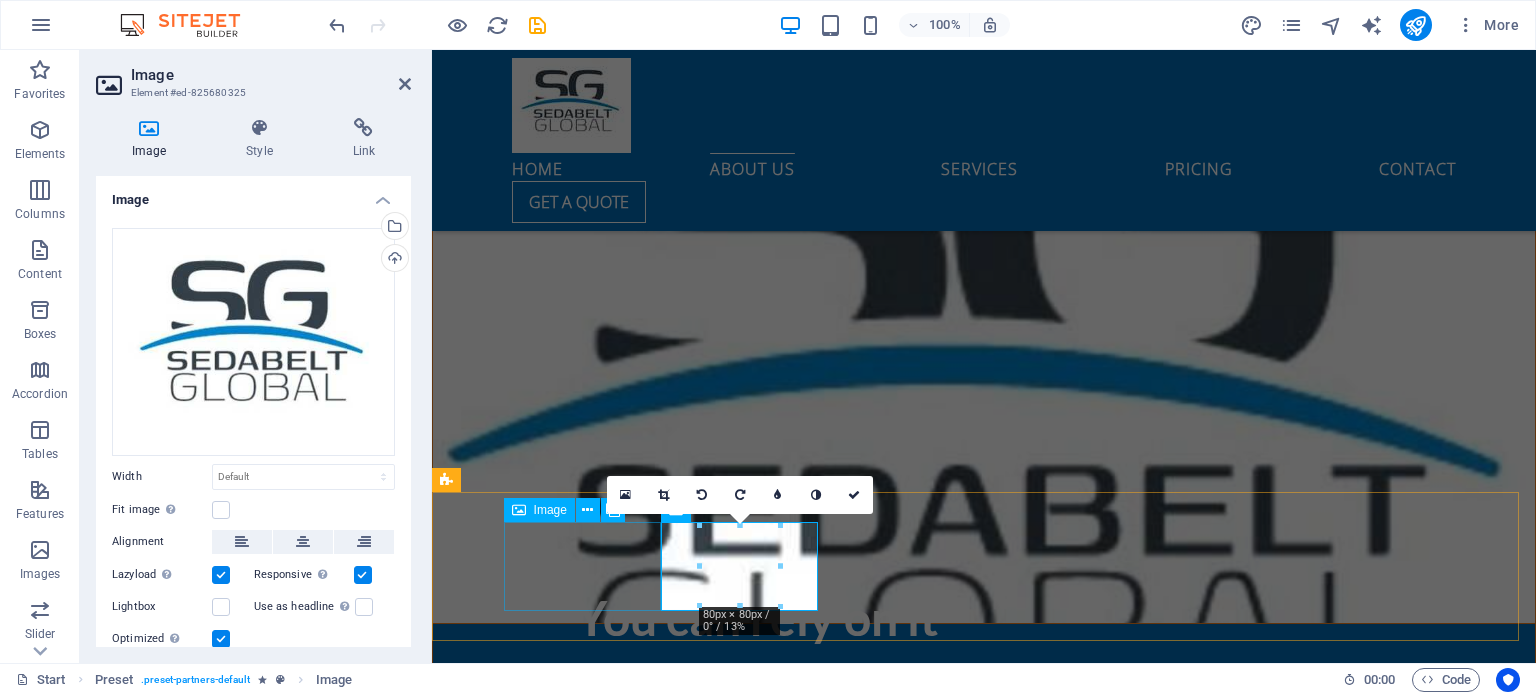 click at bounding box center (526, 3212) 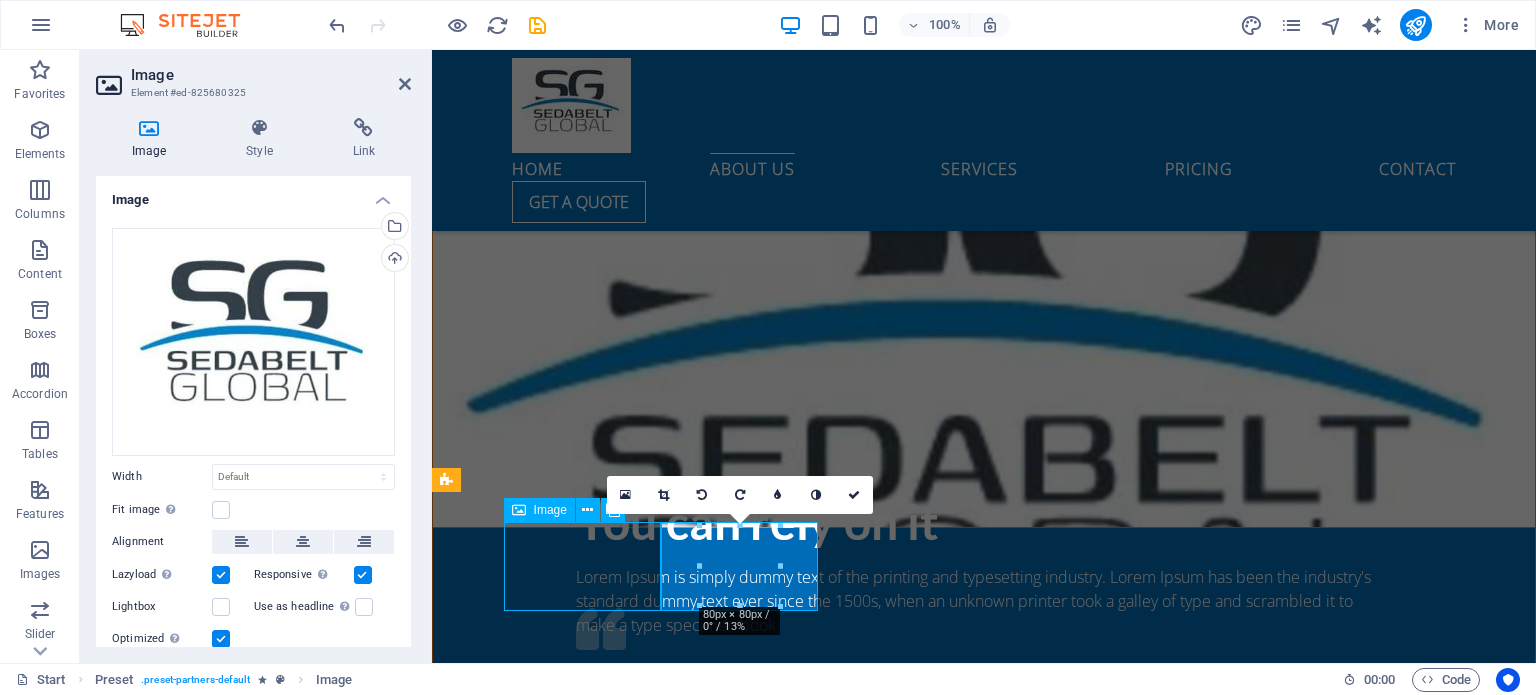 scroll, scrollTop: 2730, scrollLeft: 0, axis: vertical 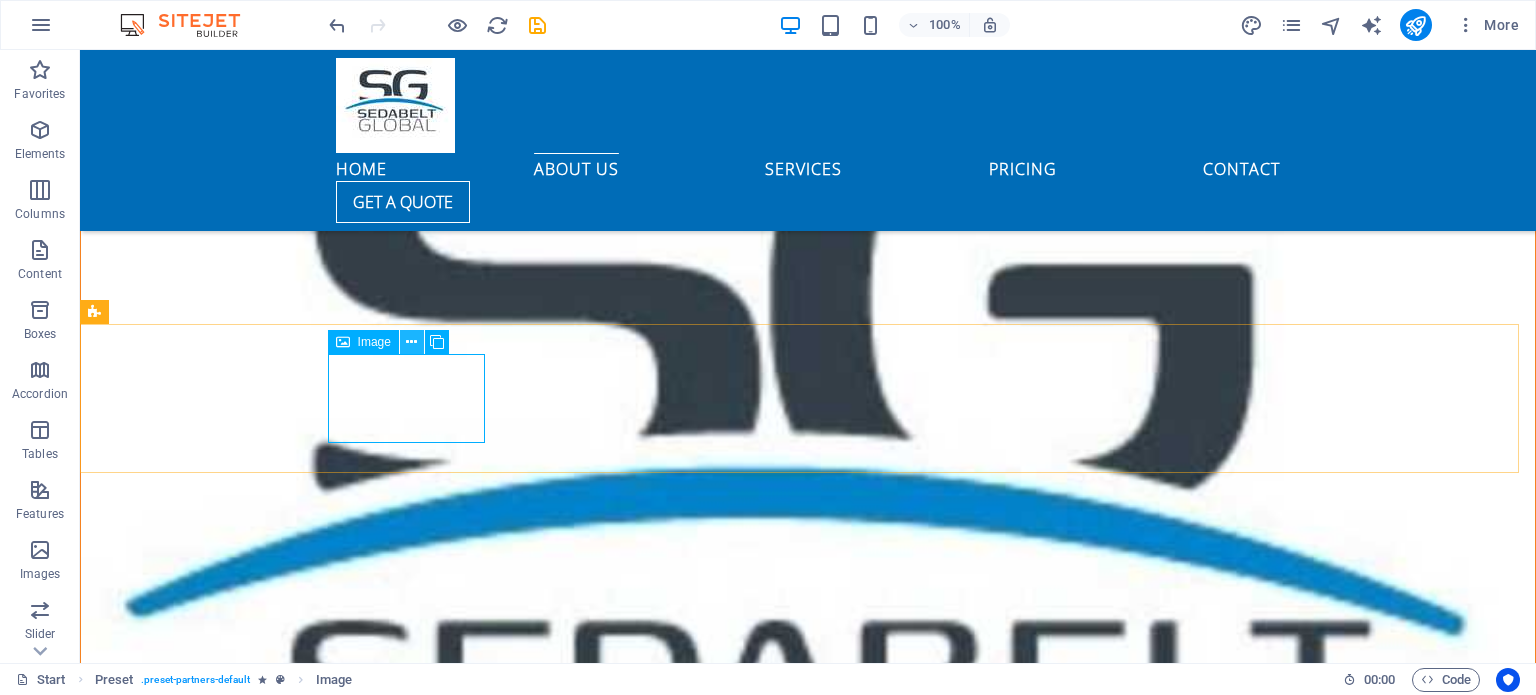 click at bounding box center [411, 342] 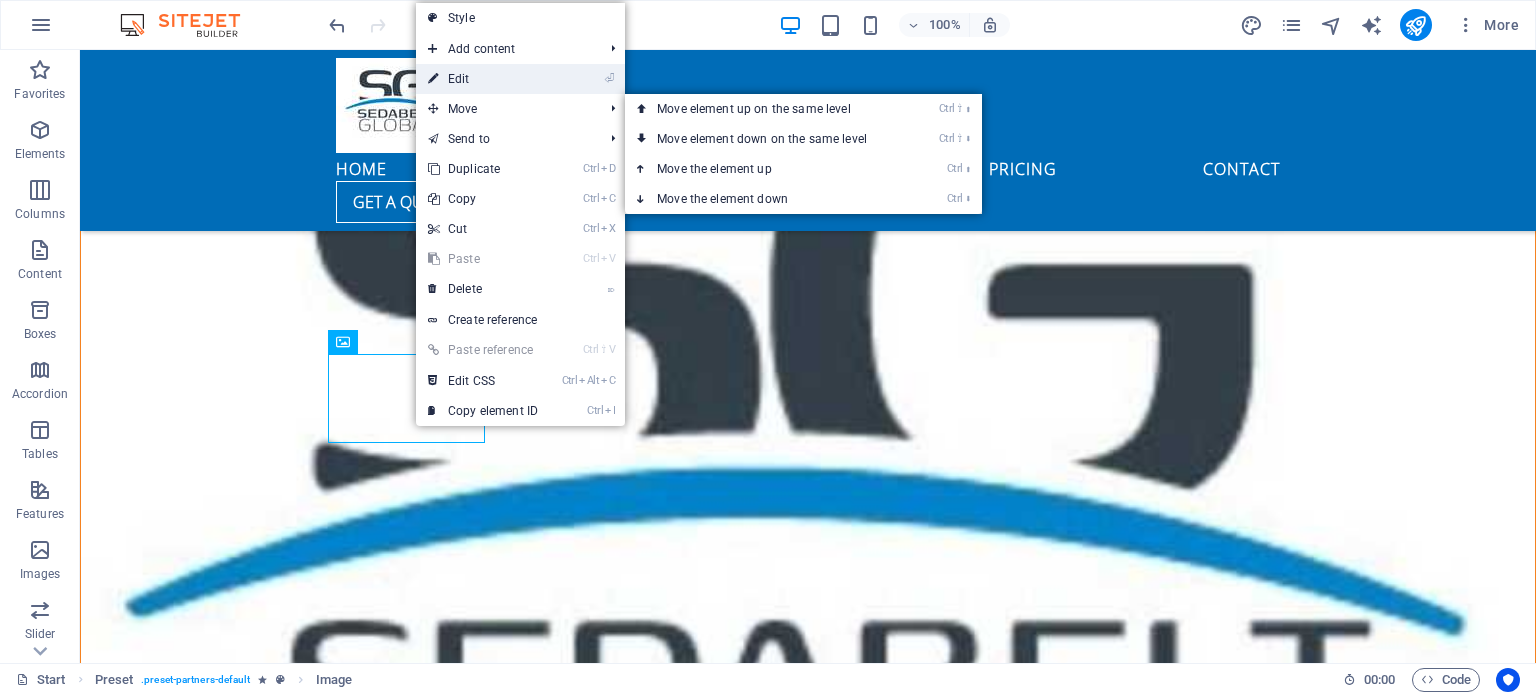 click on "⏎  Edit" at bounding box center (483, 79) 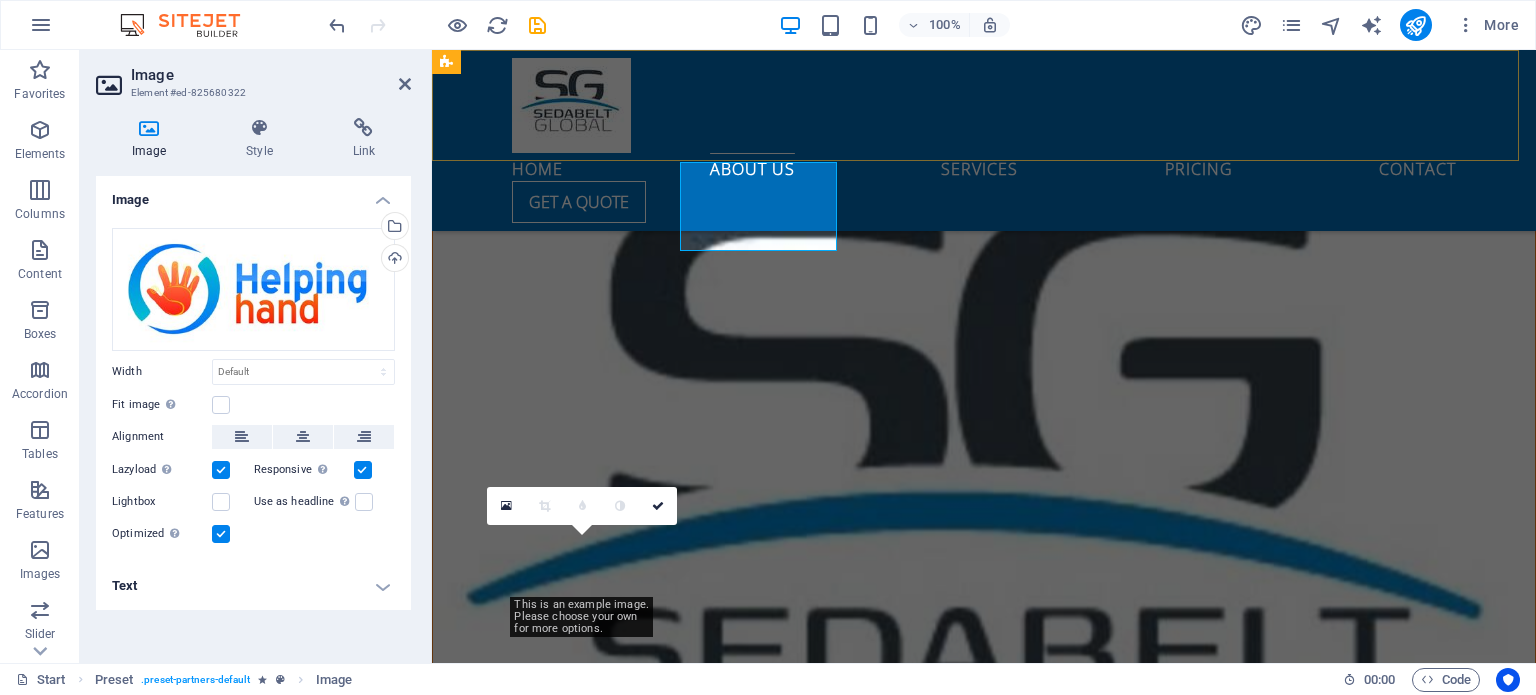 scroll, scrollTop: 2922, scrollLeft: 0, axis: vertical 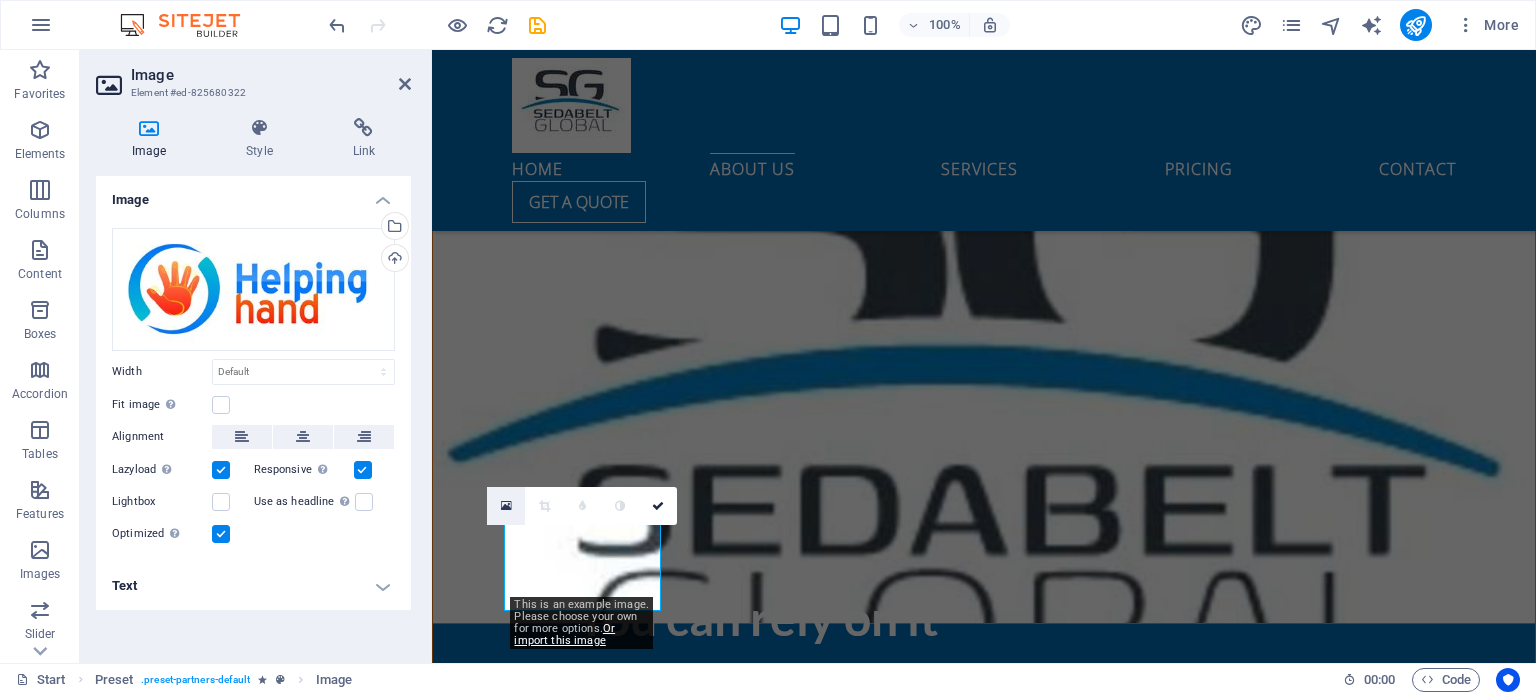 click at bounding box center [506, 506] 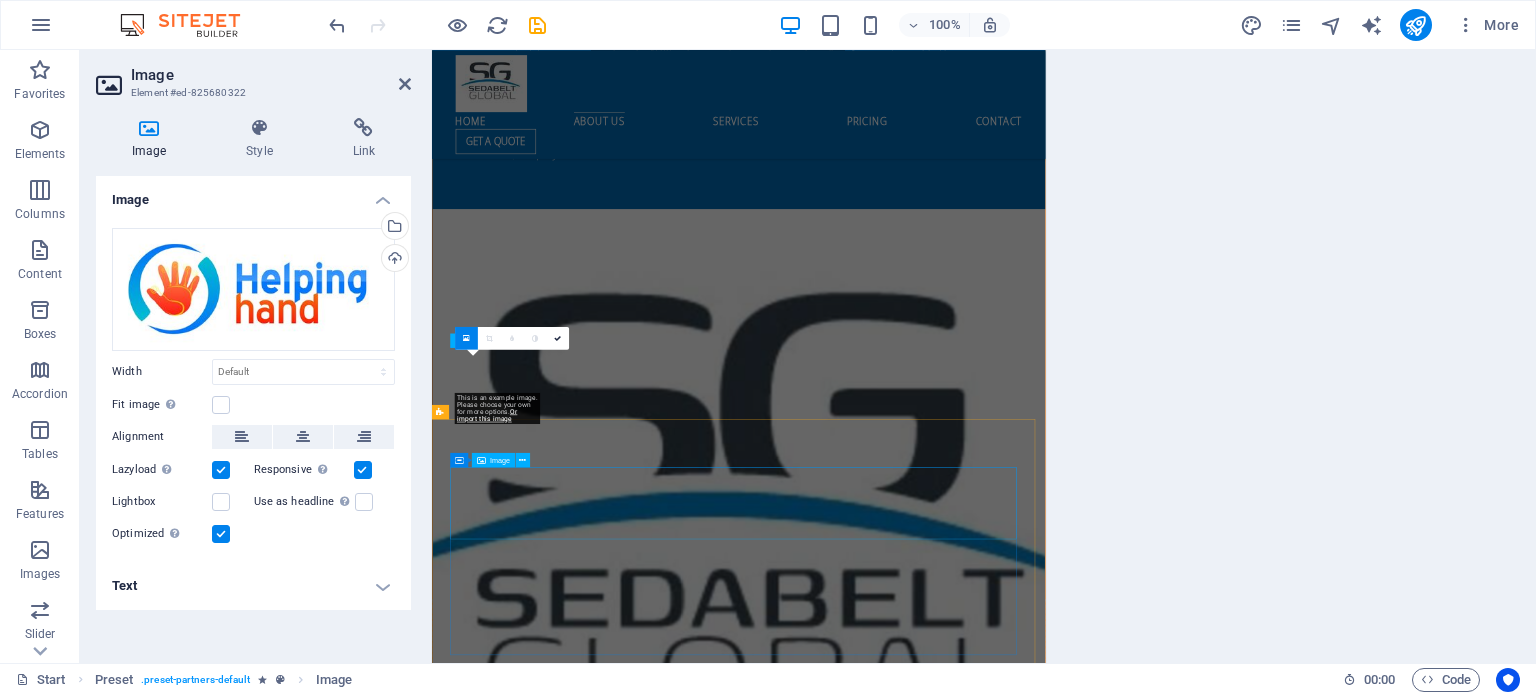 scroll, scrollTop: 3537, scrollLeft: 0, axis: vertical 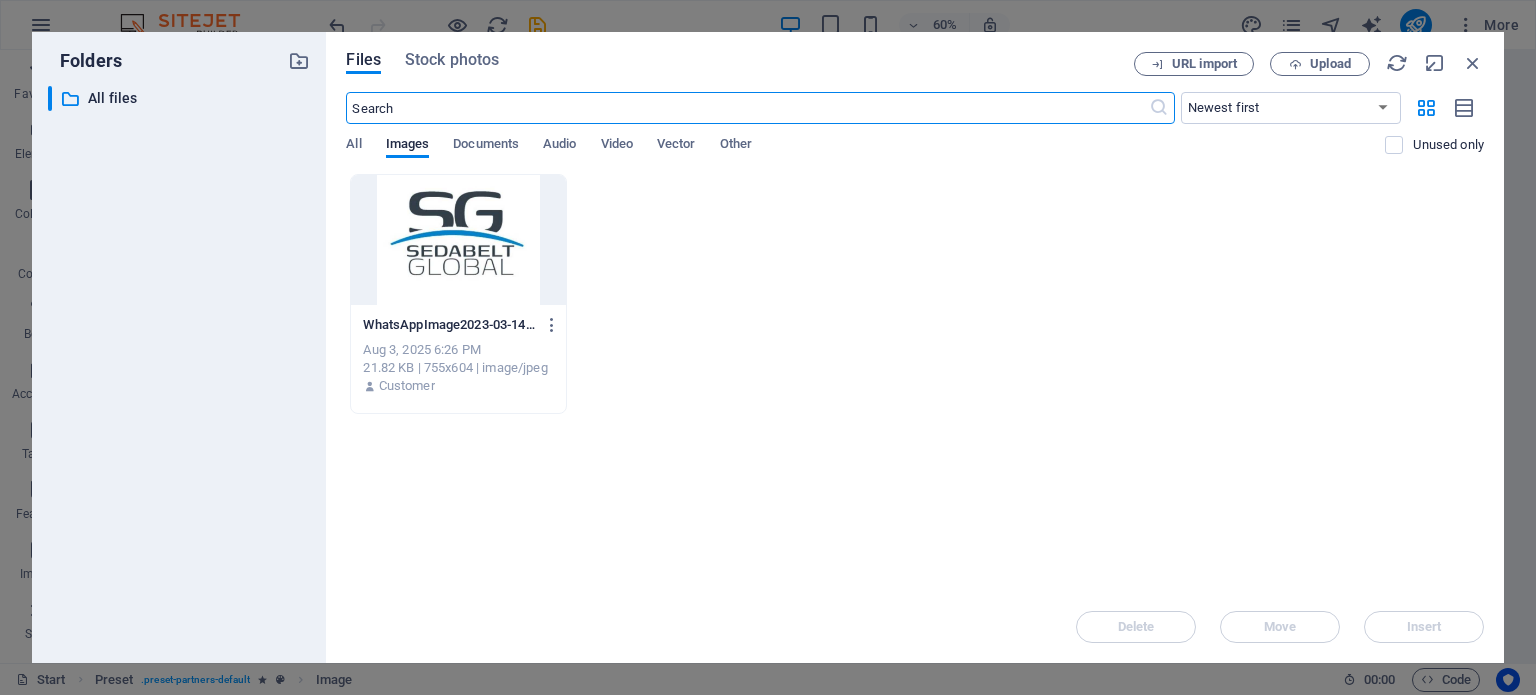 click at bounding box center (458, 240) 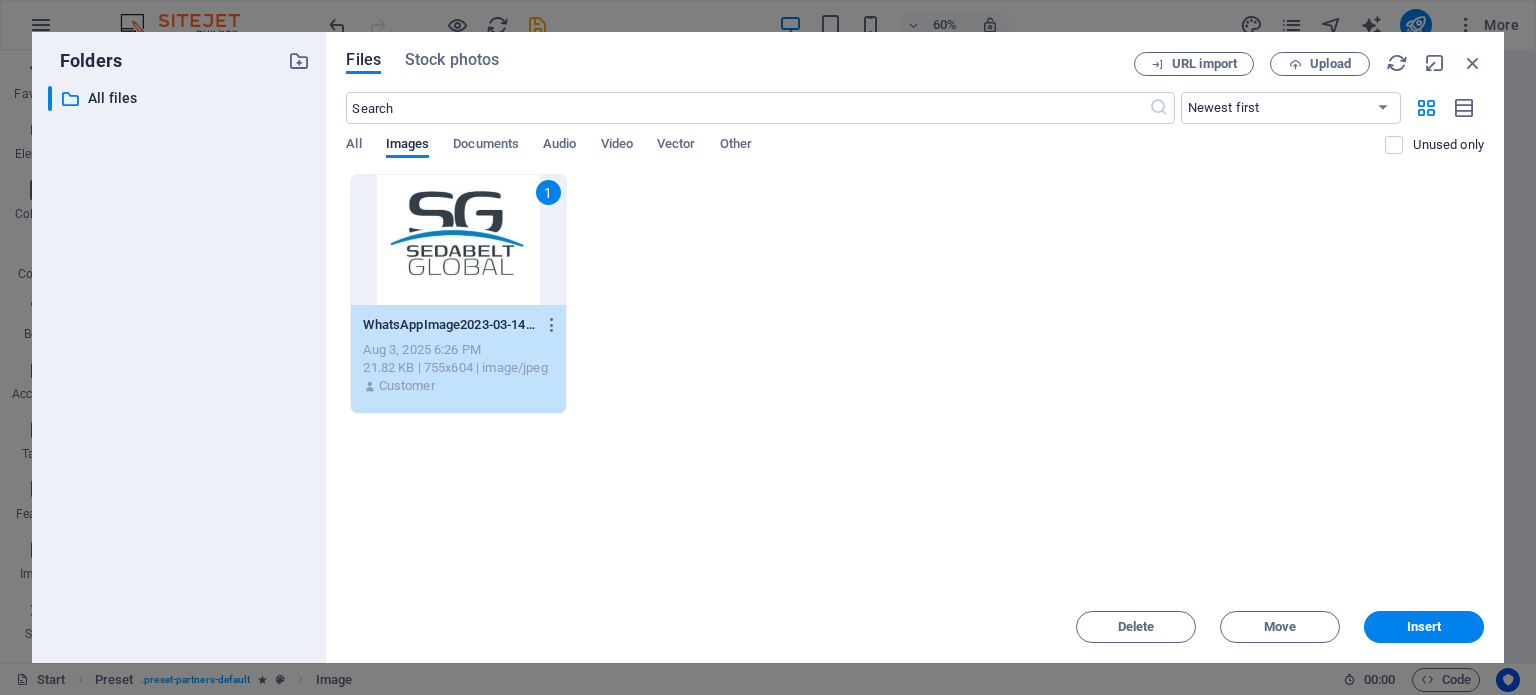 click on "1" at bounding box center [458, 240] 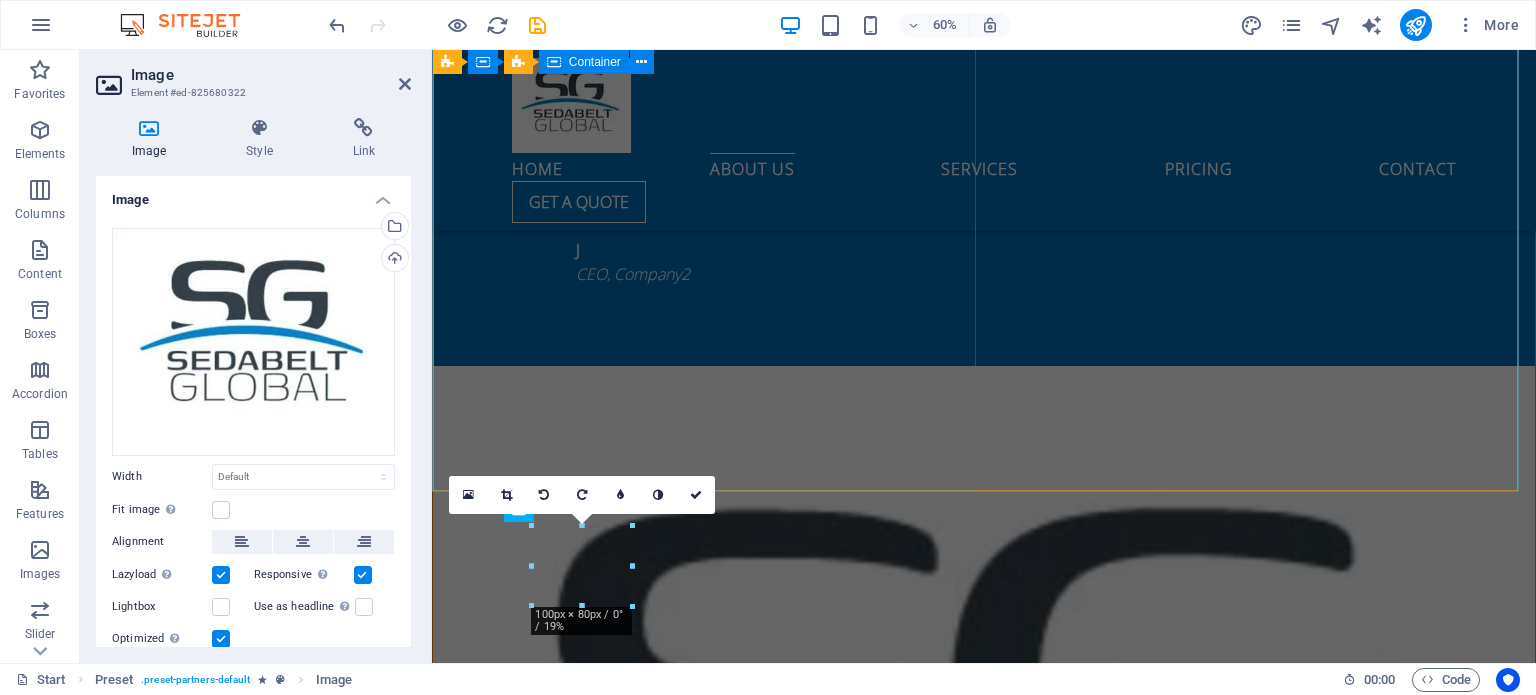 scroll, scrollTop: 2922, scrollLeft: 0, axis: vertical 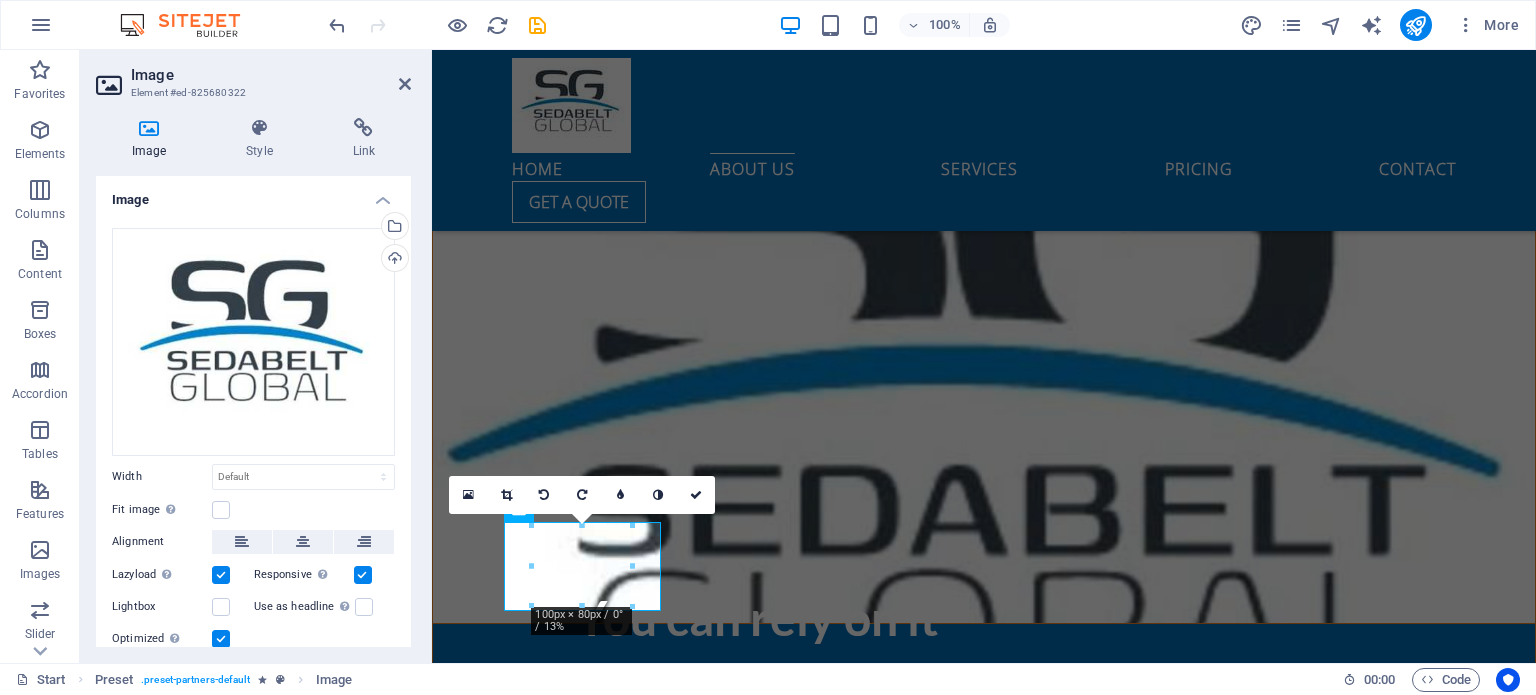 click at bounding box center [984, 2592] 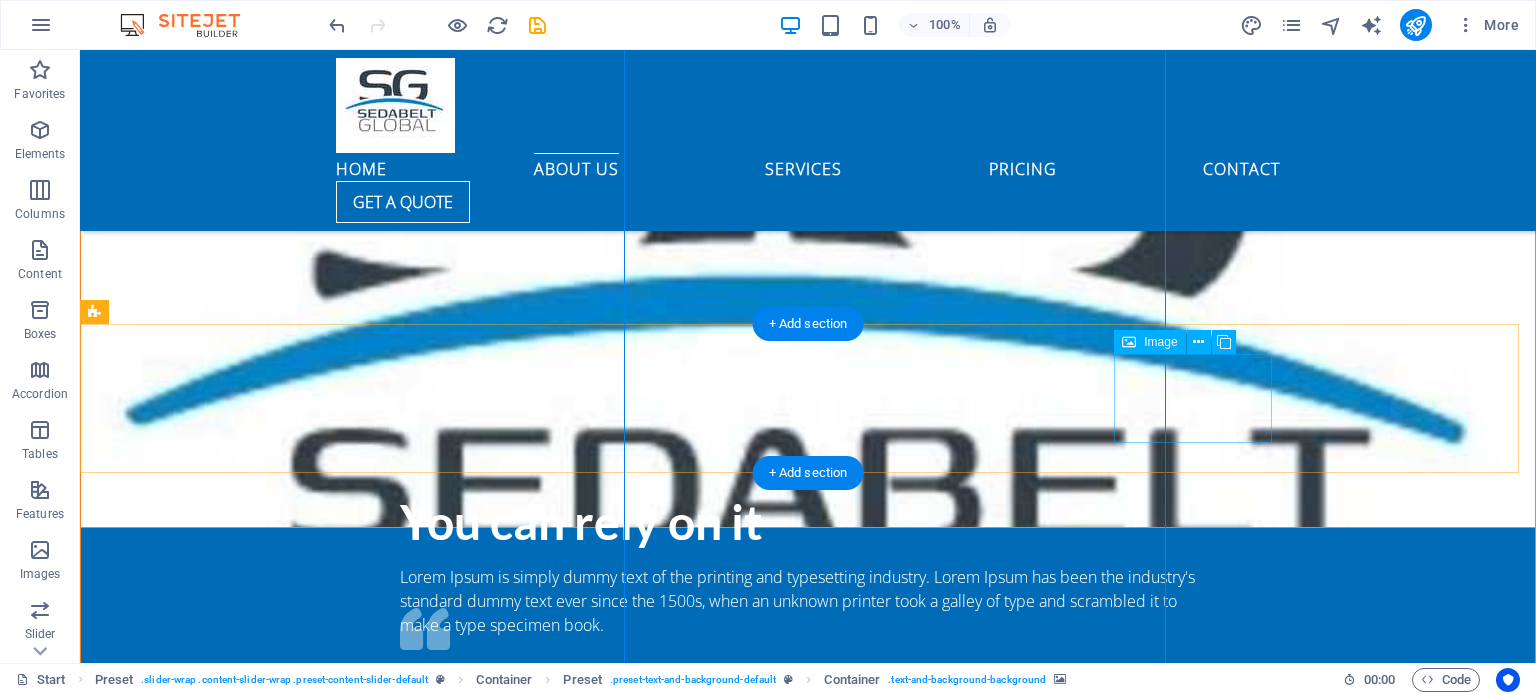 scroll, scrollTop: 2730, scrollLeft: 0, axis: vertical 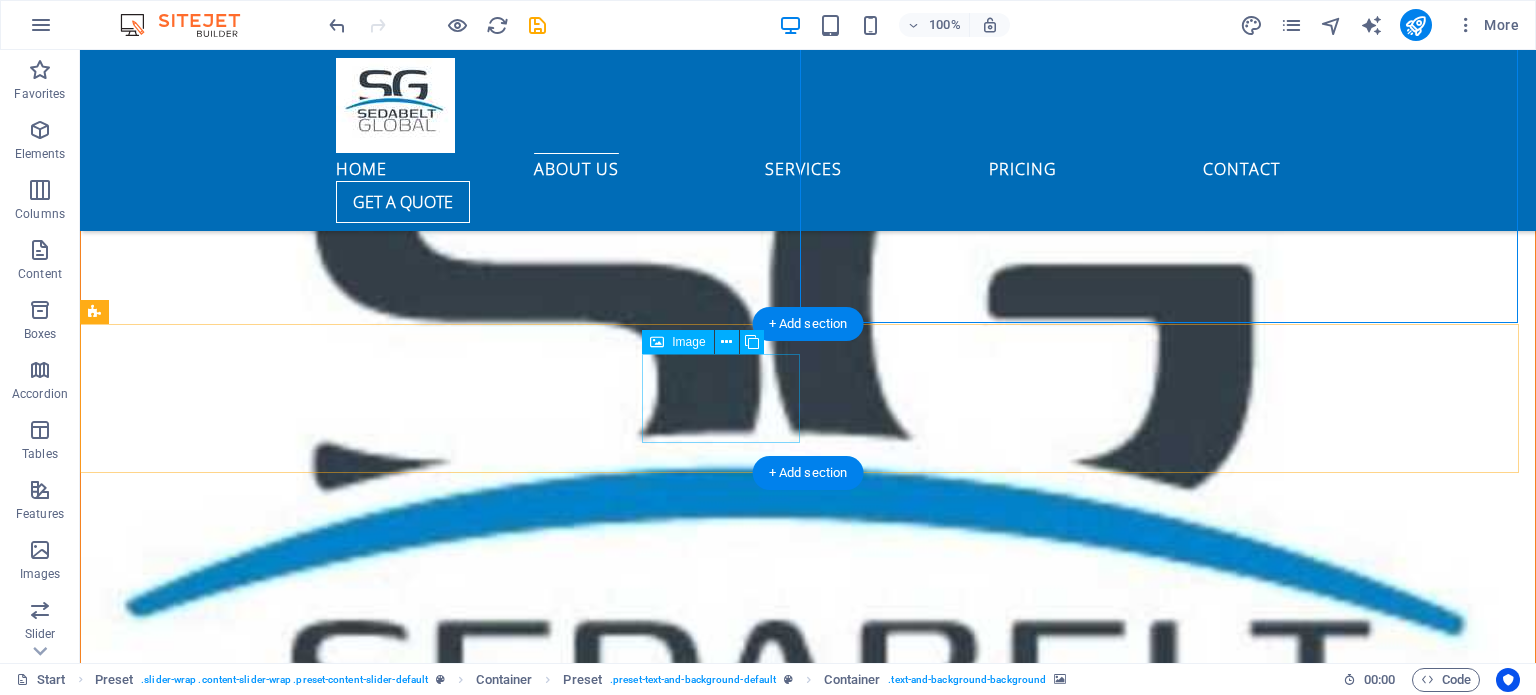 click at bounding box center (174, 3221) 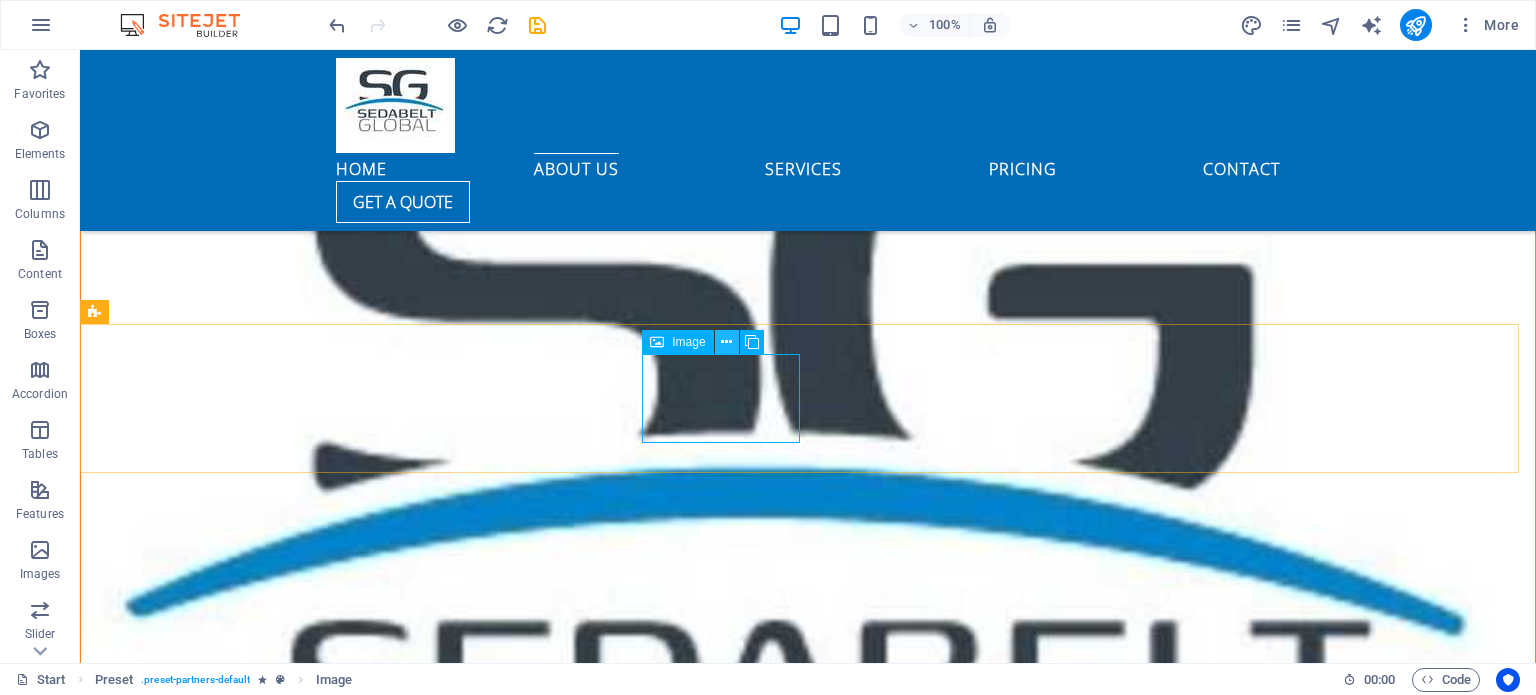click at bounding box center (726, 342) 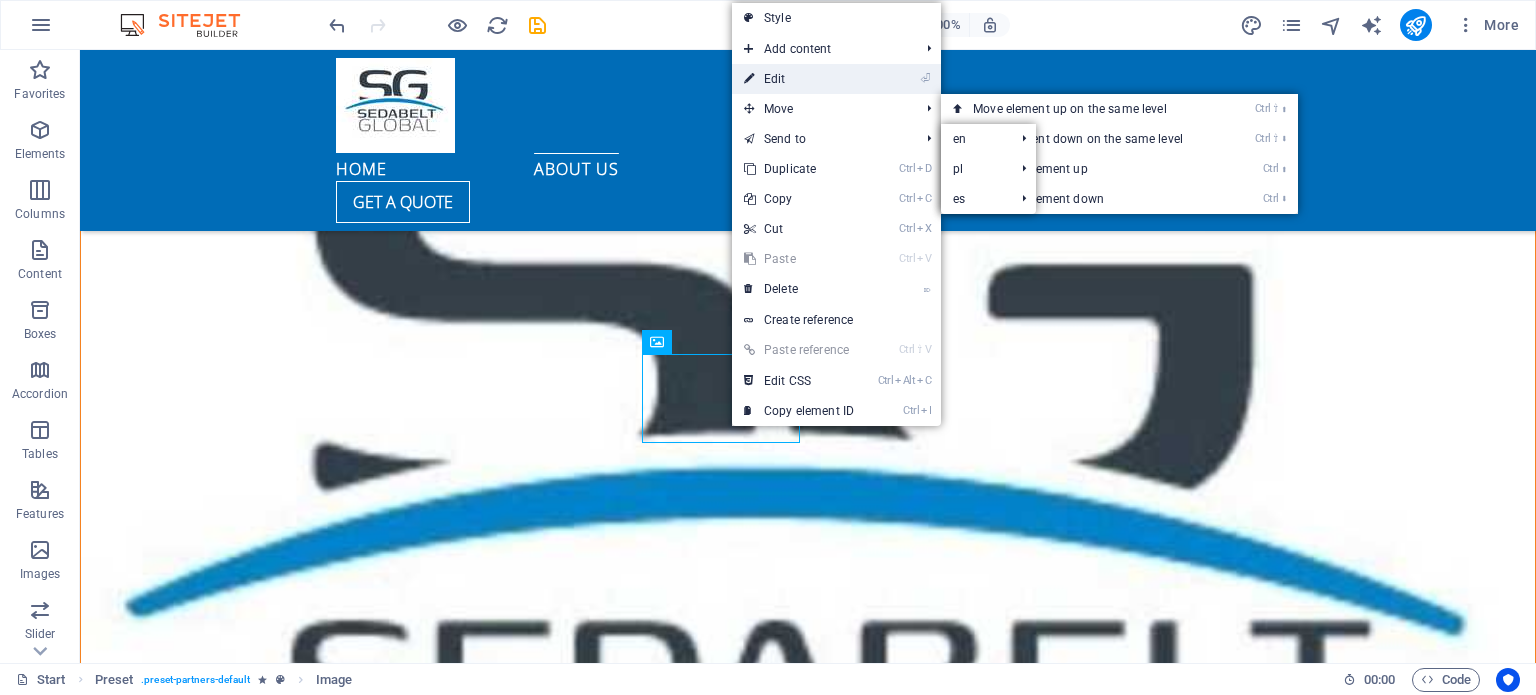 click on "⏎  Edit" at bounding box center (799, 79) 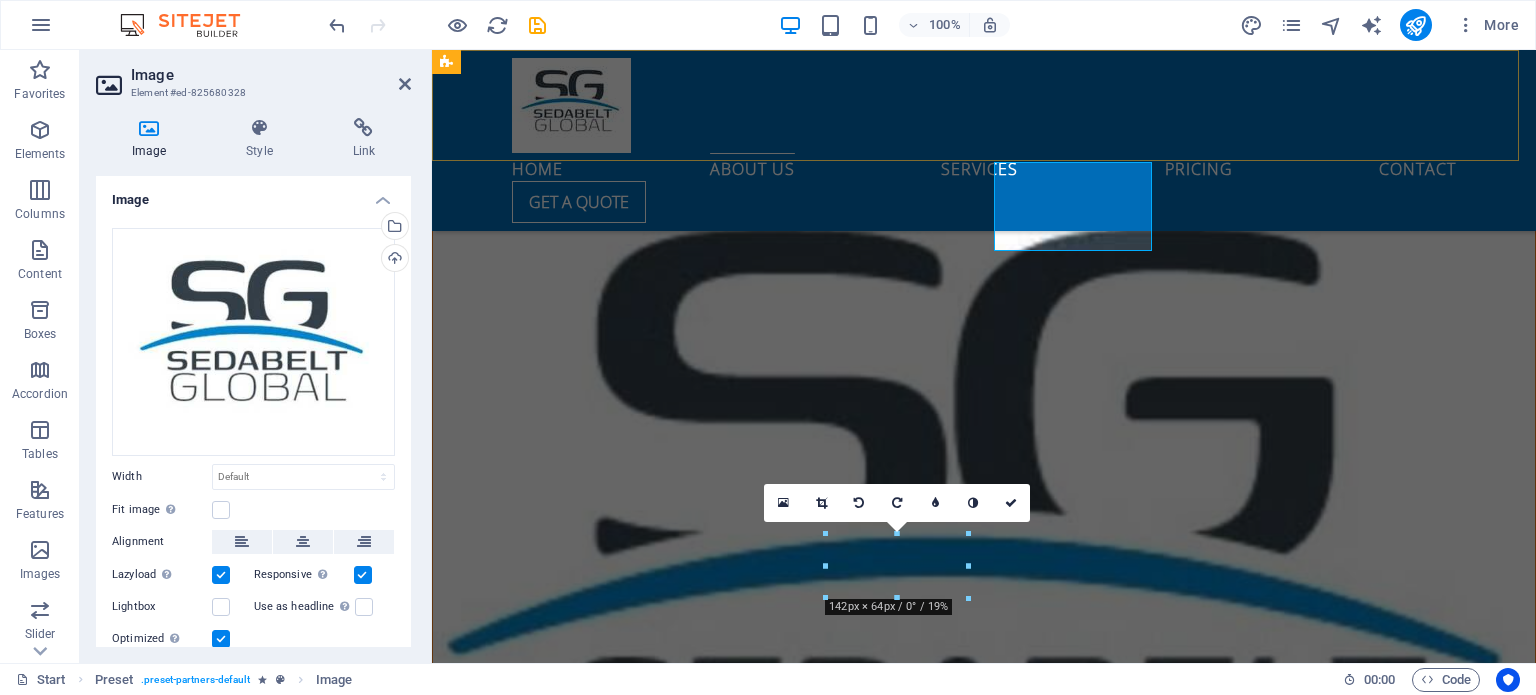 scroll, scrollTop: 2922, scrollLeft: 0, axis: vertical 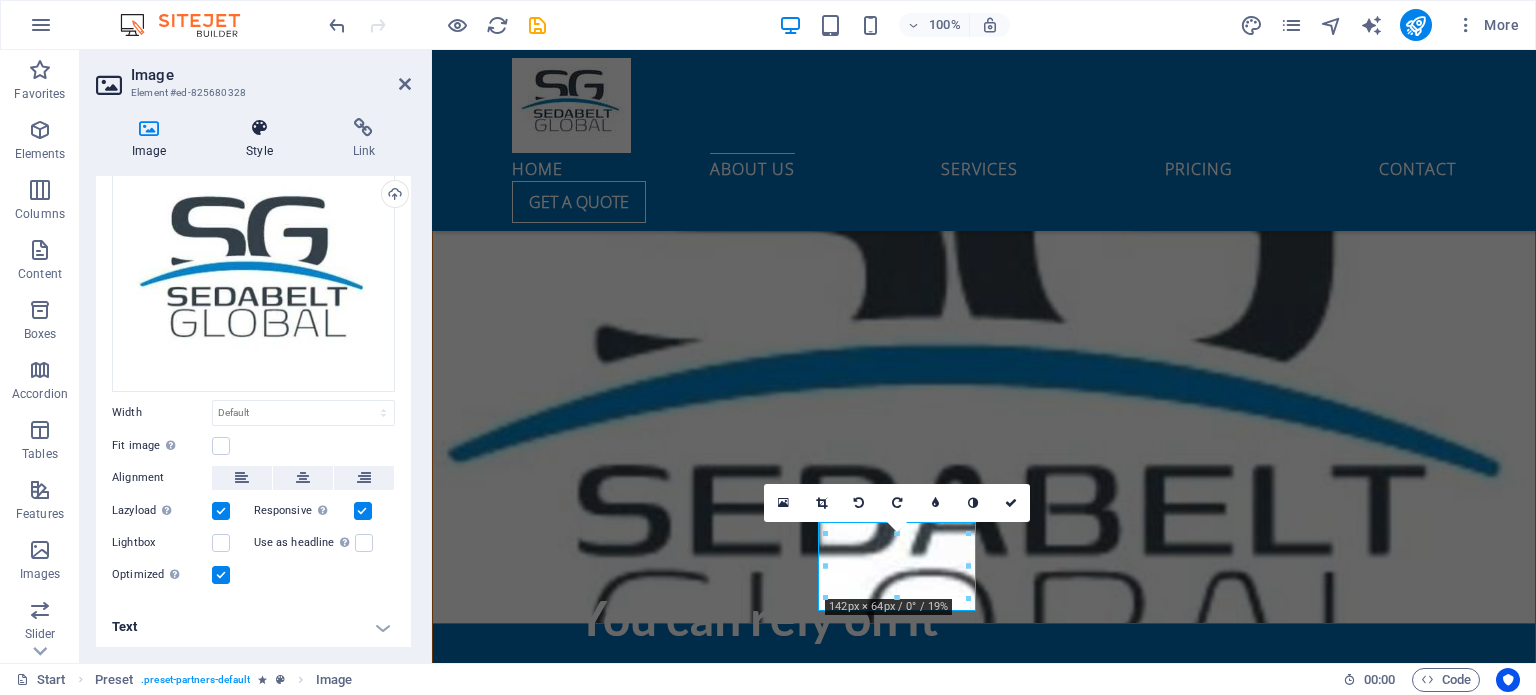 click at bounding box center (259, 128) 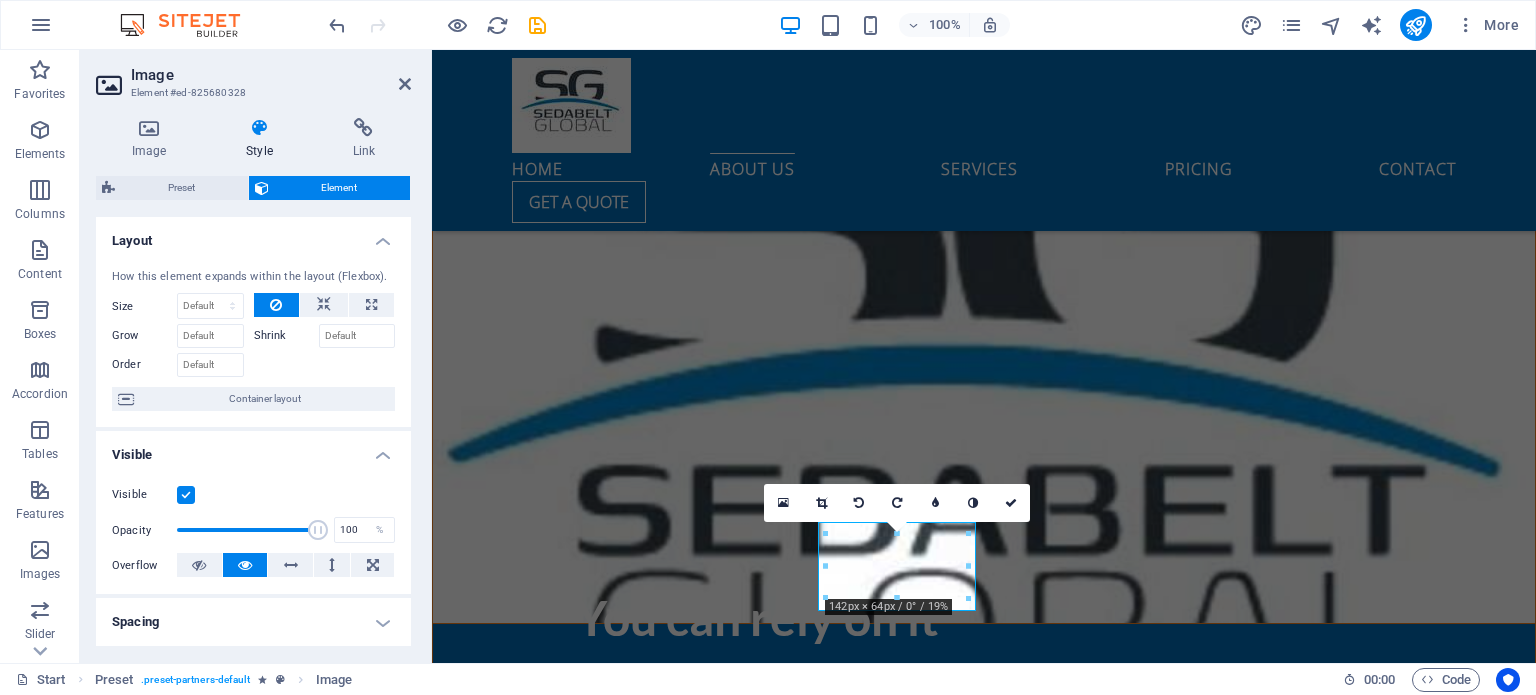 scroll, scrollTop: 0, scrollLeft: 0, axis: both 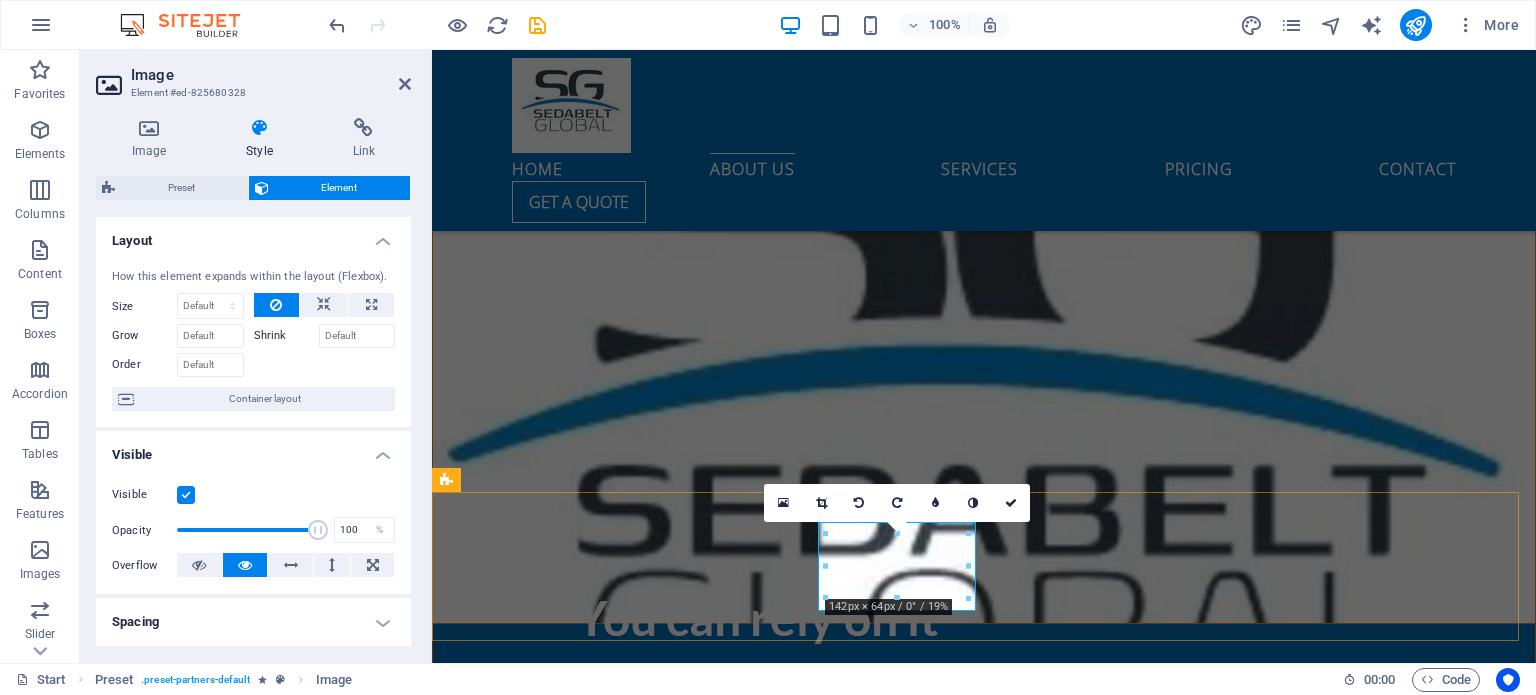 drag, startPoint x: 1262, startPoint y: 643, endPoint x: 844, endPoint y: 583, distance: 422.28427 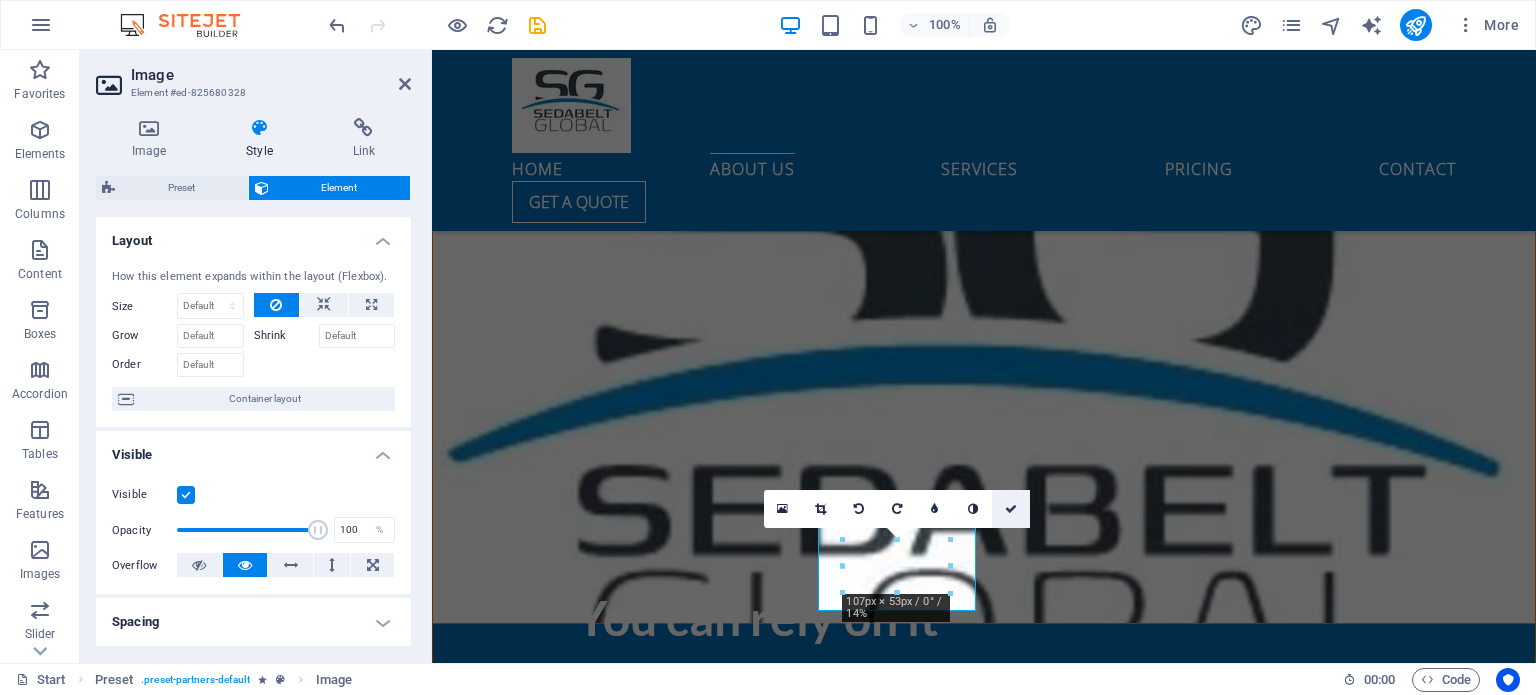 click at bounding box center [1011, 509] 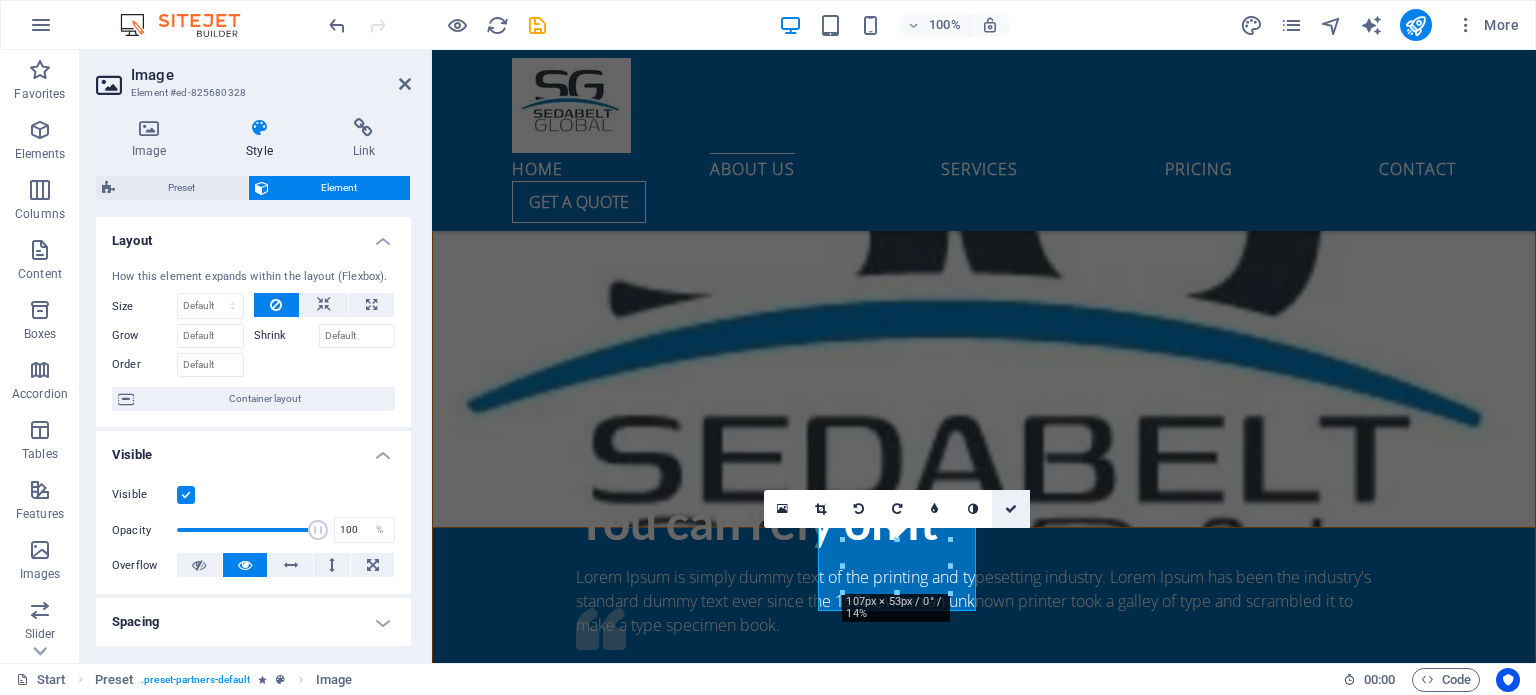 scroll, scrollTop: 2730, scrollLeft: 0, axis: vertical 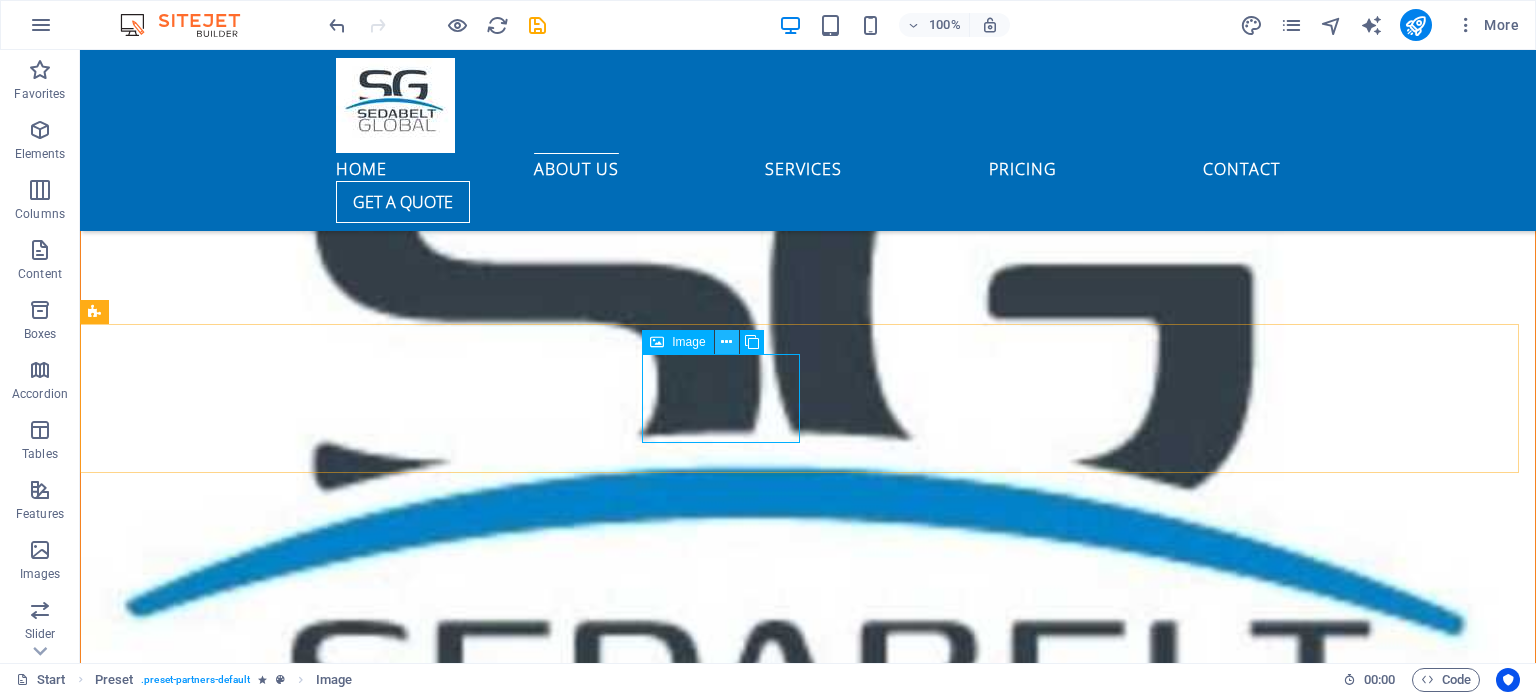 click at bounding box center (726, 342) 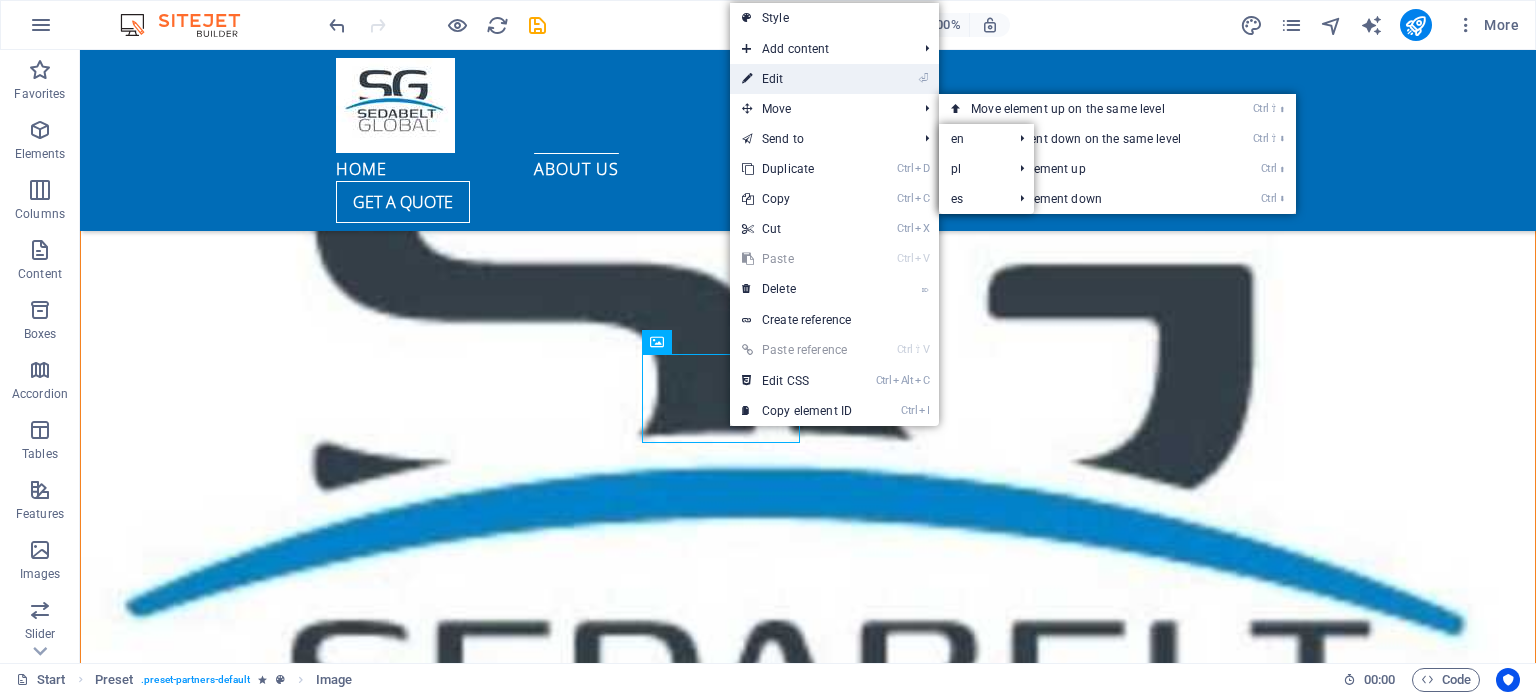 click on "⏎  Edit" at bounding box center [797, 79] 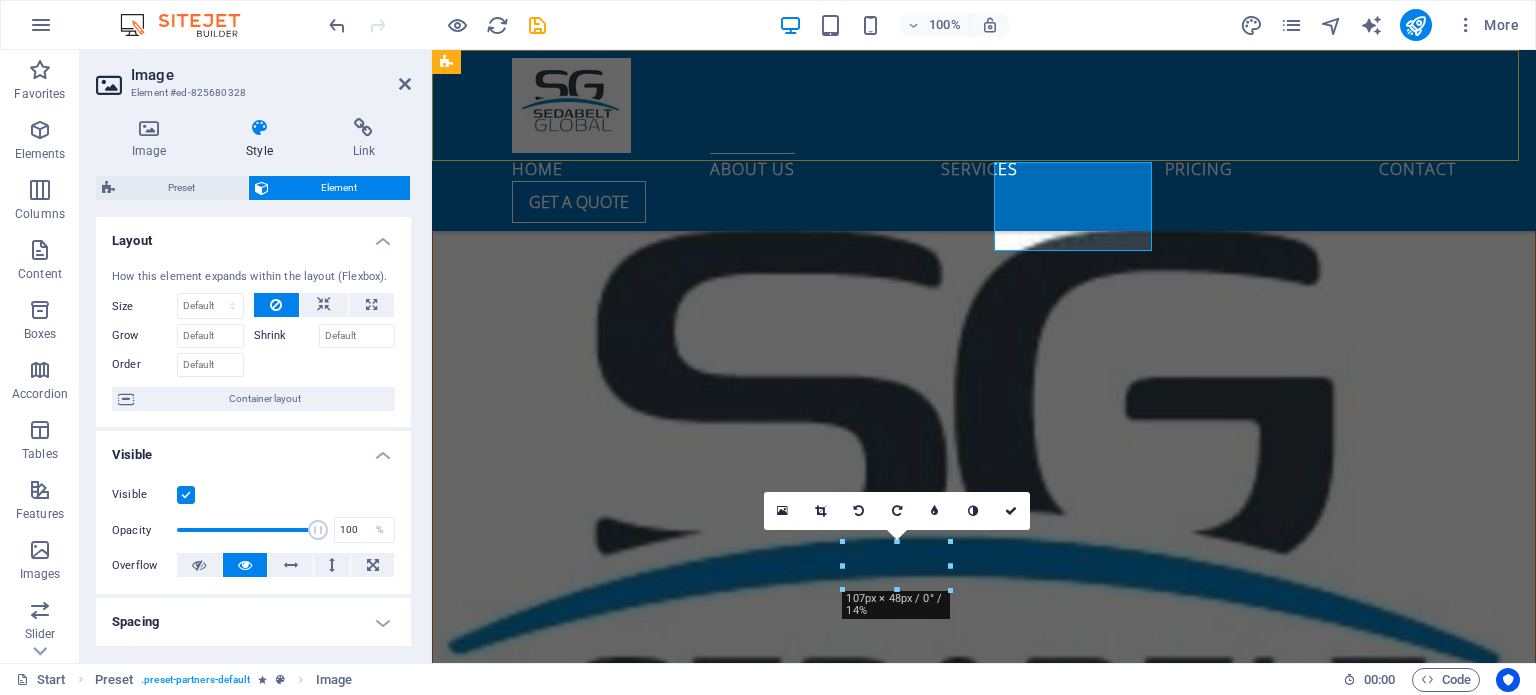 scroll, scrollTop: 2922, scrollLeft: 0, axis: vertical 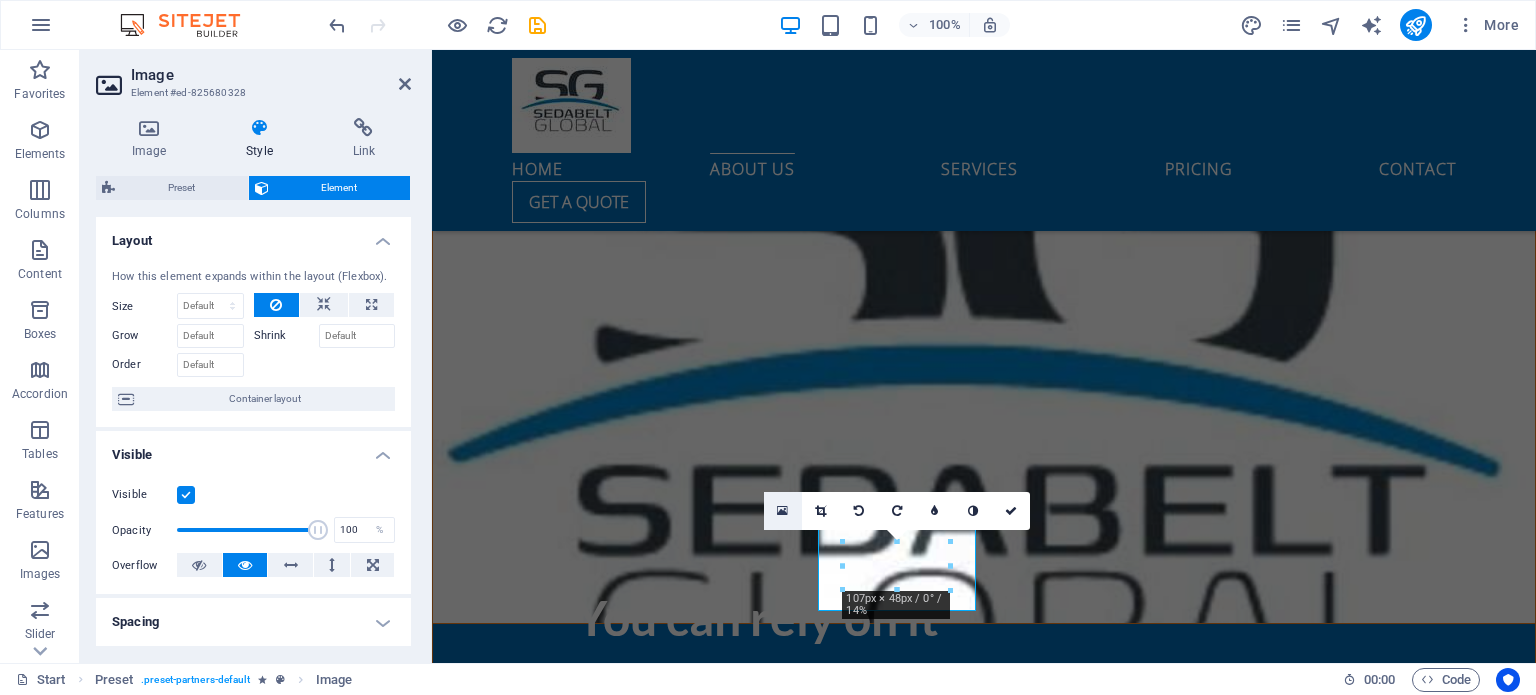click at bounding box center [782, 511] 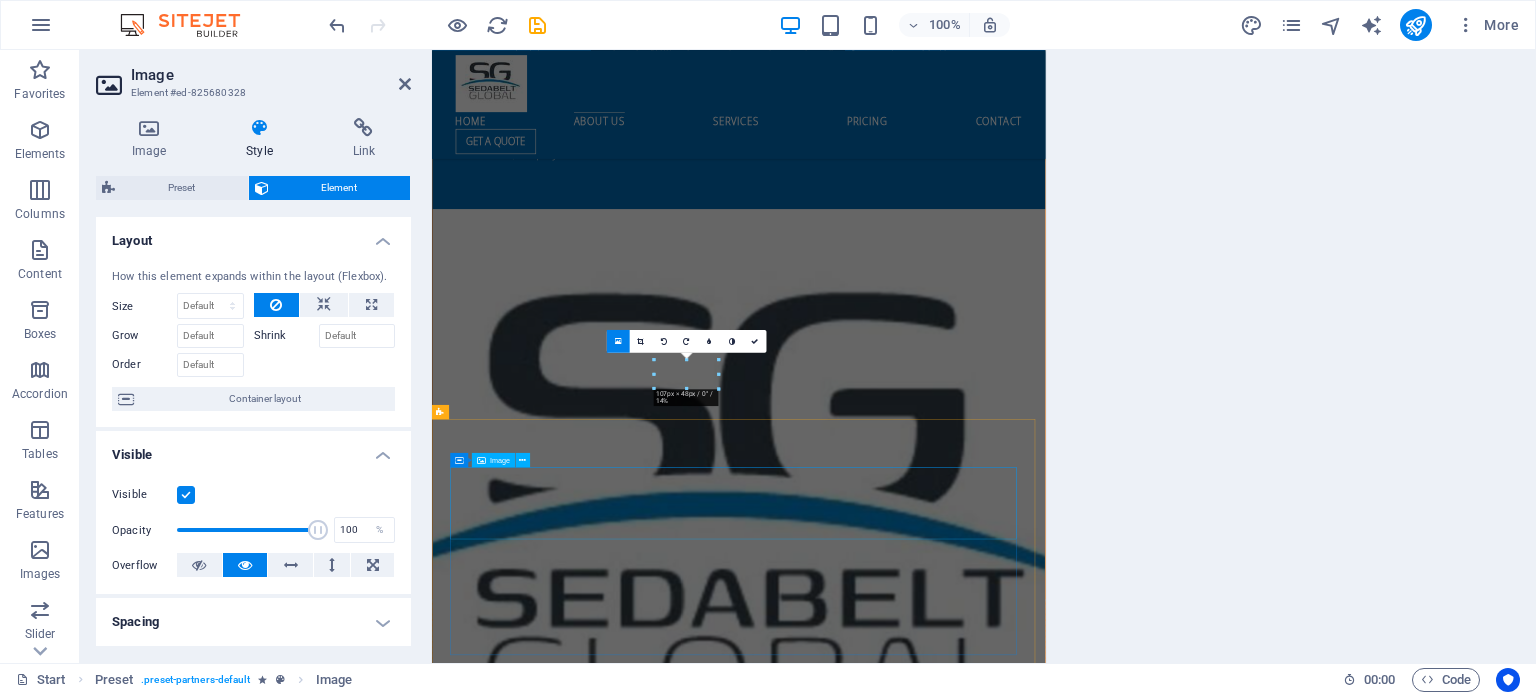 scroll, scrollTop: 3537, scrollLeft: 0, axis: vertical 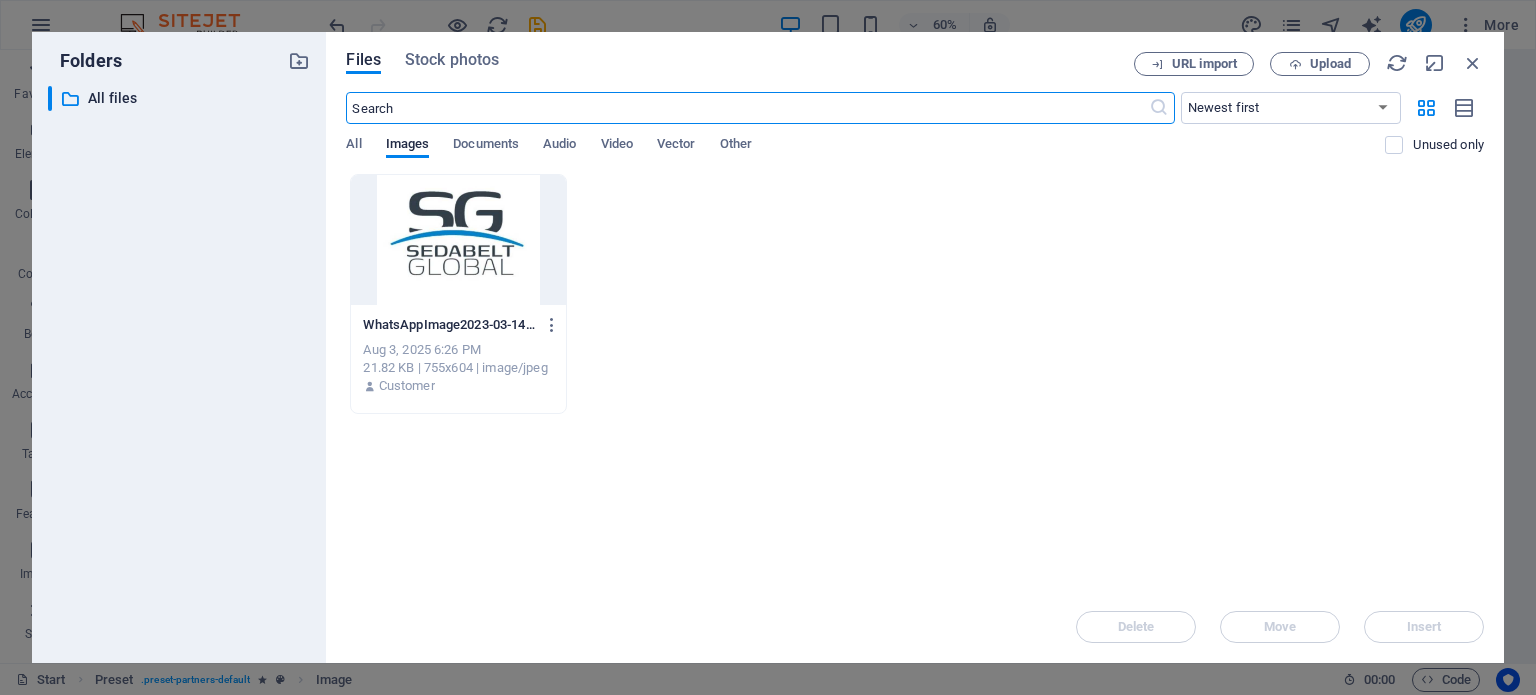 click at bounding box center [458, 240] 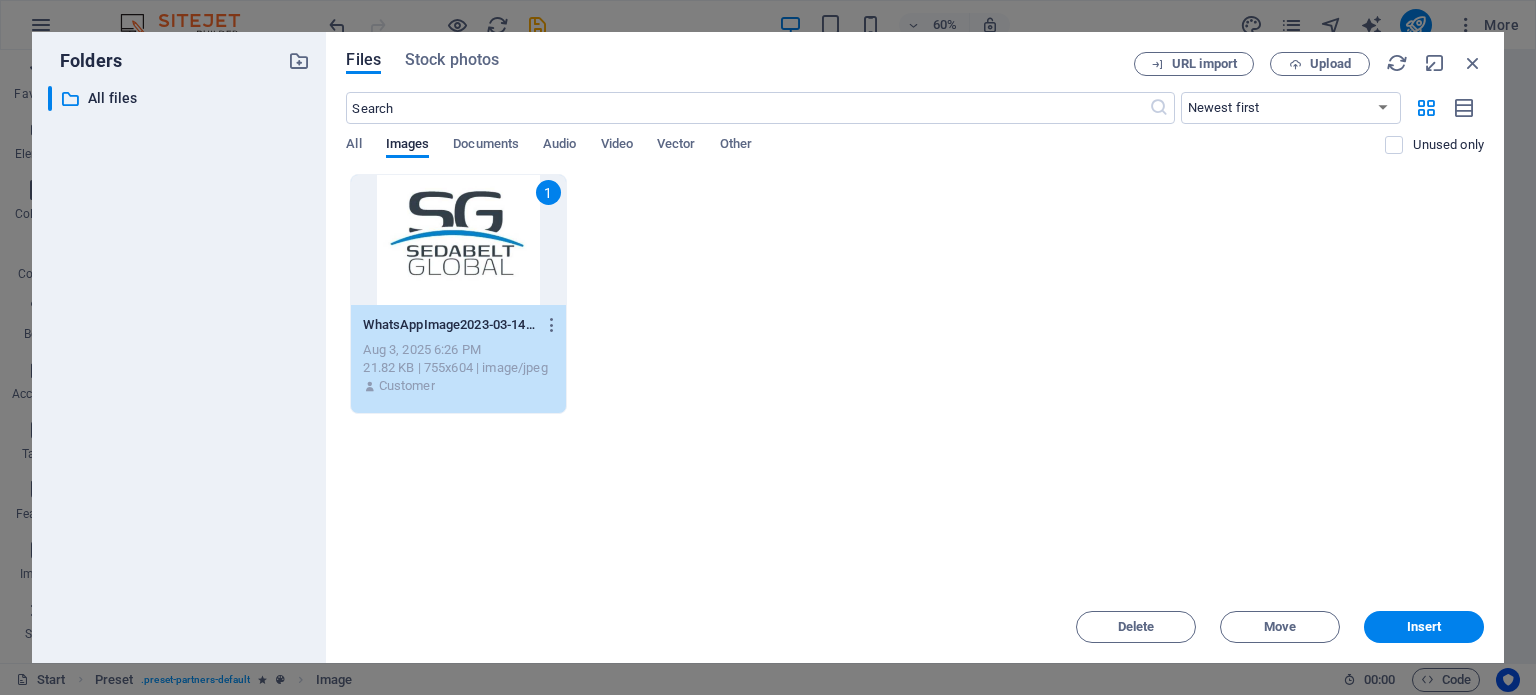 drag, startPoint x: 486, startPoint y: 237, endPoint x: 55, endPoint y: 187, distance: 433.89053 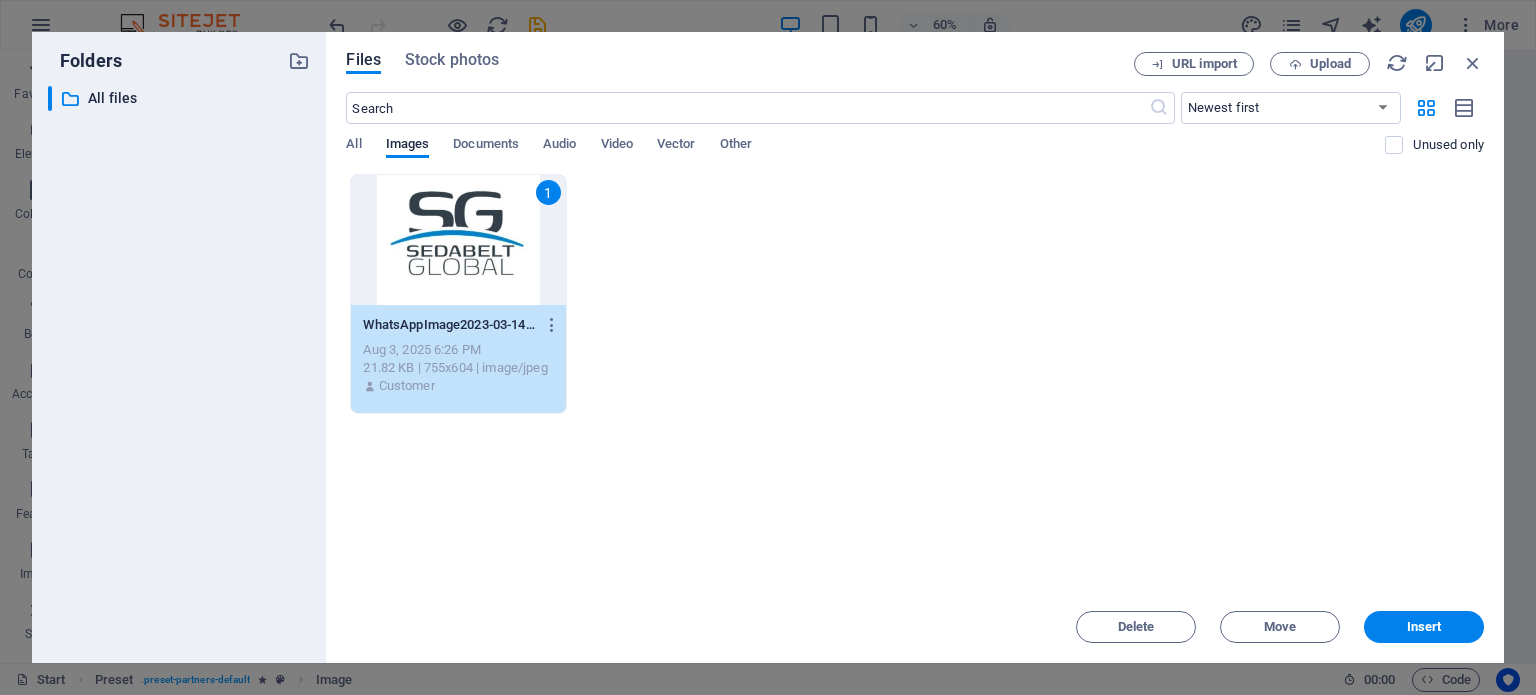 click on "1" at bounding box center [458, 240] 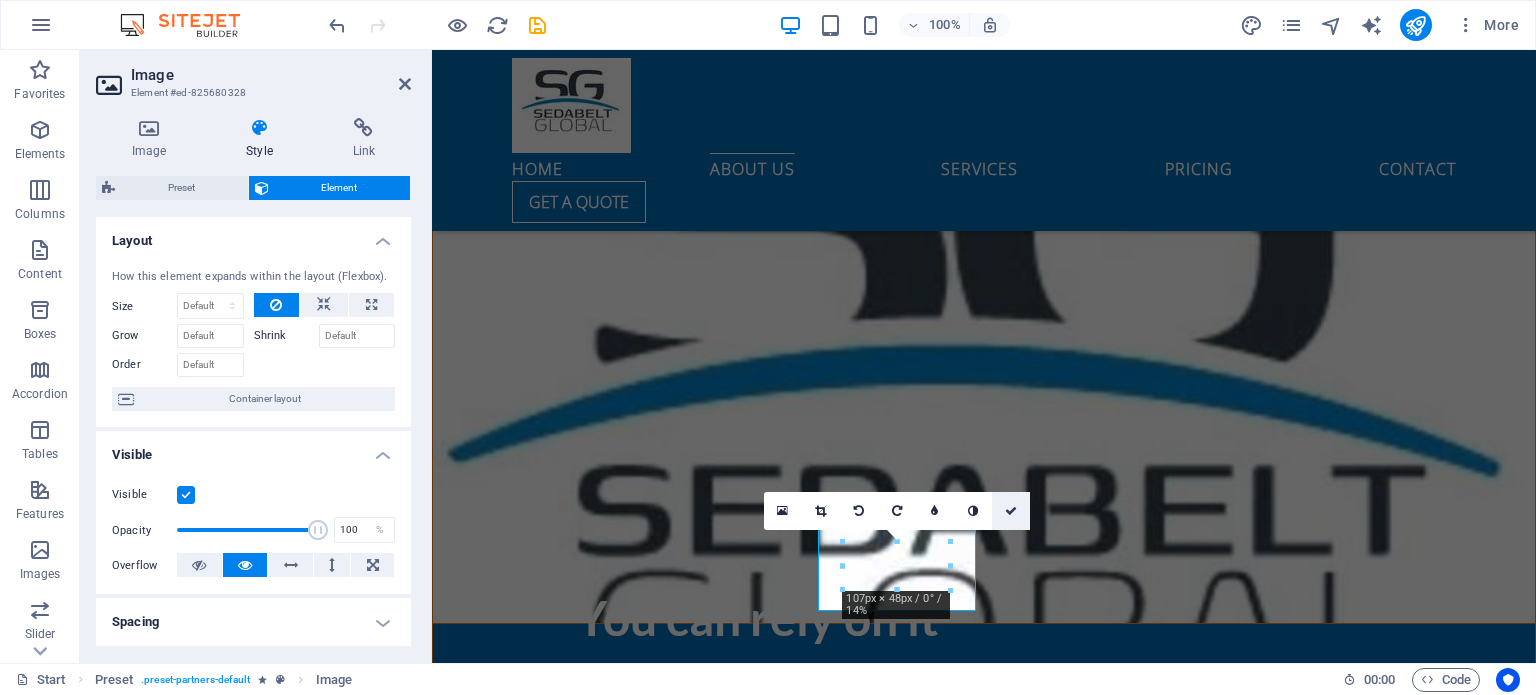click at bounding box center (1011, 511) 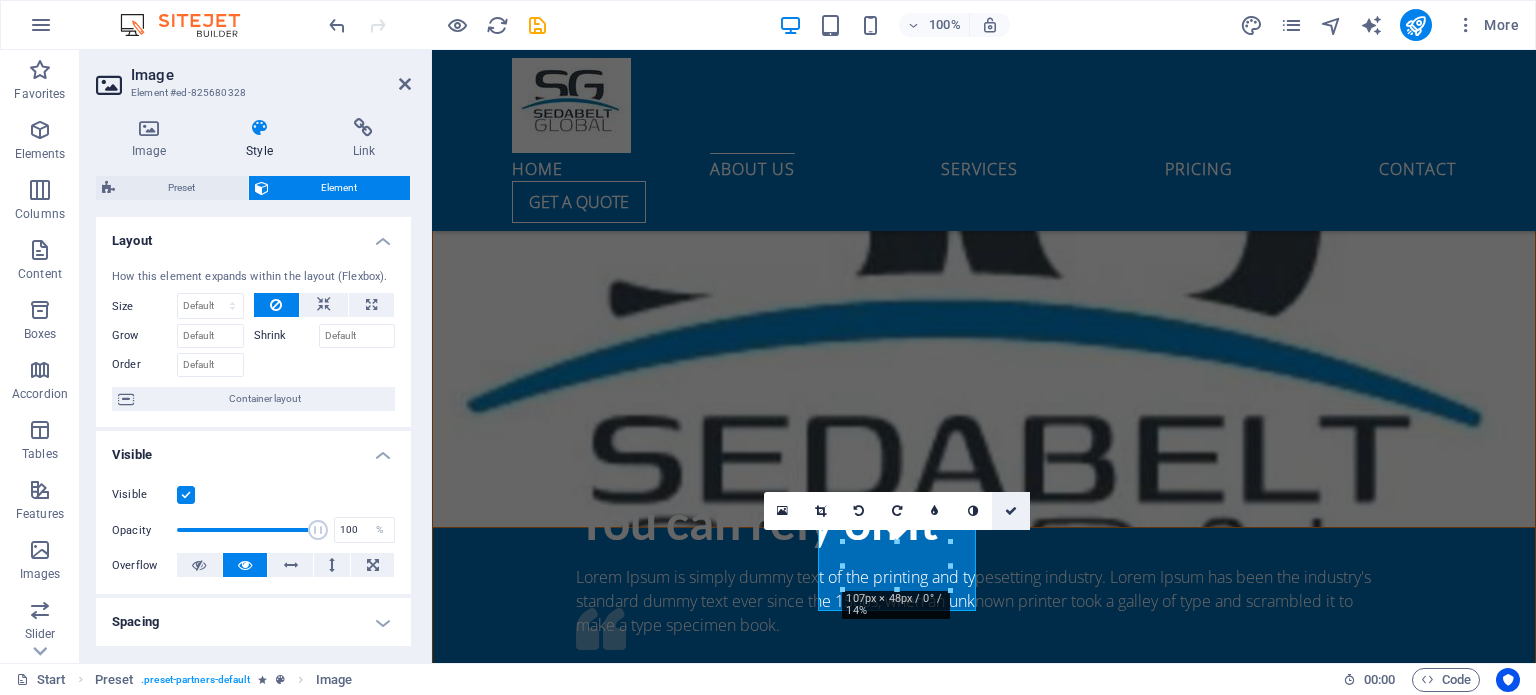 scroll, scrollTop: 2730, scrollLeft: 0, axis: vertical 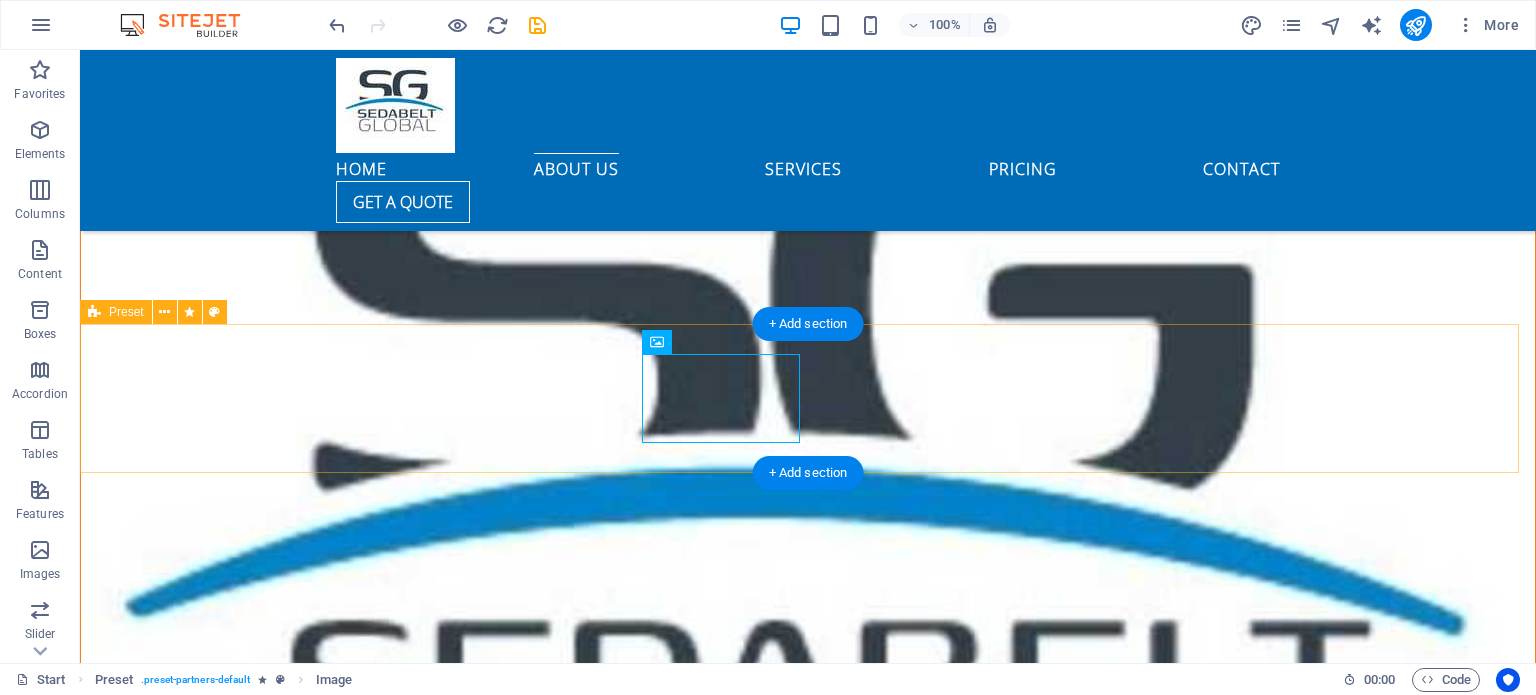 click at bounding box center (808, 3265) 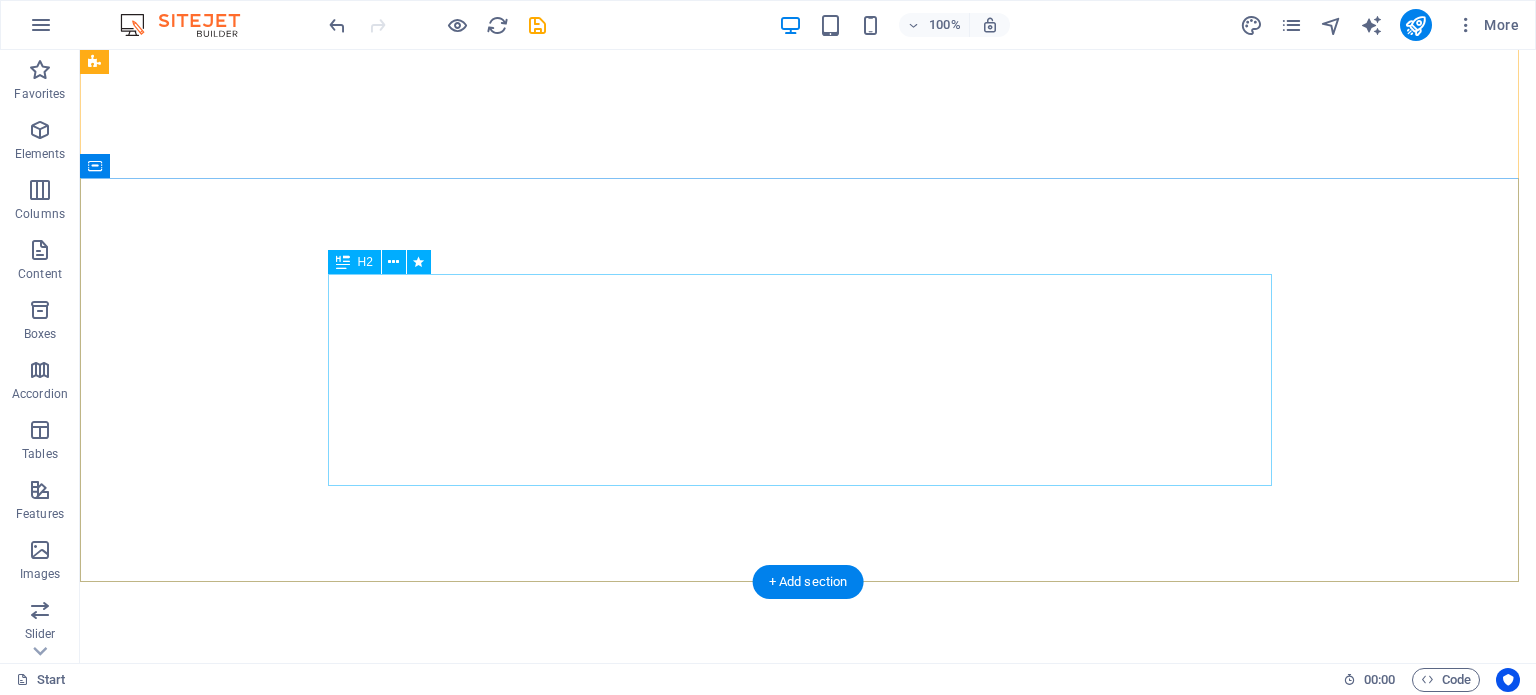 scroll, scrollTop: 0, scrollLeft: 0, axis: both 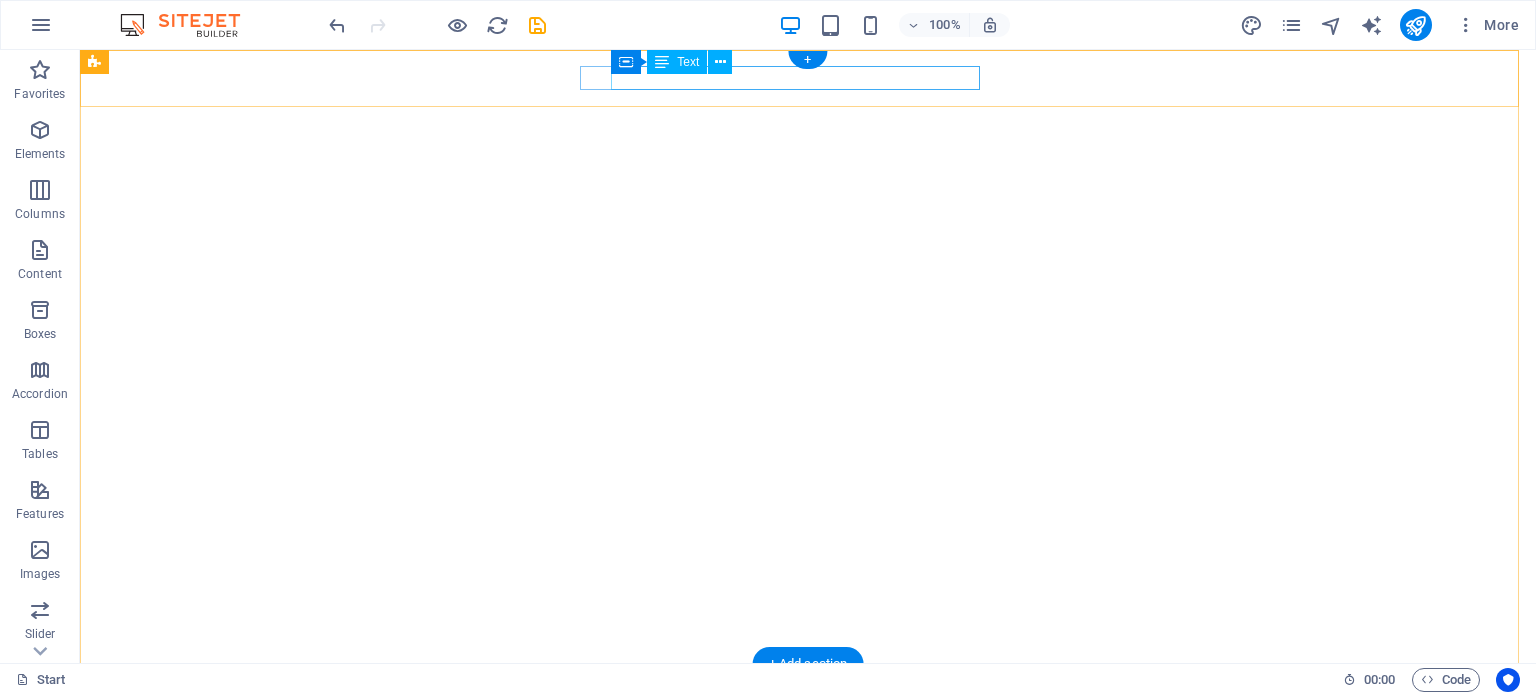click on "477b3a8102a46c7a31a31497629adb@cpanel.local" at bounding box center (803, 744) 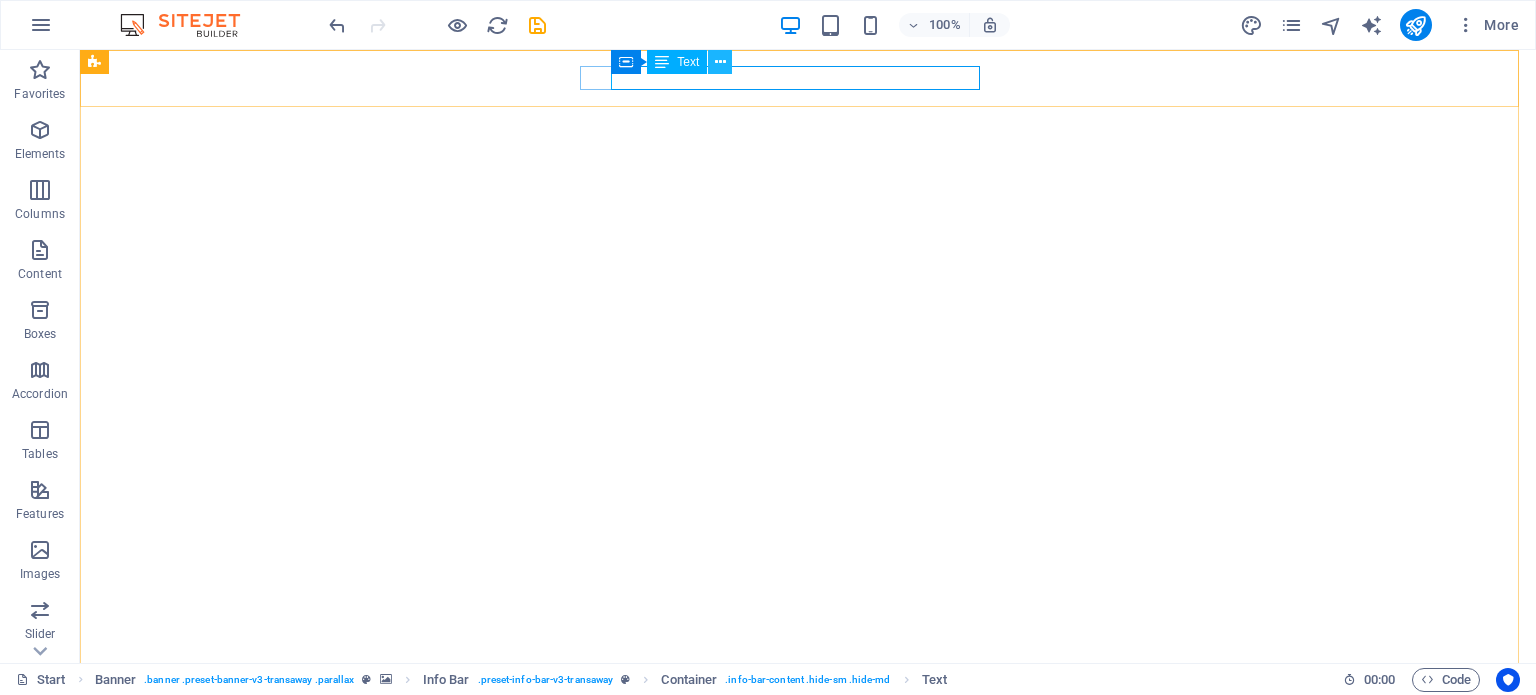 click at bounding box center (720, 62) 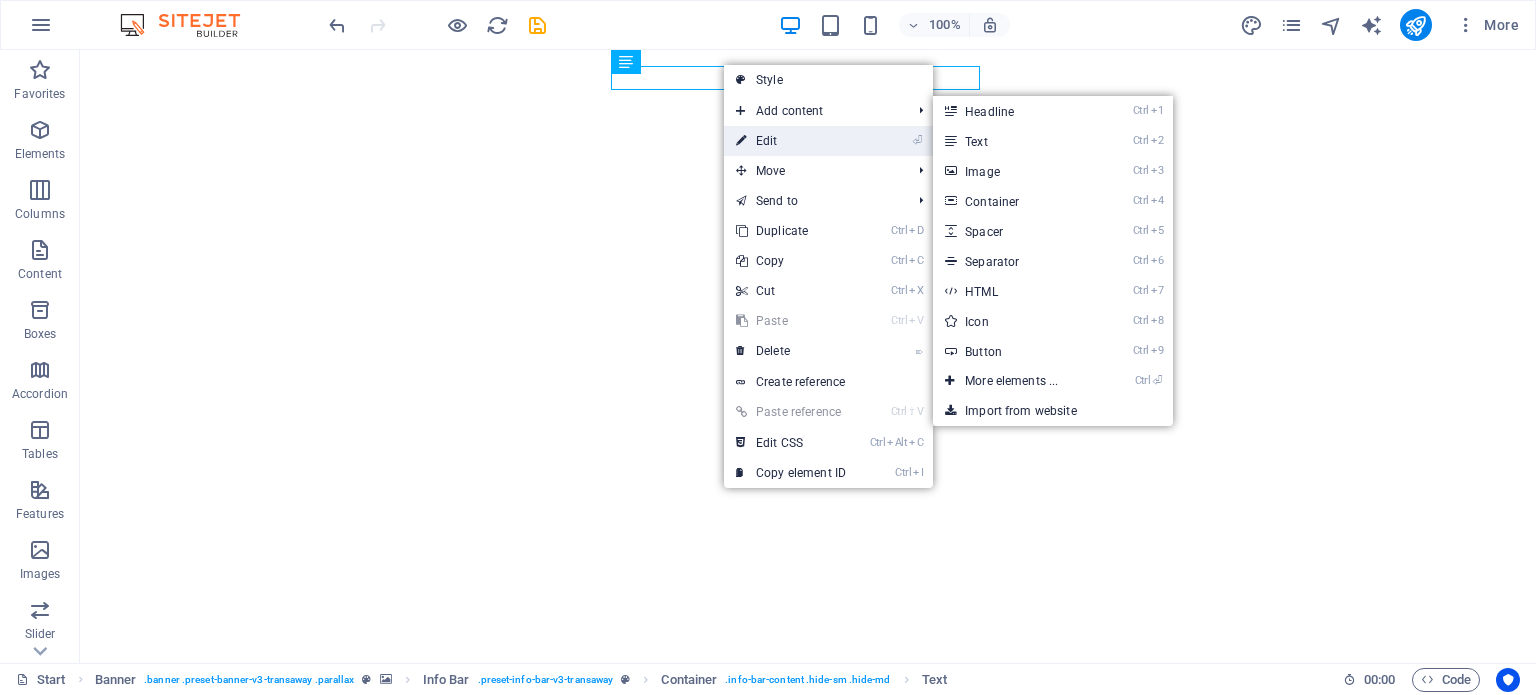 click on "⏎  Edit" at bounding box center [791, 141] 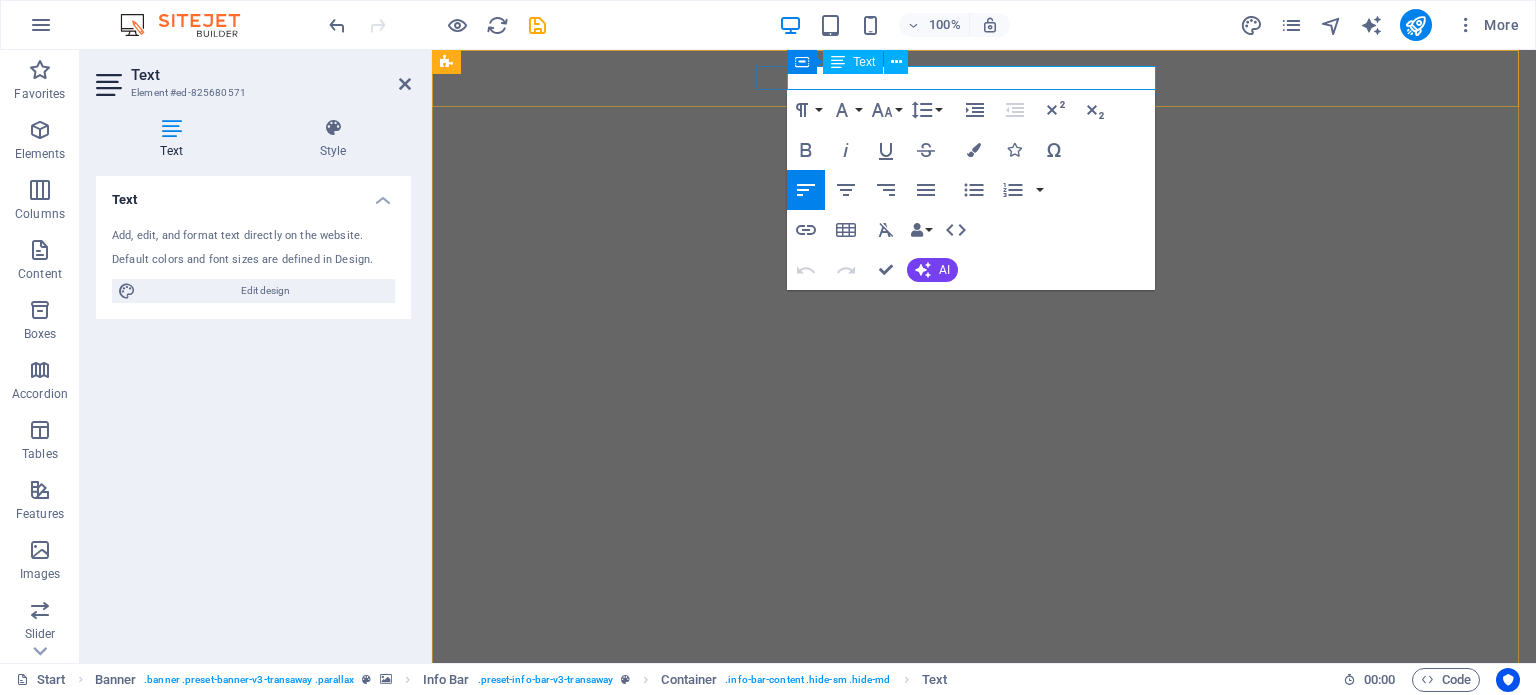 click on "477b3a8102a46c7a31a31497629adb@cpanel.local" at bounding box center (721, 744) 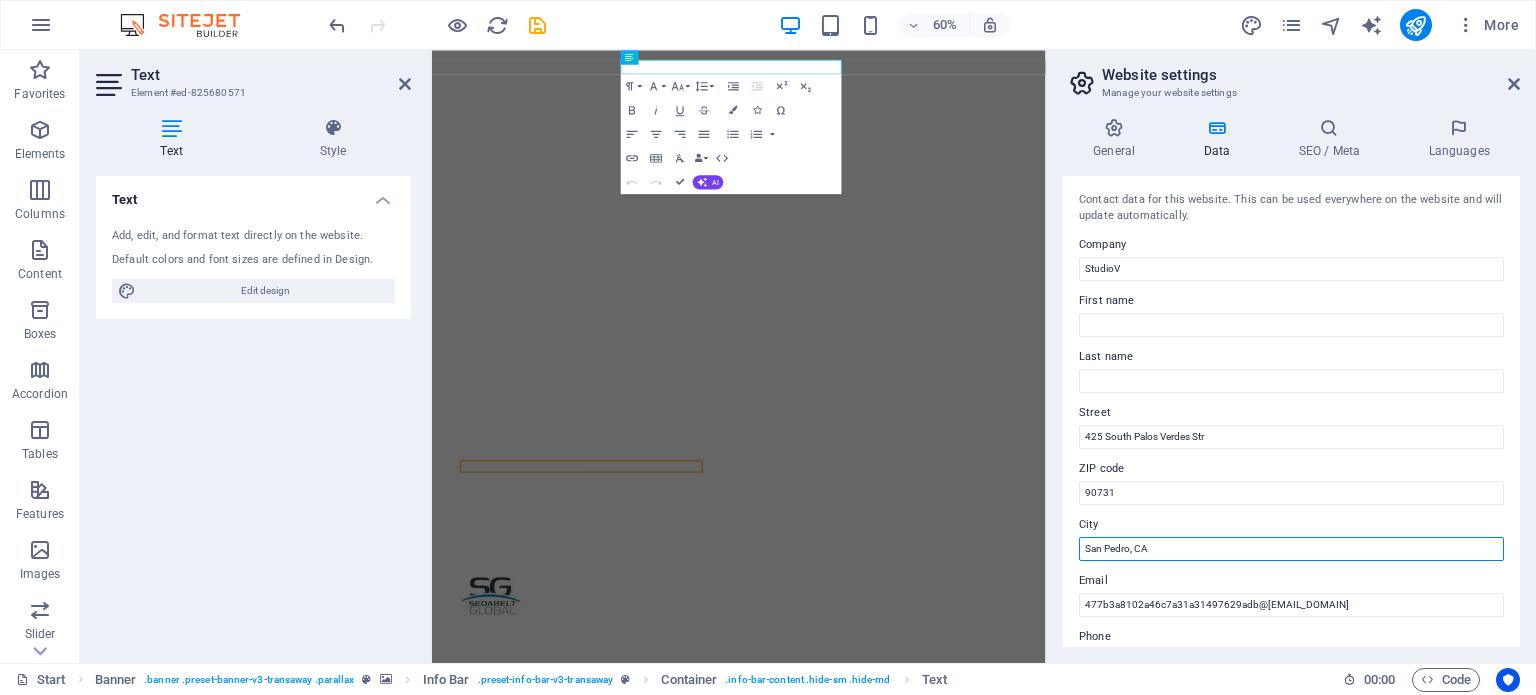 drag, startPoint x: 1200, startPoint y: 547, endPoint x: 1058, endPoint y: 546, distance: 142.00352 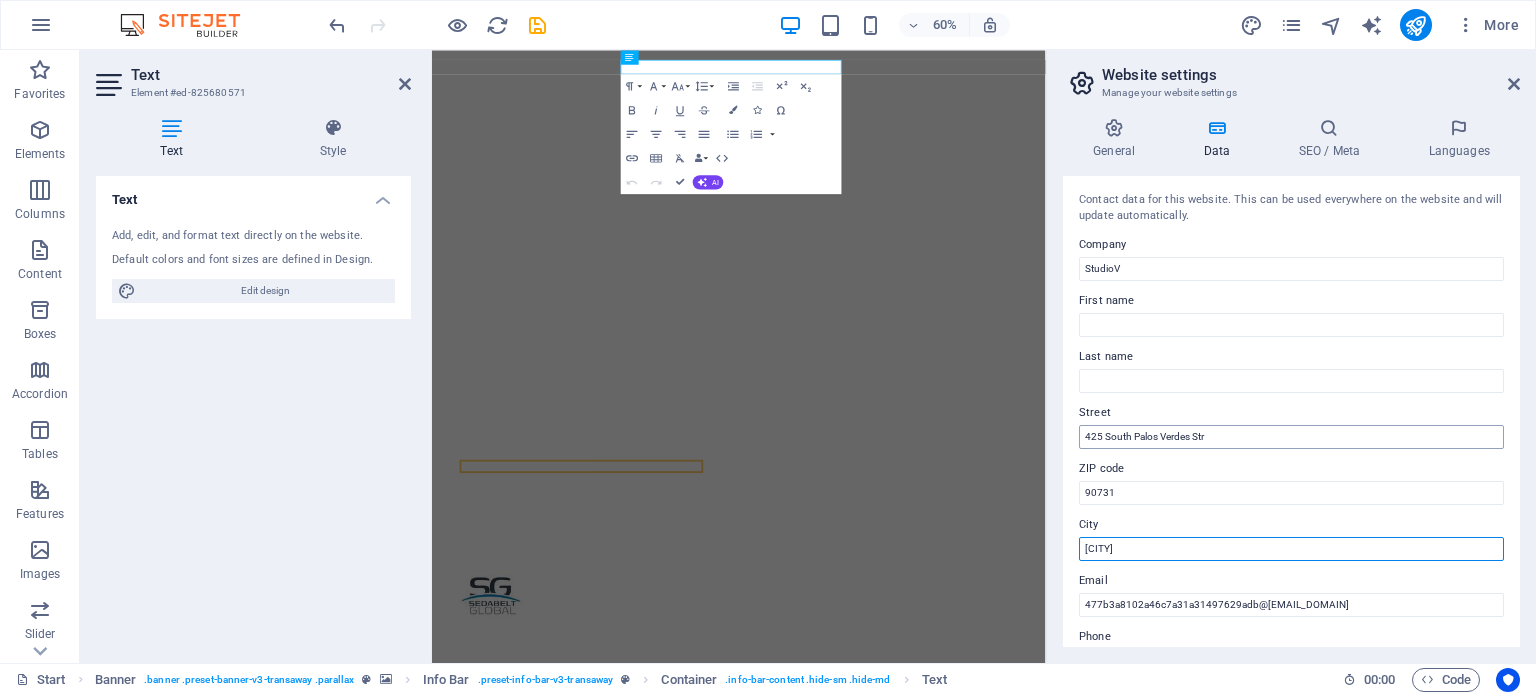 type on "[CITY], [COUNTRY]" 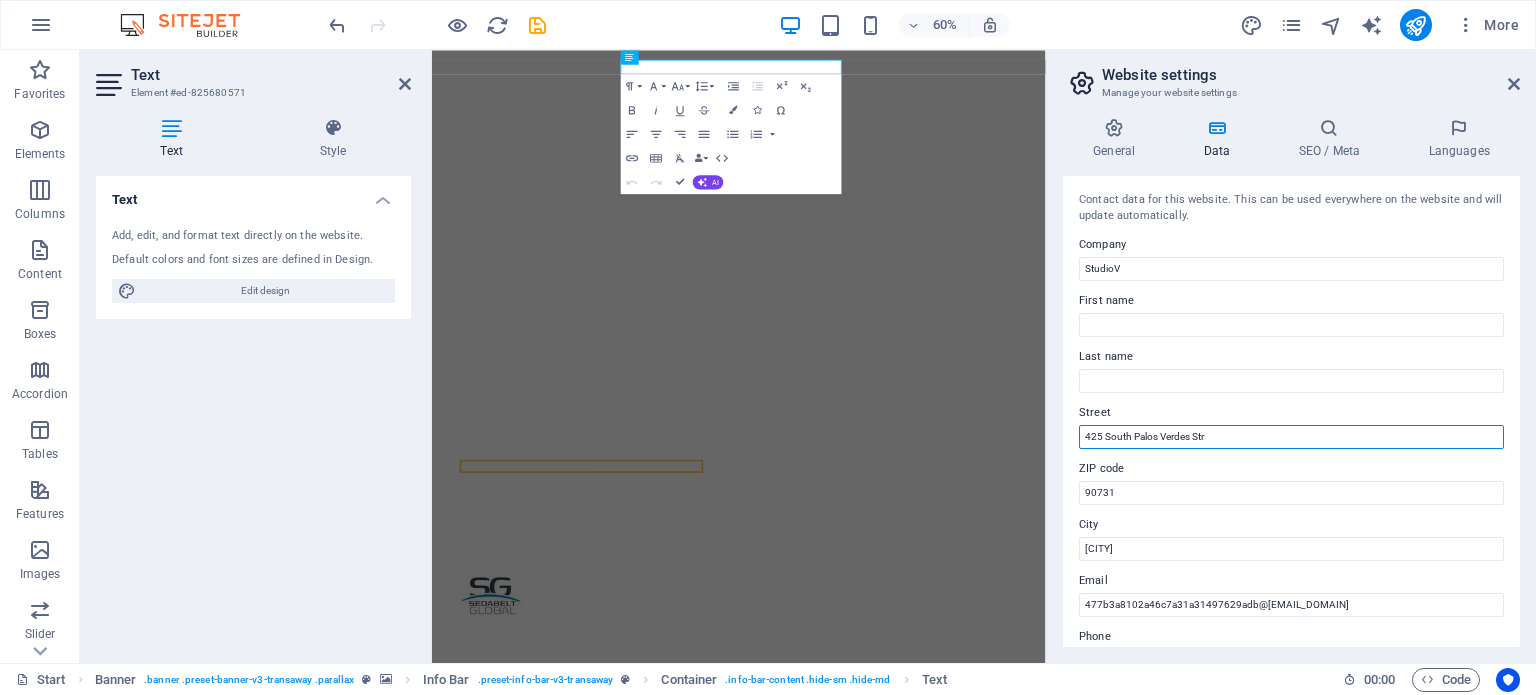 drag, startPoint x: 1219, startPoint y: 428, endPoint x: 1108, endPoint y: 429, distance: 111.0045 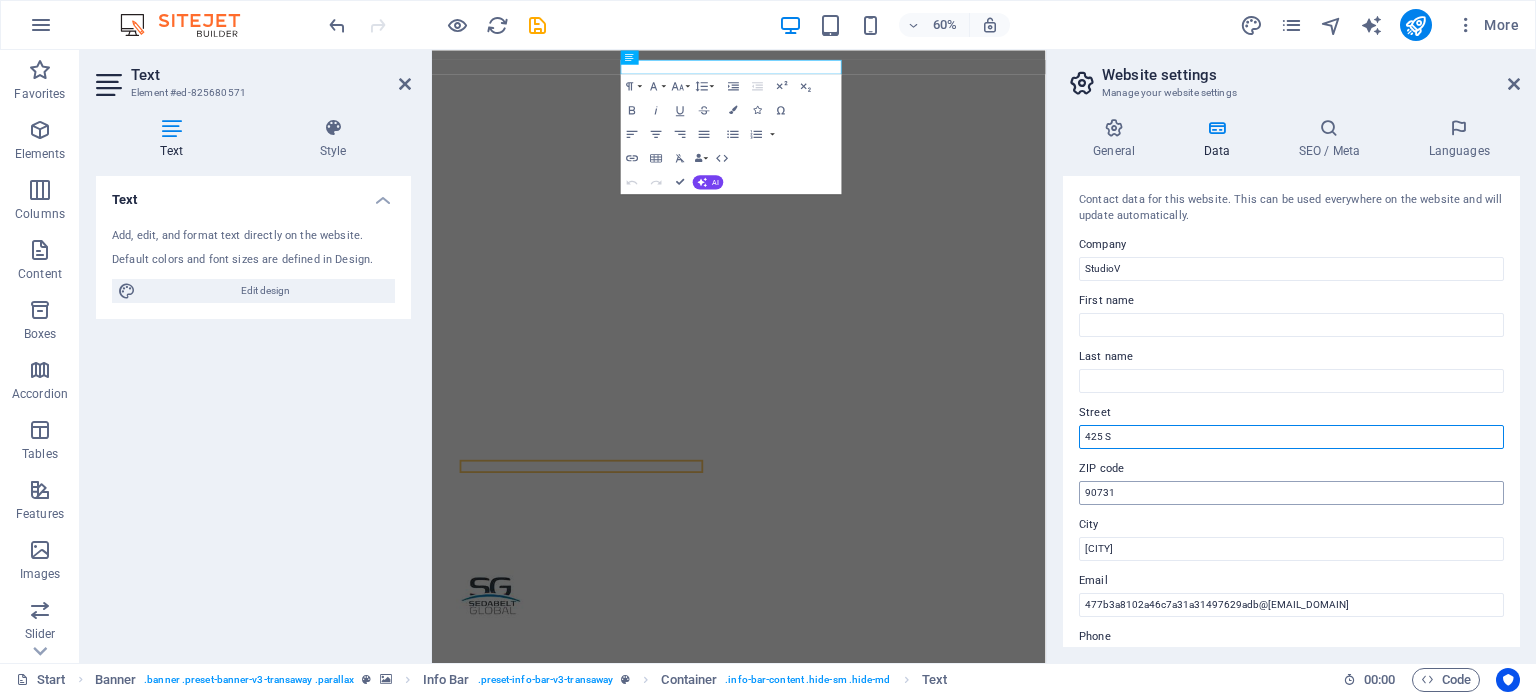 type on "425 S" 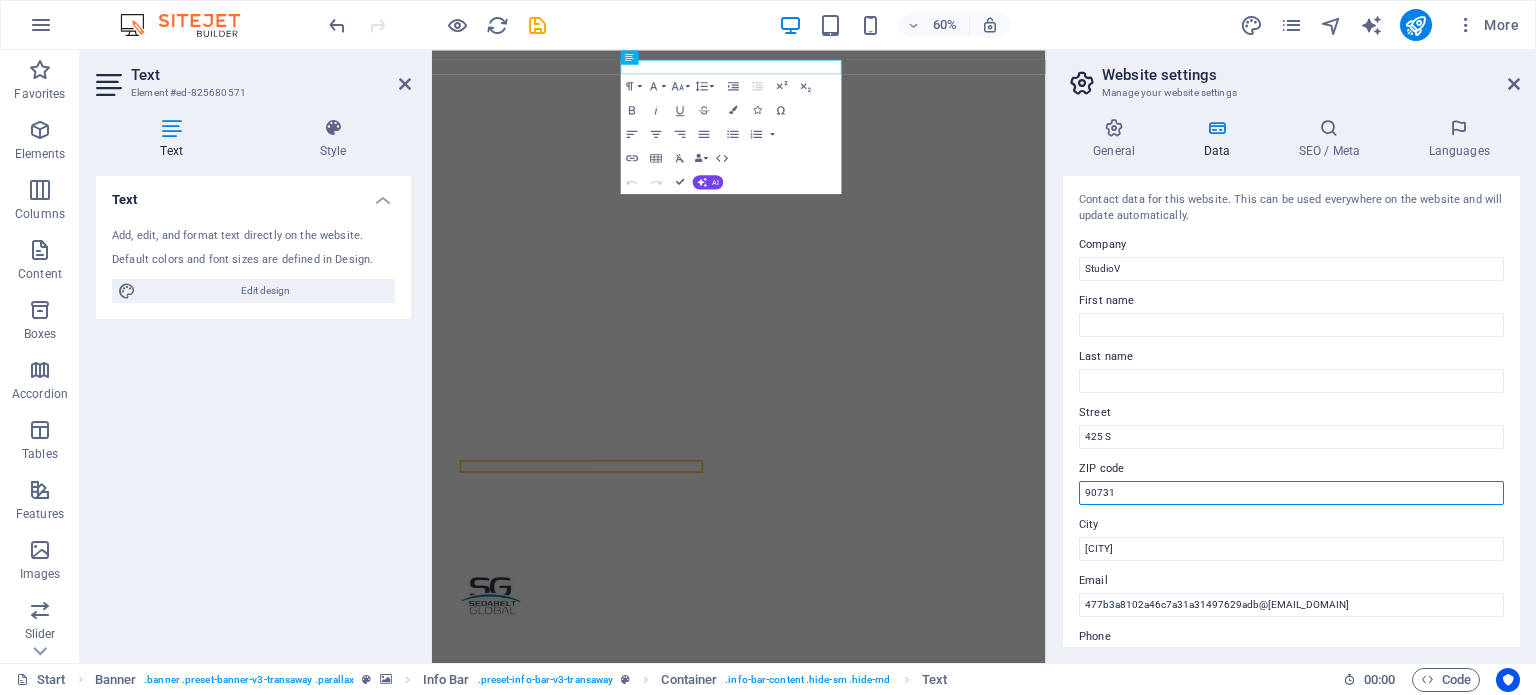 click on "90731" at bounding box center [1291, 493] 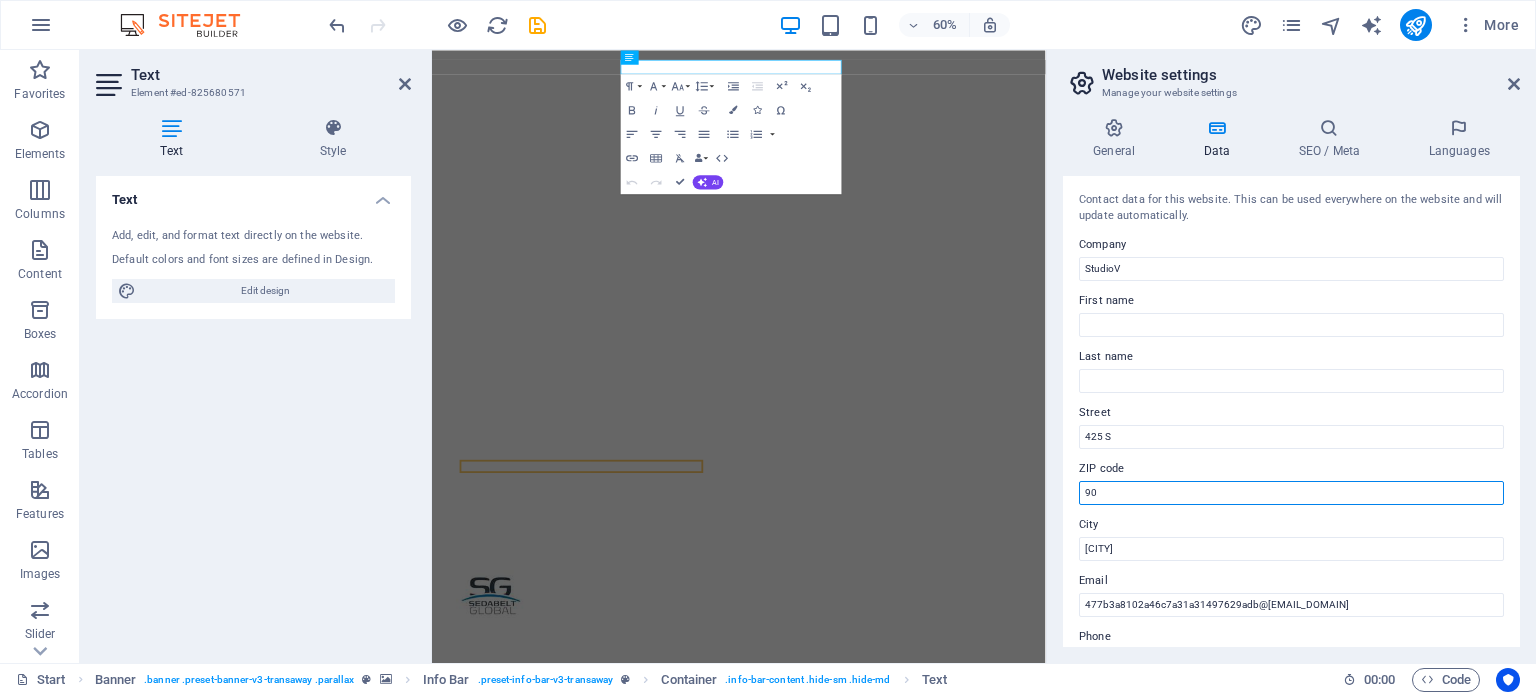 type on "9" 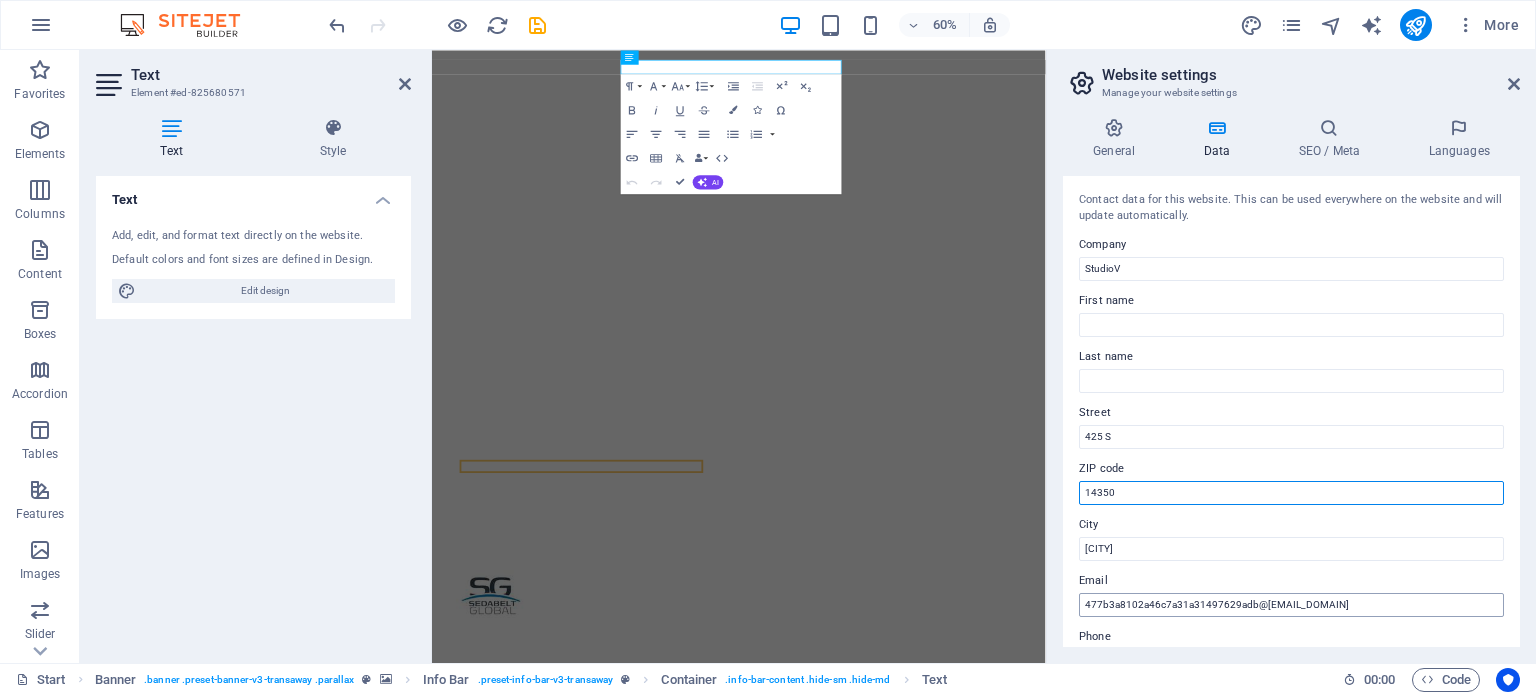 type on "14350" 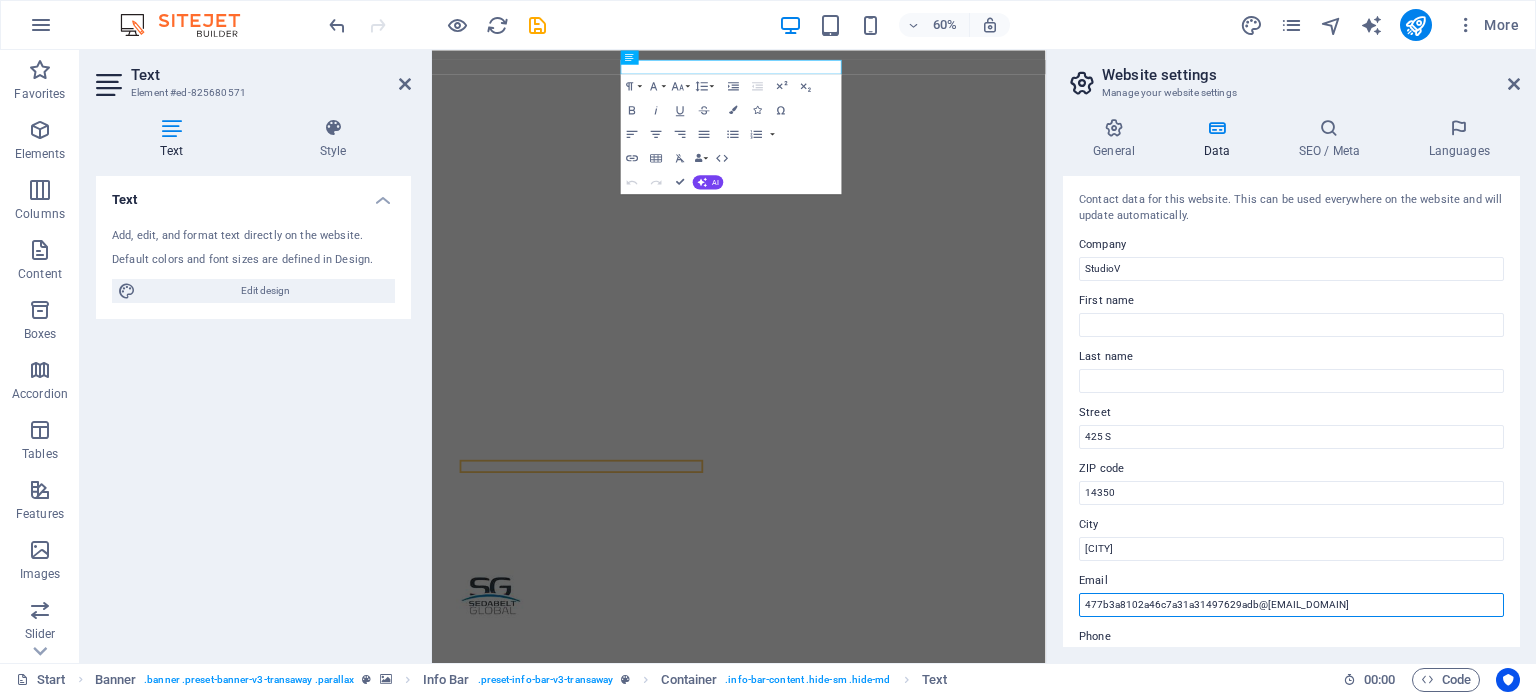 click on "477b3a8102a46c7a31a31497629adb@cpanel.local" at bounding box center [1291, 605] 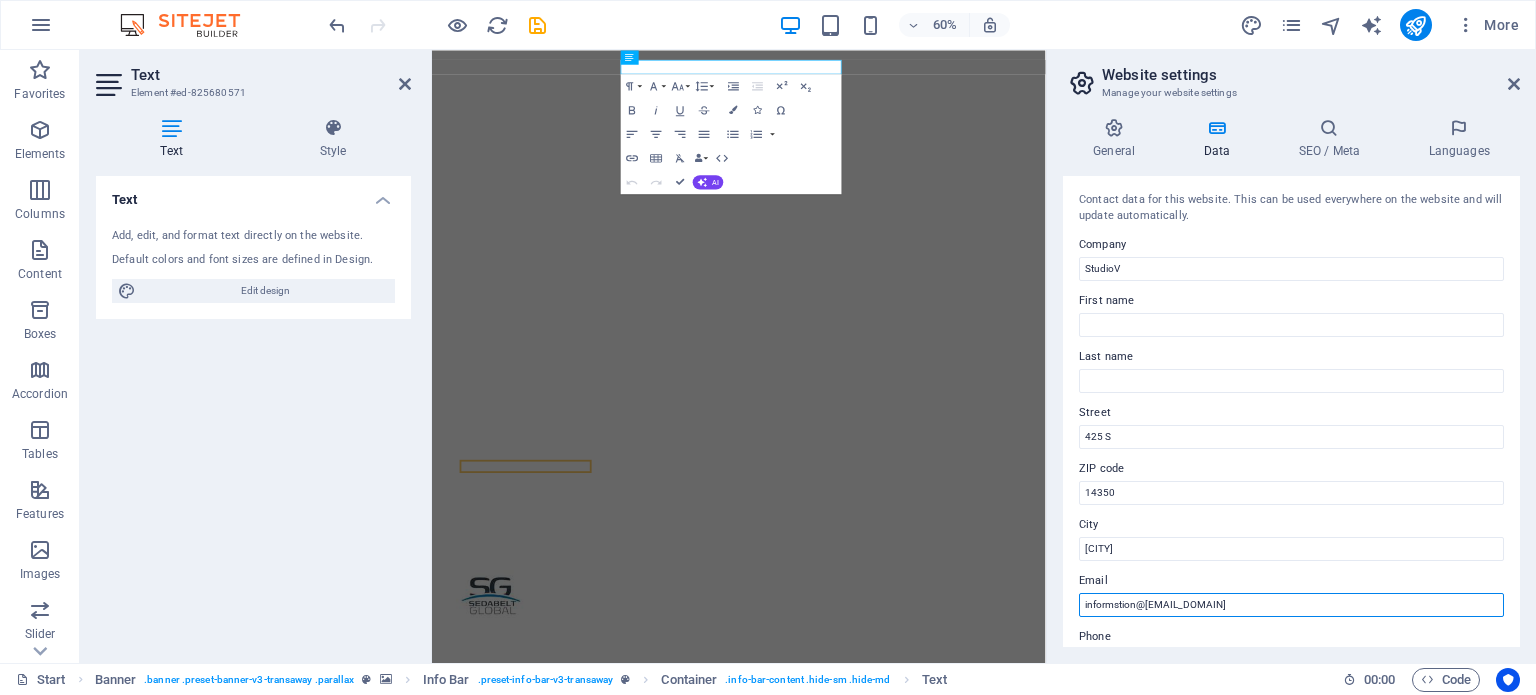 click on "informstion@cpanel.local" at bounding box center [1291, 605] 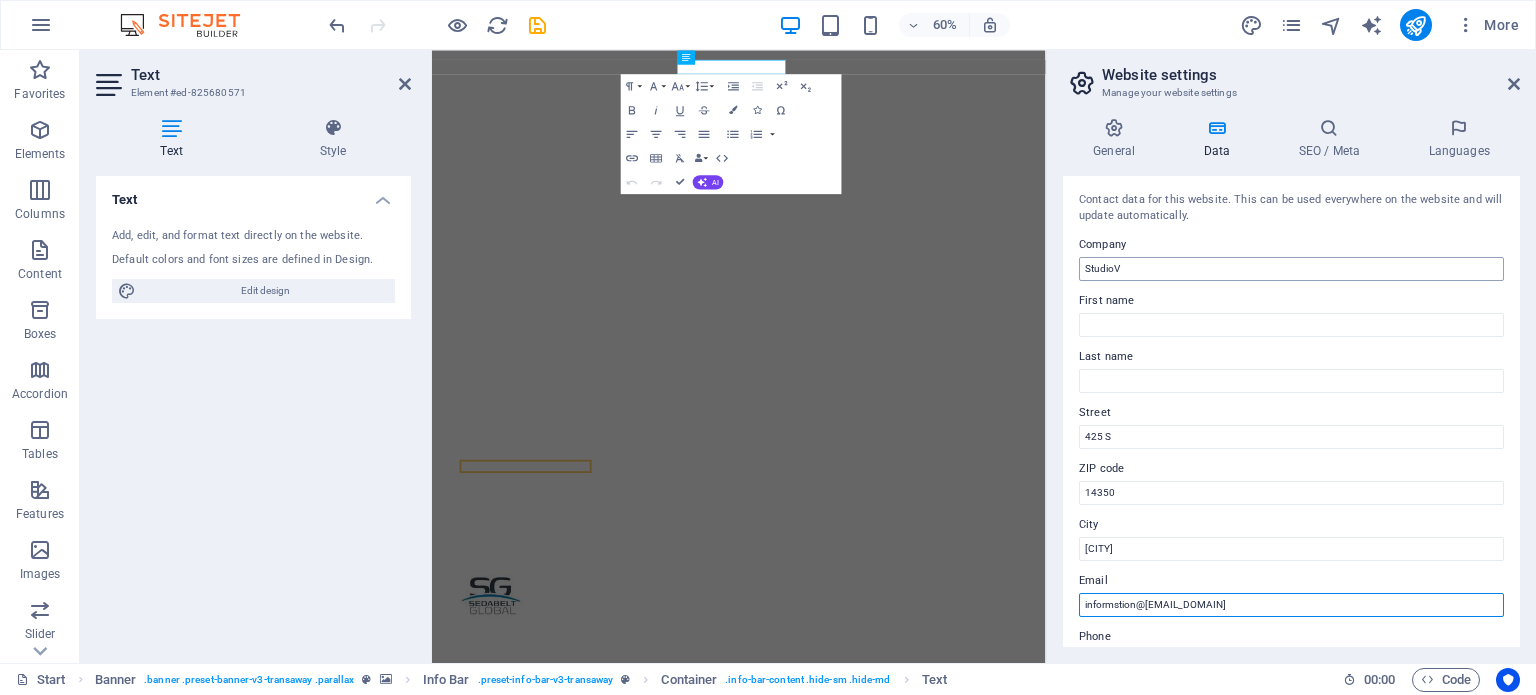 type on "informstion@sedabeltglobal.com" 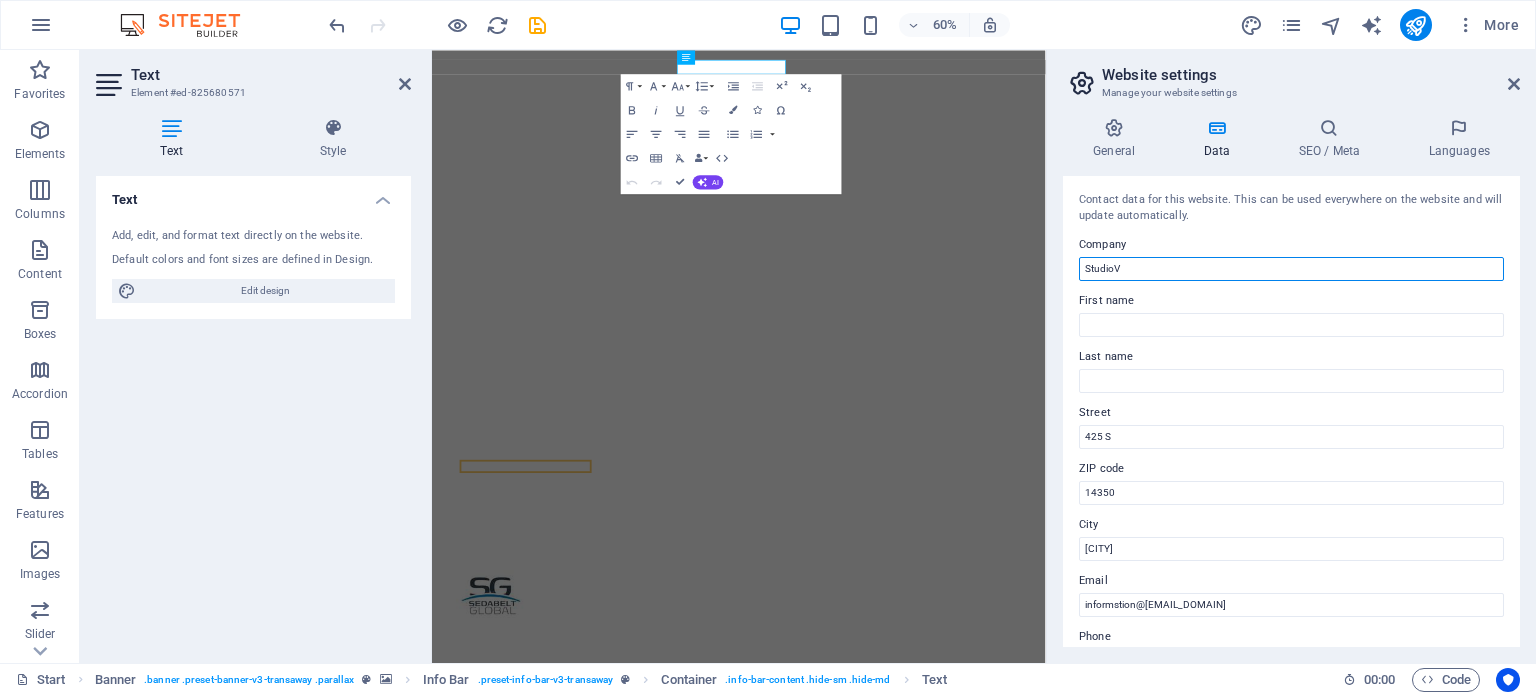 drag, startPoint x: 1180, startPoint y: 270, endPoint x: 1078, endPoint y: 272, distance: 102.01961 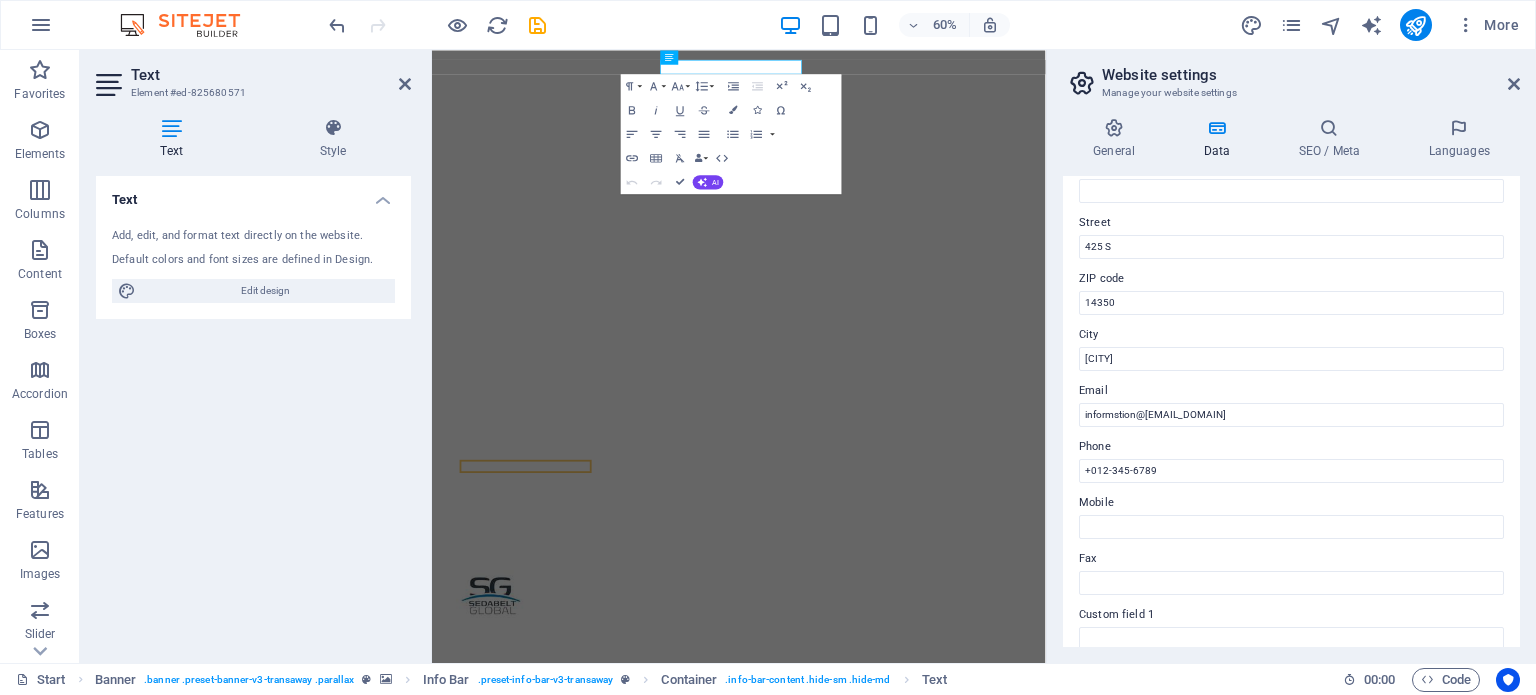 scroll, scrollTop: 200, scrollLeft: 0, axis: vertical 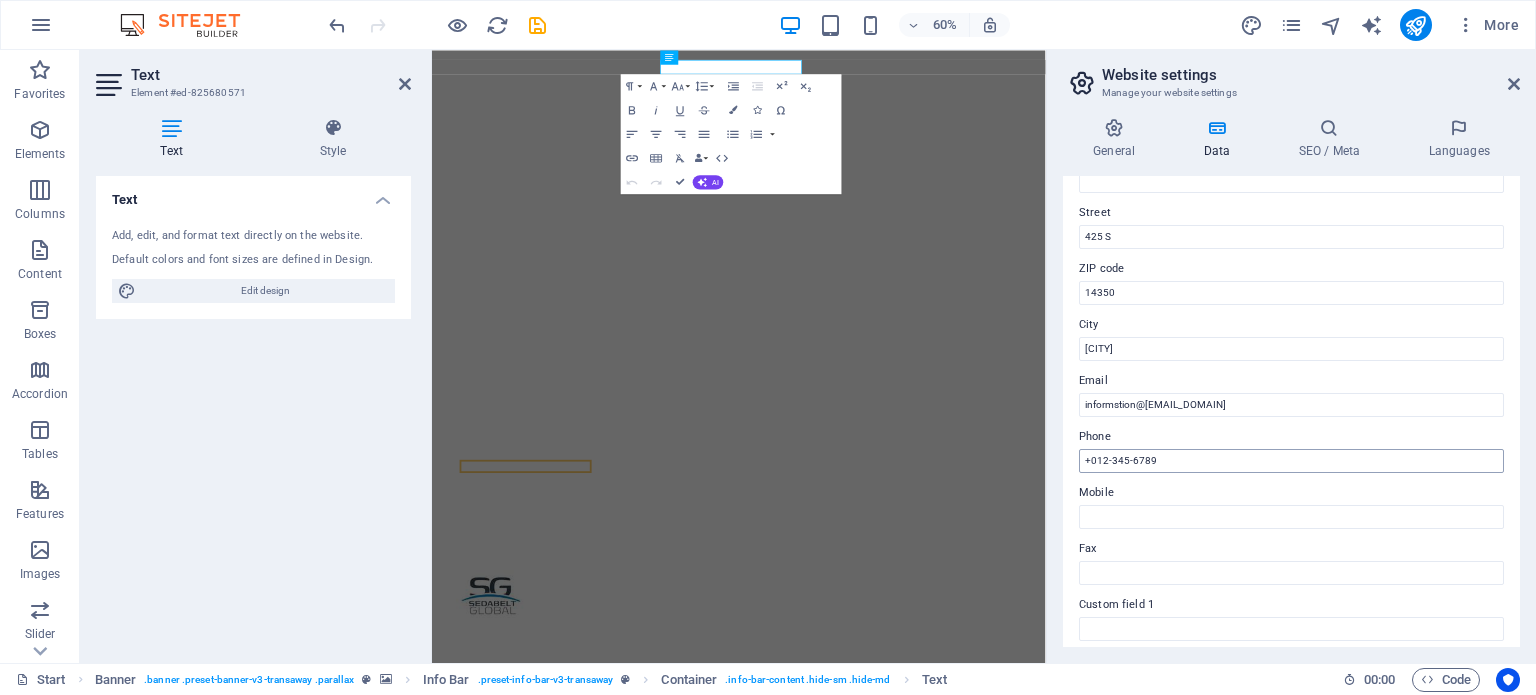 type on "Sedabelt Global" 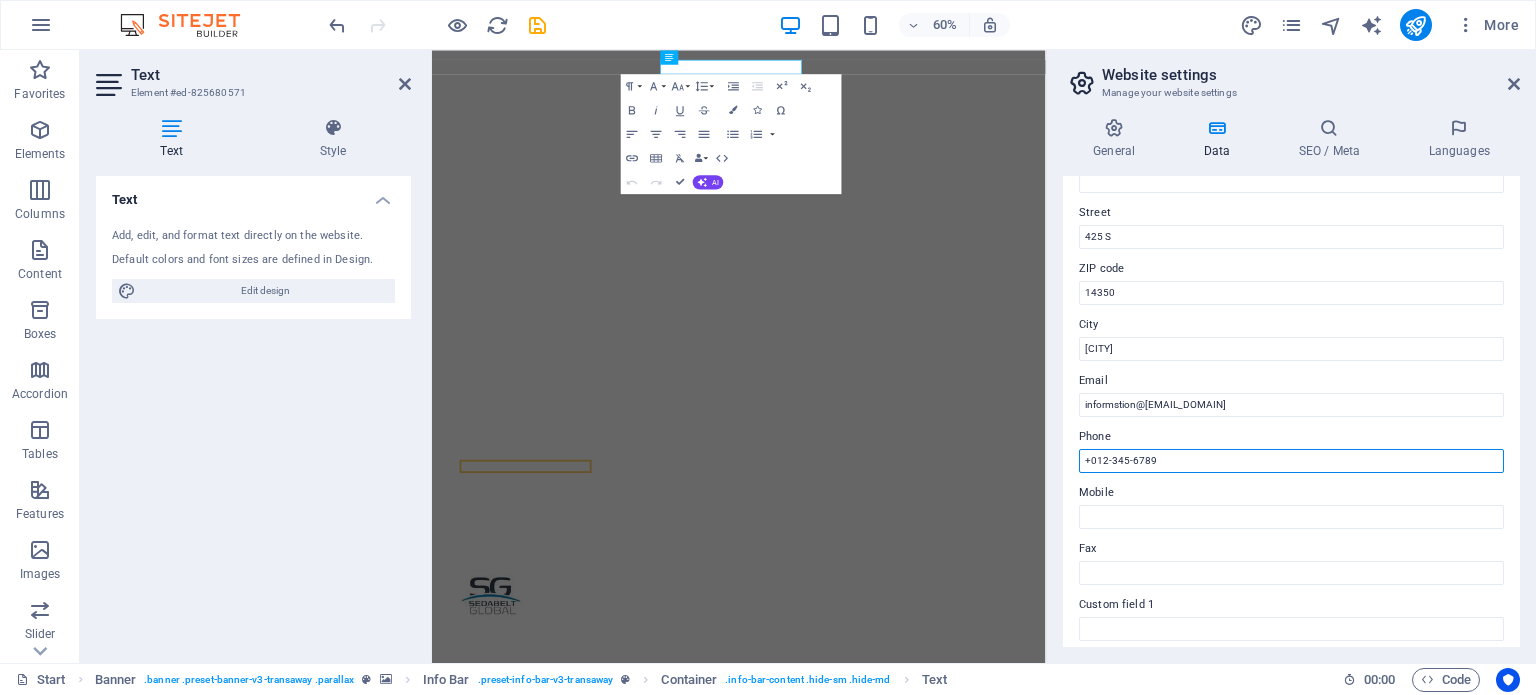 click on "+012-345-6789" at bounding box center (1291, 461) 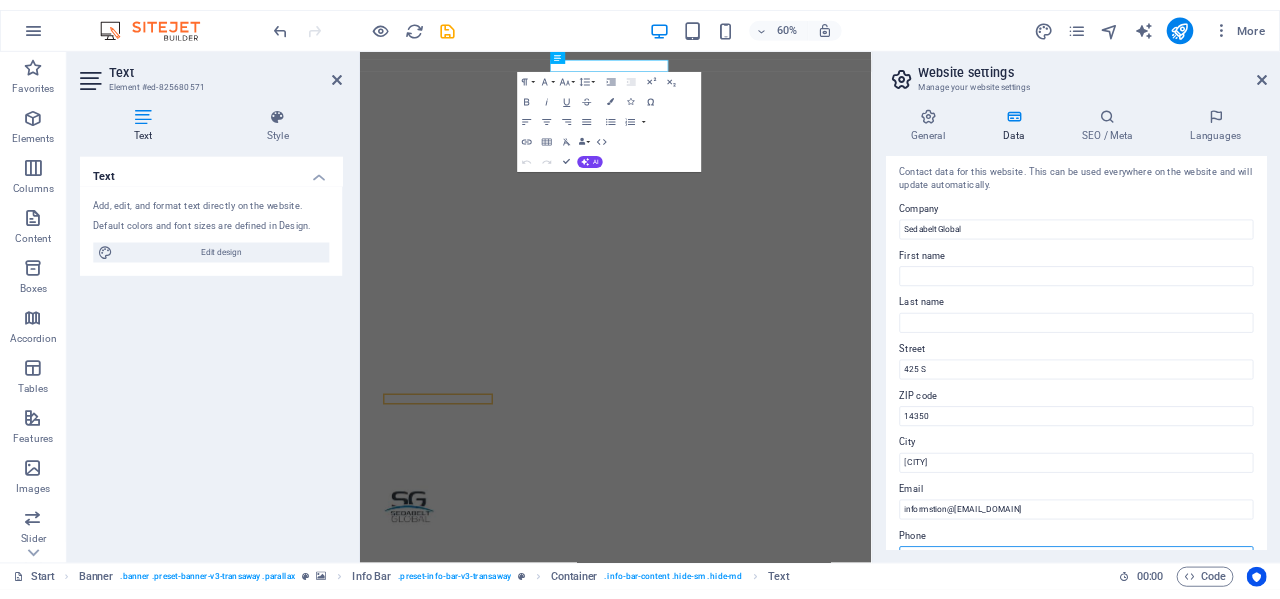 scroll, scrollTop: 0, scrollLeft: 0, axis: both 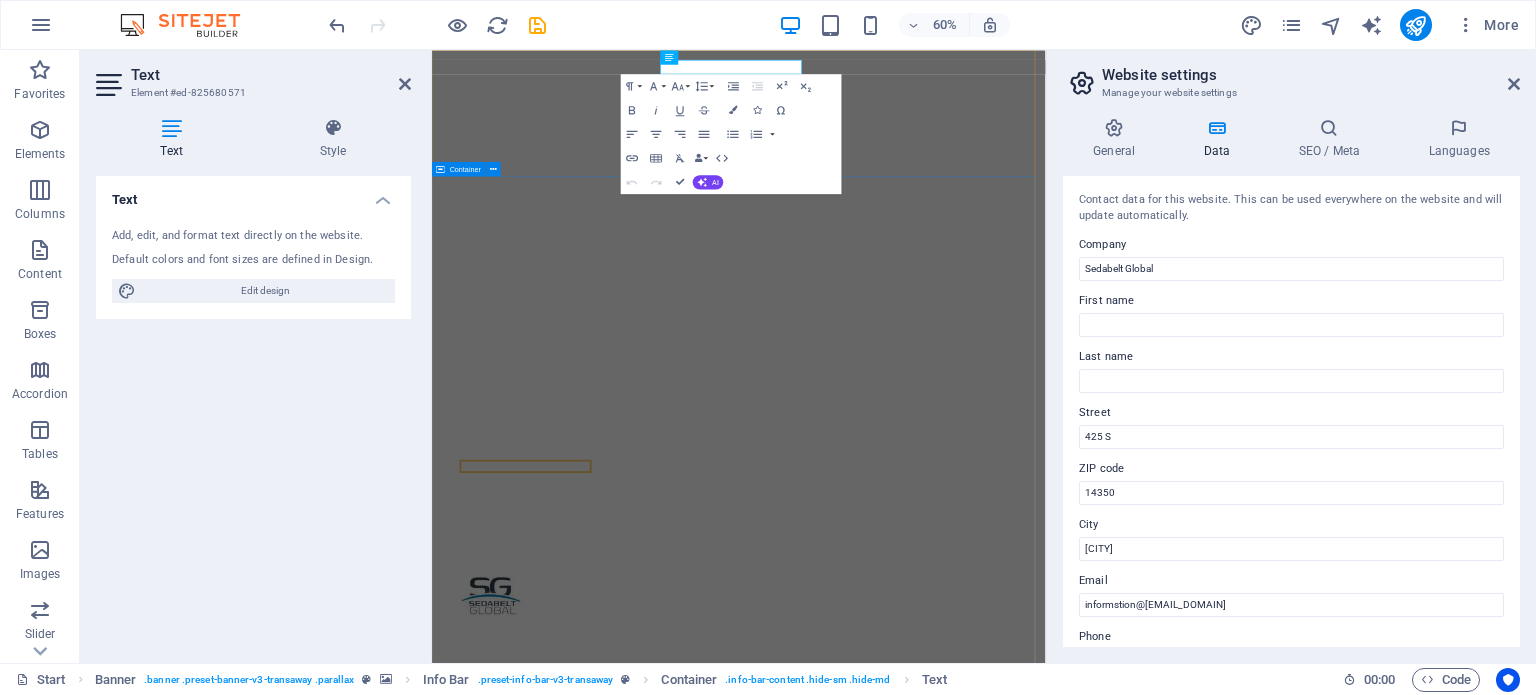 type on "+01" 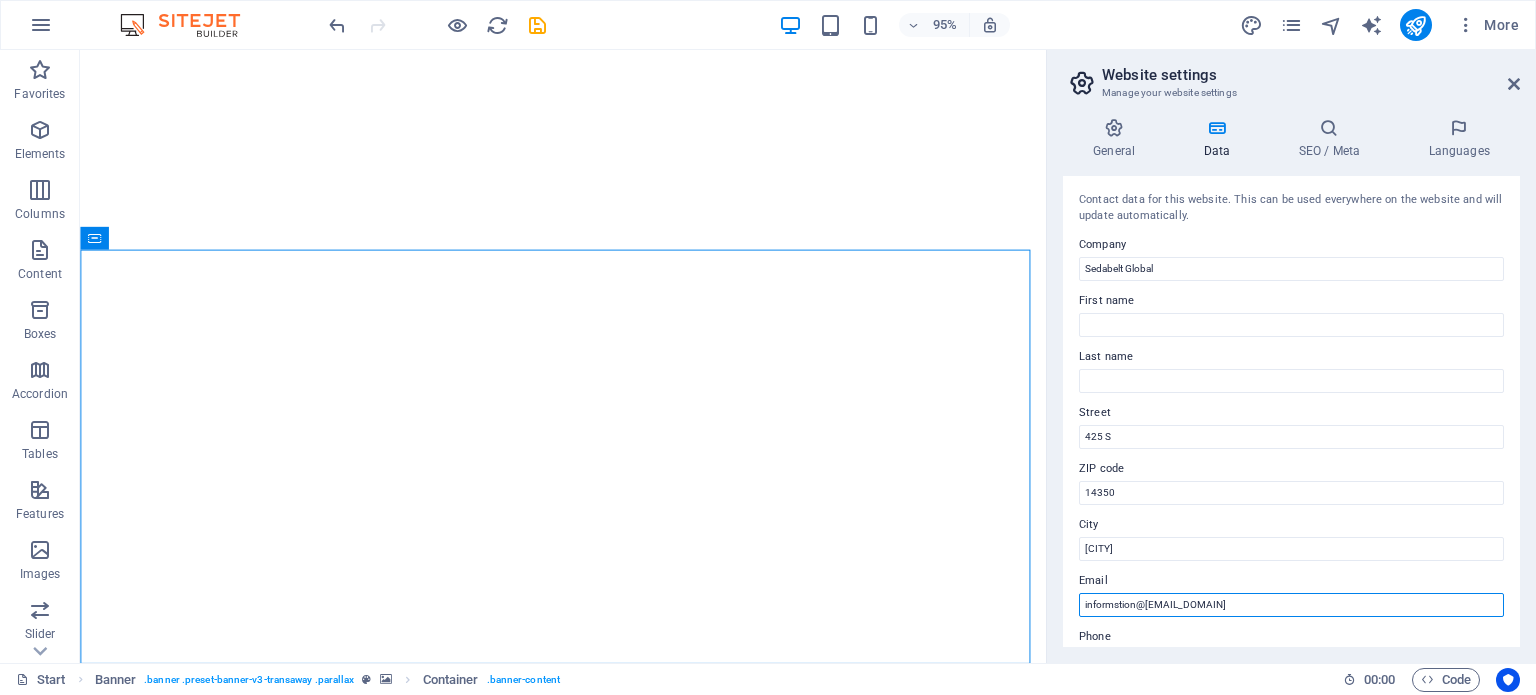 click on "informstion@sedabeltglobal.com" at bounding box center [1291, 605] 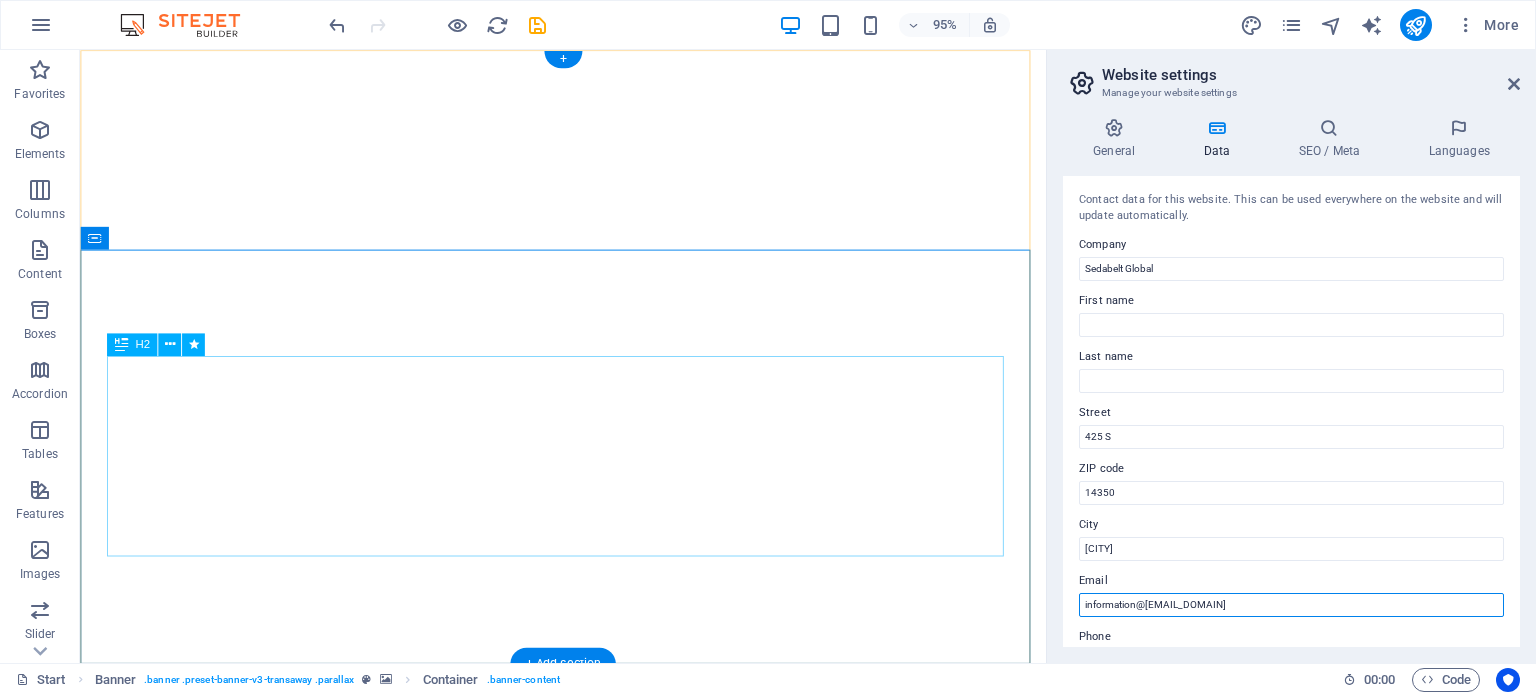 type on "information@[EXAMPLE.COM]" 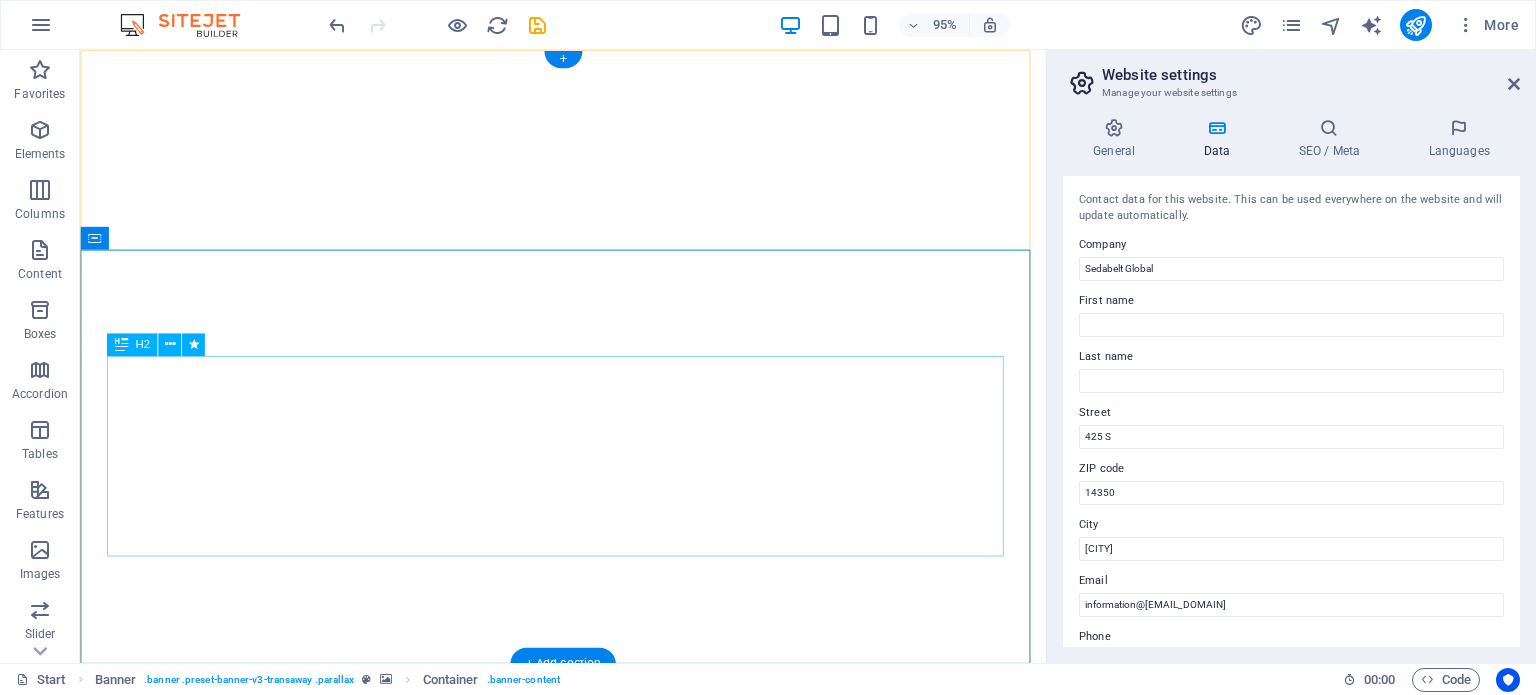 click on "Your world wide transport and trade products" at bounding box center [589, 1307] 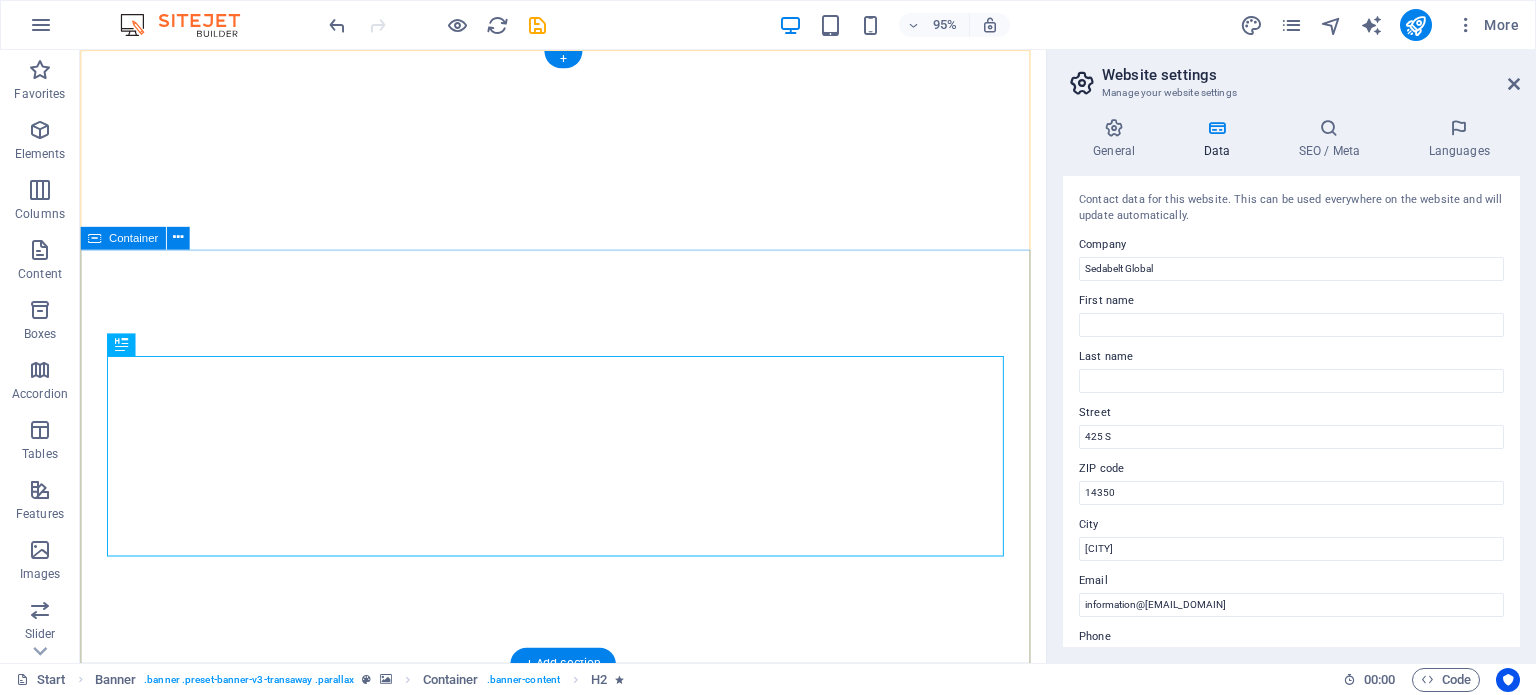 click on "Your world wide transport and trade products" at bounding box center [588, 1307] 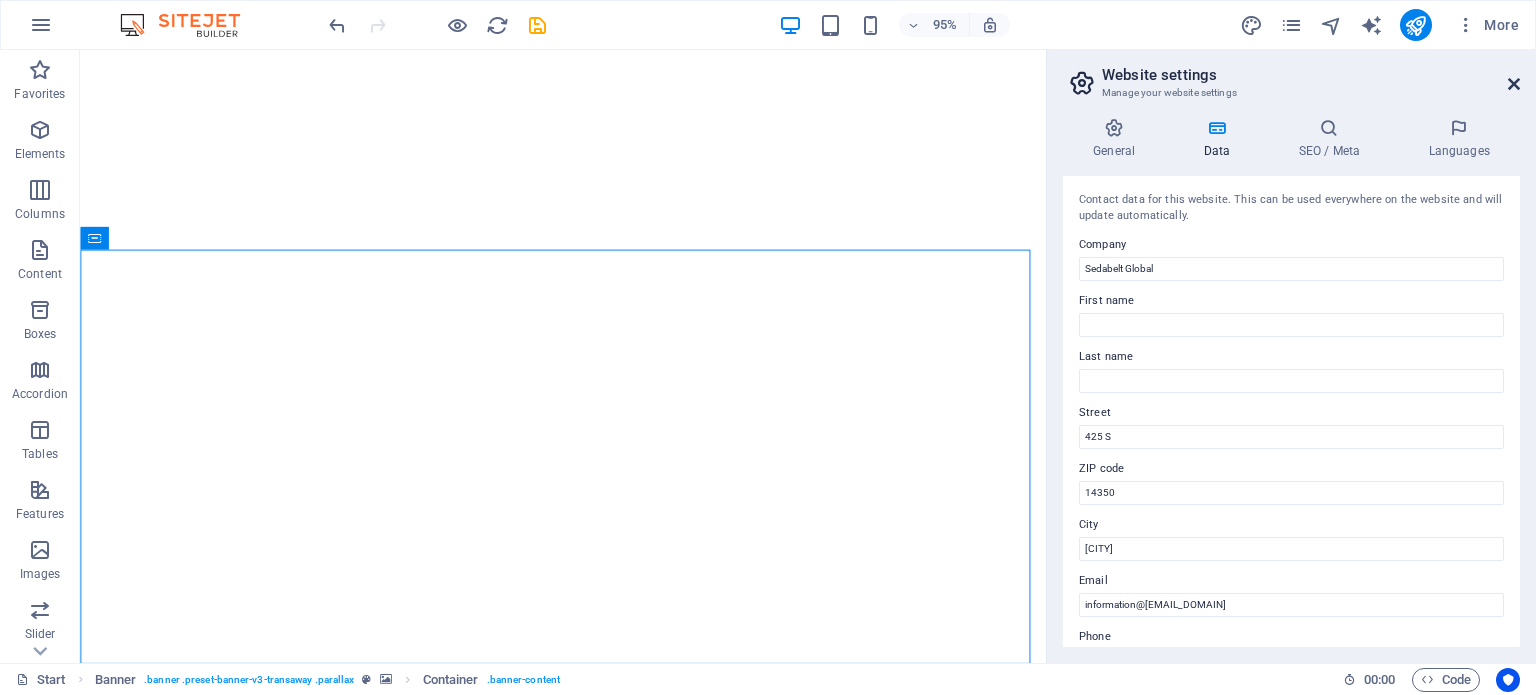 click at bounding box center (1514, 84) 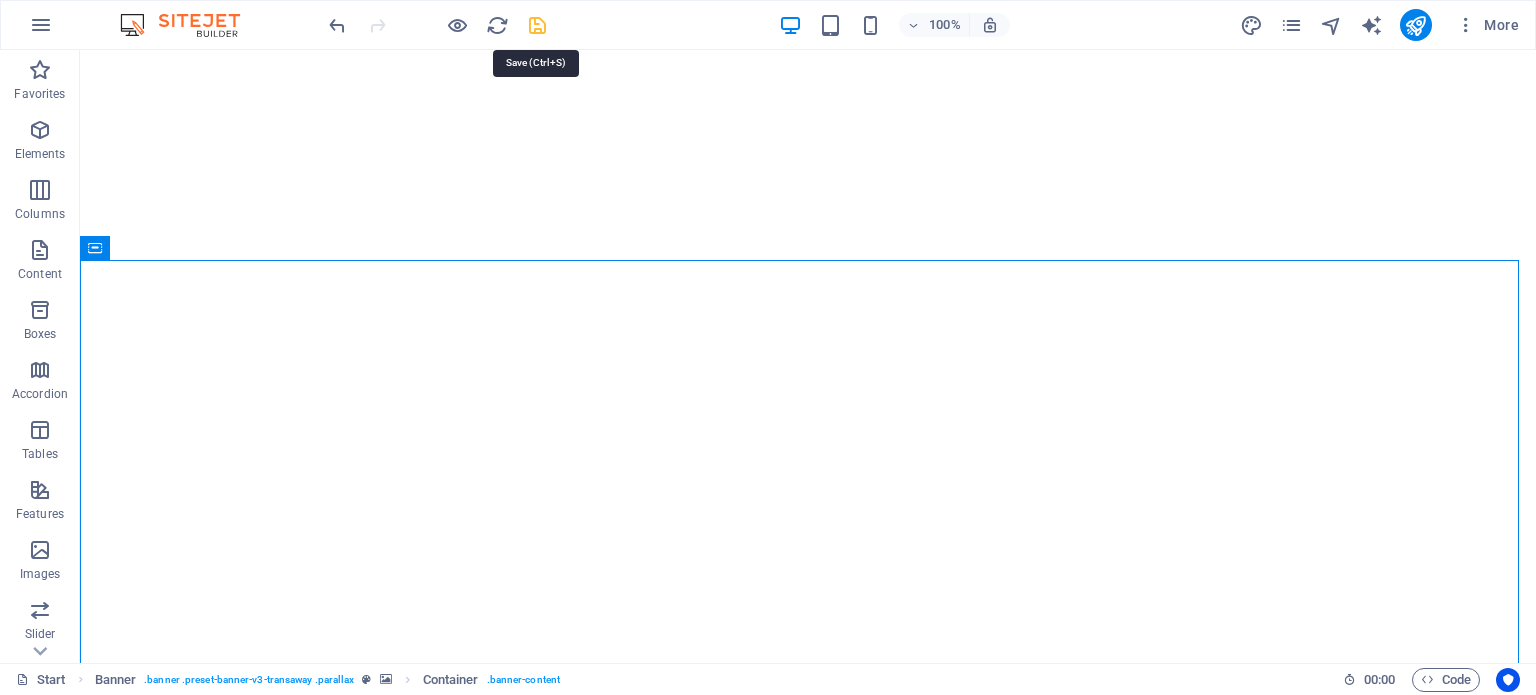 click at bounding box center [537, 25] 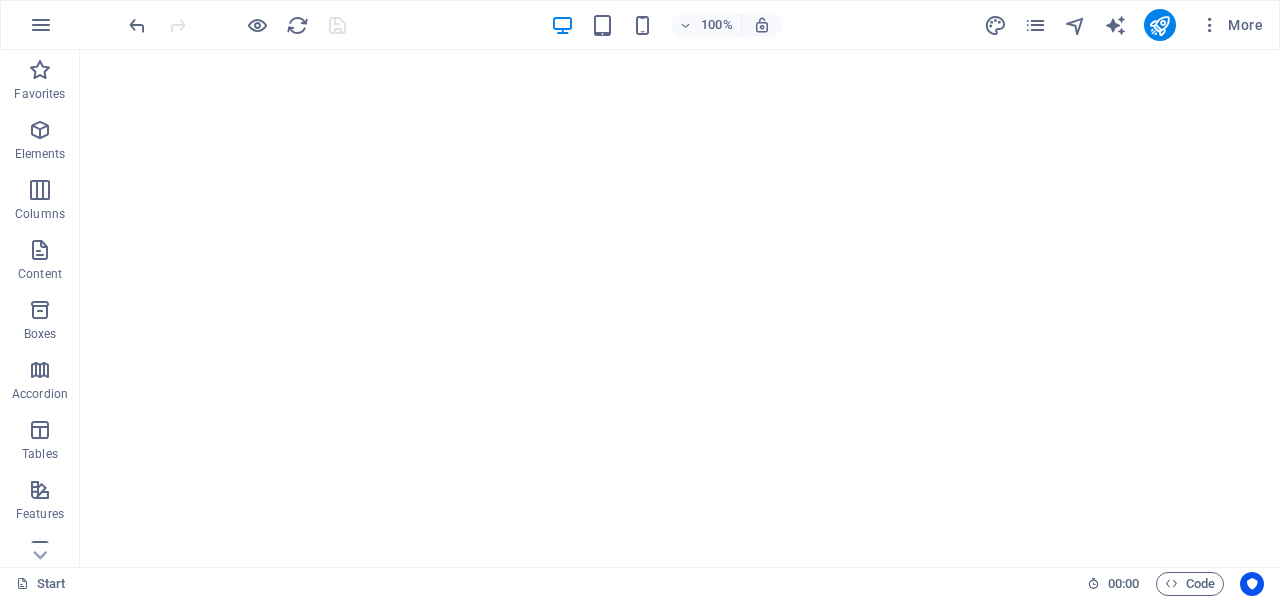 click at bounding box center [237, 25] 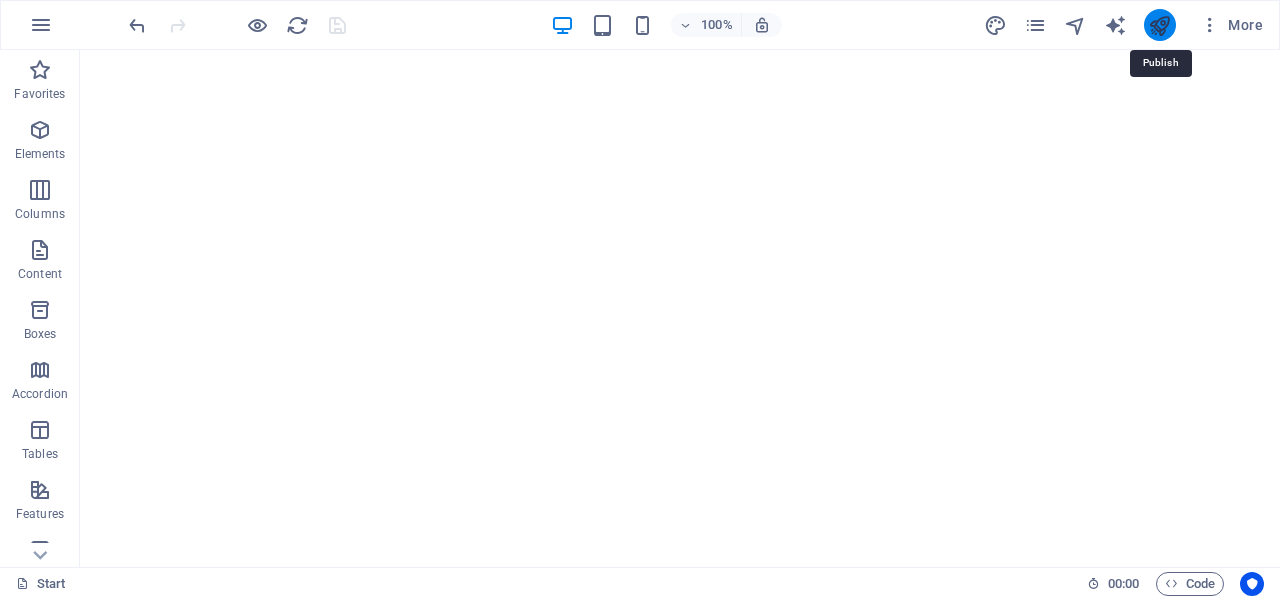 click at bounding box center (1159, 25) 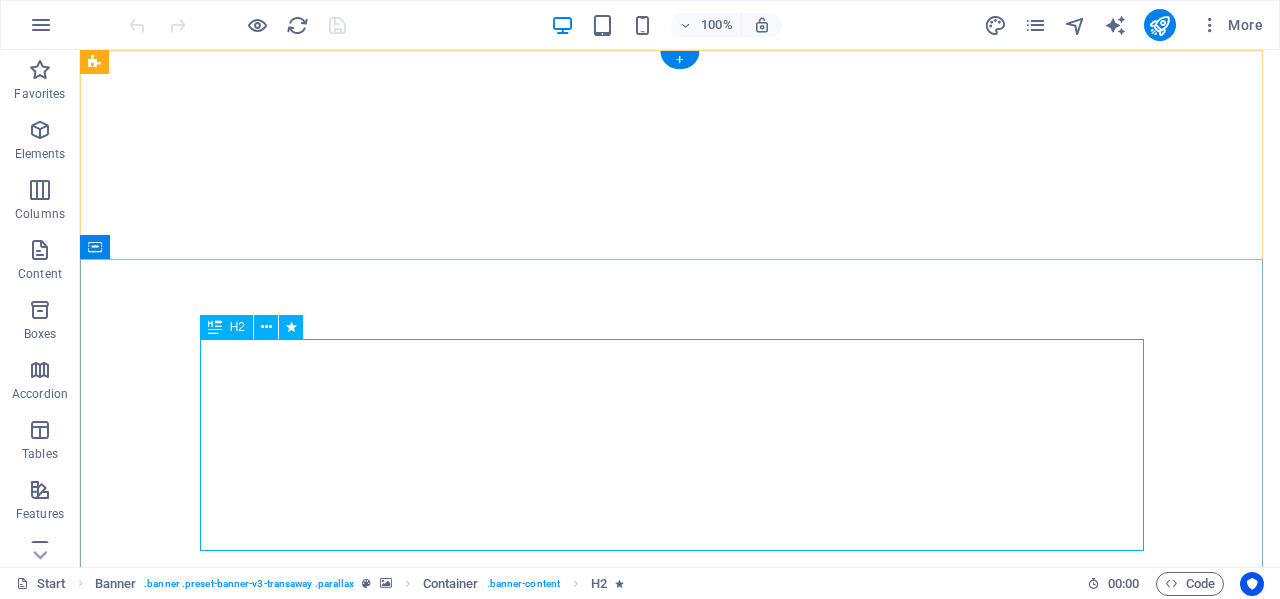 scroll, scrollTop: 0, scrollLeft: 0, axis: both 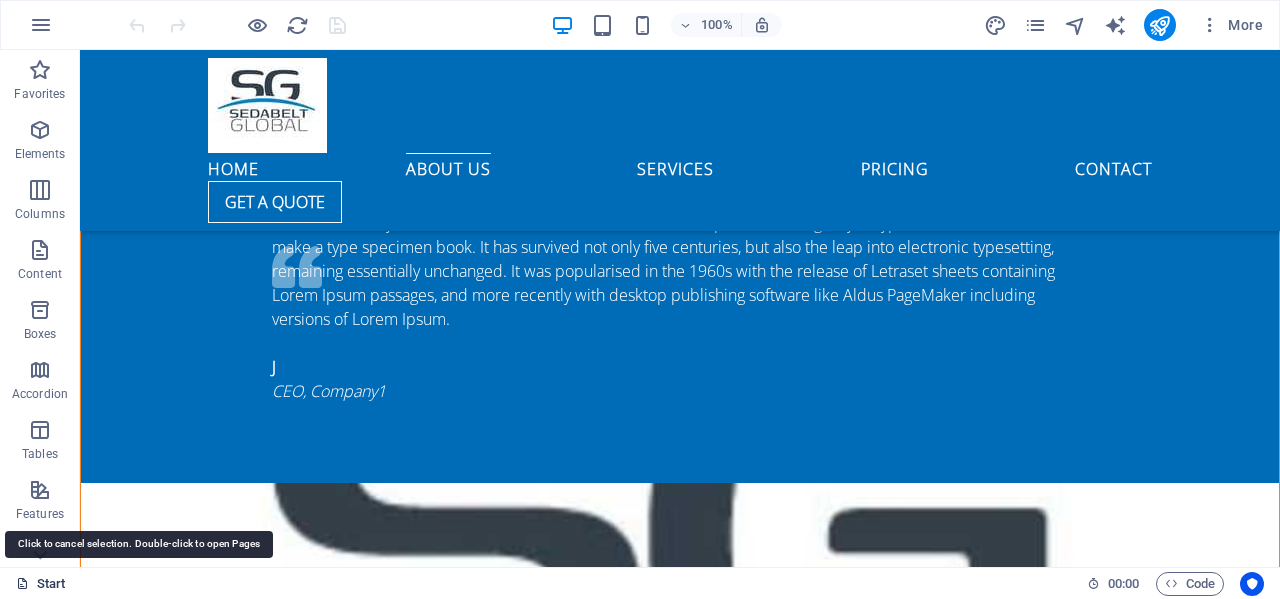 click on "Start" at bounding box center (41, 584) 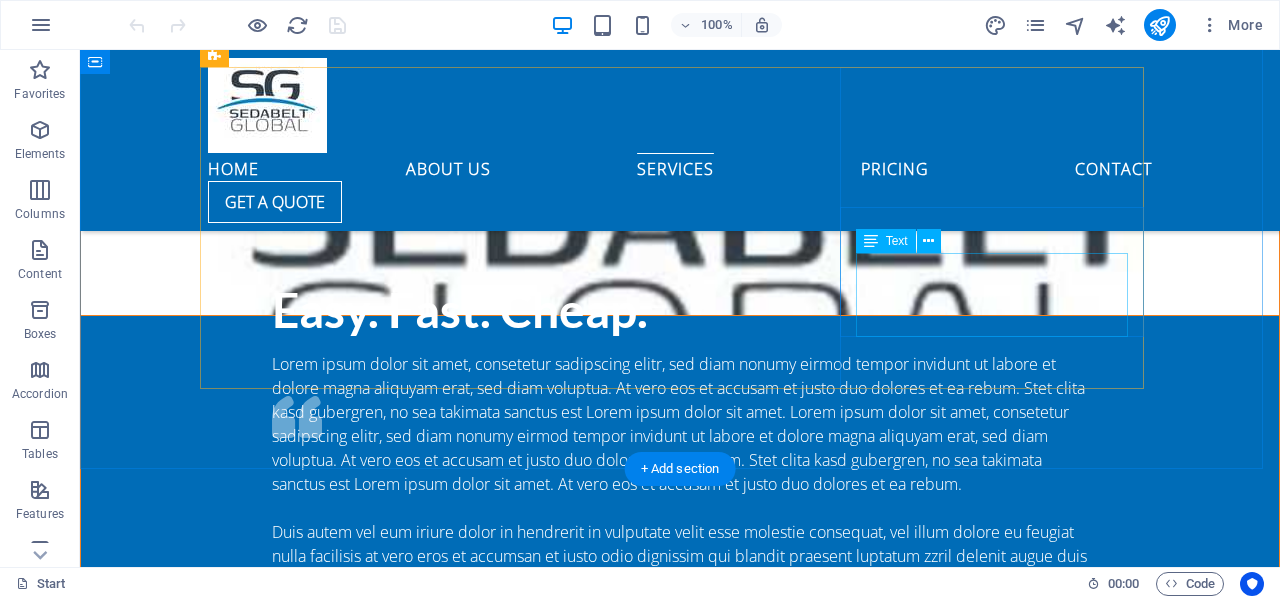 scroll, scrollTop: 4292, scrollLeft: 0, axis: vertical 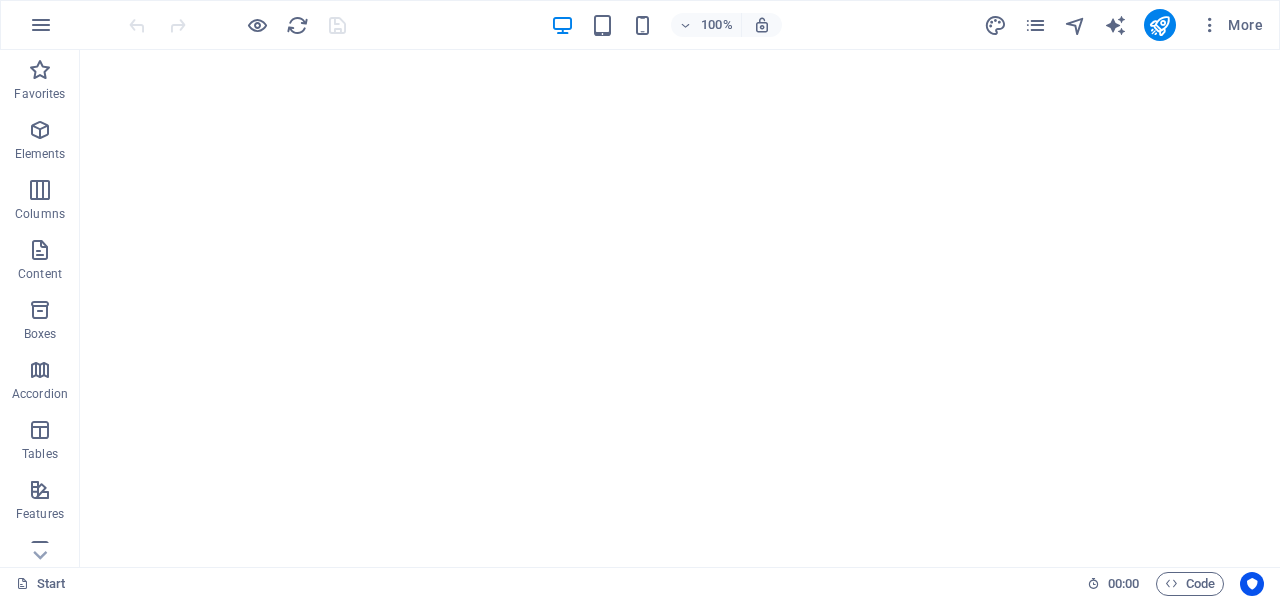 drag, startPoint x: 1272, startPoint y: 298, endPoint x: 1357, endPoint y: 79, distance: 234.917 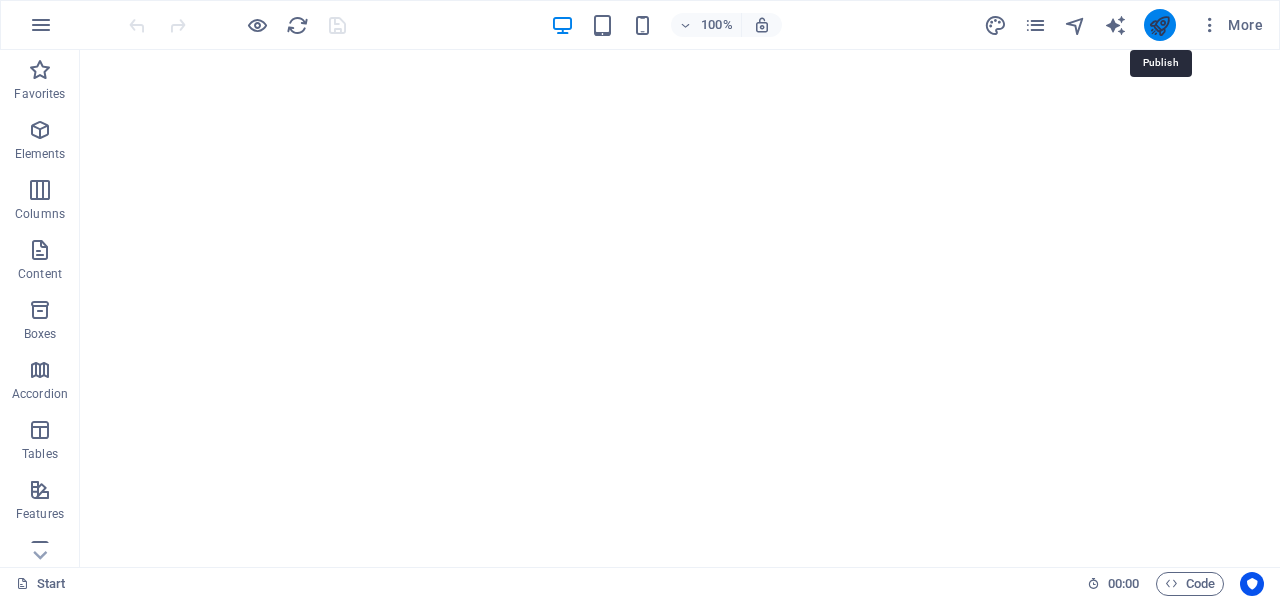 click at bounding box center (1159, 25) 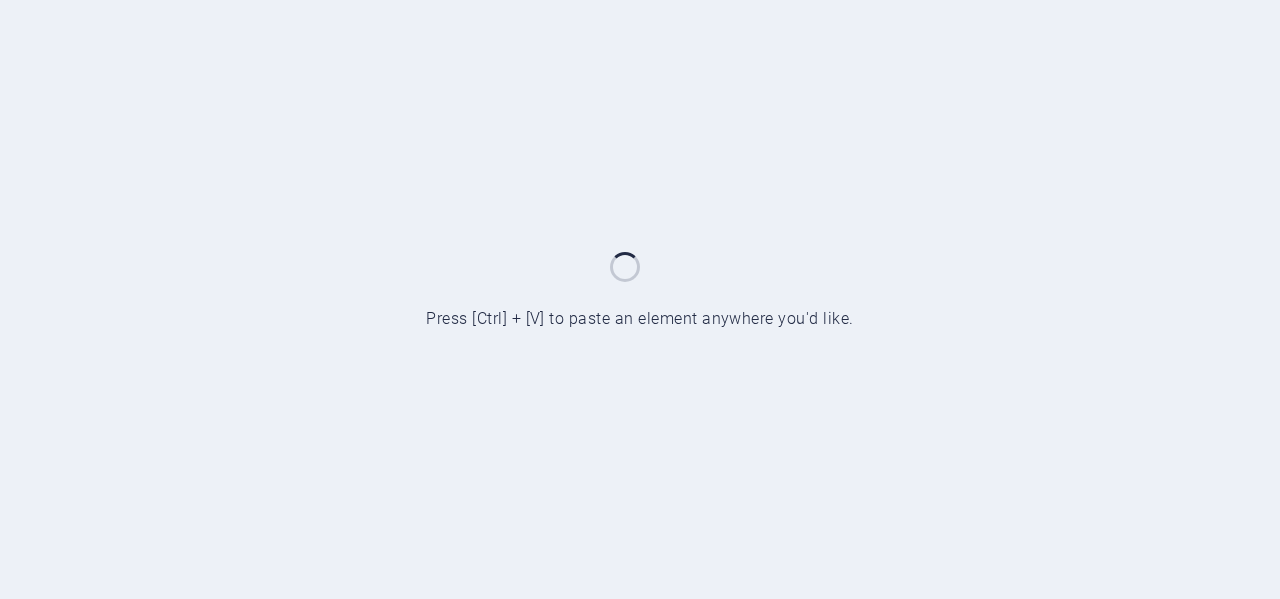 scroll, scrollTop: 0, scrollLeft: 0, axis: both 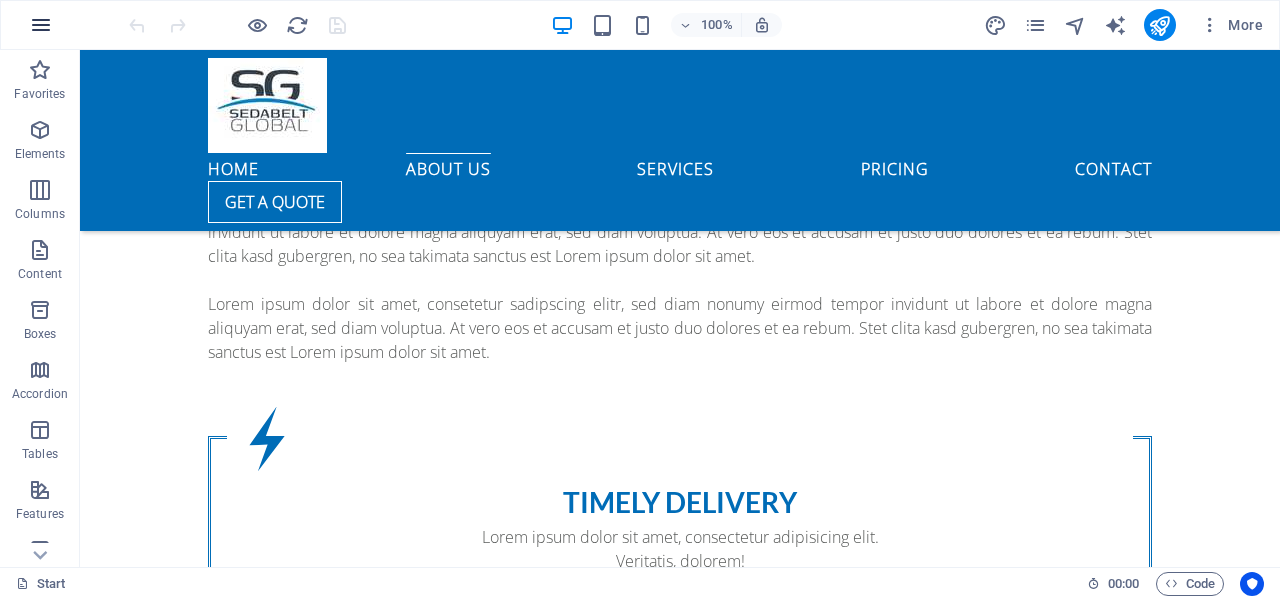 click at bounding box center [41, 25] 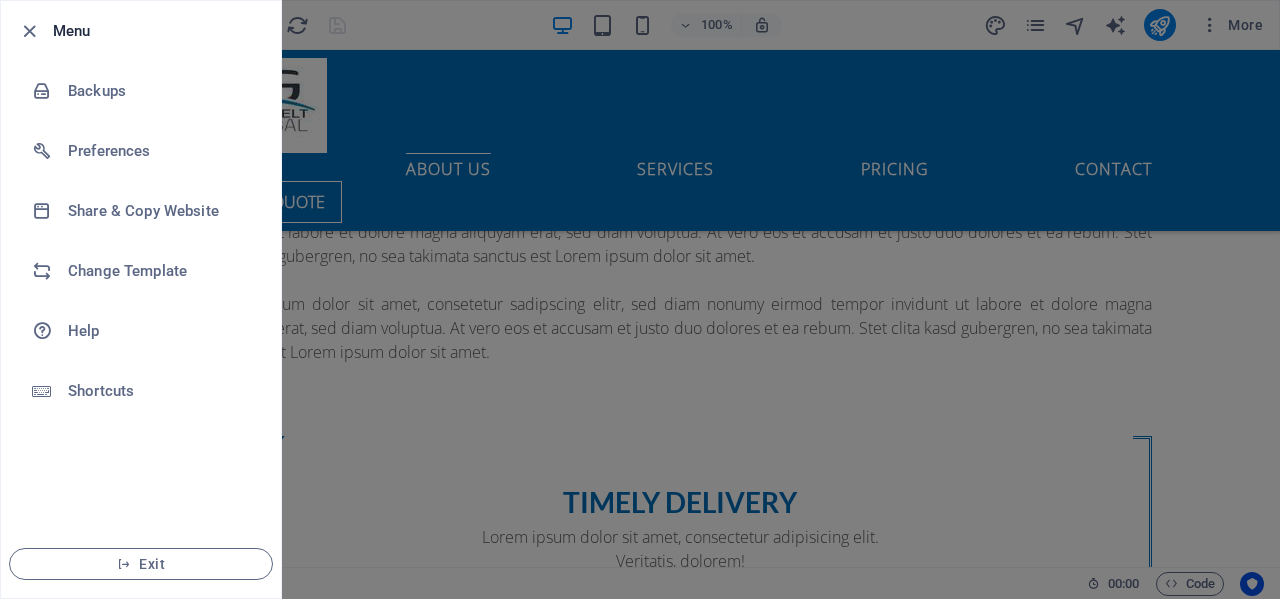 click at bounding box center [640, 299] 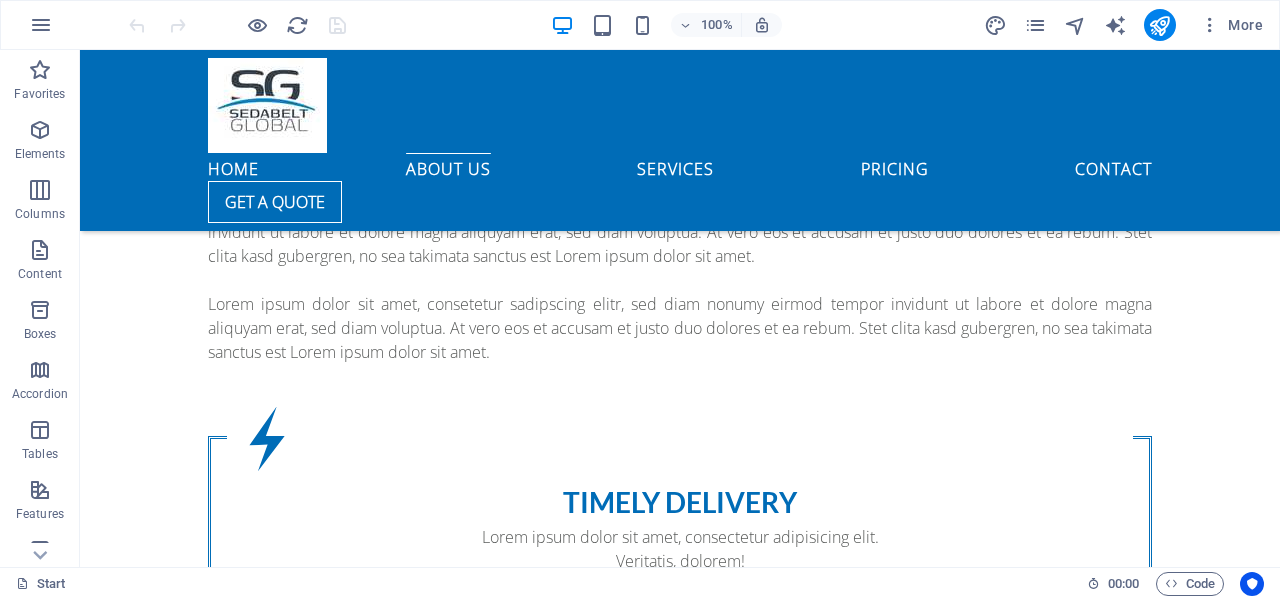 click at bounding box center (237, 25) 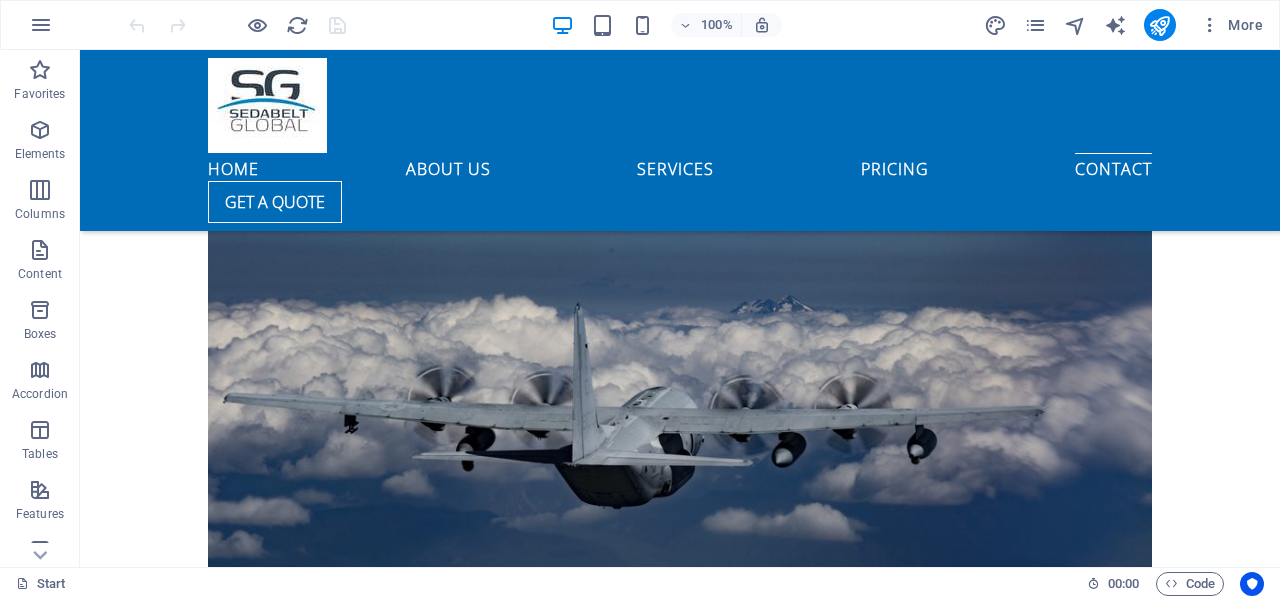 scroll, scrollTop: 8363, scrollLeft: 0, axis: vertical 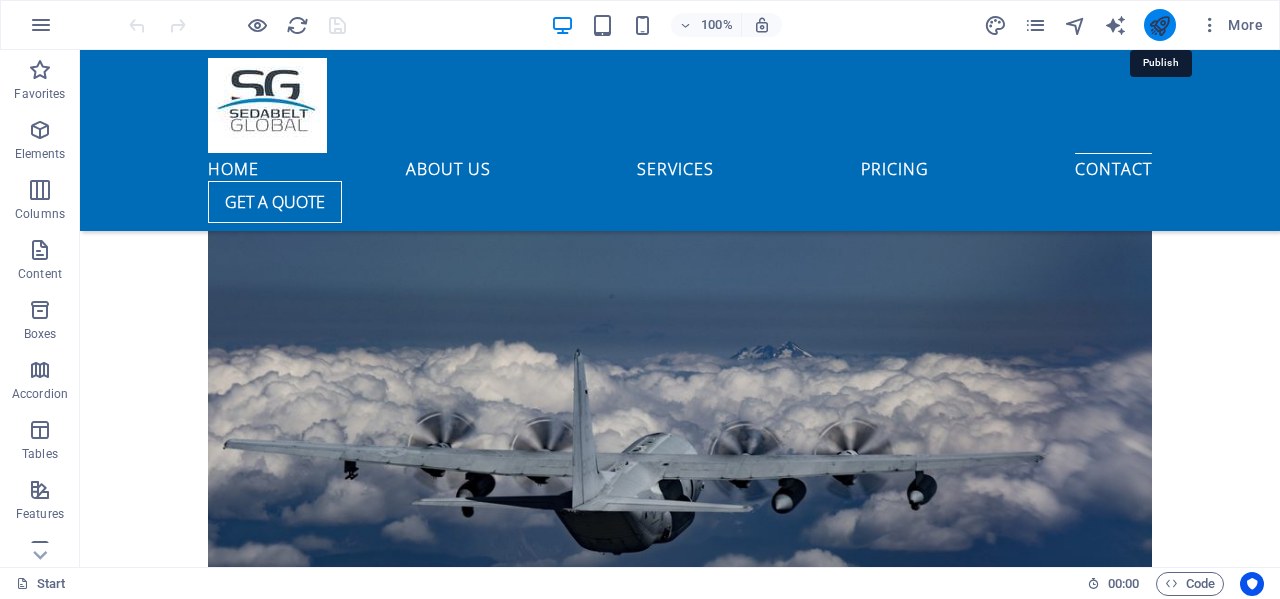 click at bounding box center (1159, 25) 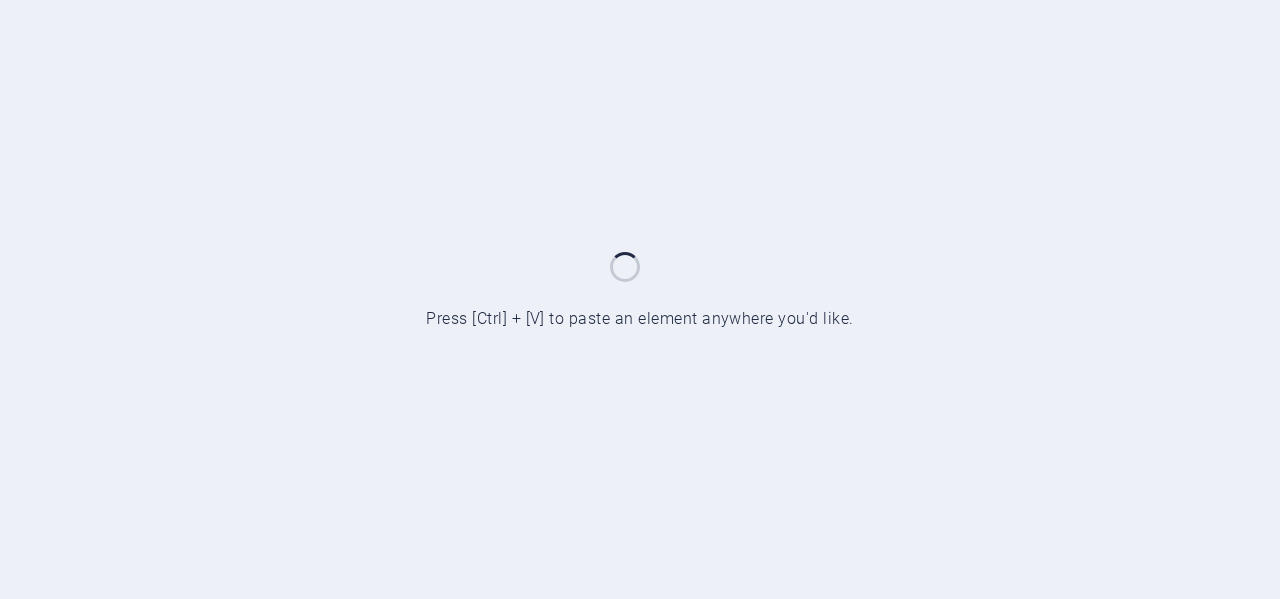 scroll, scrollTop: 0, scrollLeft: 0, axis: both 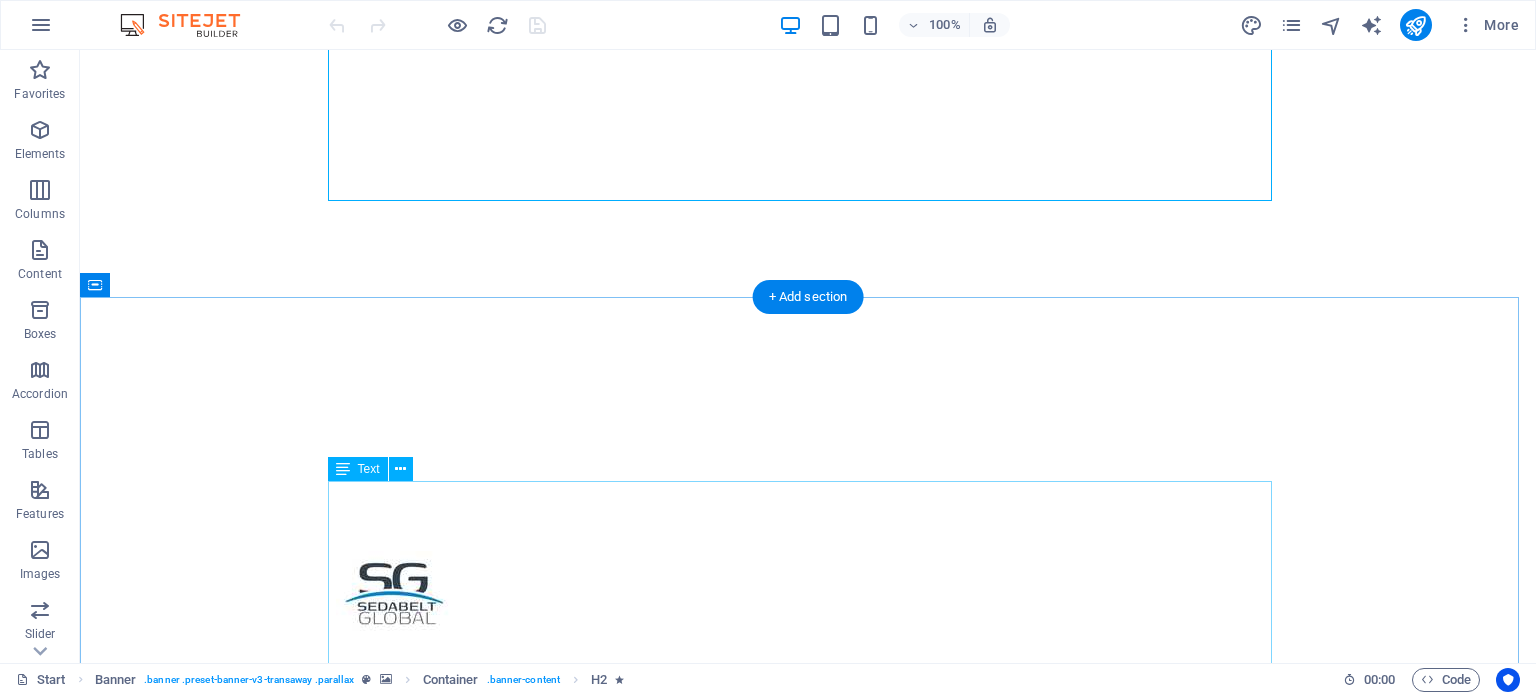 click on "Lorem ipsum dolor sit amet, consetetur sadipscing elitr, sed diam nonumy eirmod tempor invidunt ut labore et dolore magna aliquyam erat, sed diam voluptua. At vero eos et accusam et justo duo dolores et ea rebum. Stet clita kasd gubergren, no sea takimata sanctus est Lorem ipsum dolor sit amet. Lorem ipsum dolor sit amet, consetetur sadipscing elitr, sed diam nonumy eirmod tempor invidunt ut labore et dolore magna aliquyam erat, sed diam voluptua. At vero eos et accusam et justo duo dolores et ea rebum. Stet clita kasd gubergren, no sea takimata sanctus est Lorem ipsum dolor sit amet.  Lorem ipsum dolor sit amet, consetetur sadipscing elitr, sed diam nonumy eirmod tempor invidunt ut labore et dolore magna aliquyam erat, sed diam voluptua. At vero eos et accusam et justo duo dolores et ea rebum. Stet clita kasd gubergren, no sea takimata sanctus est Lorem ipsum dolor sit amet." at bounding box center (808, 1389) 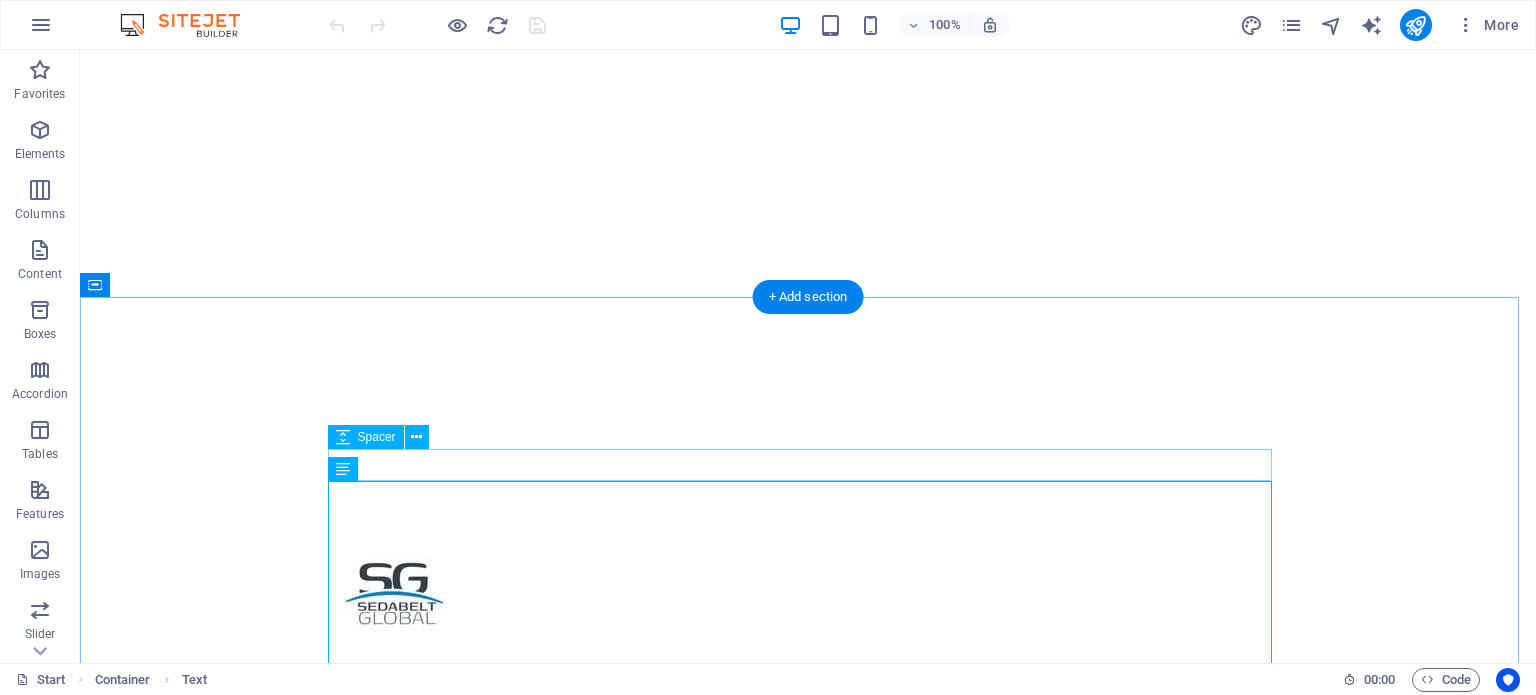 click at bounding box center (808, 1265) 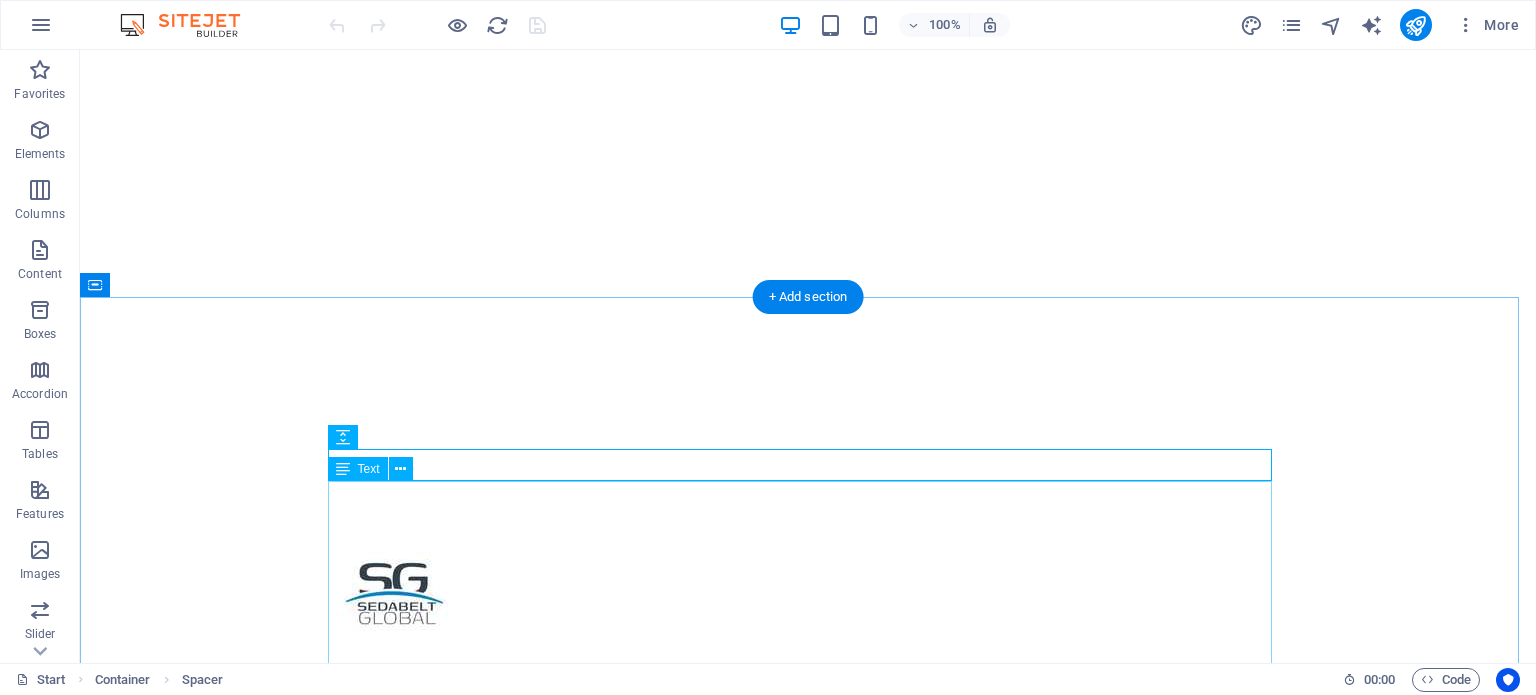 click on "Lorem ipsum dolor sit amet, consetetur sadipscing elitr, sed diam nonumy eirmod tempor invidunt ut labore et dolore magna aliquyam erat, sed diam voluptua. At vero eos et accusam et justo duo dolores et ea rebum. Stet clita kasd gubergren, no sea takimata sanctus est Lorem ipsum dolor sit amet. Lorem ipsum dolor sit amet, consetetur sadipscing elitr, sed diam nonumy eirmod tempor invidunt ut labore et dolore magna aliquyam erat, sed diam voluptua. At vero eos et accusam et justo duo dolores et ea rebum. Stet clita kasd gubergren, no sea takimata sanctus est Lorem ipsum dolor sit amet.  Lorem ipsum dolor sit amet, consetetur sadipscing elitr, sed diam nonumy eirmod tempor invidunt ut labore et dolore magna aliquyam erat, sed diam voluptua. At vero eos et accusam et justo duo dolores et ea rebum. Stet clita kasd gubergren, no sea takimata sanctus est Lorem ipsum dolor sit amet." at bounding box center [808, 1389] 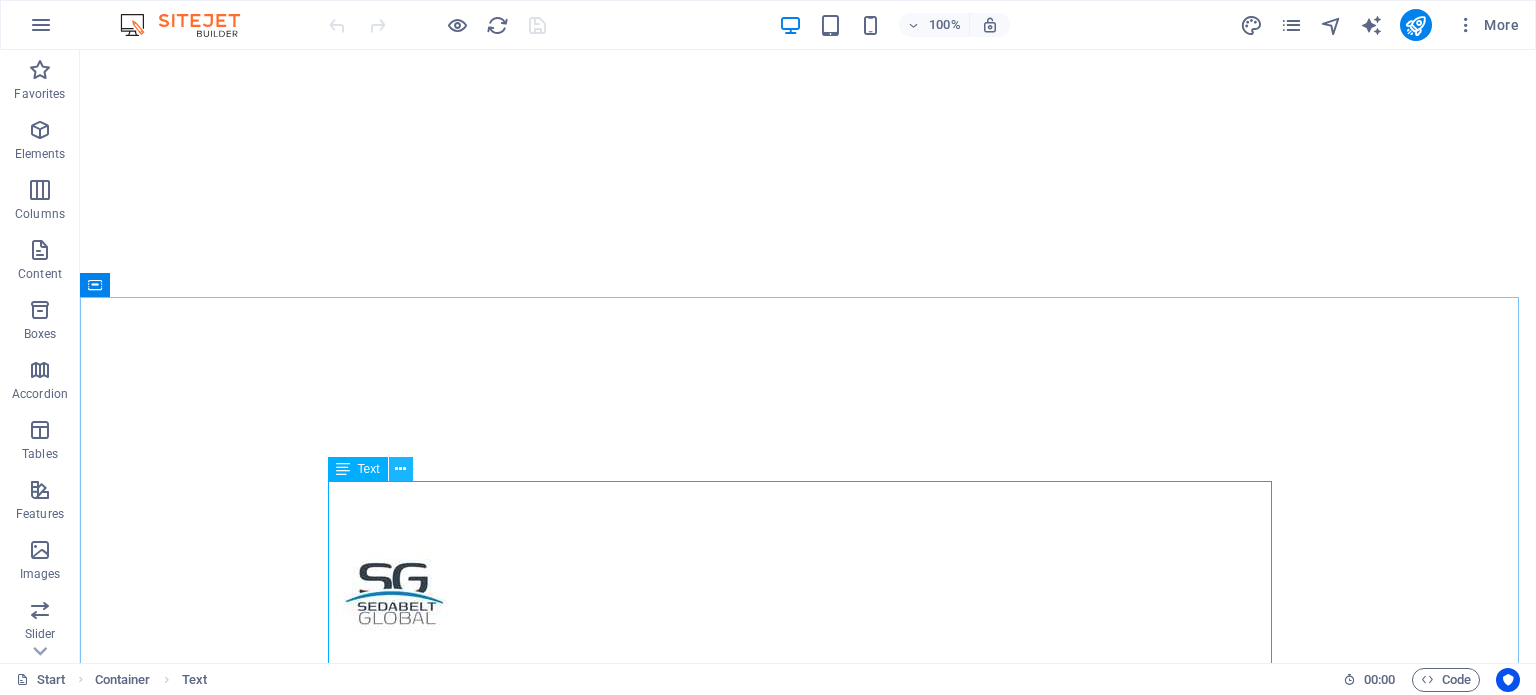 click at bounding box center [400, 469] 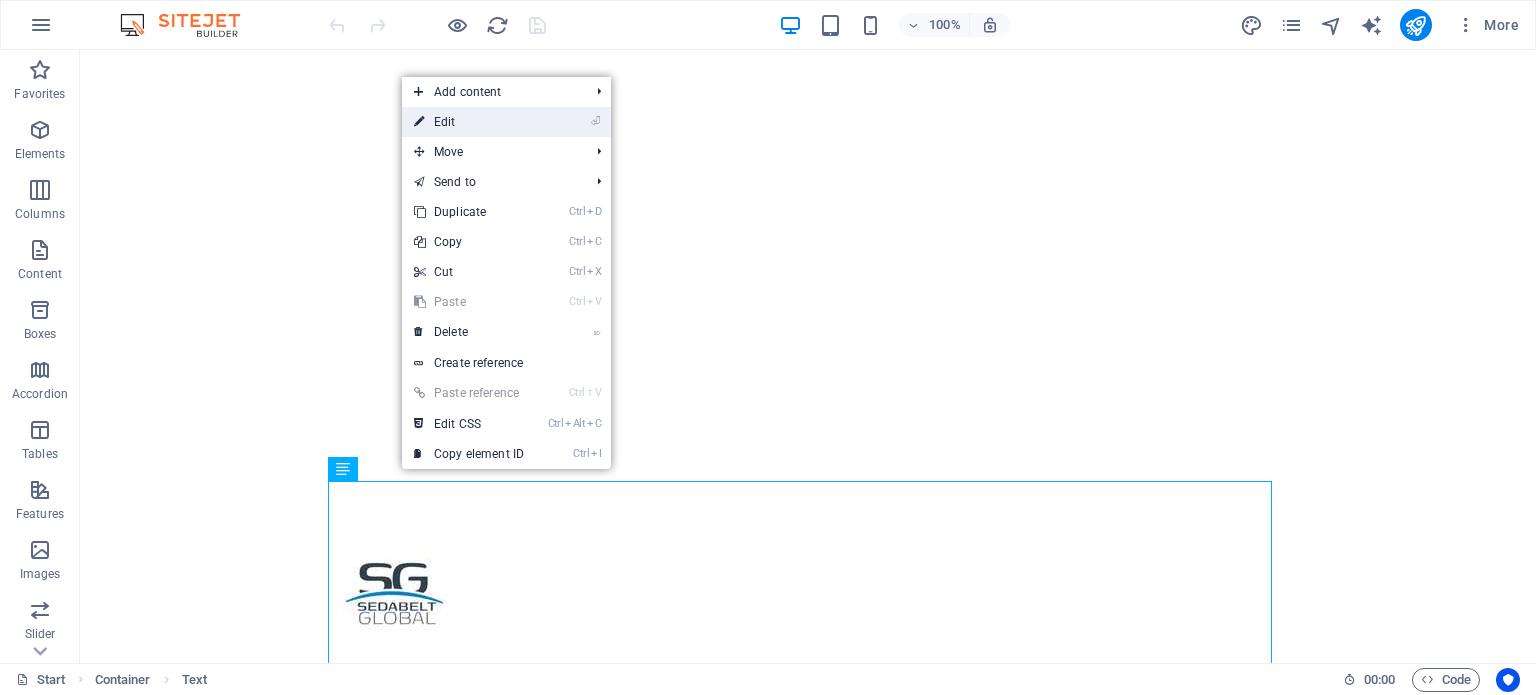 drag, startPoint x: 490, startPoint y: 127, endPoint x: 54, endPoint y: 229, distance: 447.77228 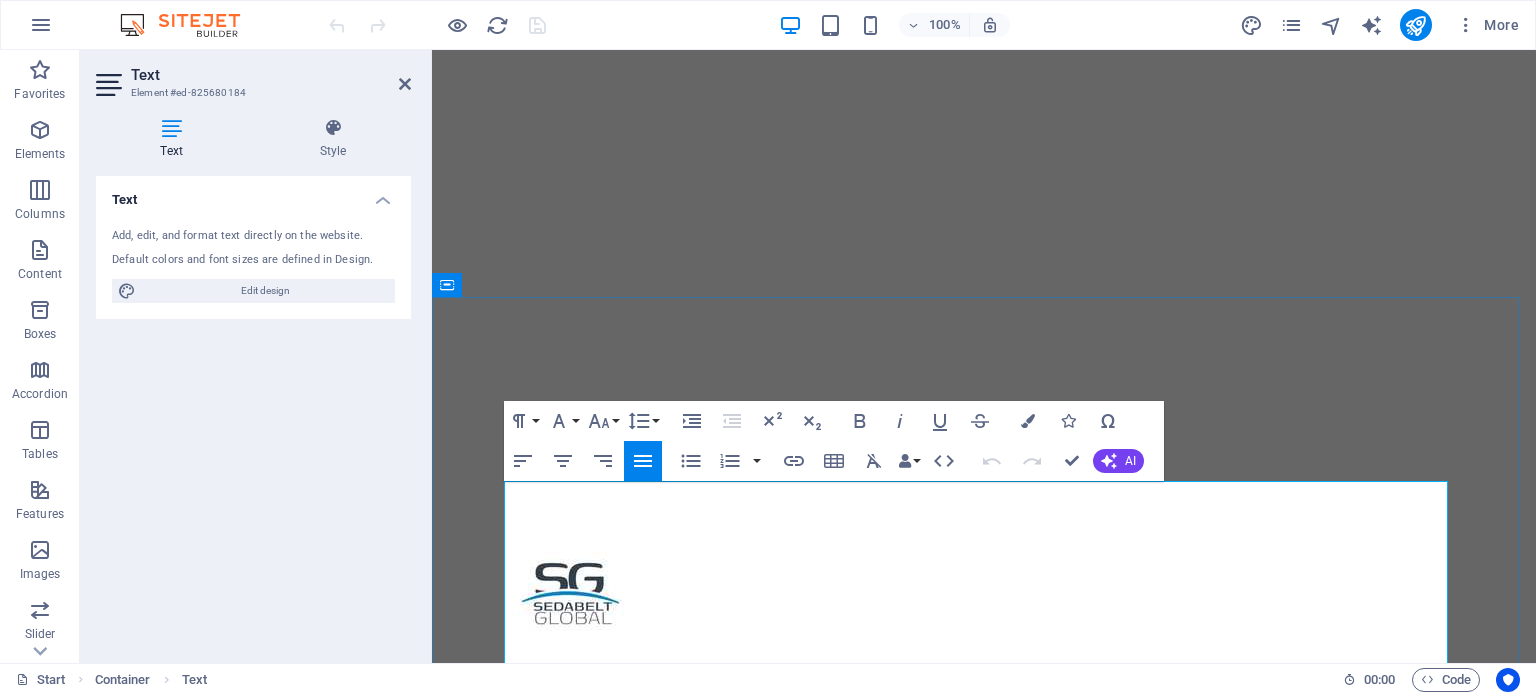click on "Lorem ipsum dolor sit amet, consetetur sadipscing elitr, sed diam nonumy eirmod tempor invidunt ut labore et dolore magna aliquyam erat, sed diam voluptua. At vero eos et accusam et justo duo dolores et ea rebum. Stet clita kasd gubergren, no sea takimata sanctus est Lorem ipsum dolor sit amet. Lorem ipsum dolor sit amet, consetetur sadipscing elitr, sed diam nonumy eirmod tempor invidunt ut labore et dolore magna aliquyam erat, sed diam voluptua. At vero eos et accusam et justo duo dolores et ea rebum. Stet clita kasd gubergren, no sea takimata sanctus est Lorem ipsum dolor sit amet." at bounding box center [984, 1341] 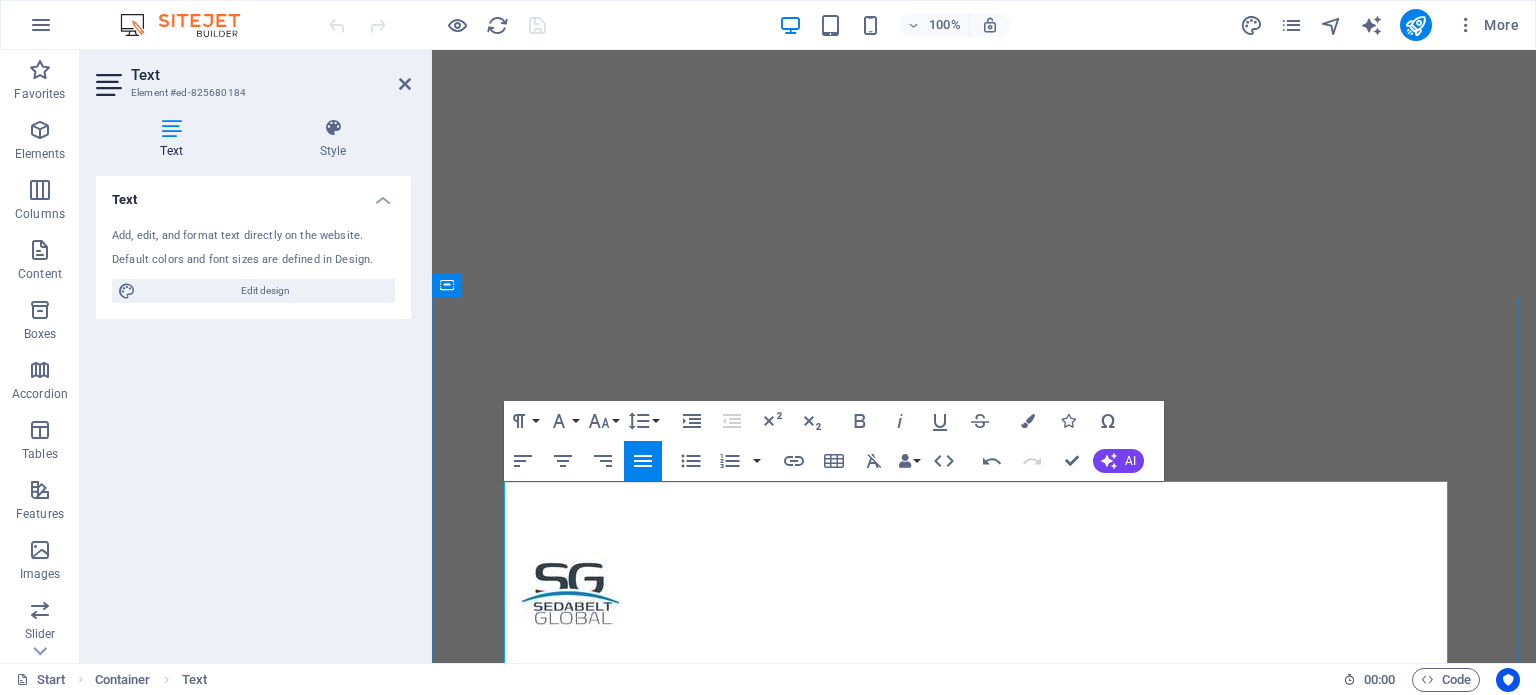 type 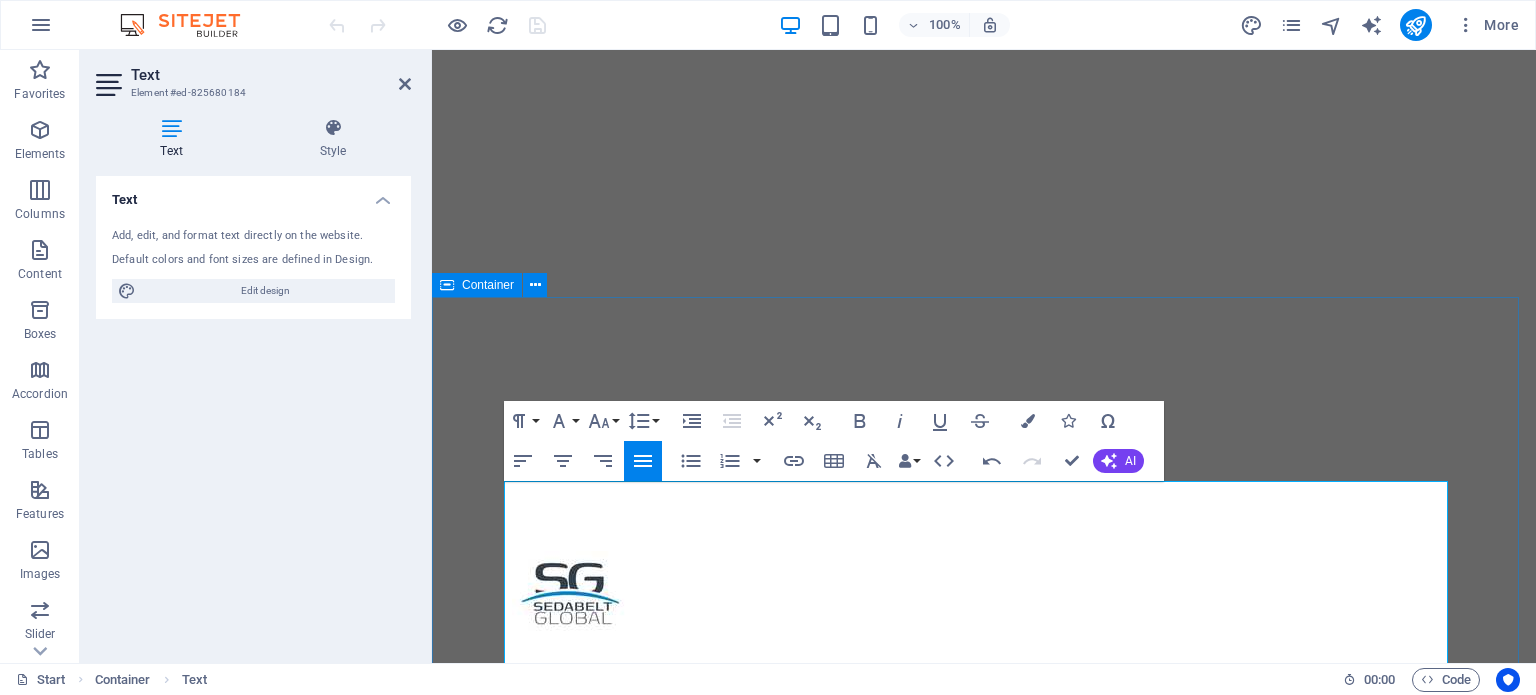 click on "About us Is  ipsum dolor sit amet, consetetur sadipscing elitr, sed diam nonumy eirmod tempor invidunt ut labore et dolore magna aliquyam erat, sed diam voluptua. At vero eos et accusam et justo duo dolores et ea rebum. Stet clita kasd gubergren, no sea takimata sanctus est Lorem ipsum dolor sit amet. Lorem ipsum dolor sit amet, consetetur sadipscing elitr, sed diam nonumy eirmod tempor invidunt ut labore et dolore magna aliquyam erat, sed diam voluptua. At vero eos et accusam et justo duo dolores et ea rebum. Stet clita kasd gubergren, no sea takimata sanctus est Lorem ipsum dolor sit amet.  Lorem ipsum dolor sit amet, consetetur sadipscing elitr, sed diam nonumy eirmod tempor invidunt ut labore et dolore magna aliquyam erat, sed diam voluptua. At vero eos et accusam et justo duo dolores et ea rebum. Stet clita kasd gubergren, no sea takimata sanctus est Lorem ipsum dolor sit amet. Timely Delivery Lorem ipsum dolor sit amet, consectetur adipisicing elit. Veritatis, dolorem! Global delivery 24/7  Support" at bounding box center (984, 1655) 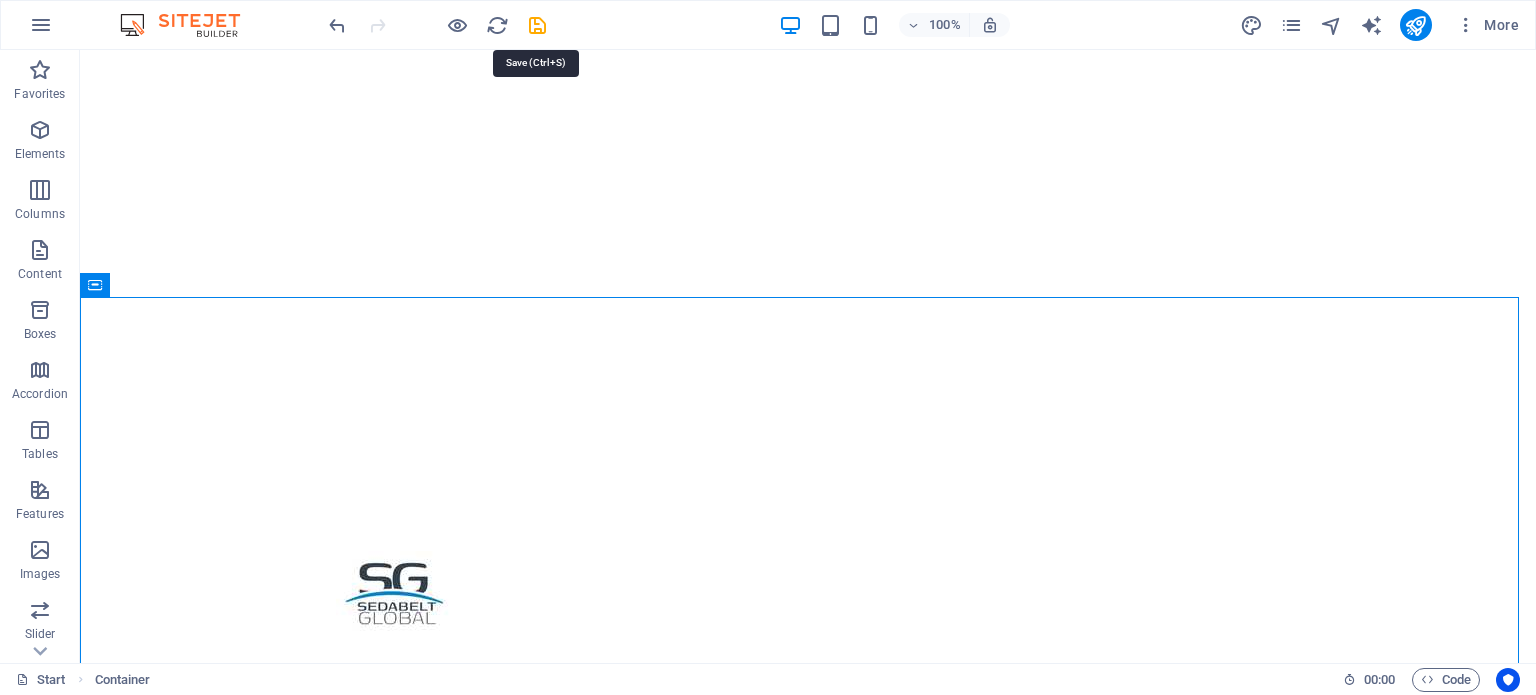 click at bounding box center (537, 25) 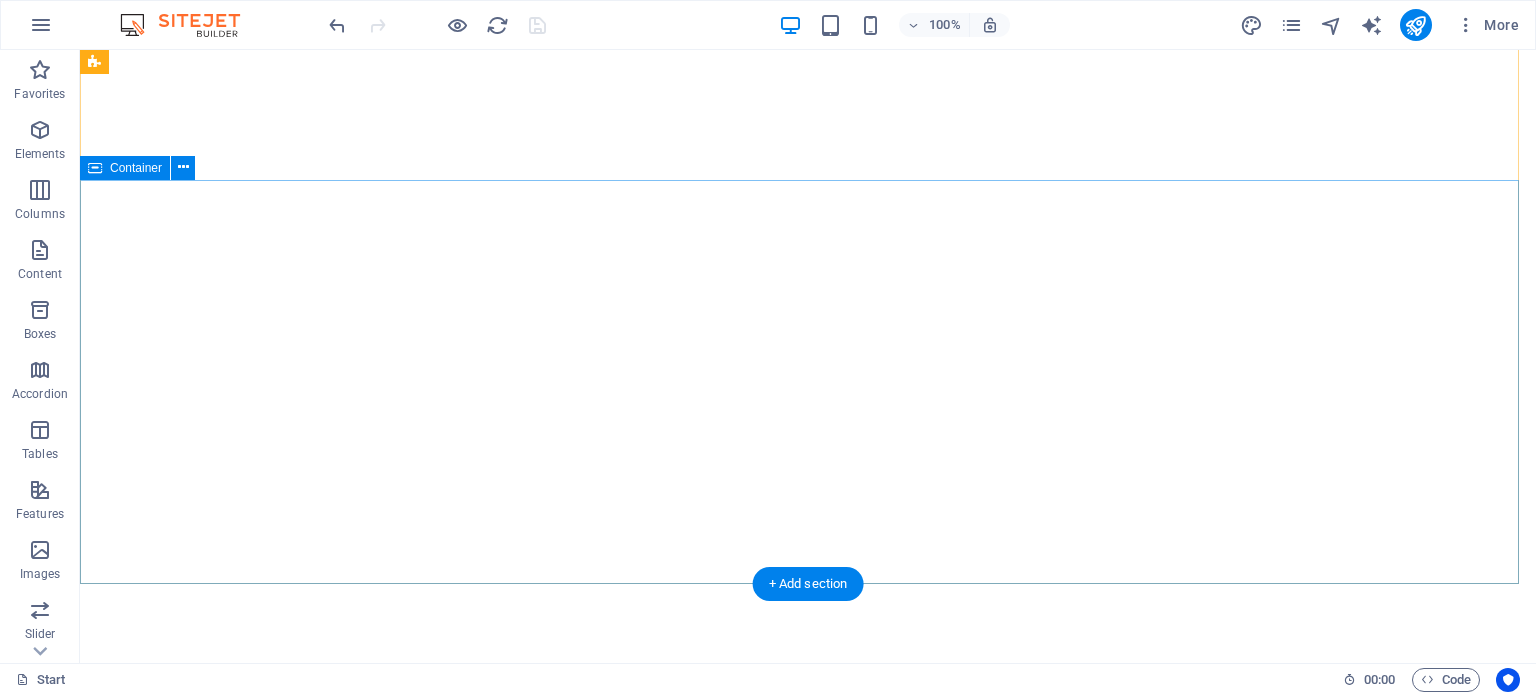 scroll, scrollTop: 0, scrollLeft: 0, axis: both 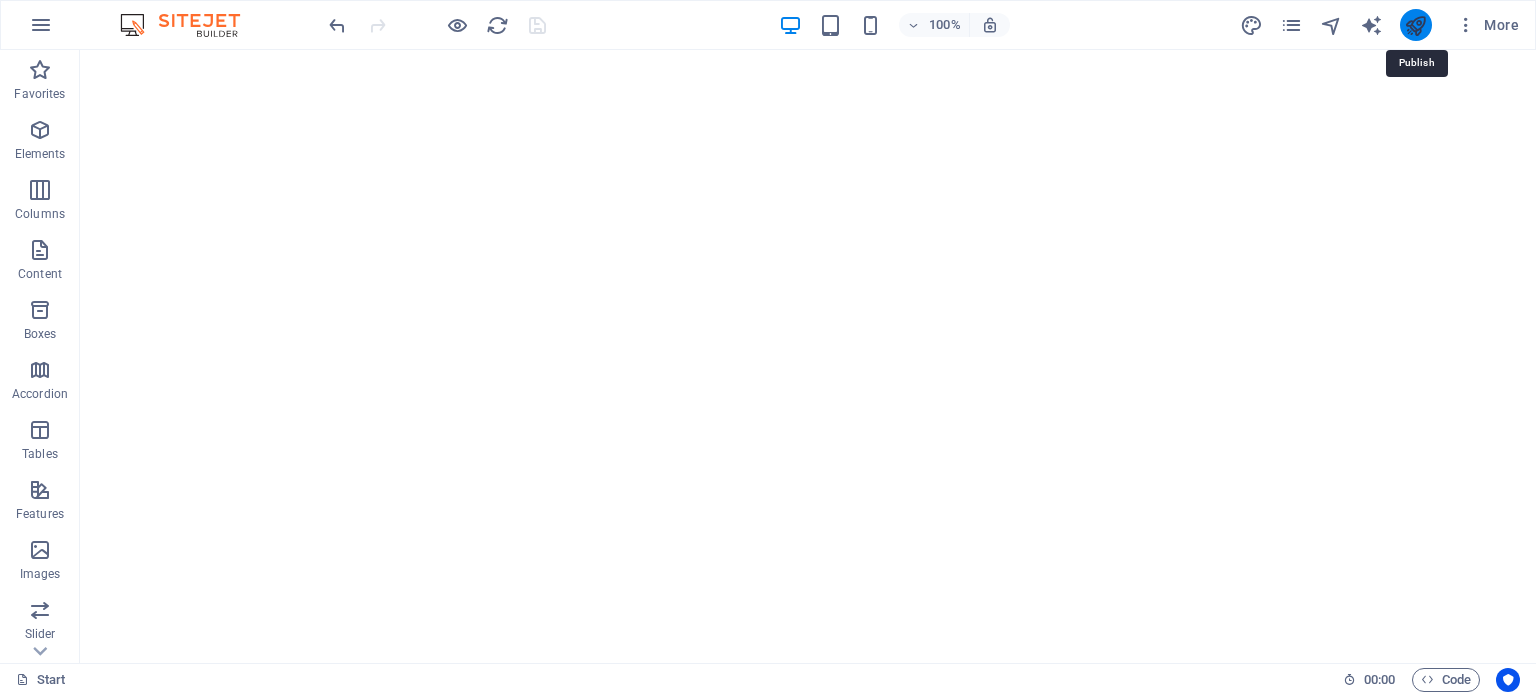 click at bounding box center (1415, 25) 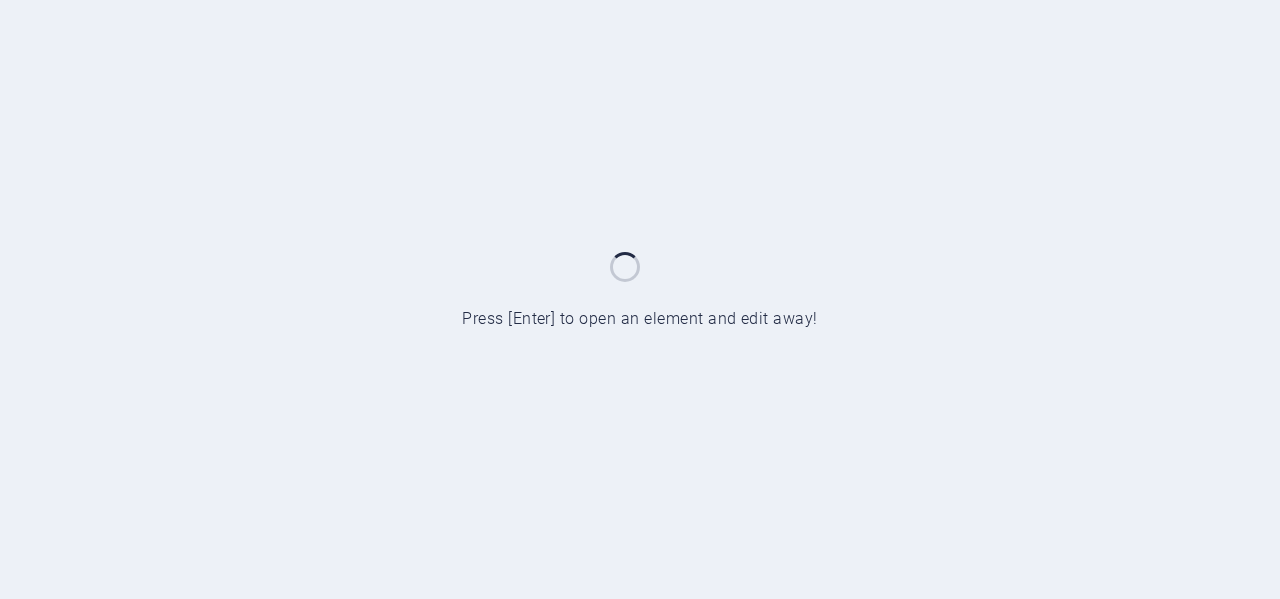 scroll, scrollTop: 0, scrollLeft: 0, axis: both 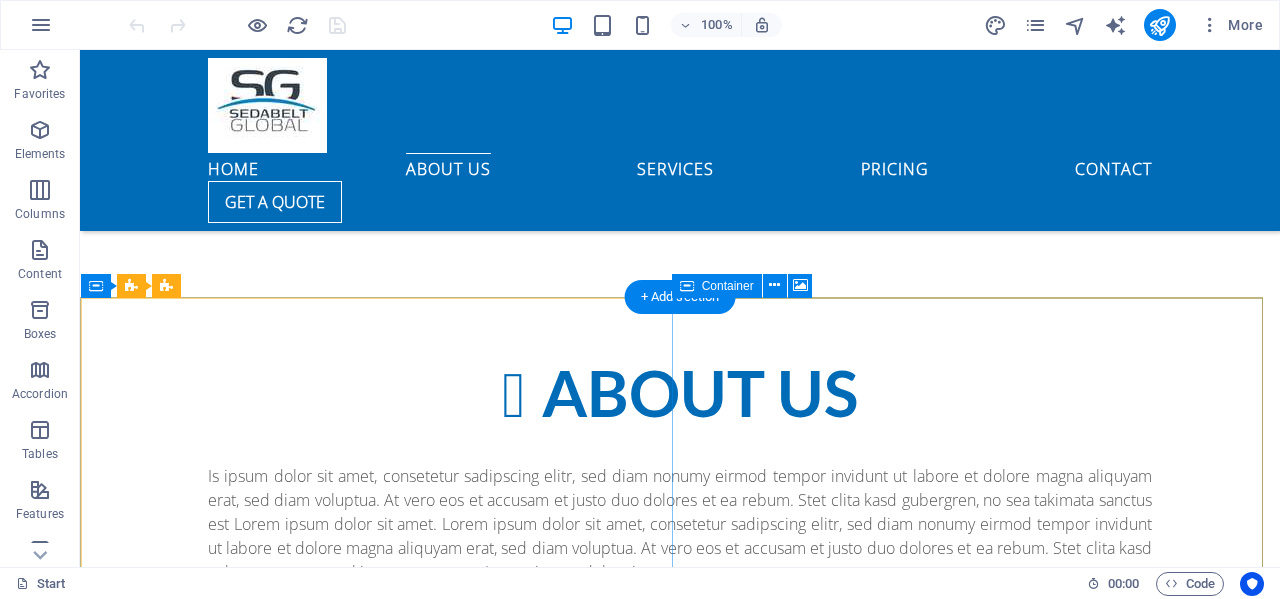 click on "Drop content here or  Add elements  Paste clipboard" at bounding box center (680, 2336) 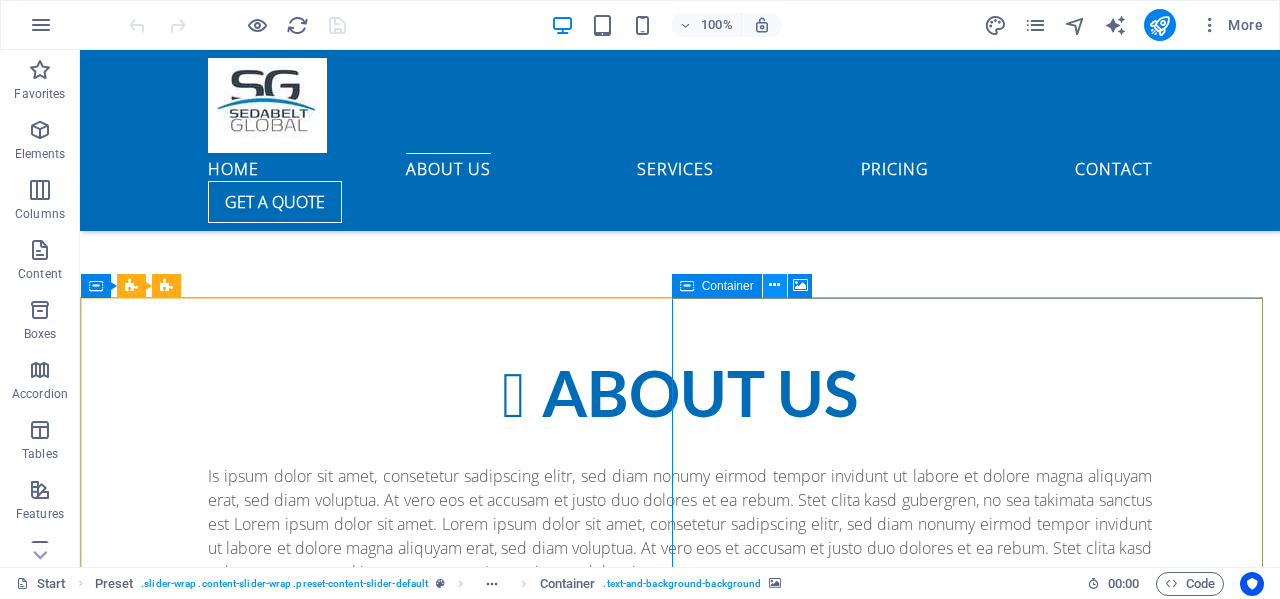click at bounding box center (774, 285) 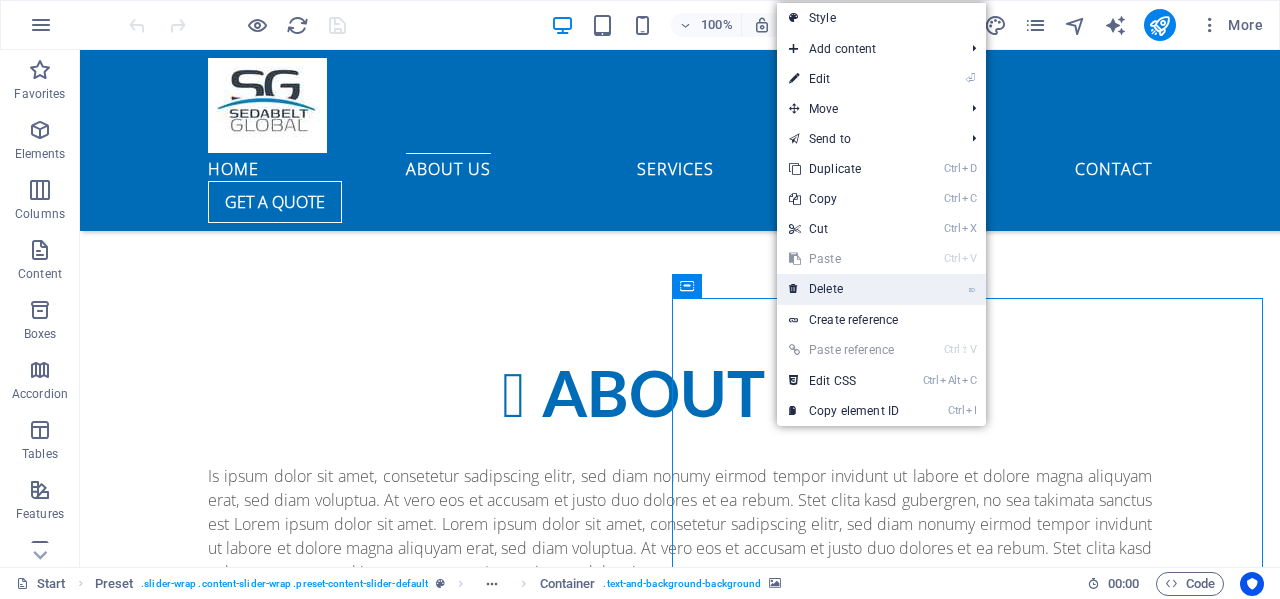 click on "⌦  Delete" at bounding box center (844, 289) 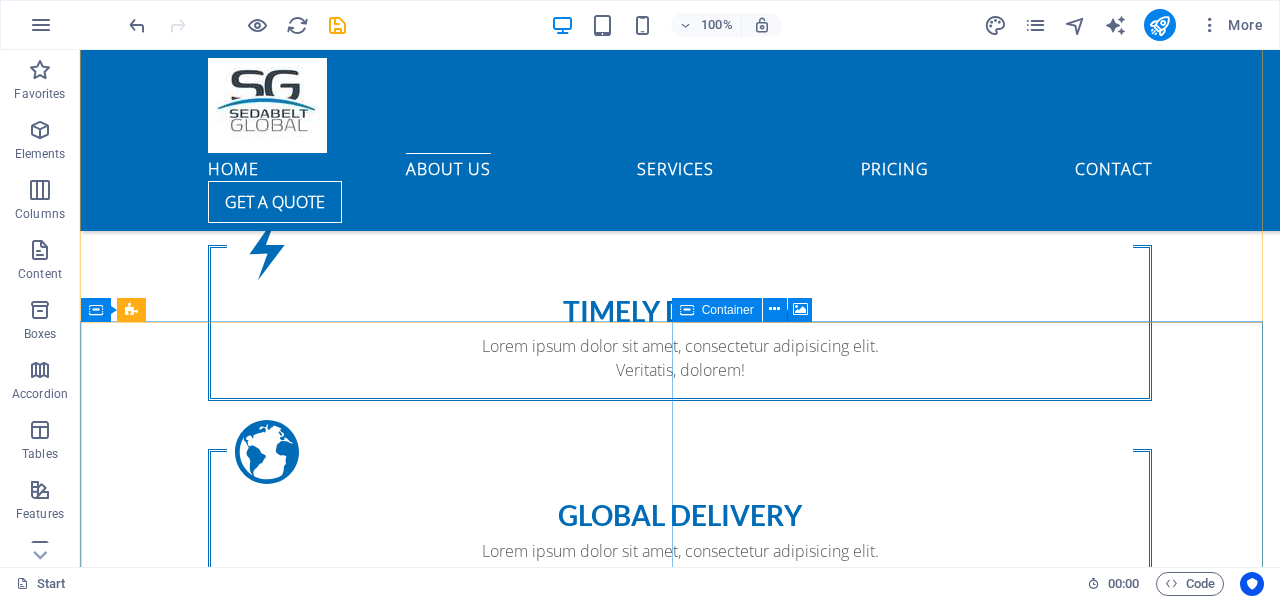 scroll, scrollTop: 1558, scrollLeft: 0, axis: vertical 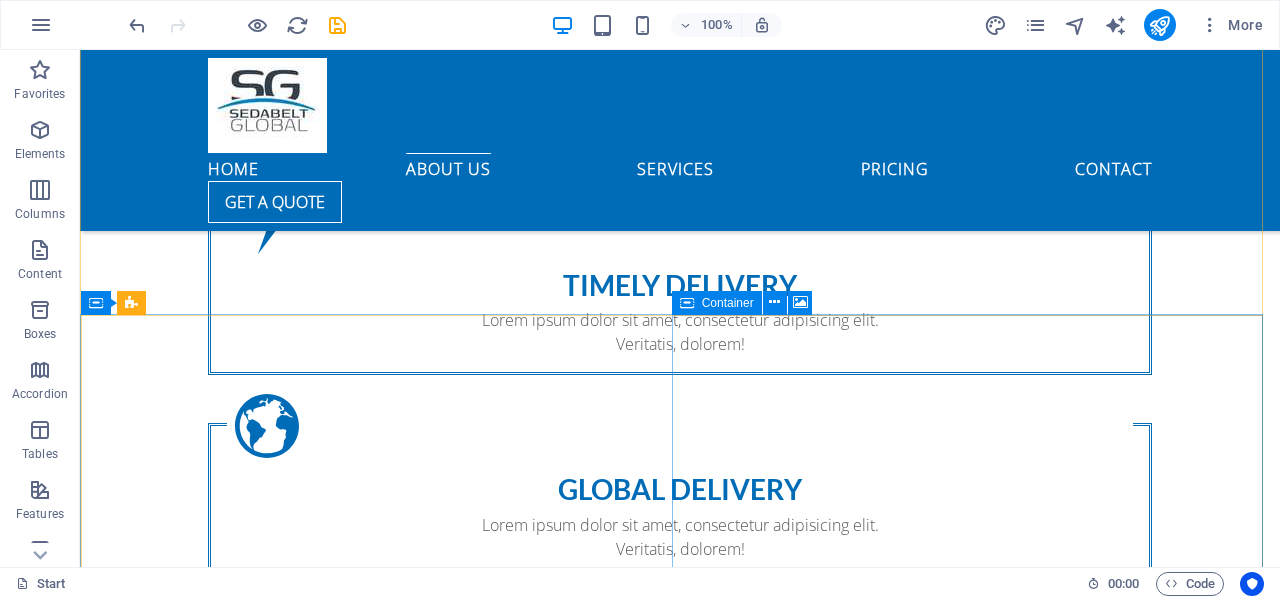 click on "Add elements" at bounding box center [621, 2232] 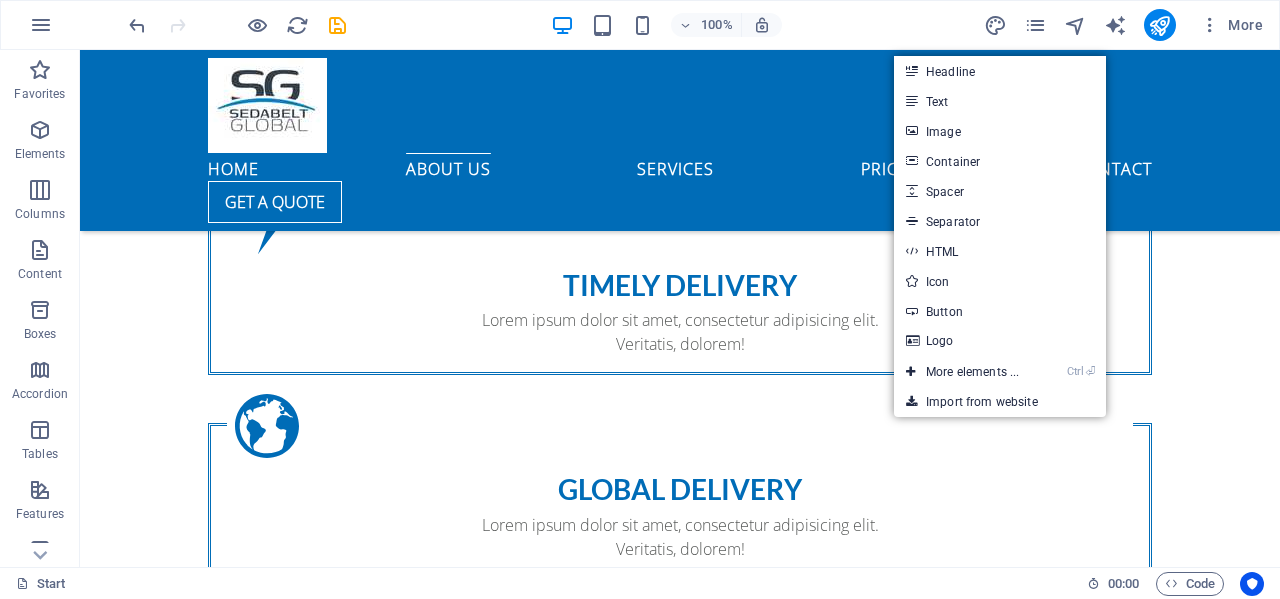 click at bounding box center [680, 1836] 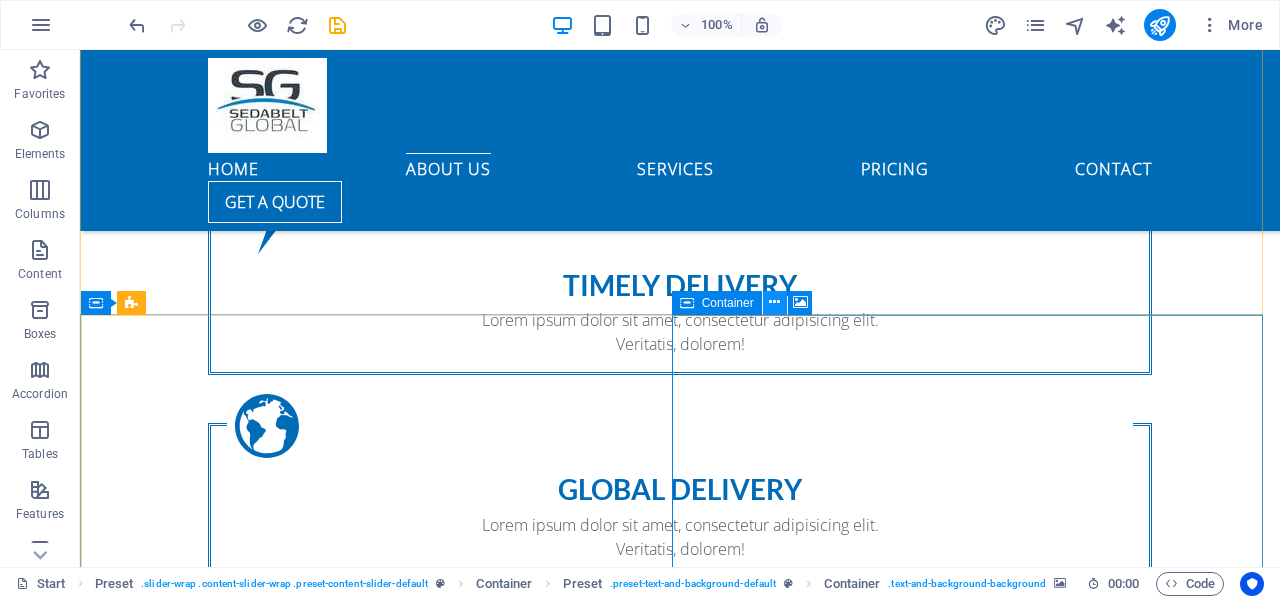 click at bounding box center (774, 302) 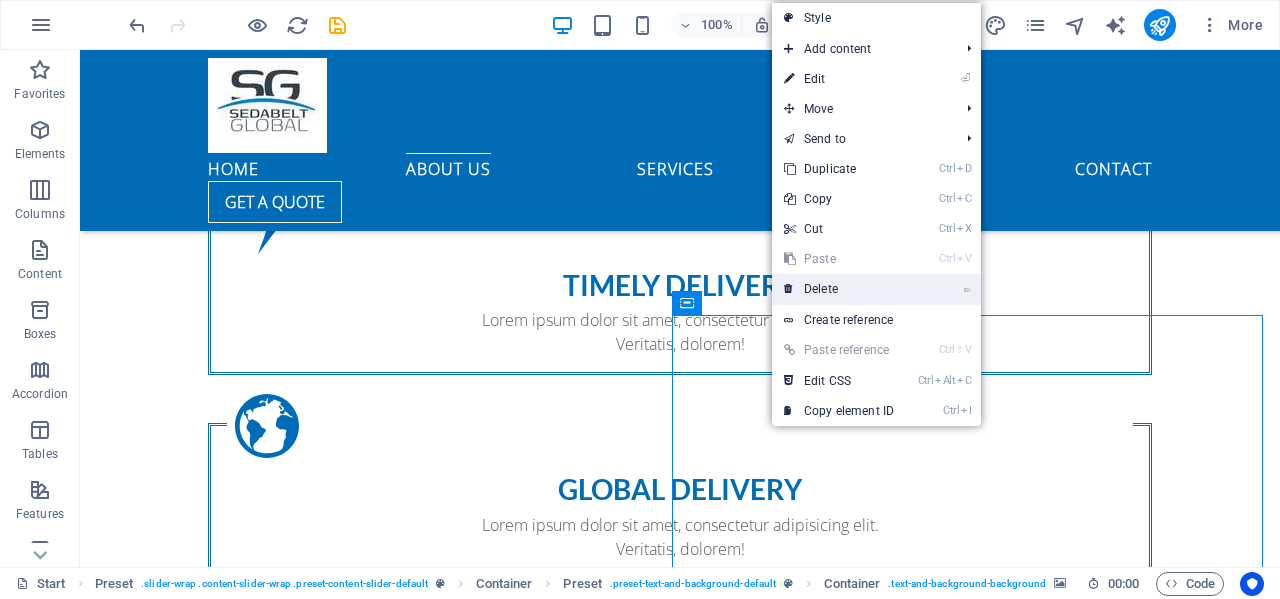 click on "⌦  Delete" at bounding box center (839, 289) 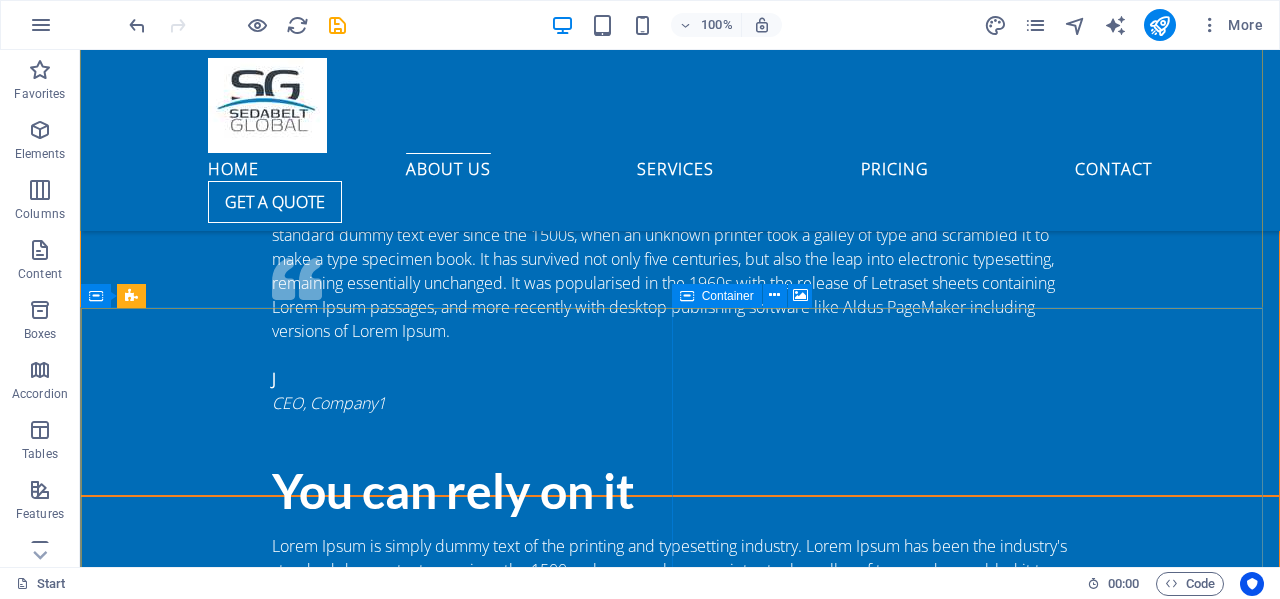 scroll, scrollTop: 2258, scrollLeft: 0, axis: vertical 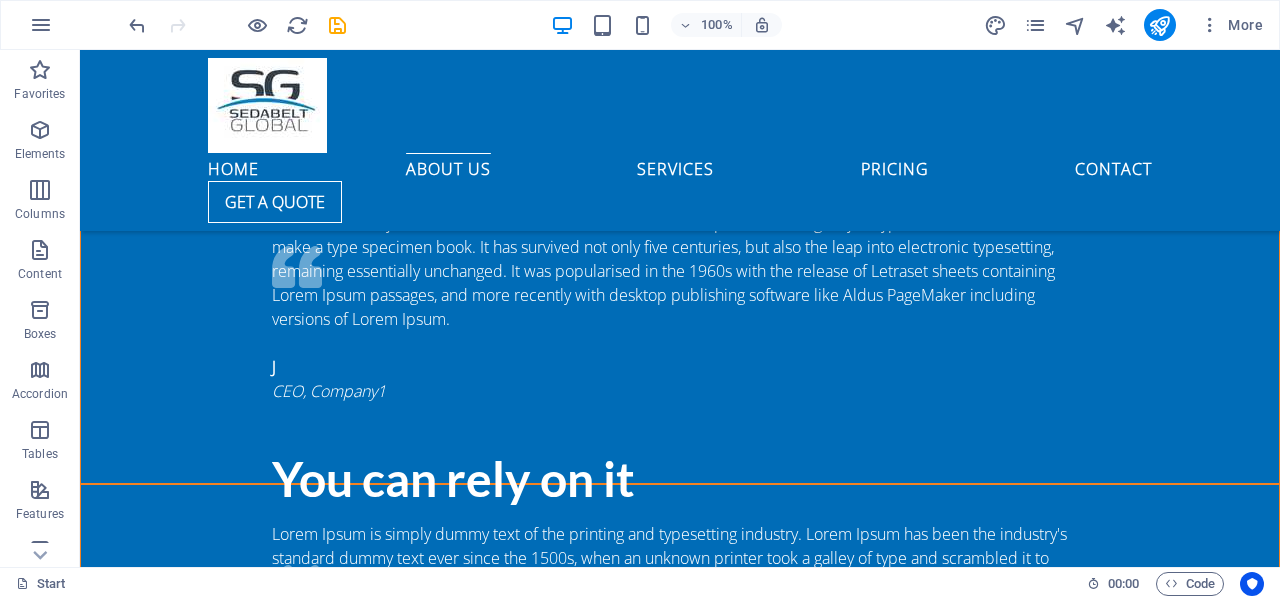 click at bounding box center (680, 1638) 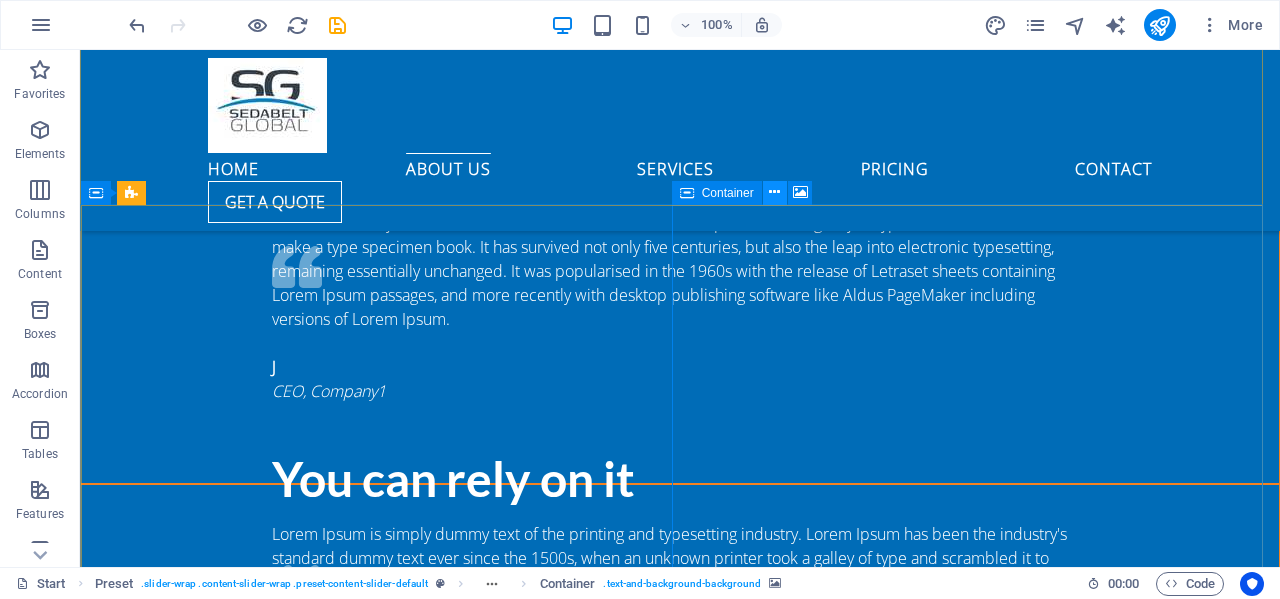 click at bounding box center (774, 192) 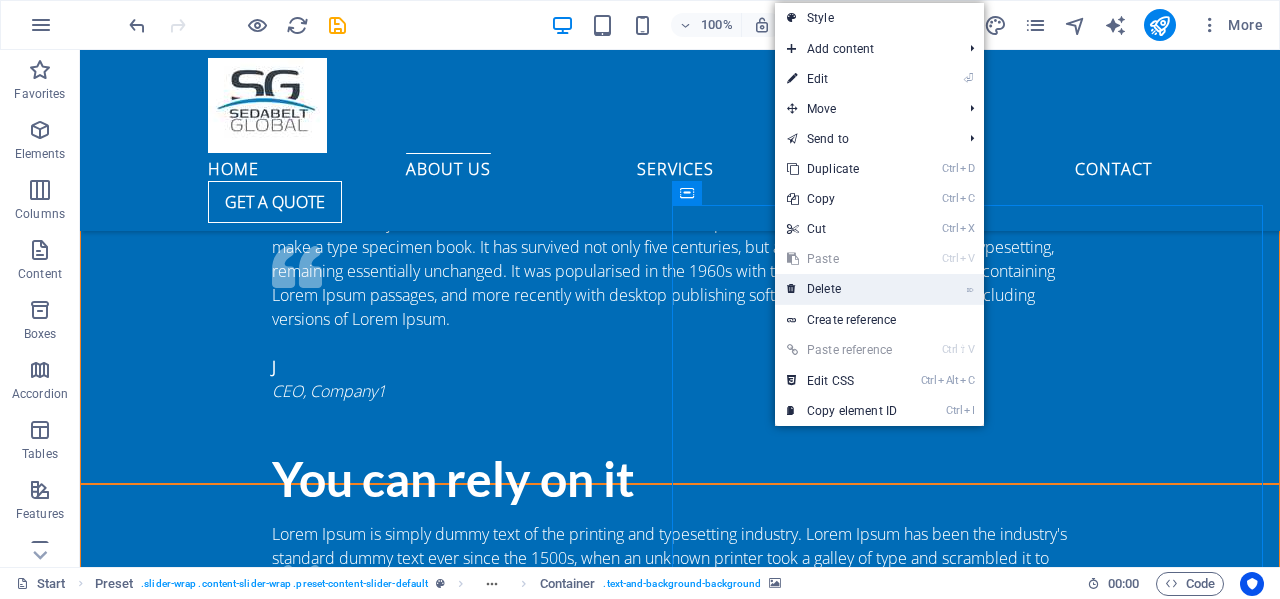 click on "⌦  Delete" at bounding box center [842, 289] 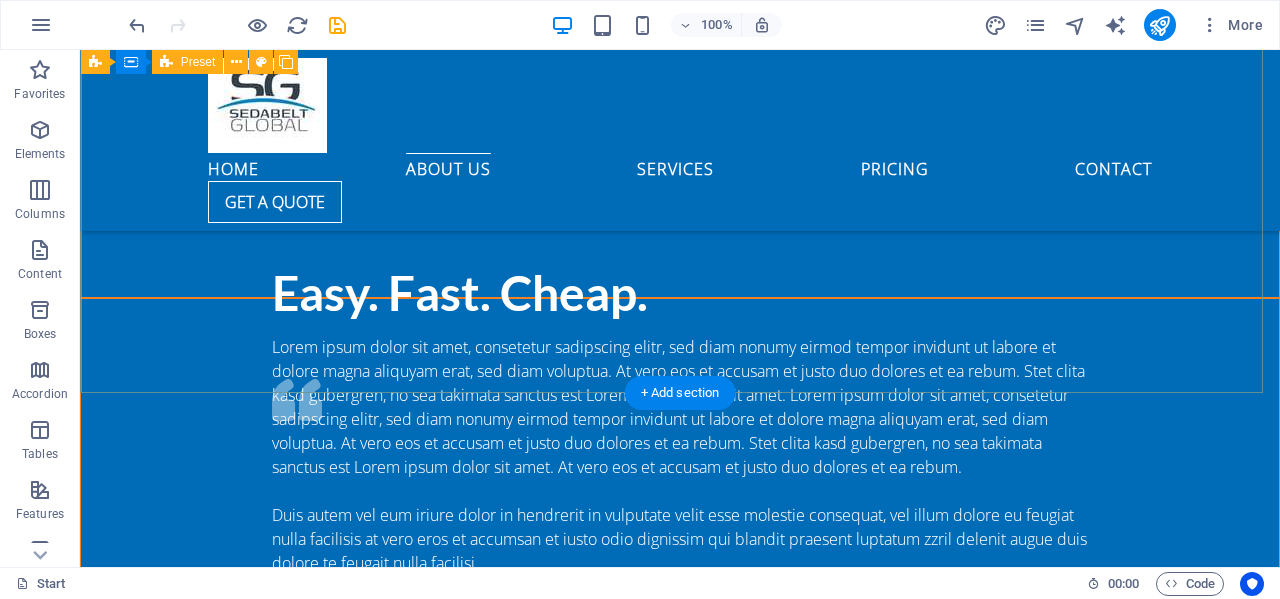 scroll, scrollTop: 2792, scrollLeft: 0, axis: vertical 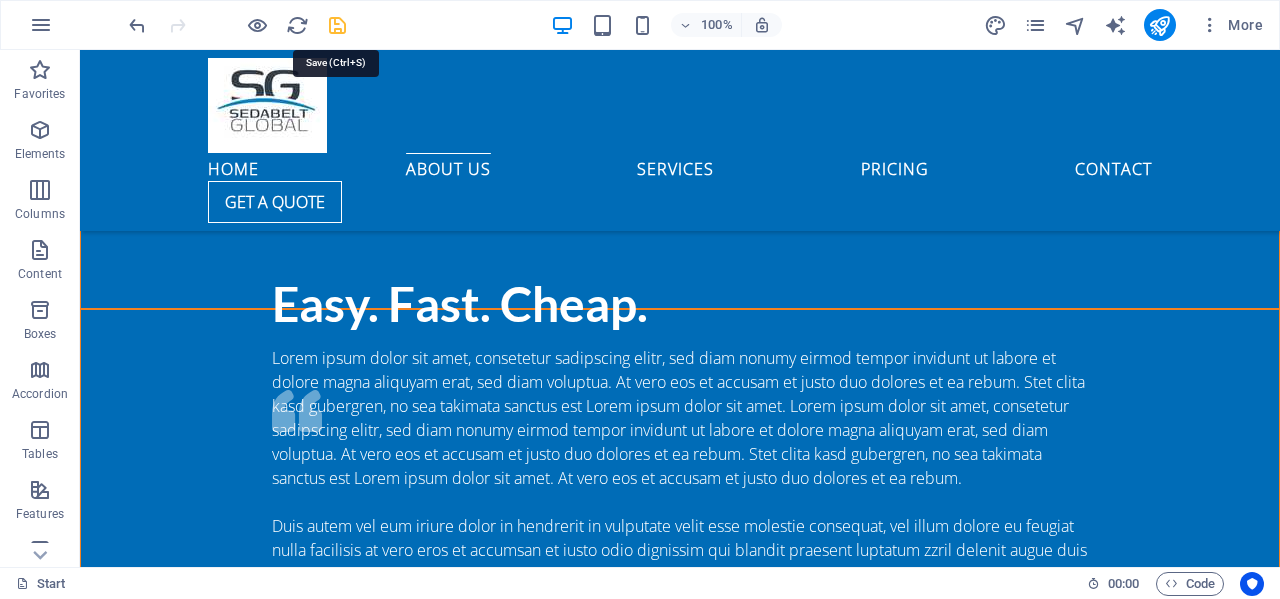 click at bounding box center [237, 25] 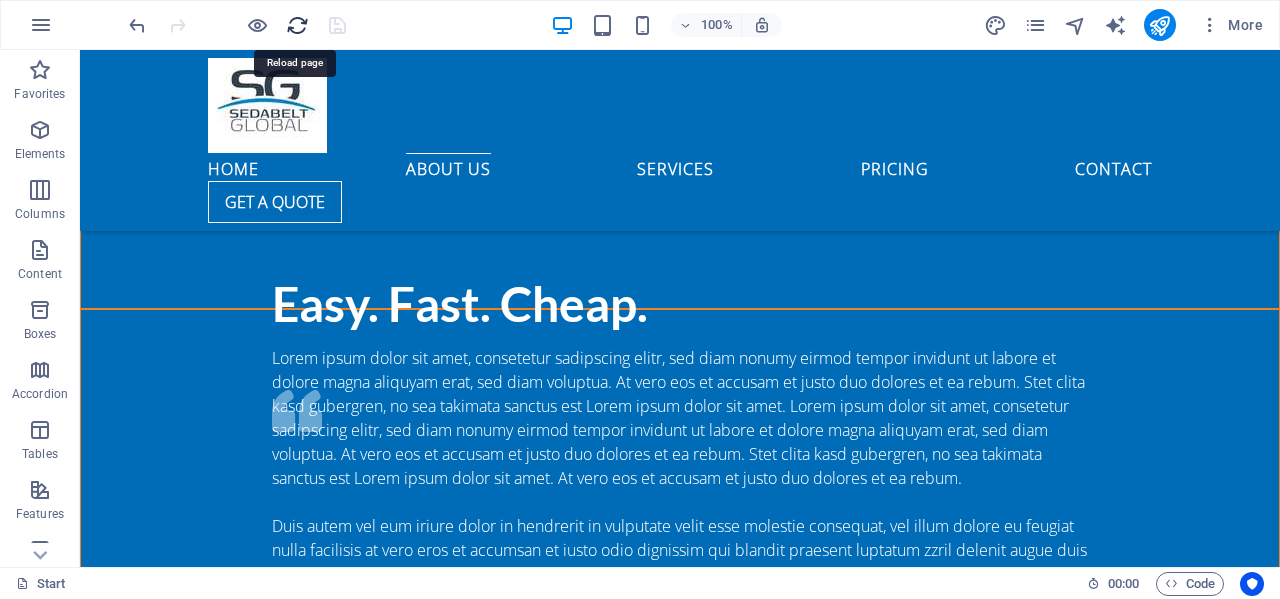 click at bounding box center (297, 25) 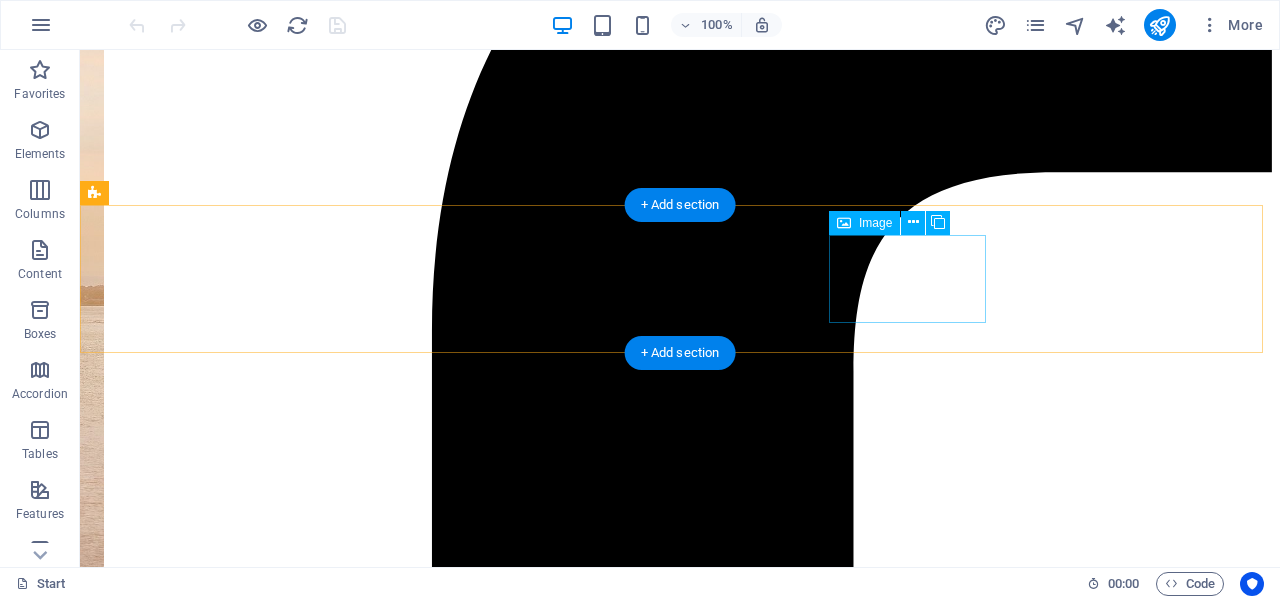 scroll, scrollTop: 3025, scrollLeft: 0, axis: vertical 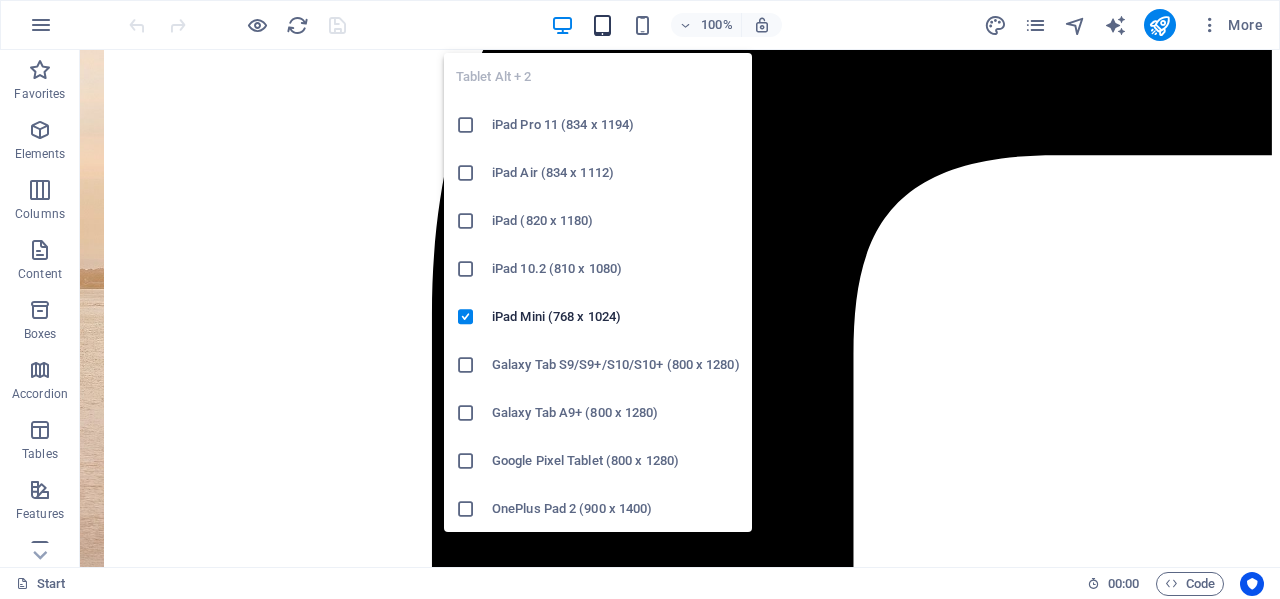 click at bounding box center [602, 25] 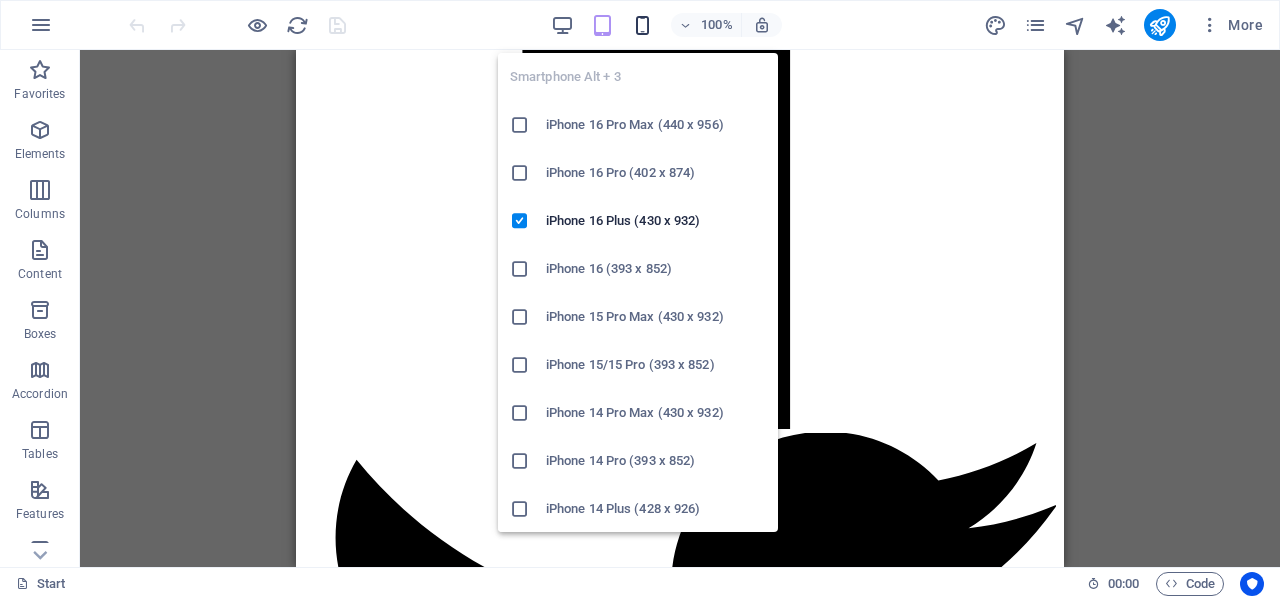 click at bounding box center [642, 25] 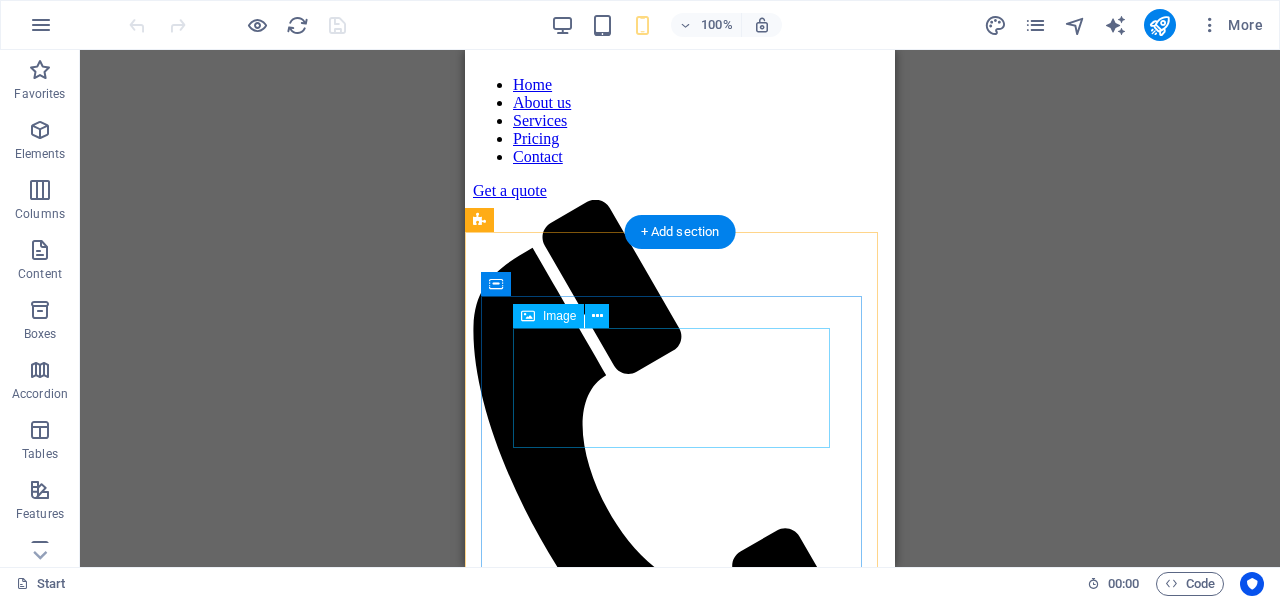 scroll, scrollTop: 4169, scrollLeft: 0, axis: vertical 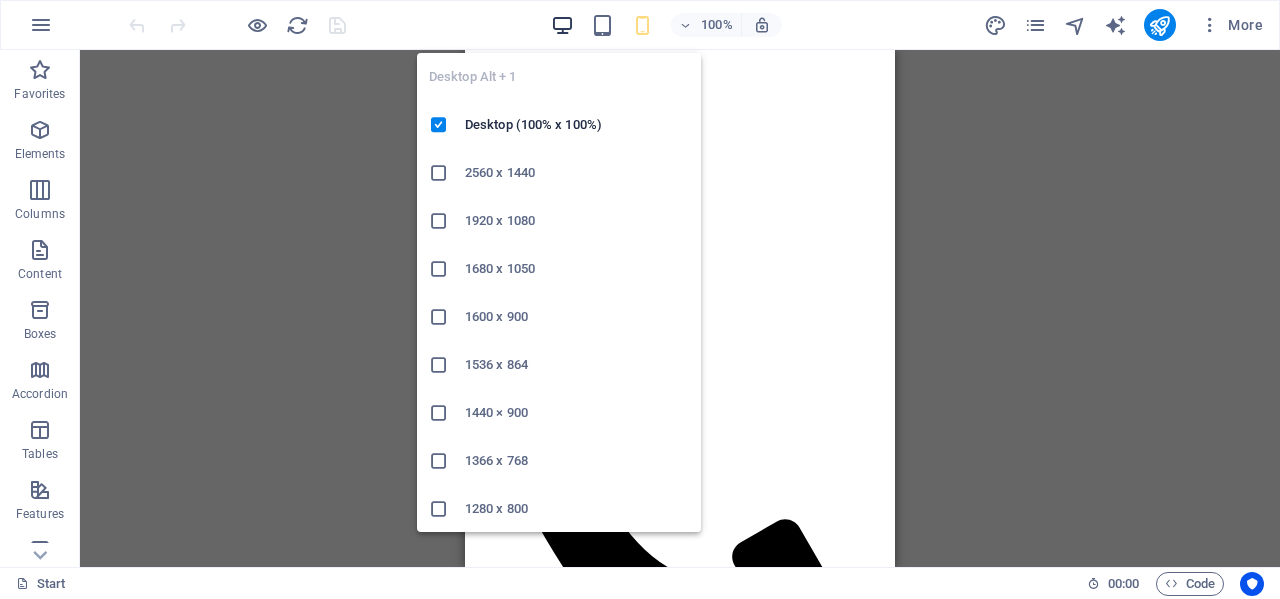click at bounding box center [562, 25] 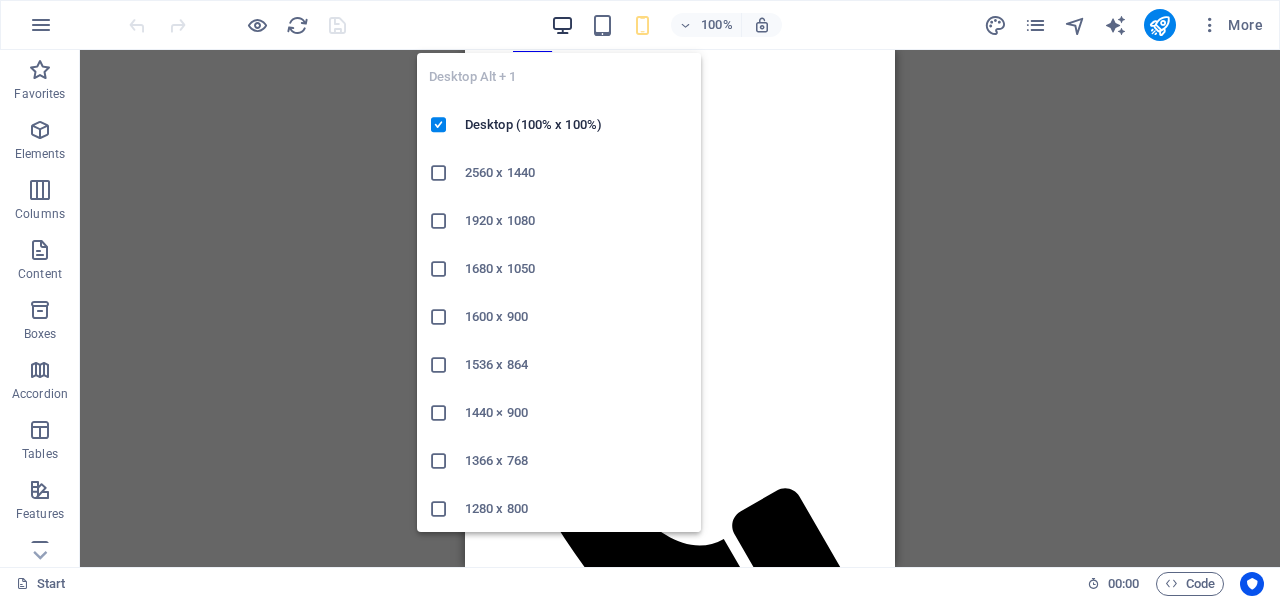 scroll, scrollTop: 4128, scrollLeft: 0, axis: vertical 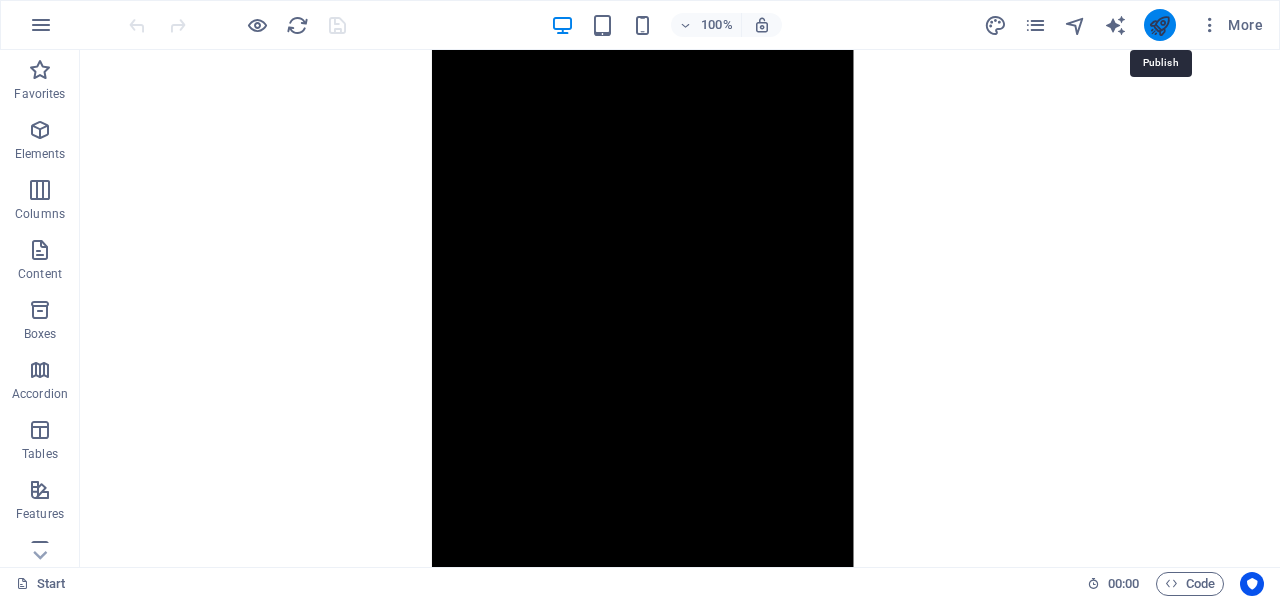 click at bounding box center (1159, 25) 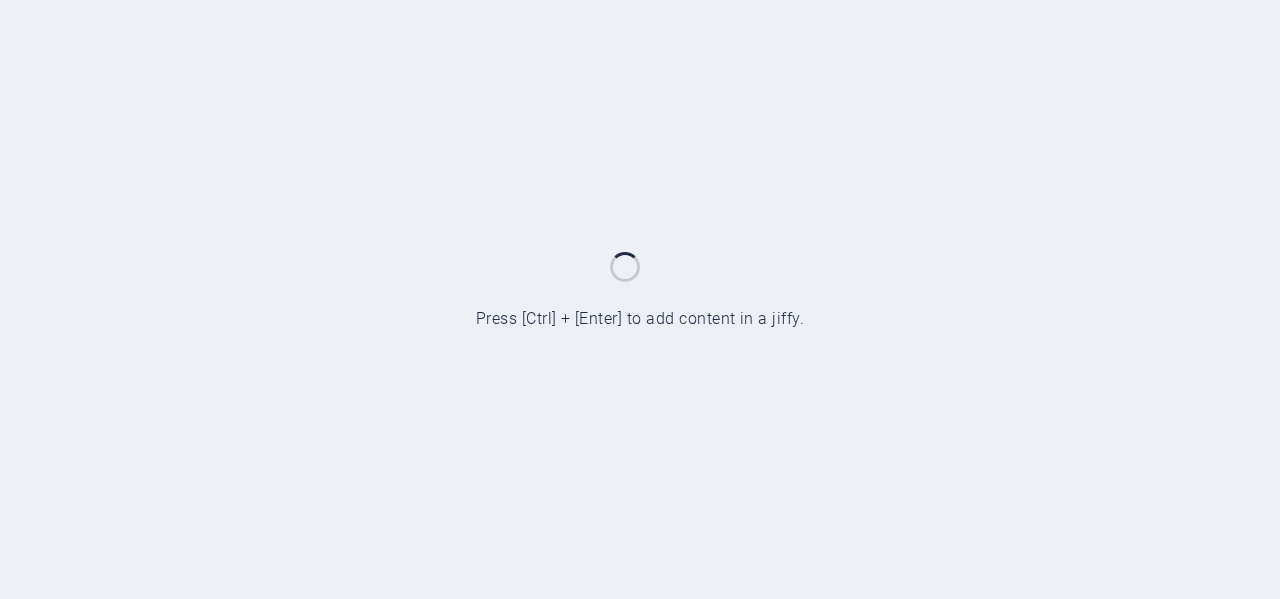 scroll, scrollTop: 0, scrollLeft: 0, axis: both 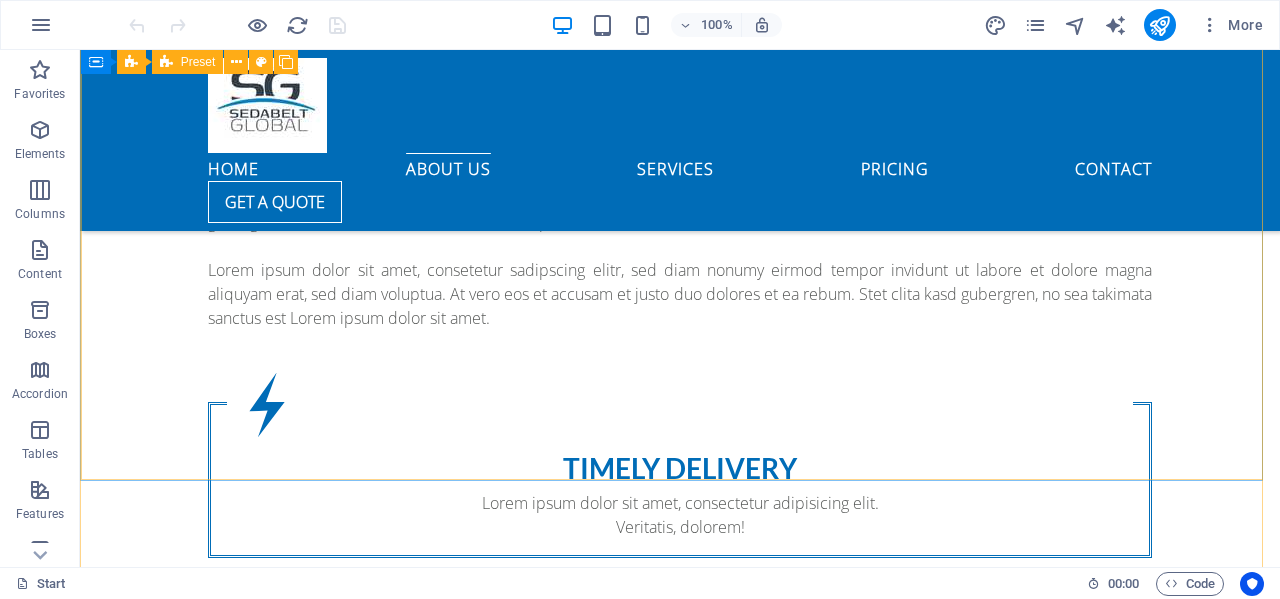 click on "Fantastic Service Lorem Ipsum   is simply dummy text of the printing and typesetting industry. Lorem Ipsum has been the industry's standard dummy text ever since the 1500s, when an unknown printer took a galley of type and scrambled it to make a type specimen book. It has survived not only five centuries, but also the leap into electronic typesetting, remaining essentially unchanged. It was popularised in the 1960s with the release of Letraset sheets containing Lorem Ipsum passages, and more recently with desktop publishing software like Aldus PageMaker including versions of Lorem Ipsum. J CEO, Company1" at bounding box center (680, 1207) 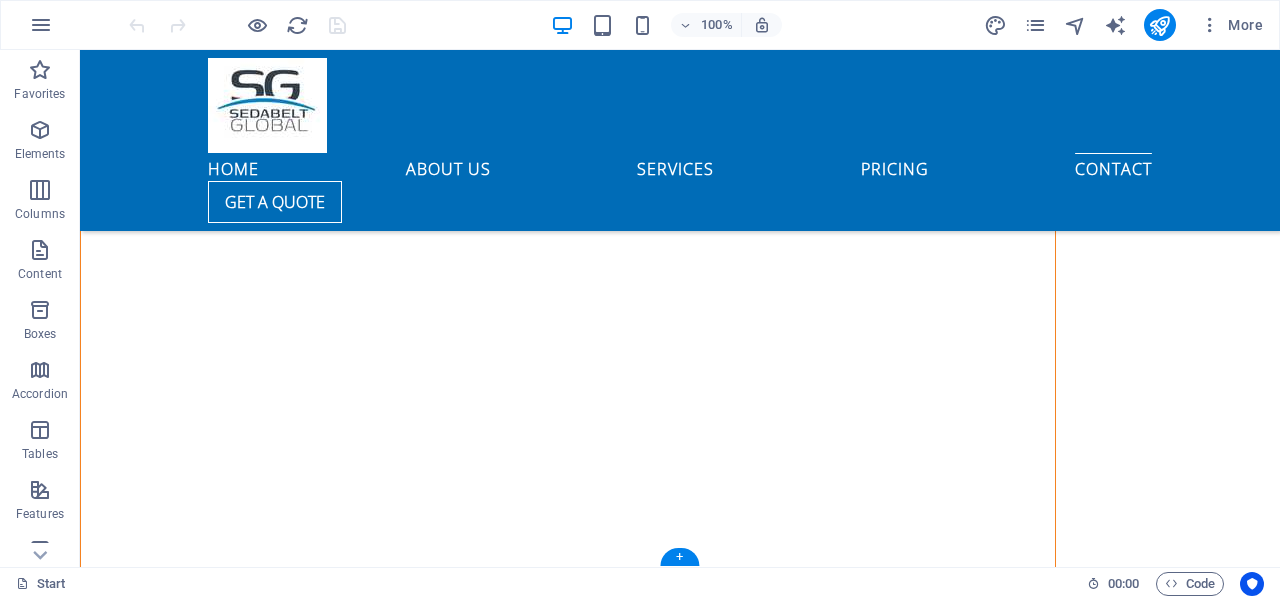 scroll, scrollTop: 8596, scrollLeft: 0, axis: vertical 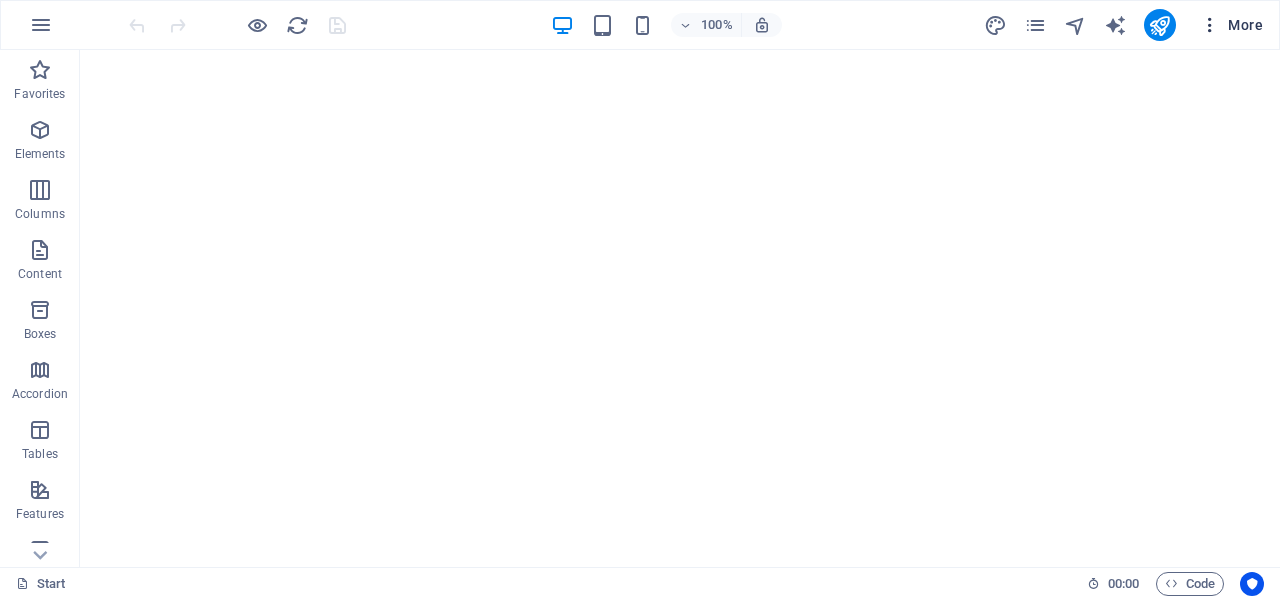 click at bounding box center (1210, 25) 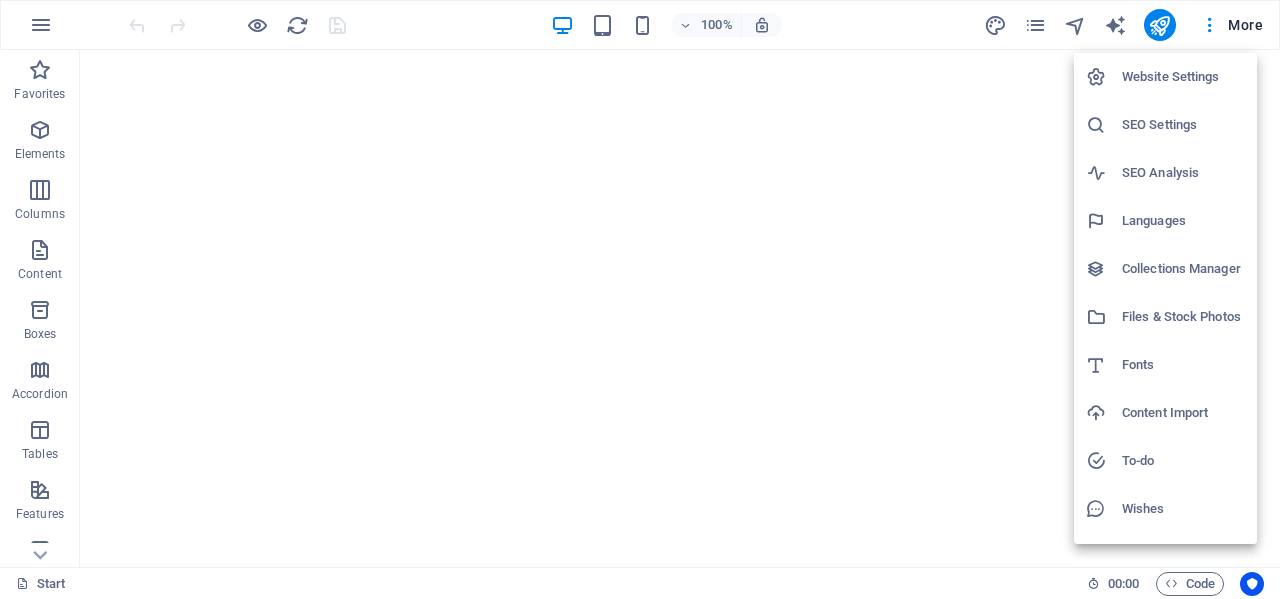 click on "Languages" at bounding box center (1183, 221) 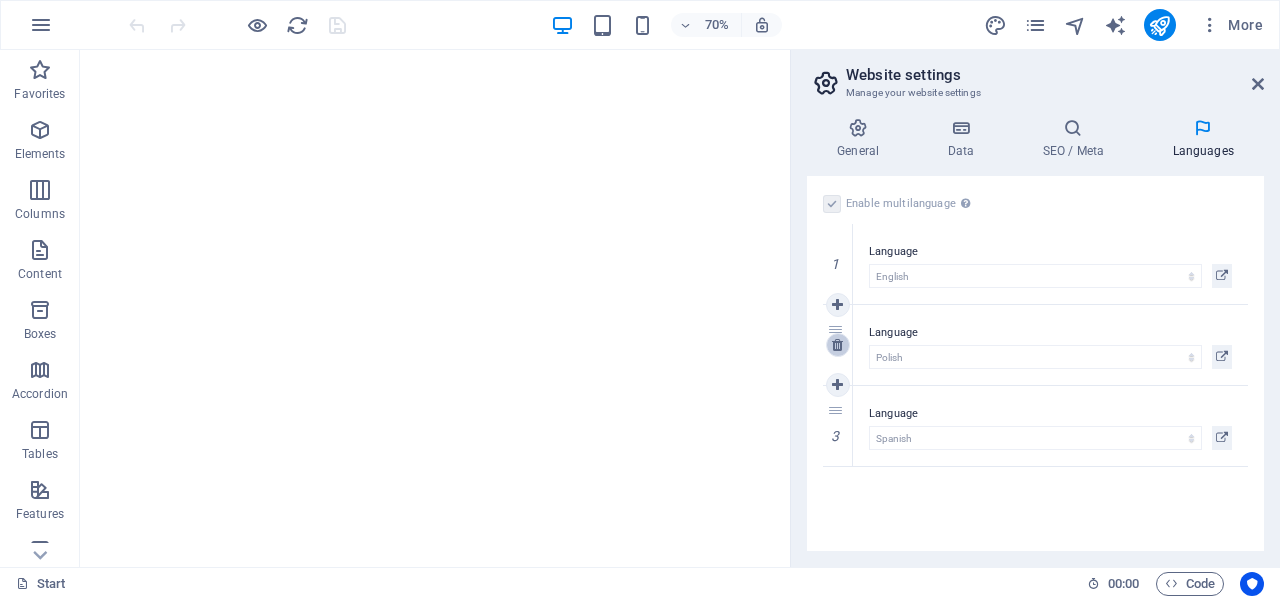 click at bounding box center (837, 345) 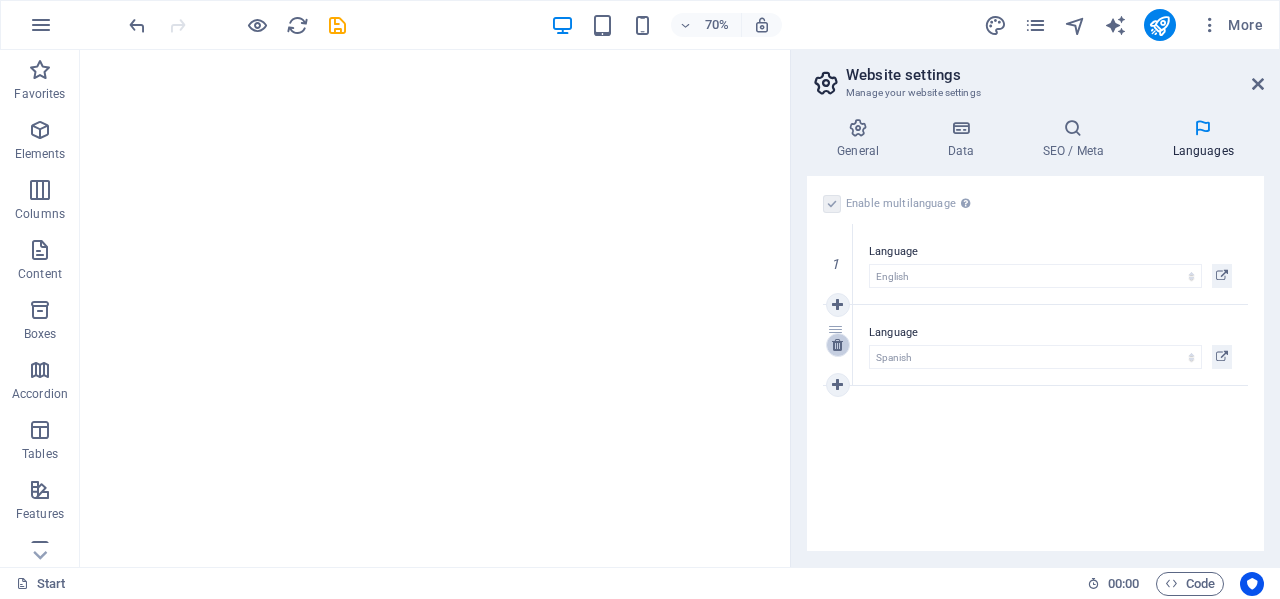 click at bounding box center (837, 345) 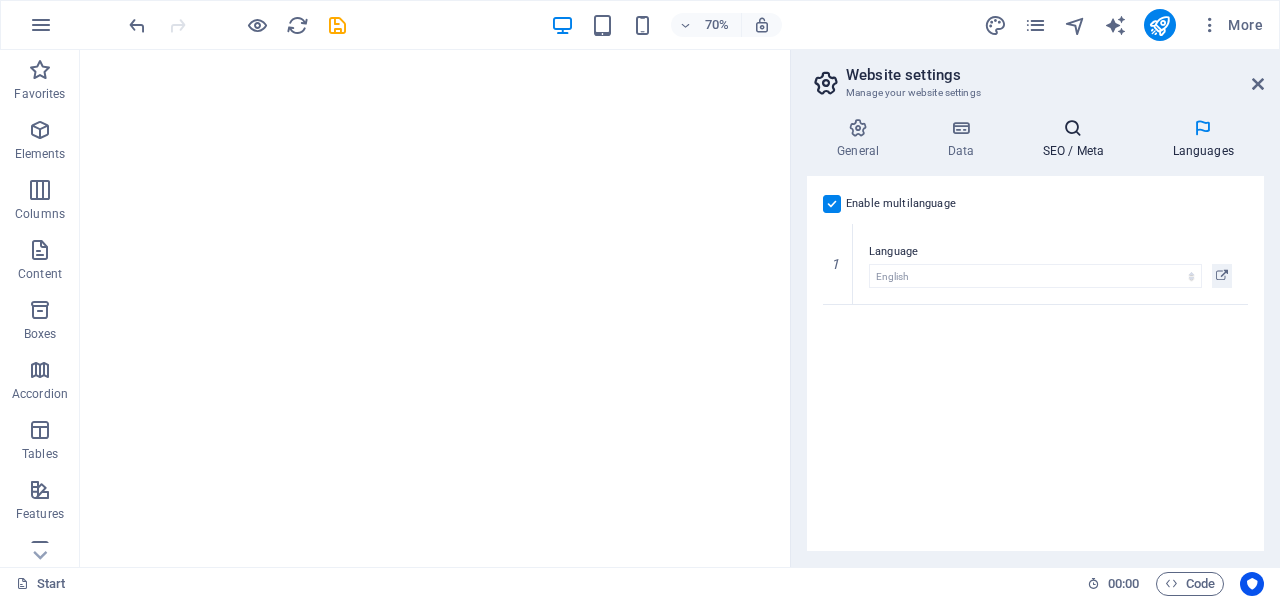 click at bounding box center (1073, 128) 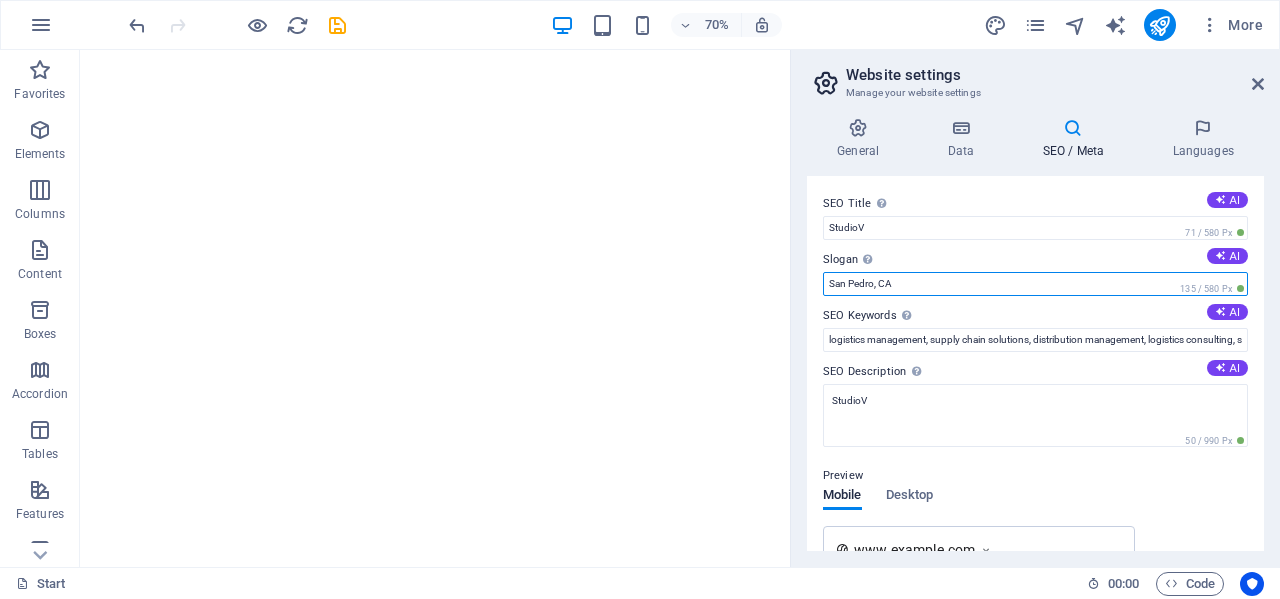 drag, startPoint x: 930, startPoint y: 286, endPoint x: 832, endPoint y: 290, distance: 98.0816 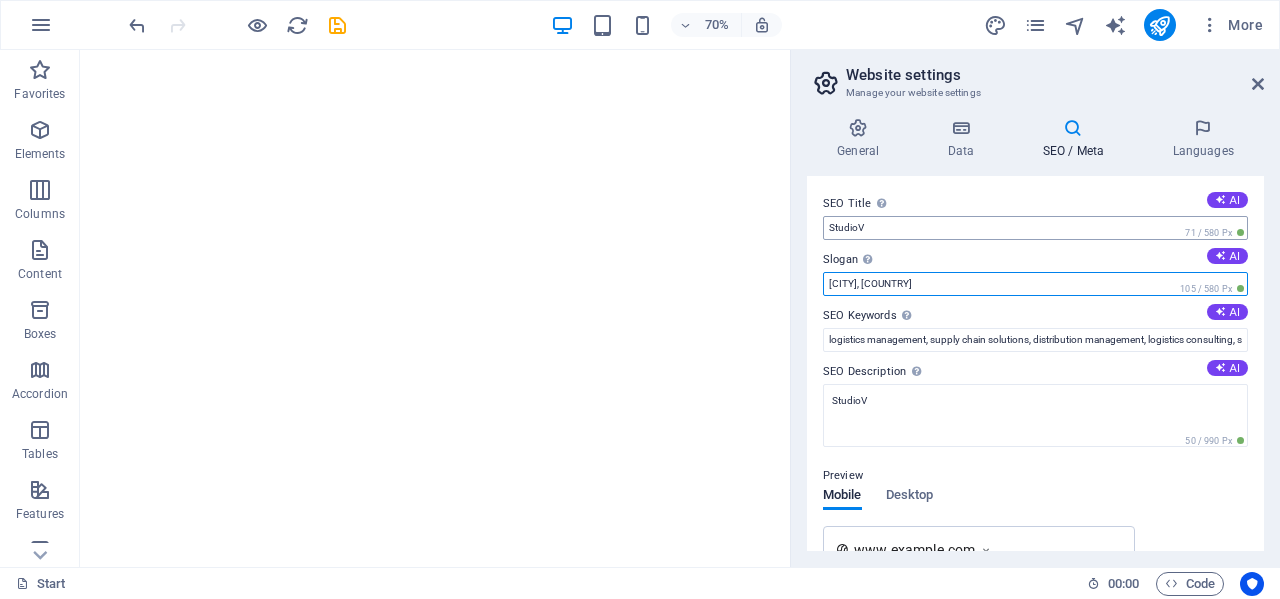 type on "[CITY], [COUNTRY]" 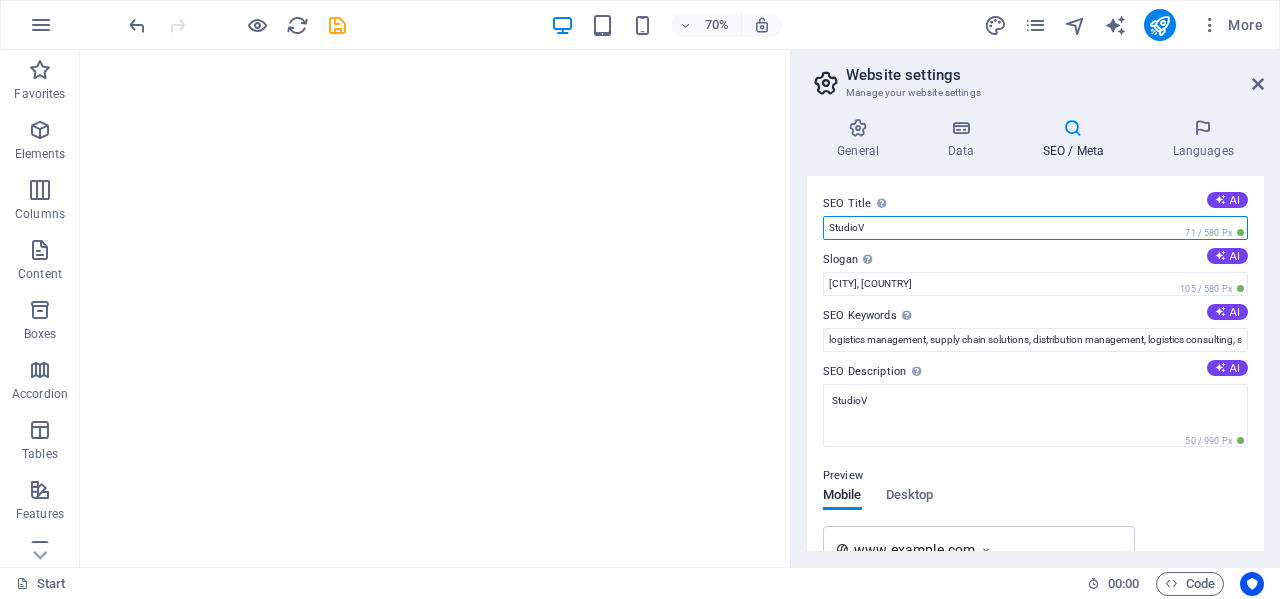 drag, startPoint x: 918, startPoint y: 227, endPoint x: 803, endPoint y: 225, distance: 115.01739 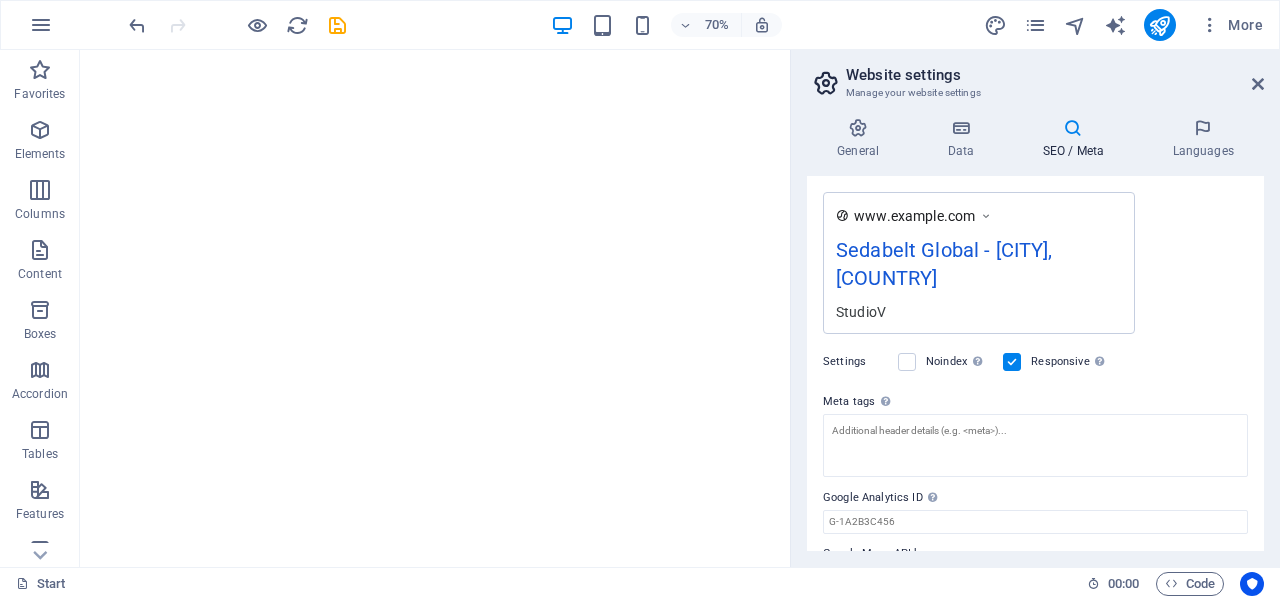 scroll, scrollTop: 324, scrollLeft: 0, axis: vertical 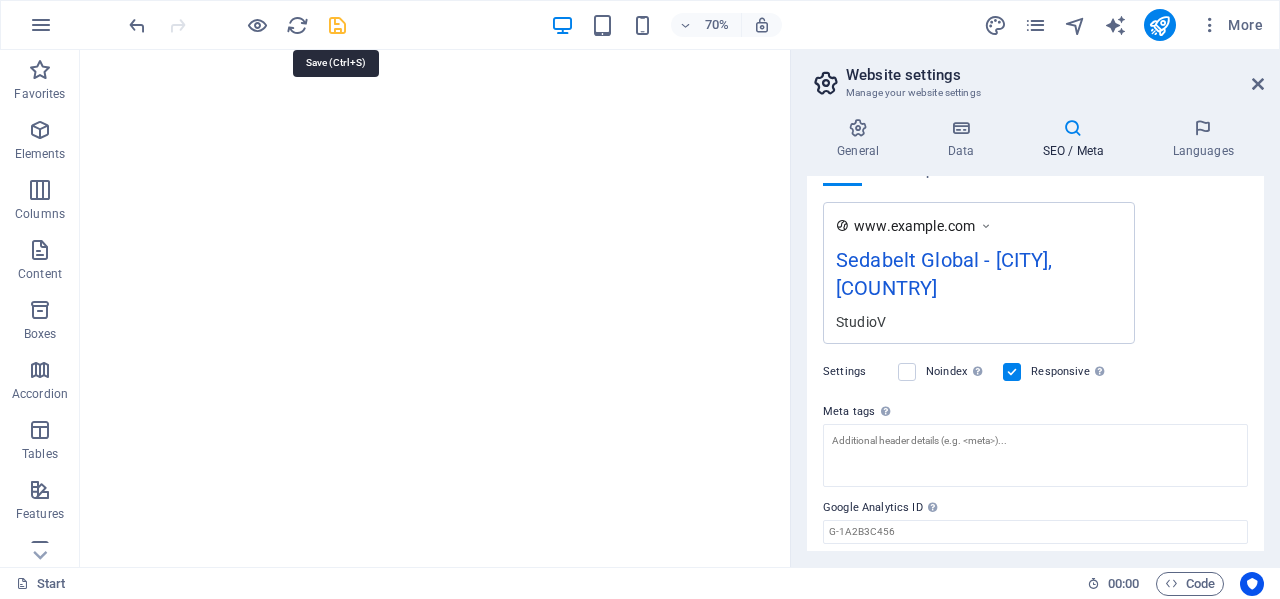 type on "Sedabelt Global" 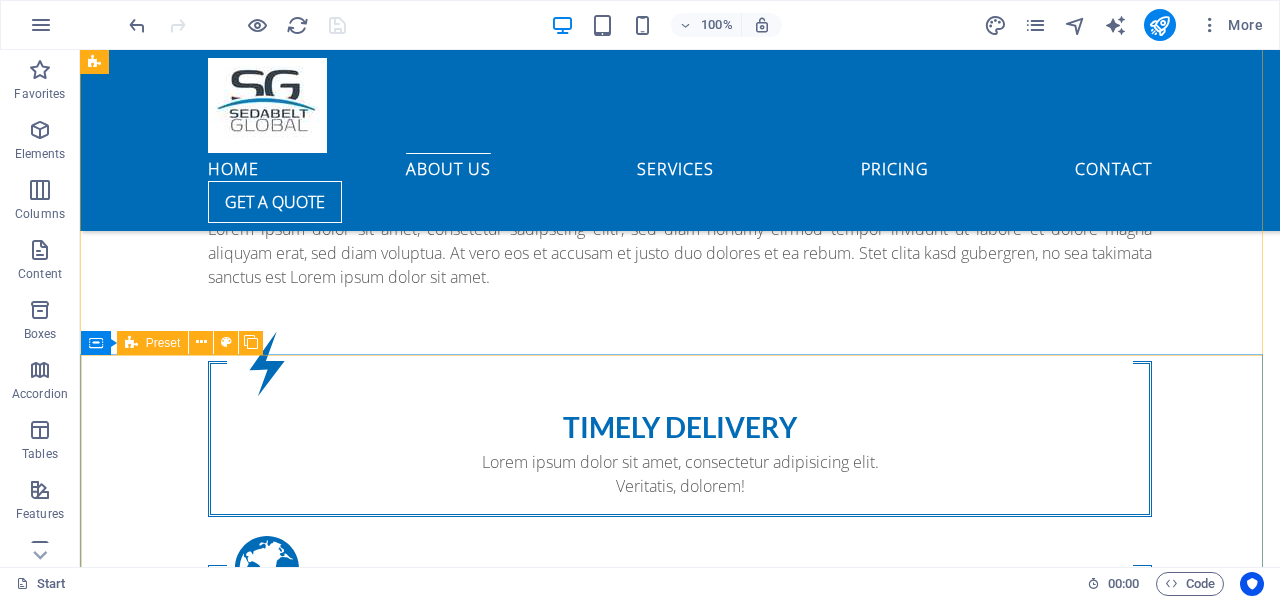 scroll, scrollTop: 1525, scrollLeft: 0, axis: vertical 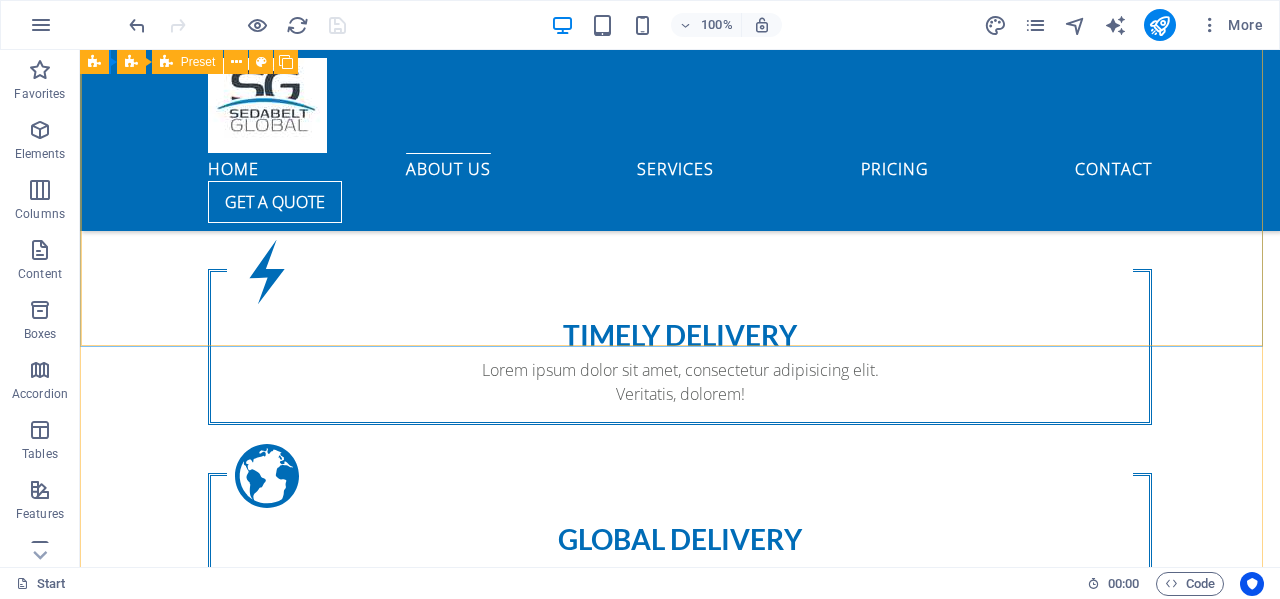 click on "Fantastic Service Lorem Ipsum   is simply dummy text of the printing and typesetting industry. Lorem Ipsum has been the industry's standard dummy text ever since the 1500s, when an unknown printer took a galley of type and scrambled it to make a type specimen book. It has survived not only five centuries, but also the leap into electronic typesetting, remaining essentially unchanged. It was popularised in the 1960s with the release of Letraset sheets containing Lorem Ipsum passages, and more recently with desktop publishing software like Aldus PageMaker including versions of Lorem Ipsum. J CEO, Company1" at bounding box center [680, 1074] 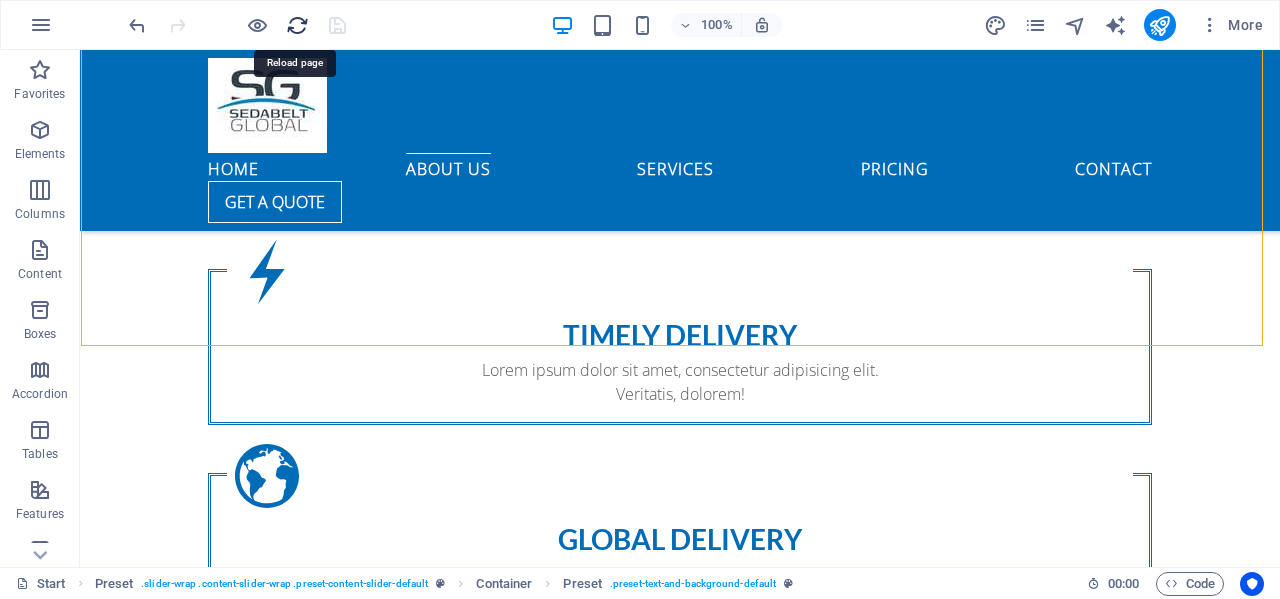 click at bounding box center [297, 25] 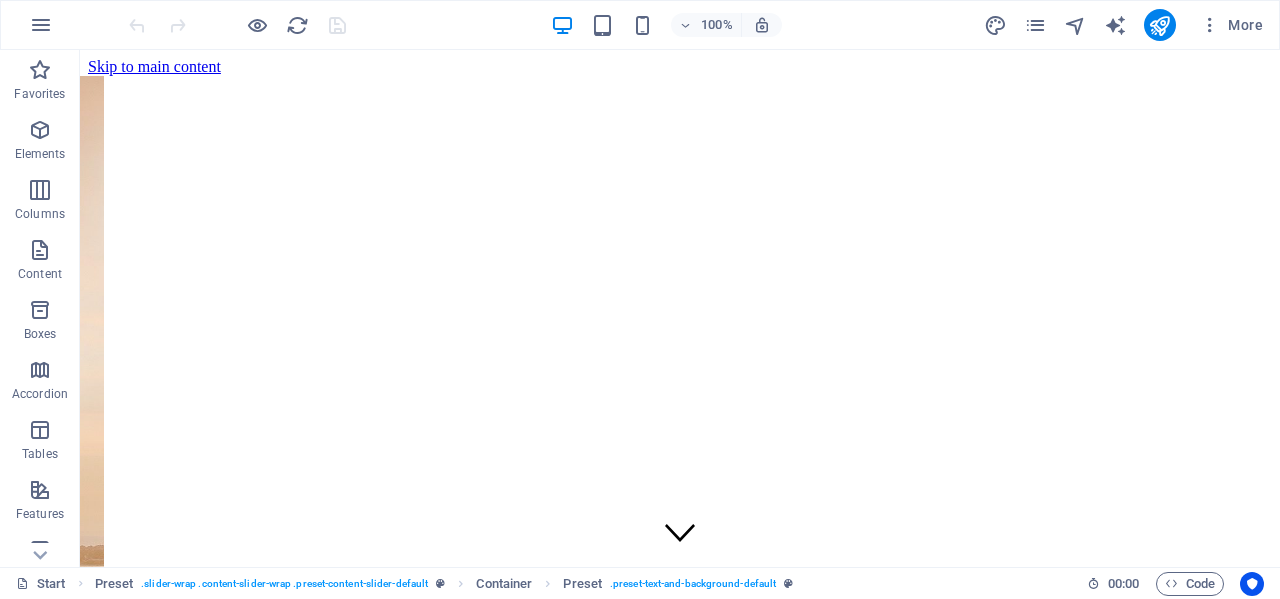 scroll, scrollTop: 0, scrollLeft: 0, axis: both 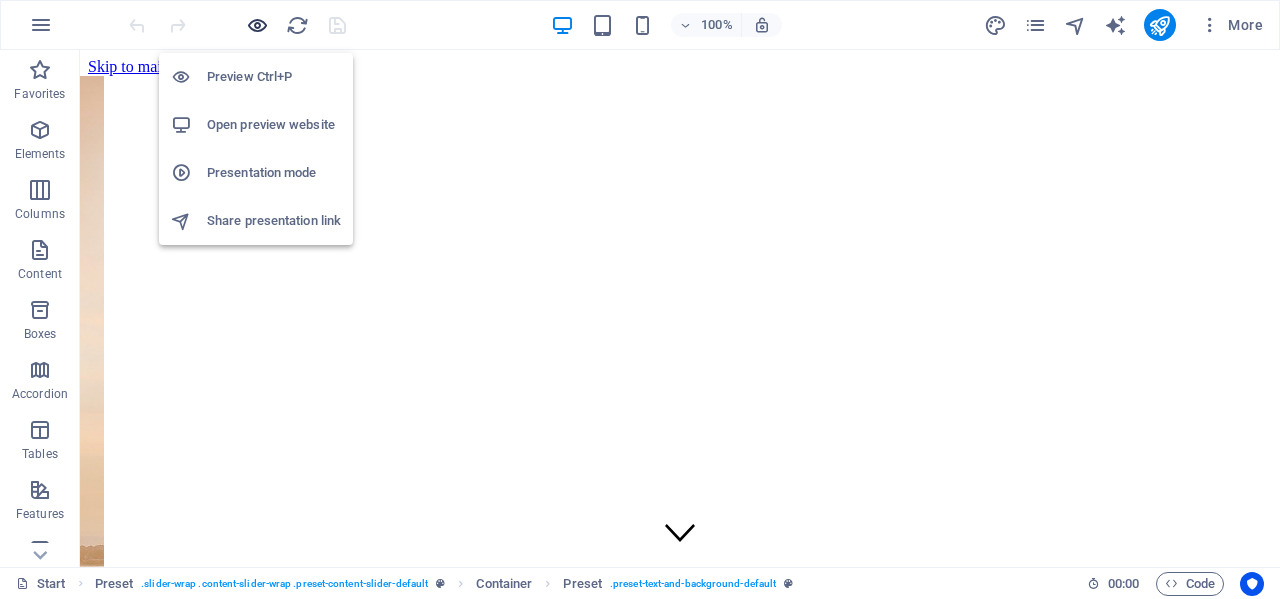 click at bounding box center (257, 25) 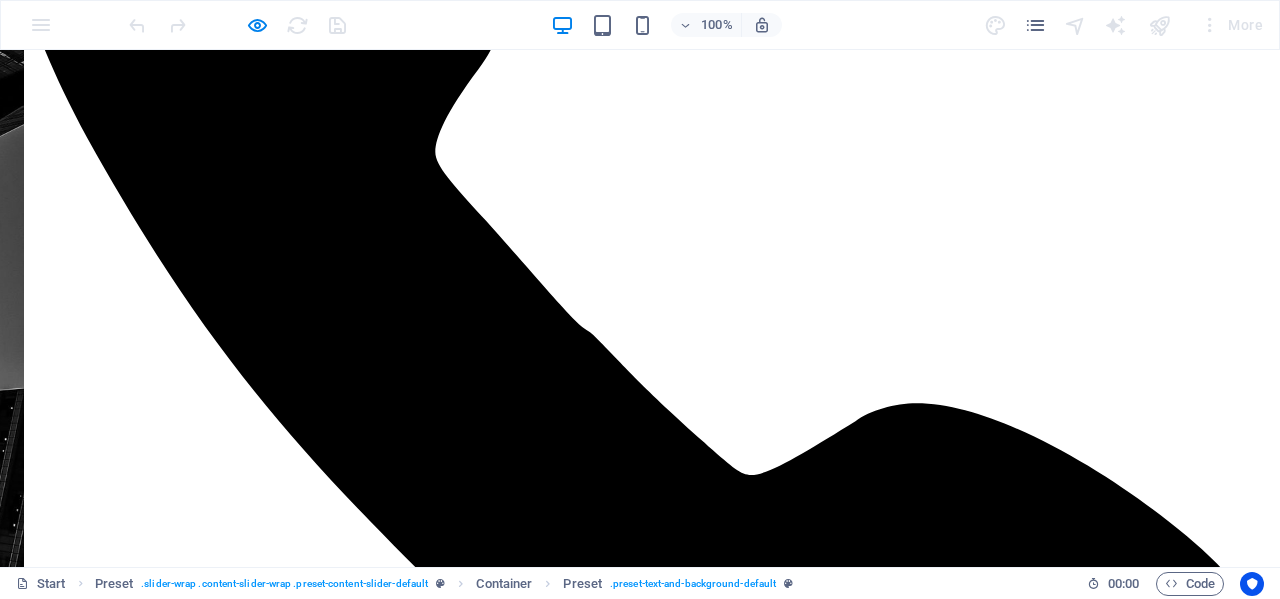 scroll, scrollTop: 933, scrollLeft: 0, axis: vertical 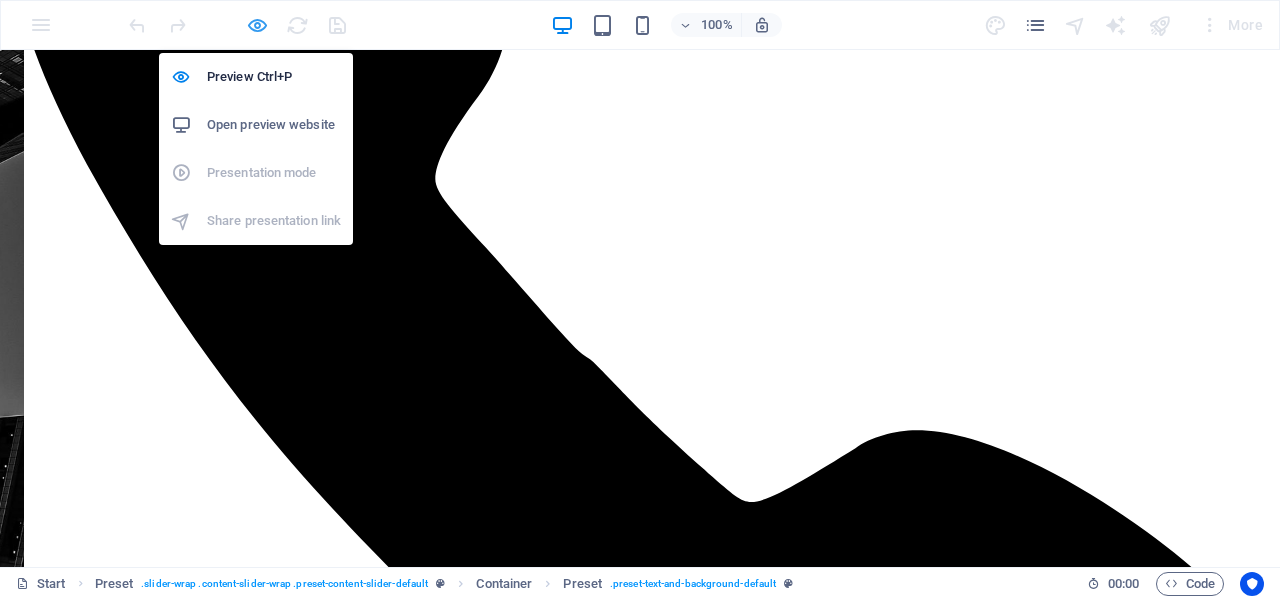 click at bounding box center [257, 25] 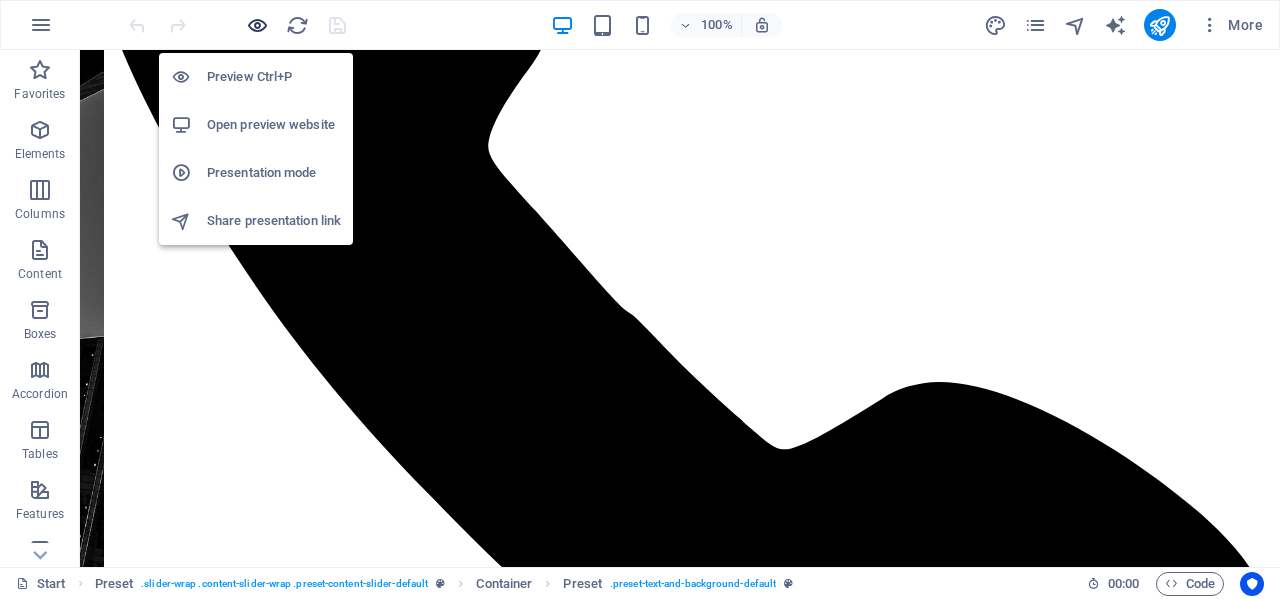 click at bounding box center [257, 25] 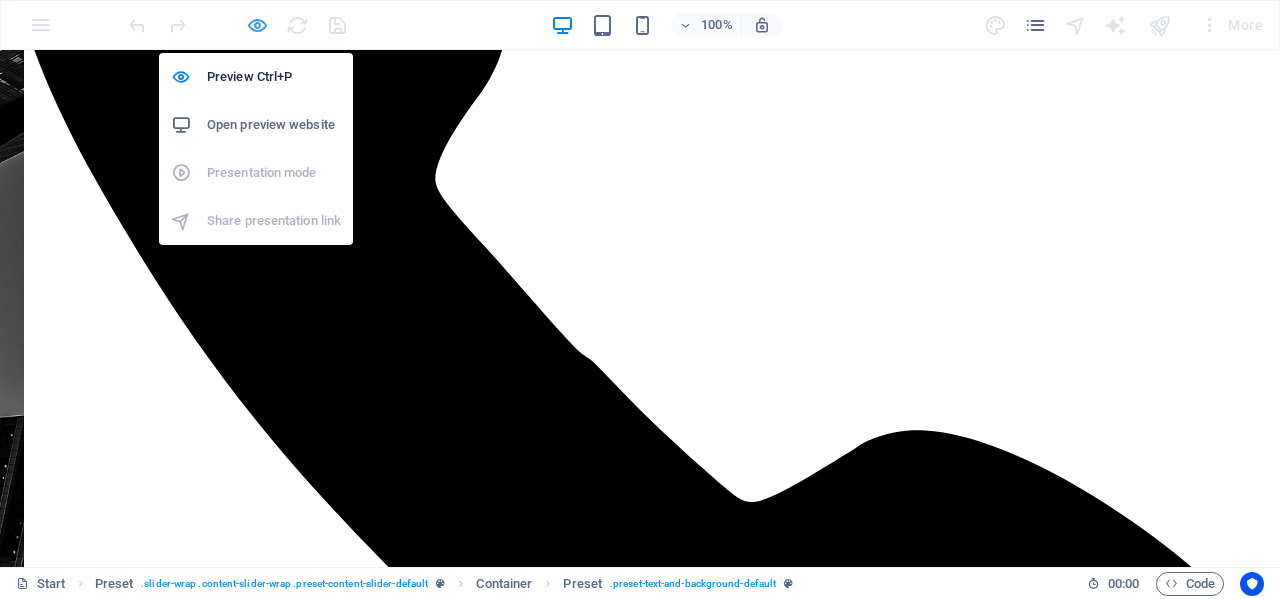 click at bounding box center (257, 25) 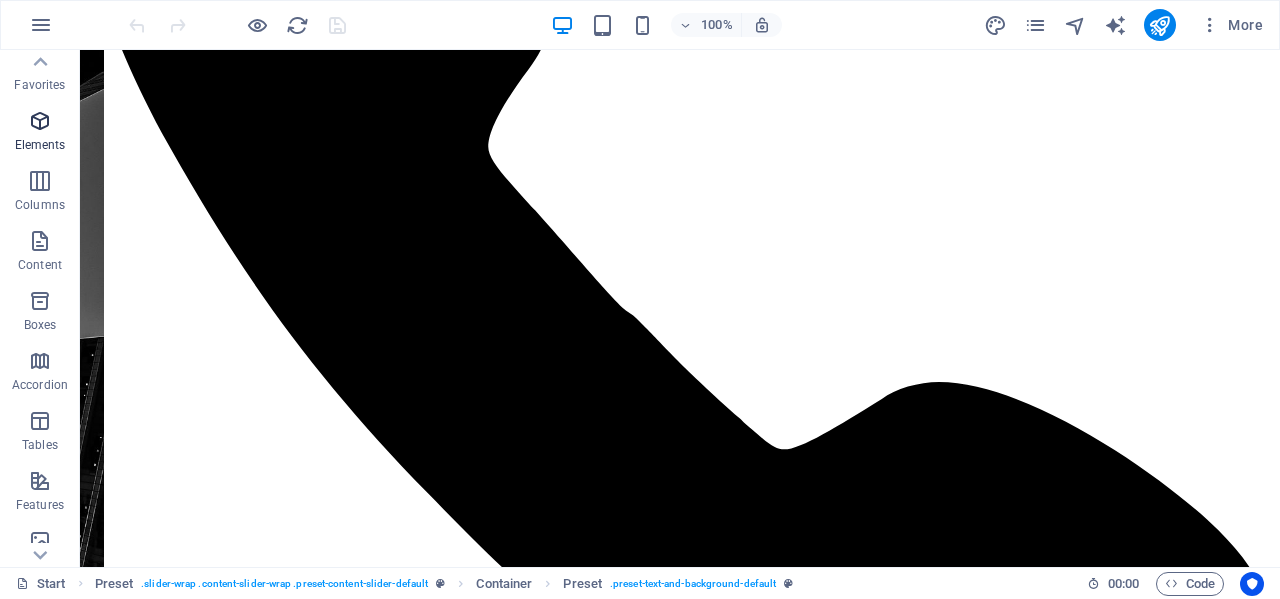 scroll, scrollTop: 0, scrollLeft: 0, axis: both 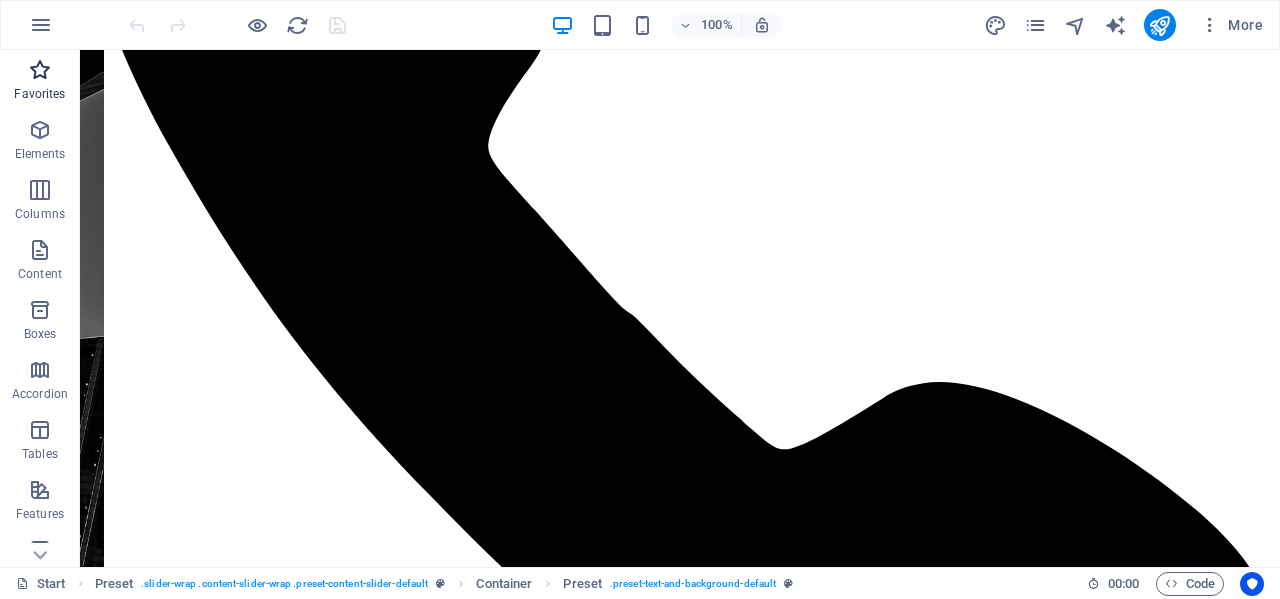 click at bounding box center [40, 70] 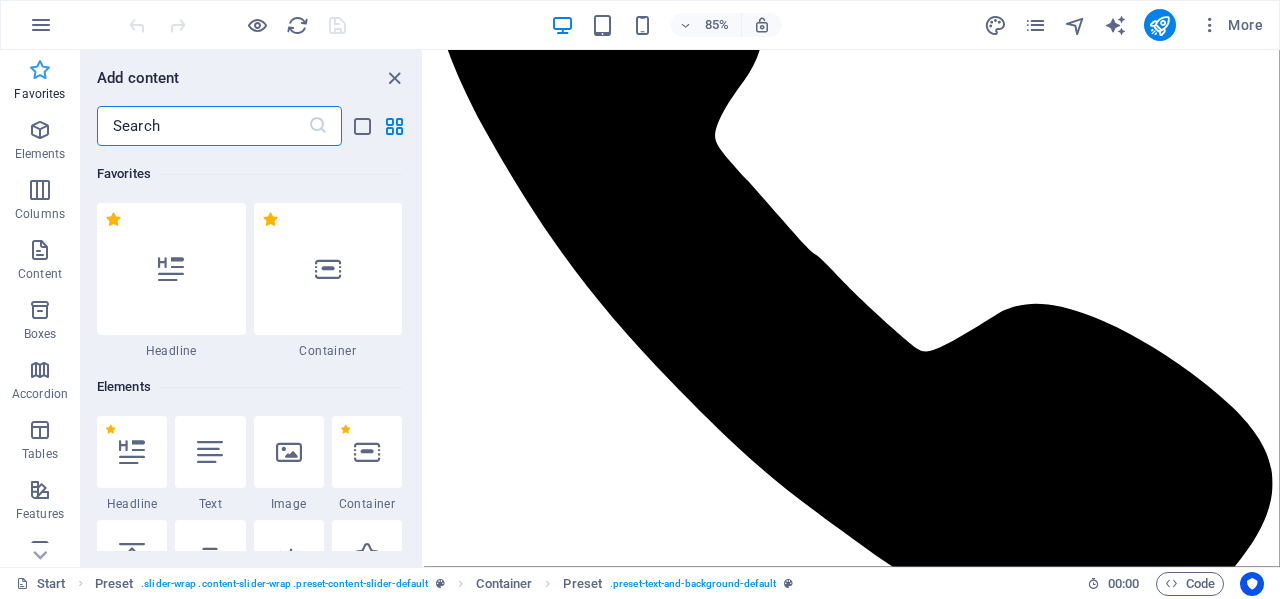 scroll, scrollTop: 1003, scrollLeft: 0, axis: vertical 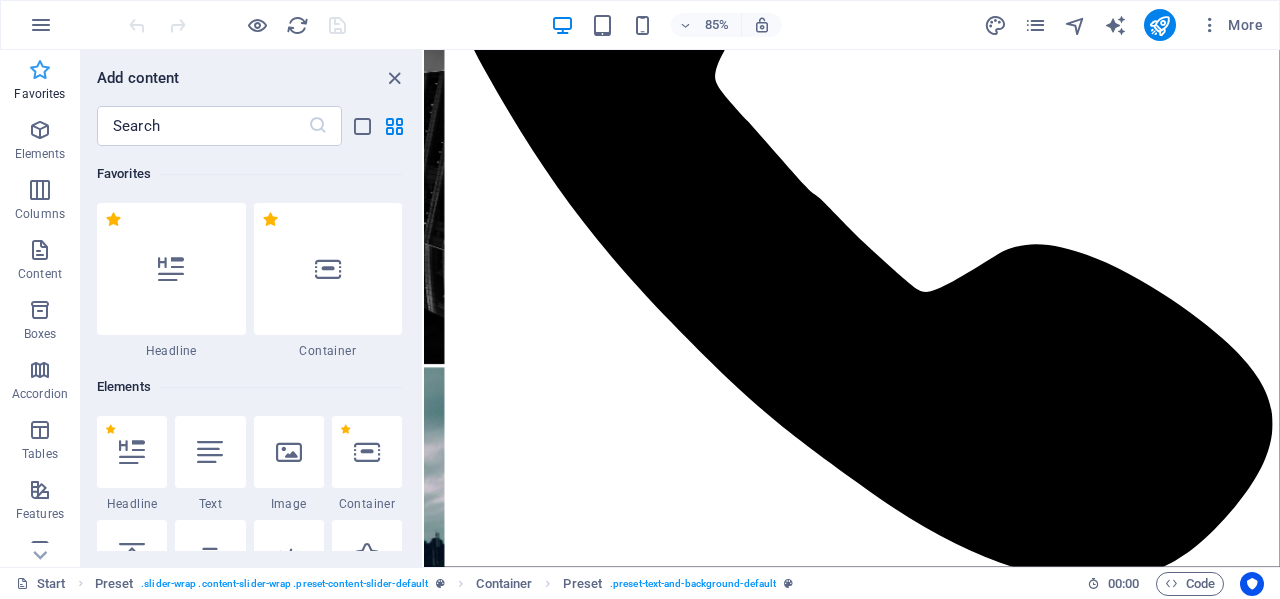 click at bounding box center (40, 70) 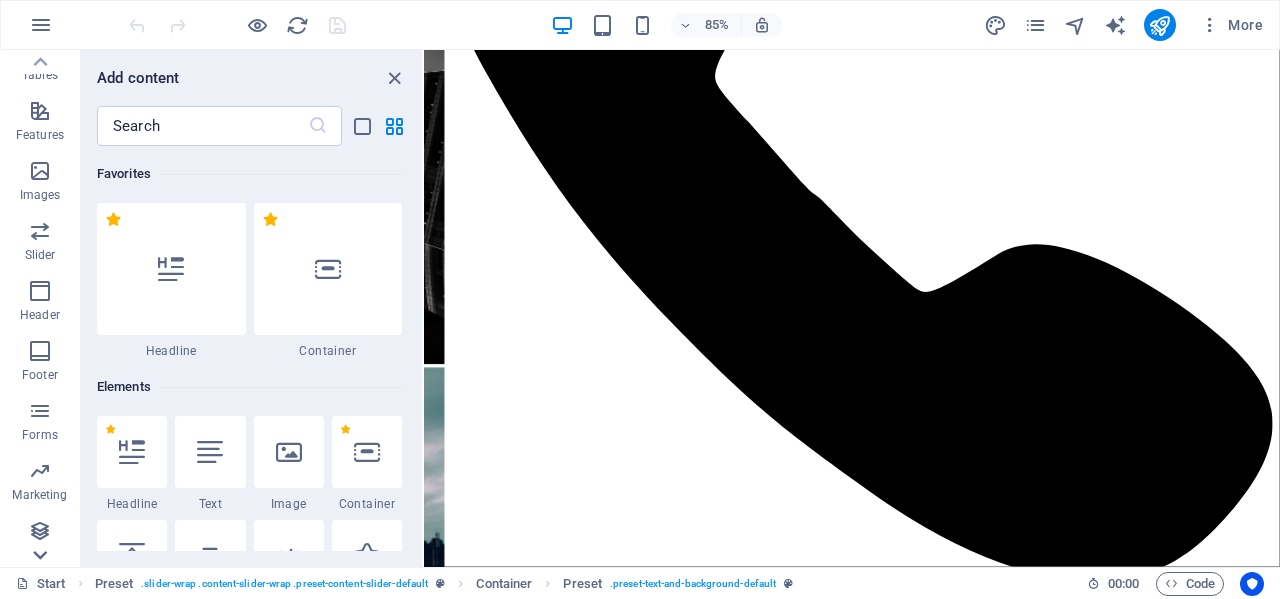 scroll, scrollTop: 382, scrollLeft: 0, axis: vertical 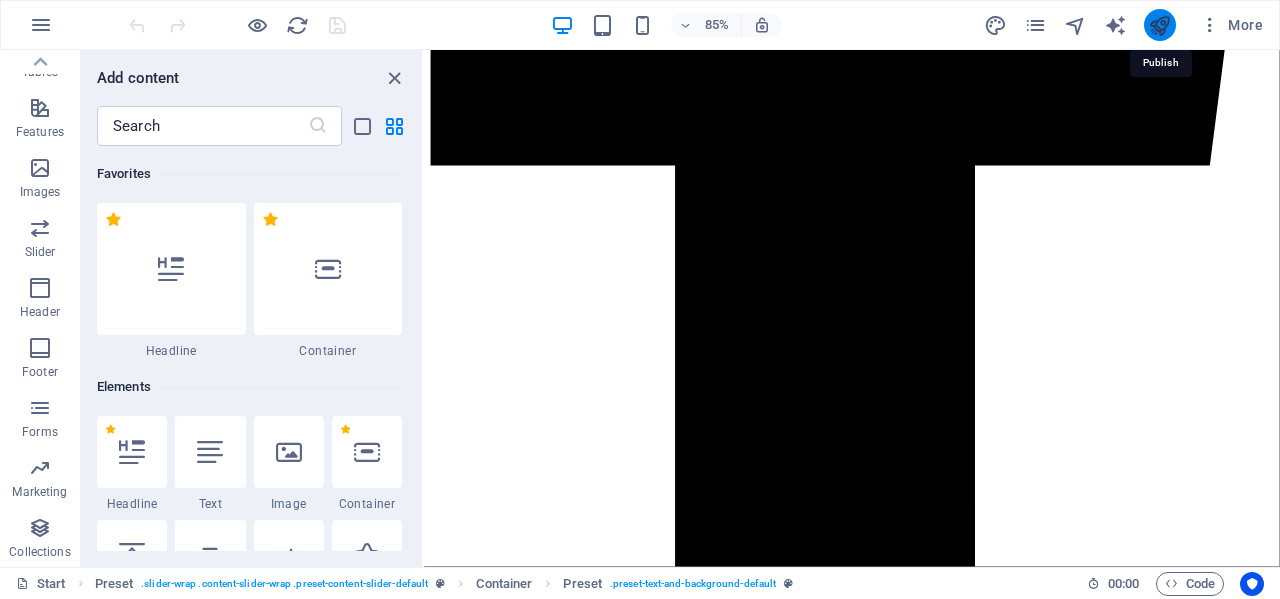 click at bounding box center [1159, 25] 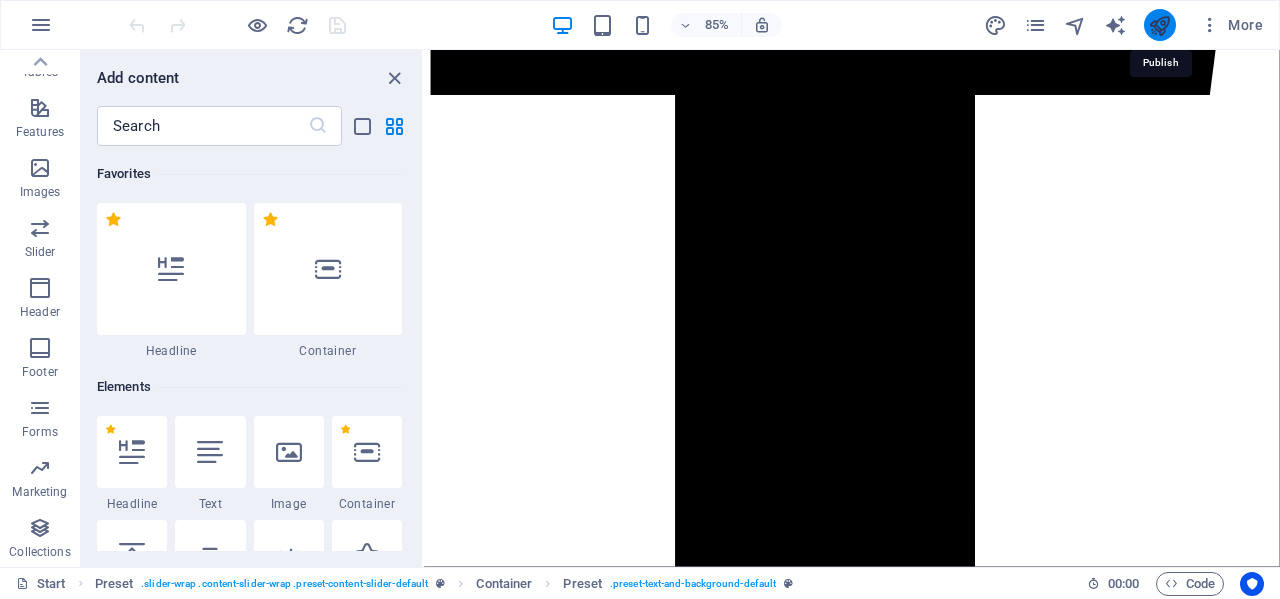 scroll, scrollTop: 2935, scrollLeft: 0, axis: vertical 